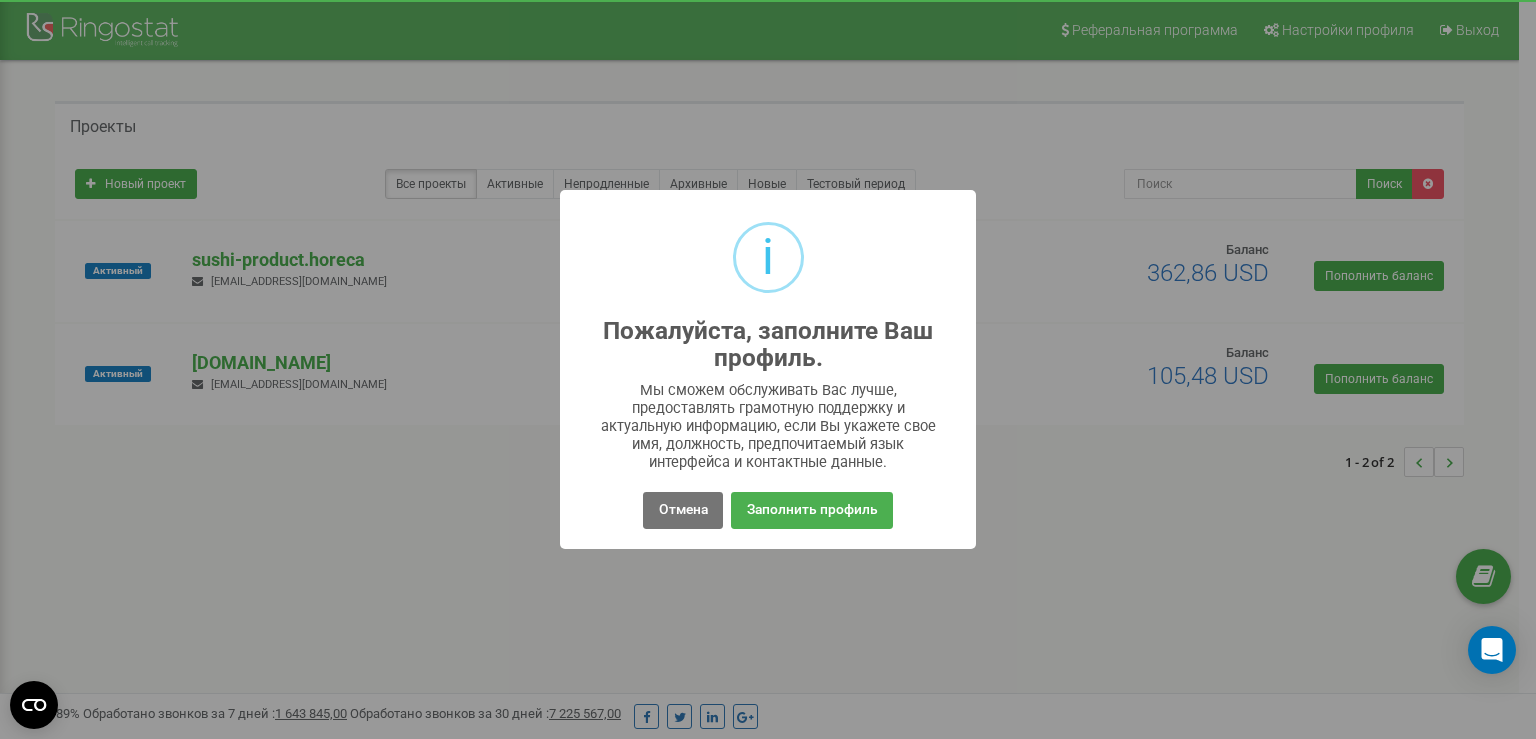scroll, scrollTop: 0, scrollLeft: 0, axis: both 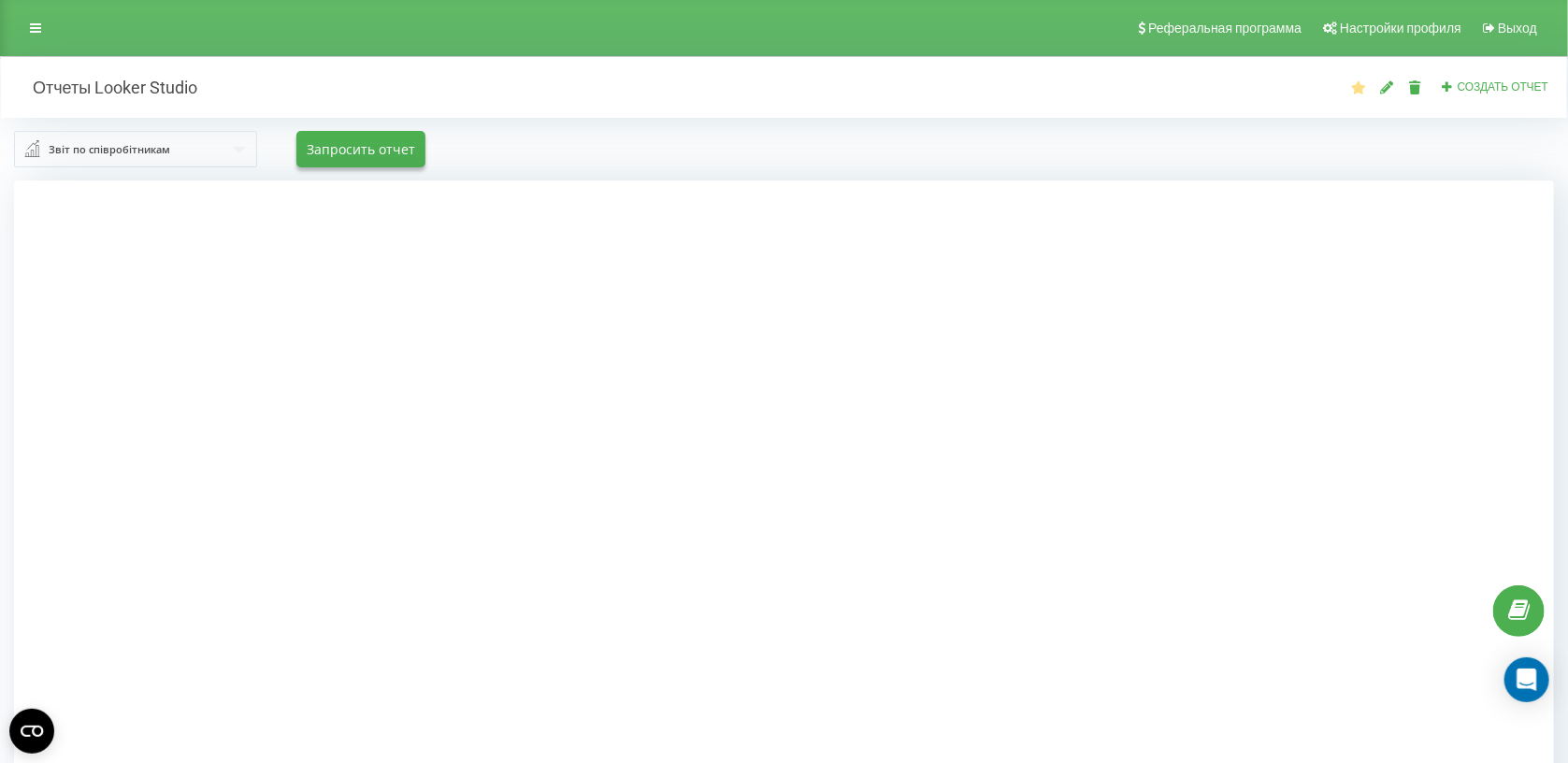 click on "Звіт по співробітникам" at bounding box center (109, 150) 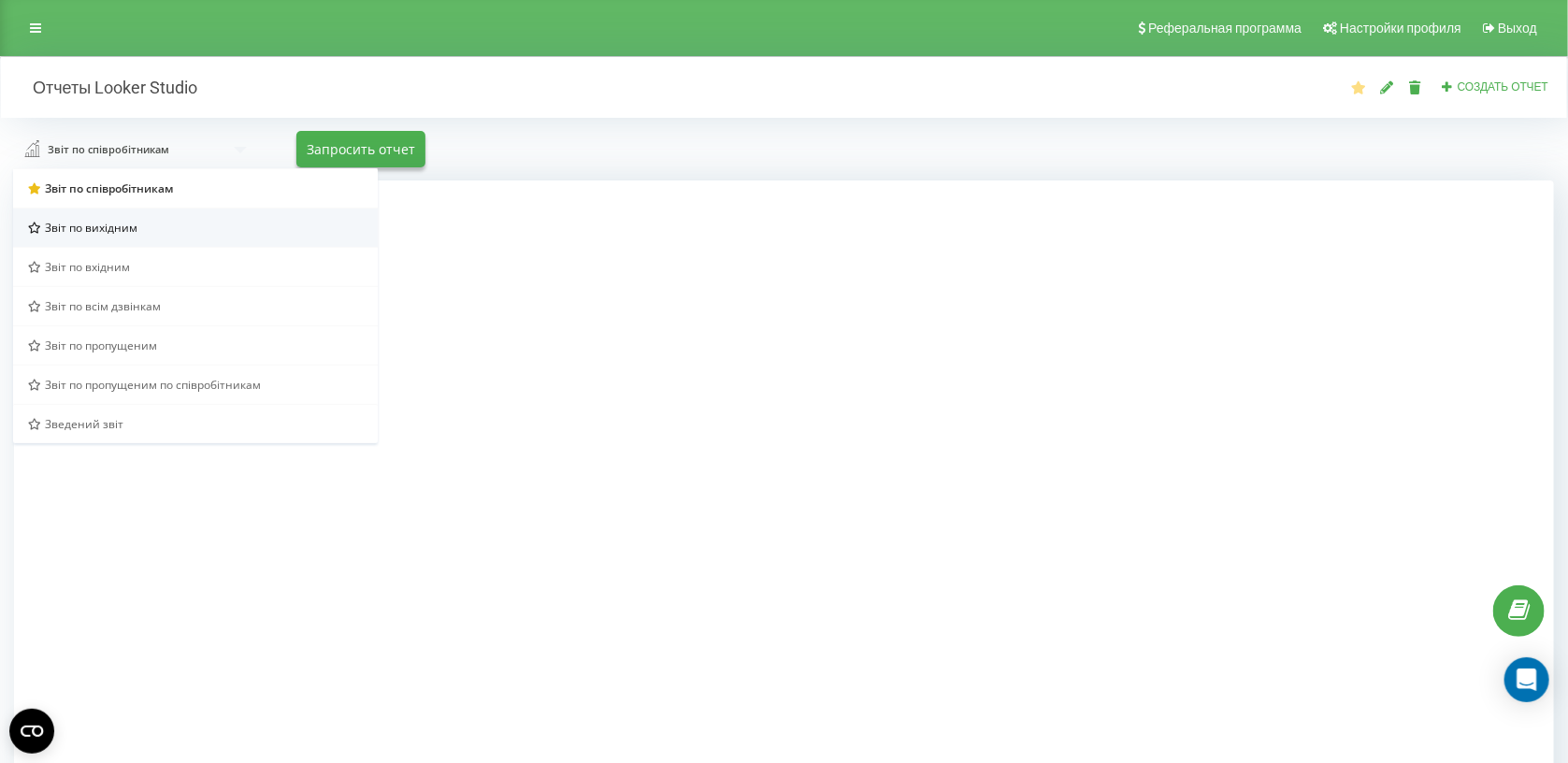 click on "Звіт по вихідним" at bounding box center [195, 227] 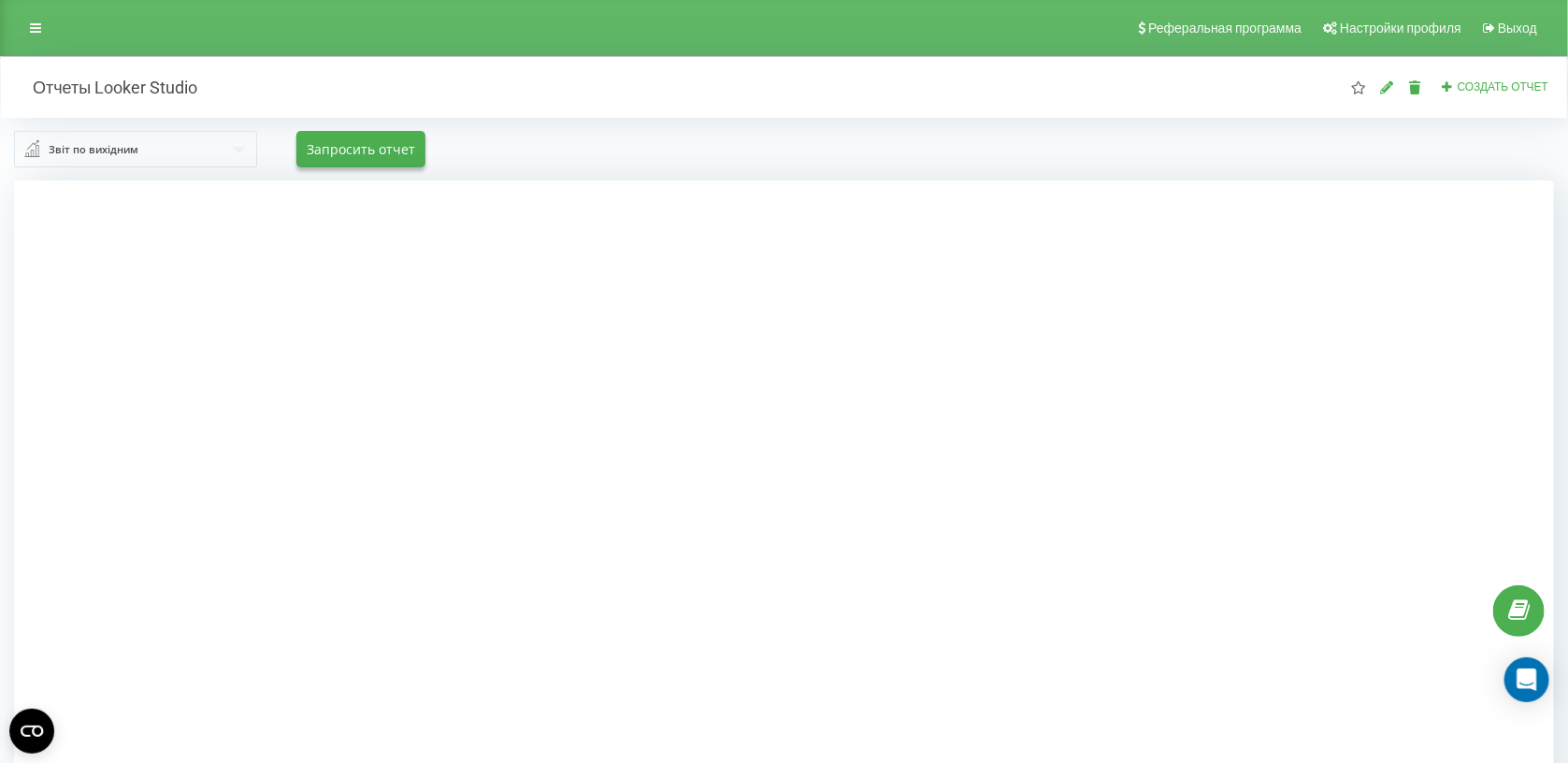 click on "Звіт по вихідним" at bounding box center [94, 150] 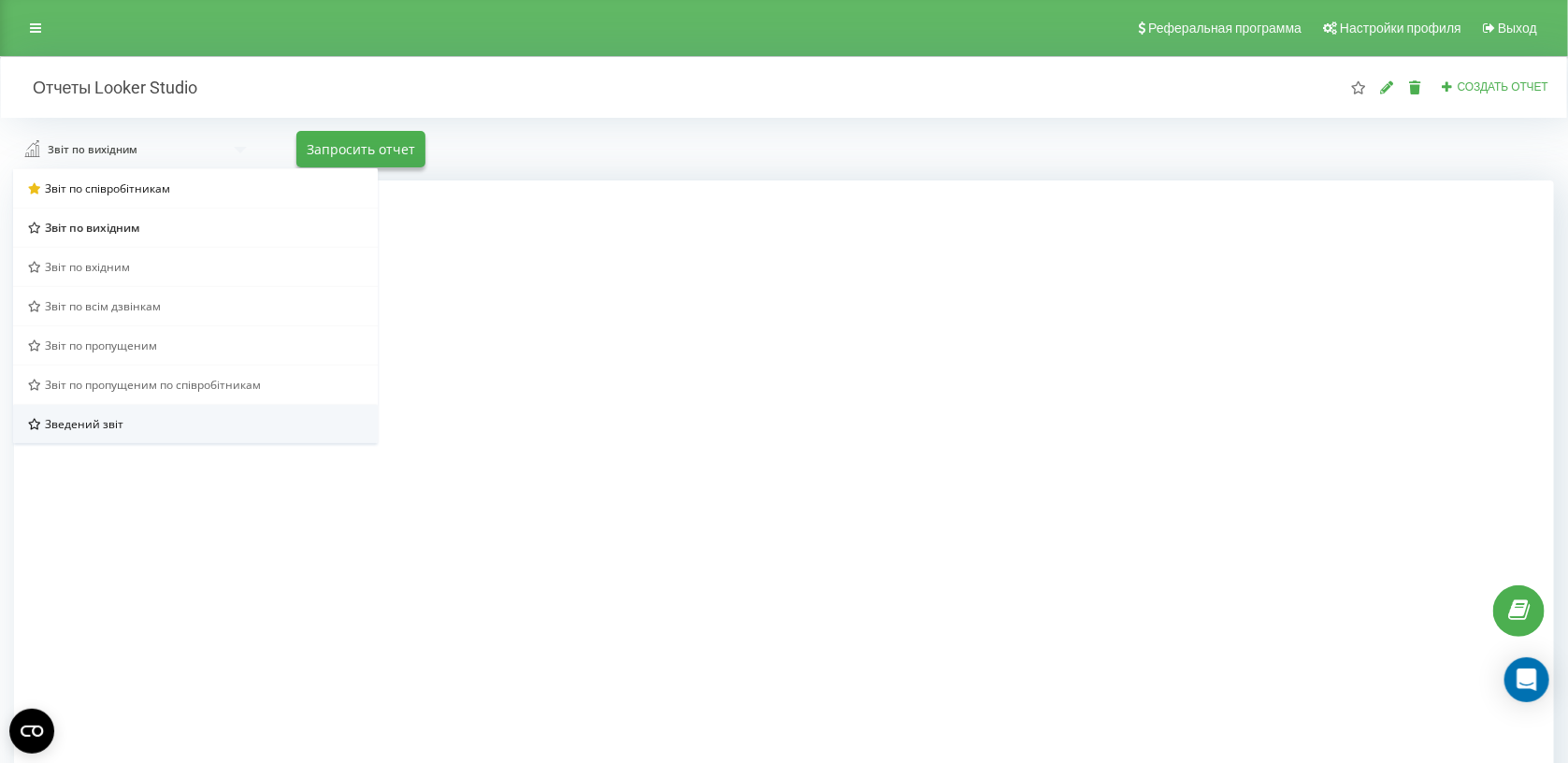 click on "Зведений звіт" at bounding box center [84, 424] 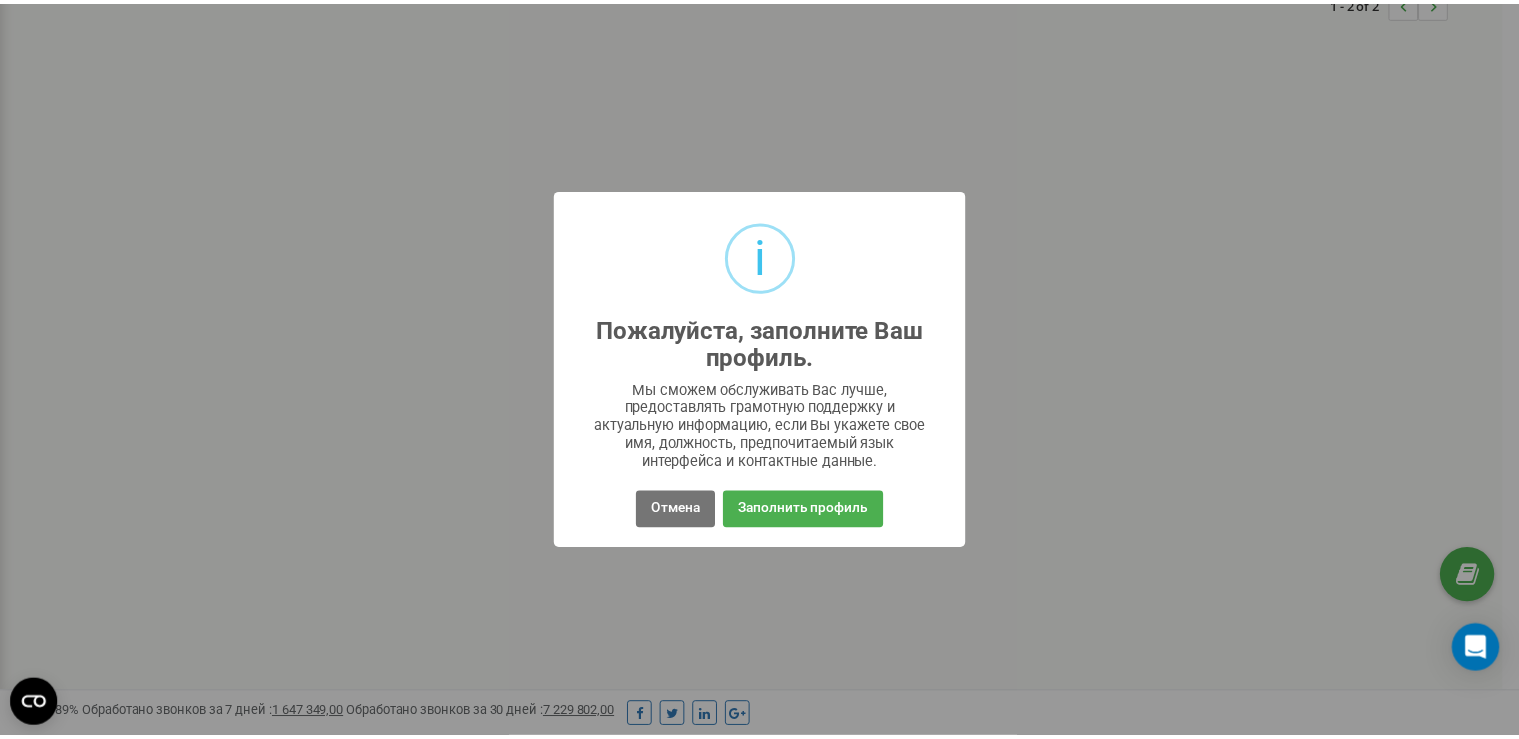 scroll, scrollTop: 460, scrollLeft: 0, axis: vertical 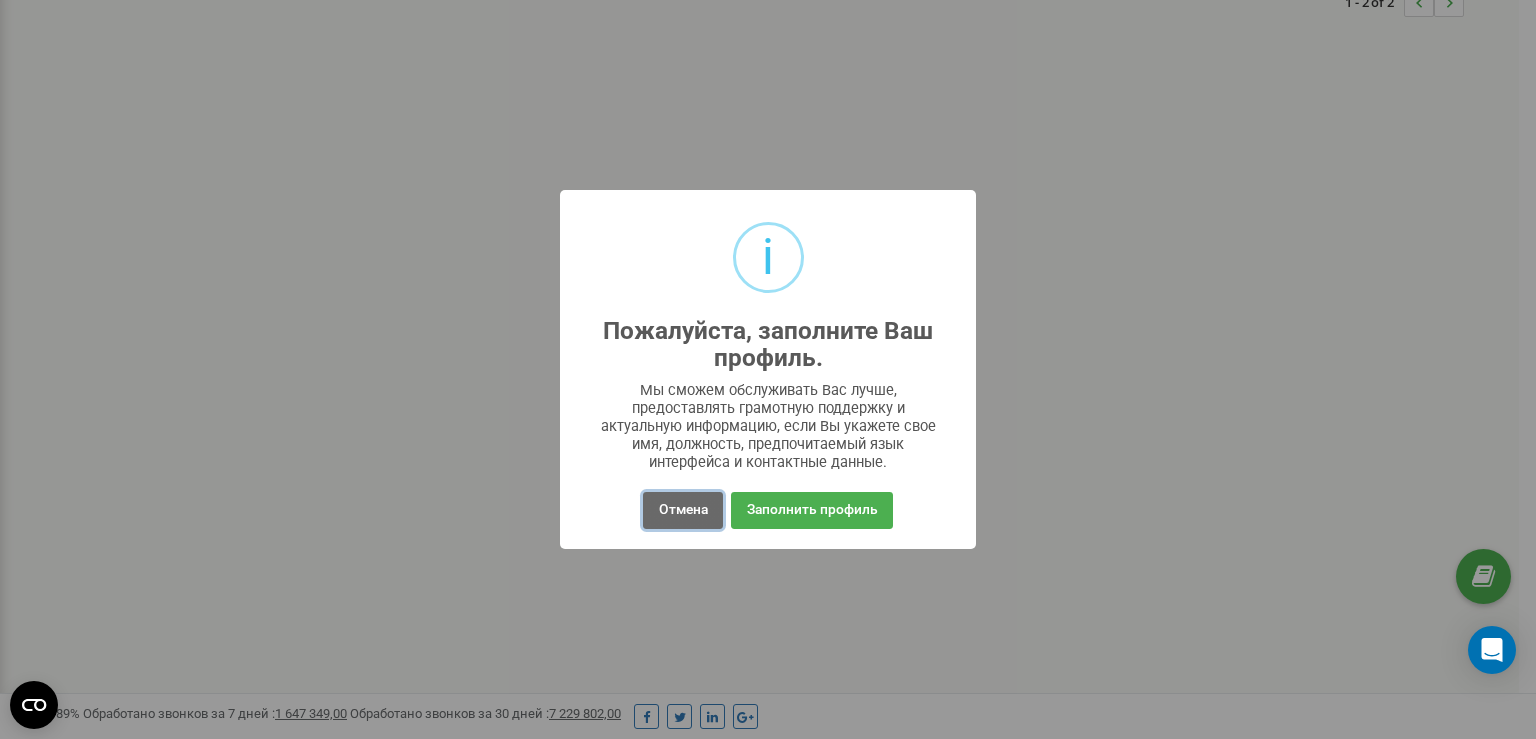 click on "Отмена" at bounding box center [682, 510] 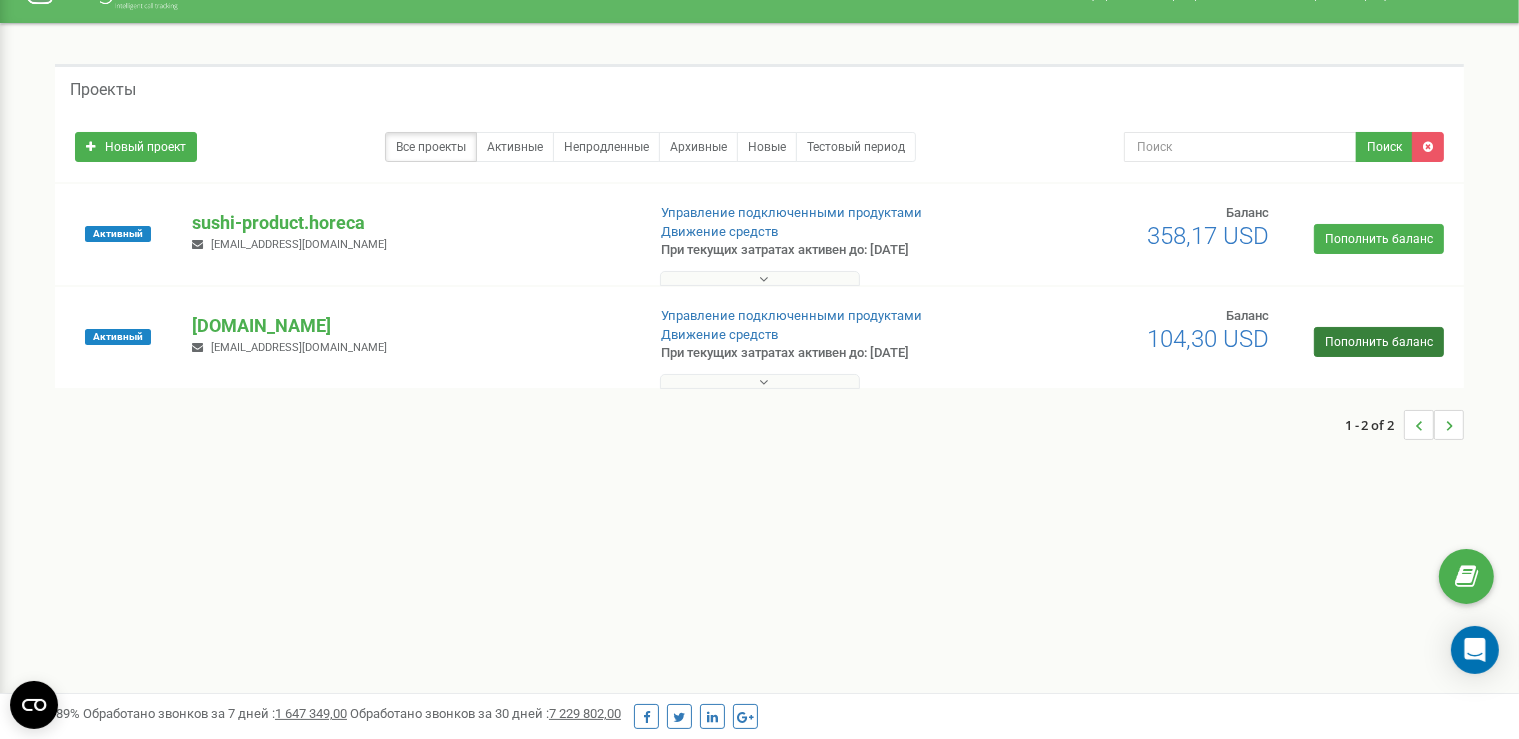 scroll, scrollTop: 0, scrollLeft: 0, axis: both 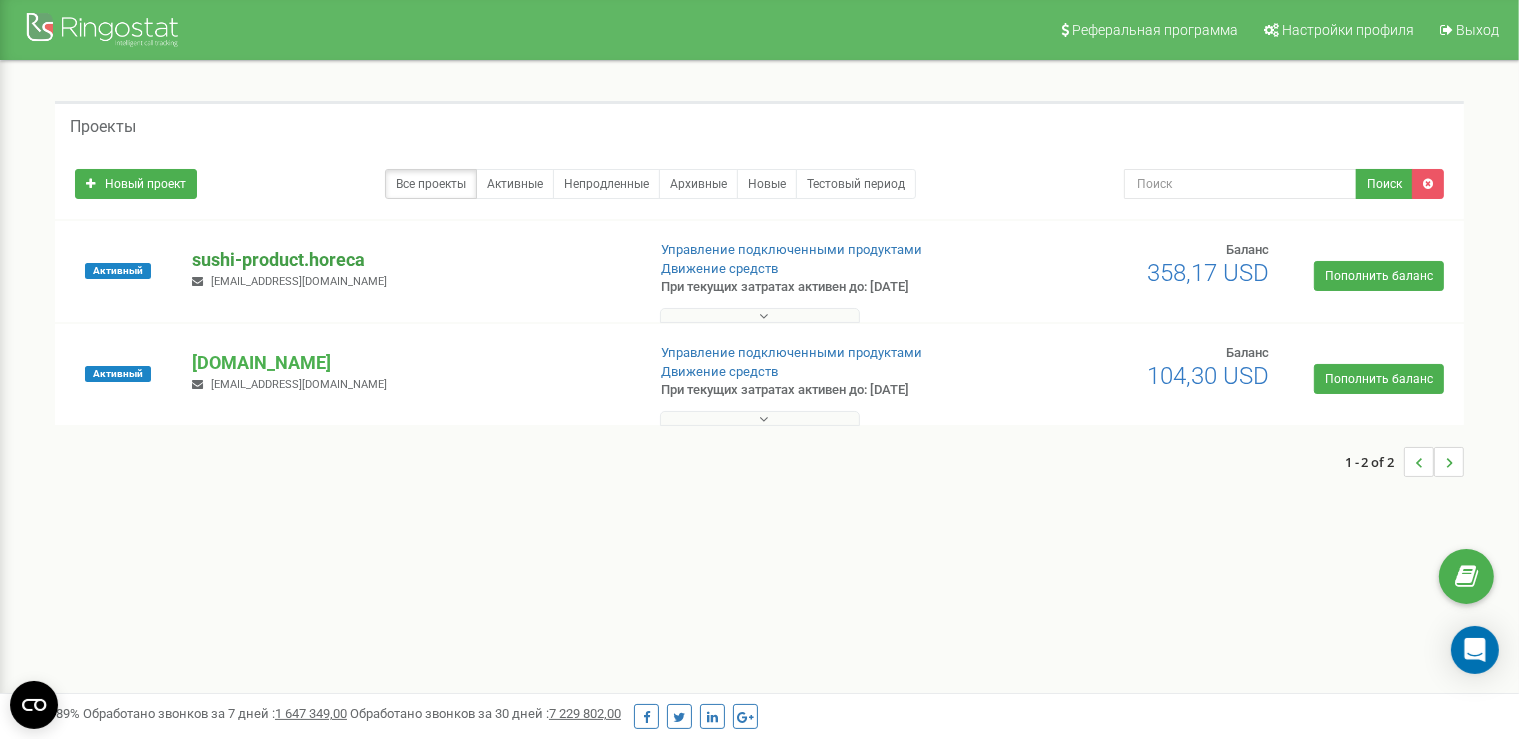 click on "sushi-product.horeca" at bounding box center [410, 260] 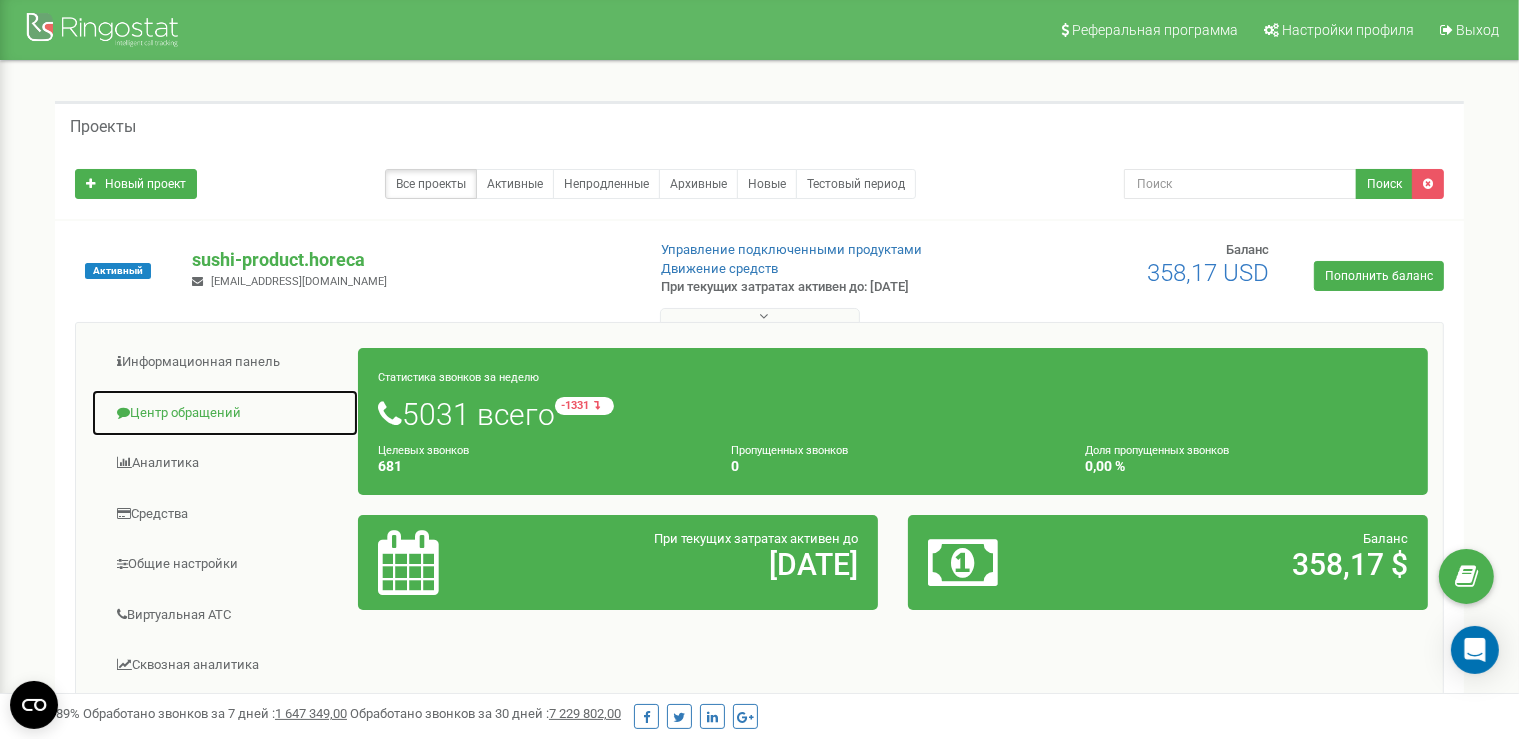 click on "Центр обращений" at bounding box center (225, 413) 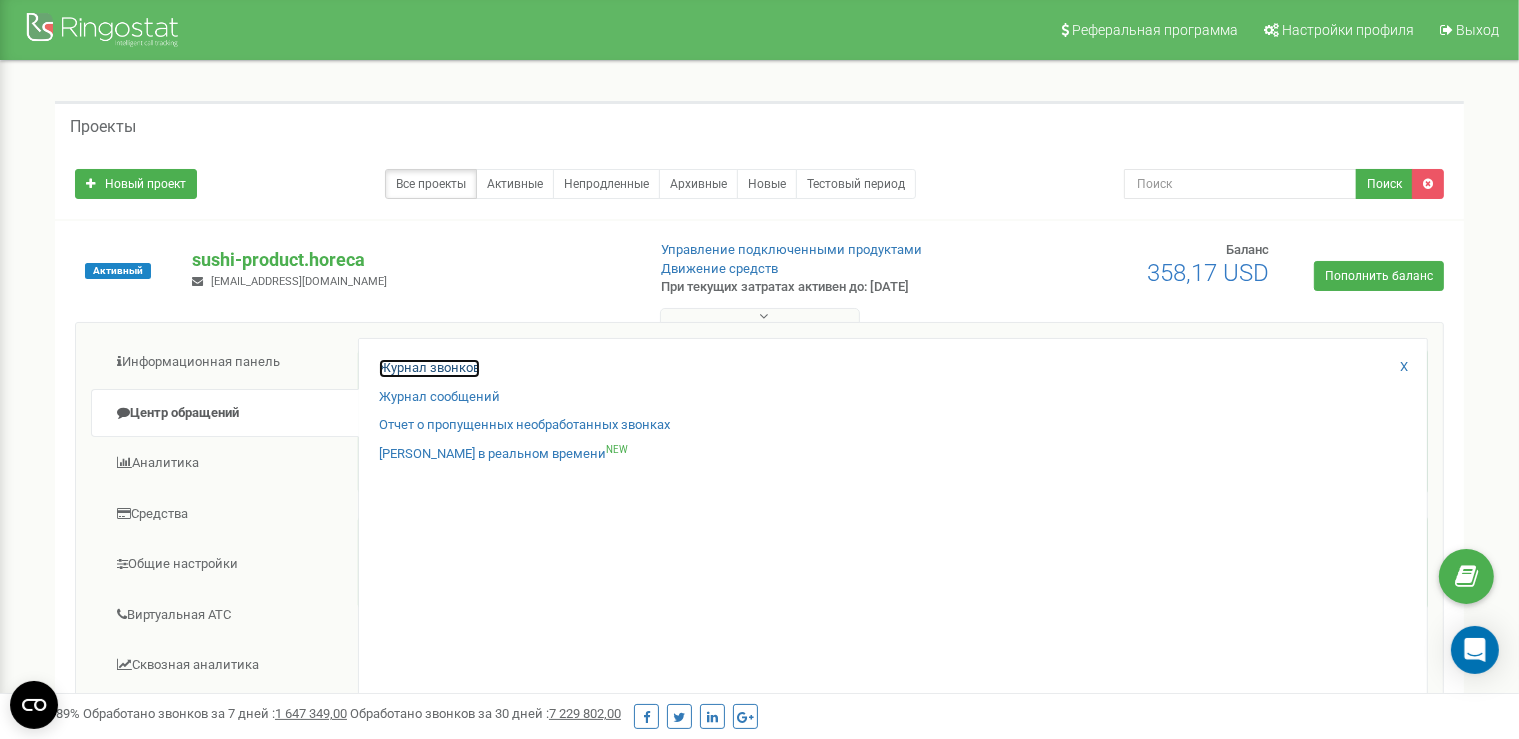 click on "Журнал звонков" at bounding box center [429, 368] 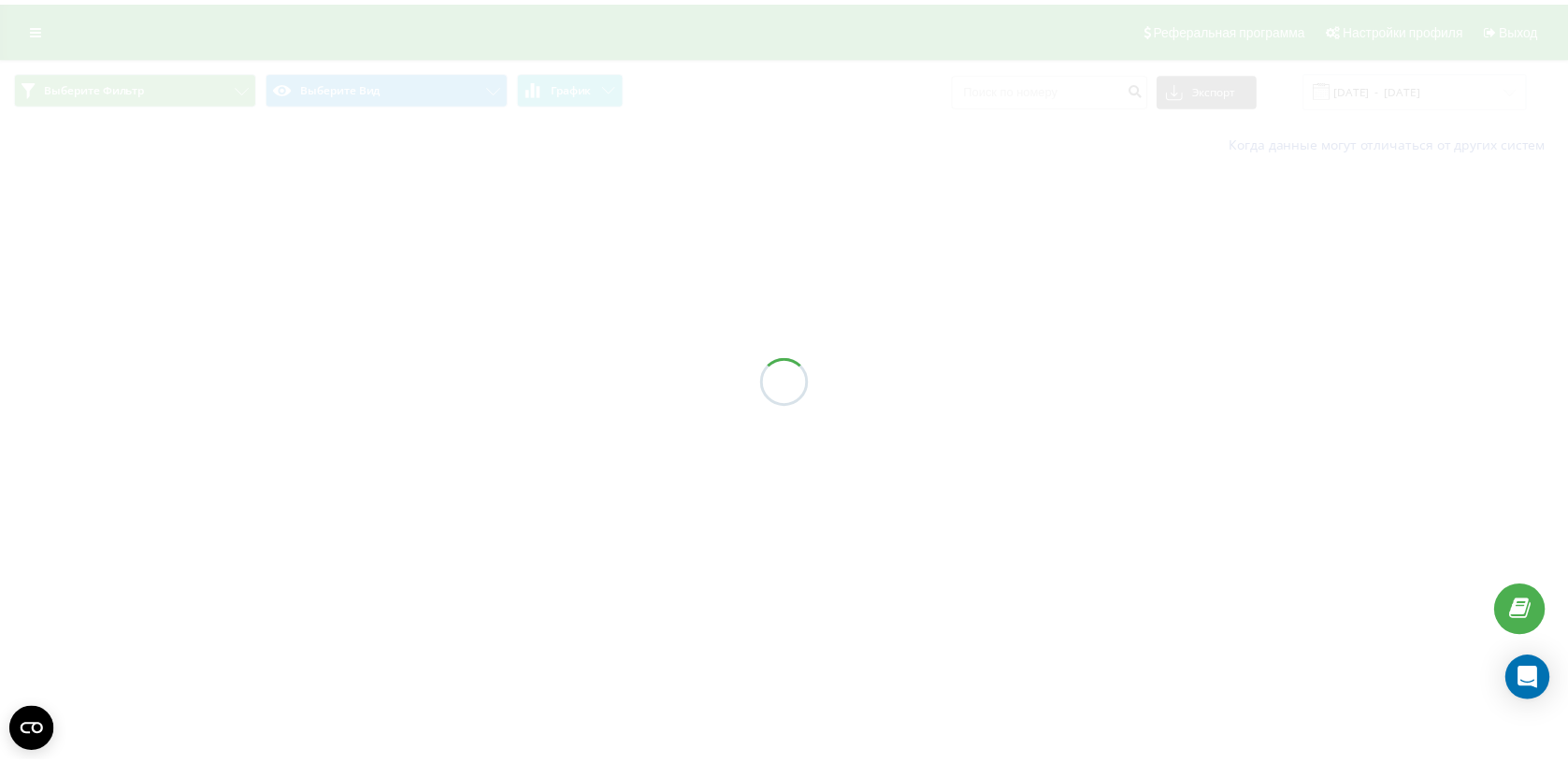 scroll, scrollTop: 0, scrollLeft: 0, axis: both 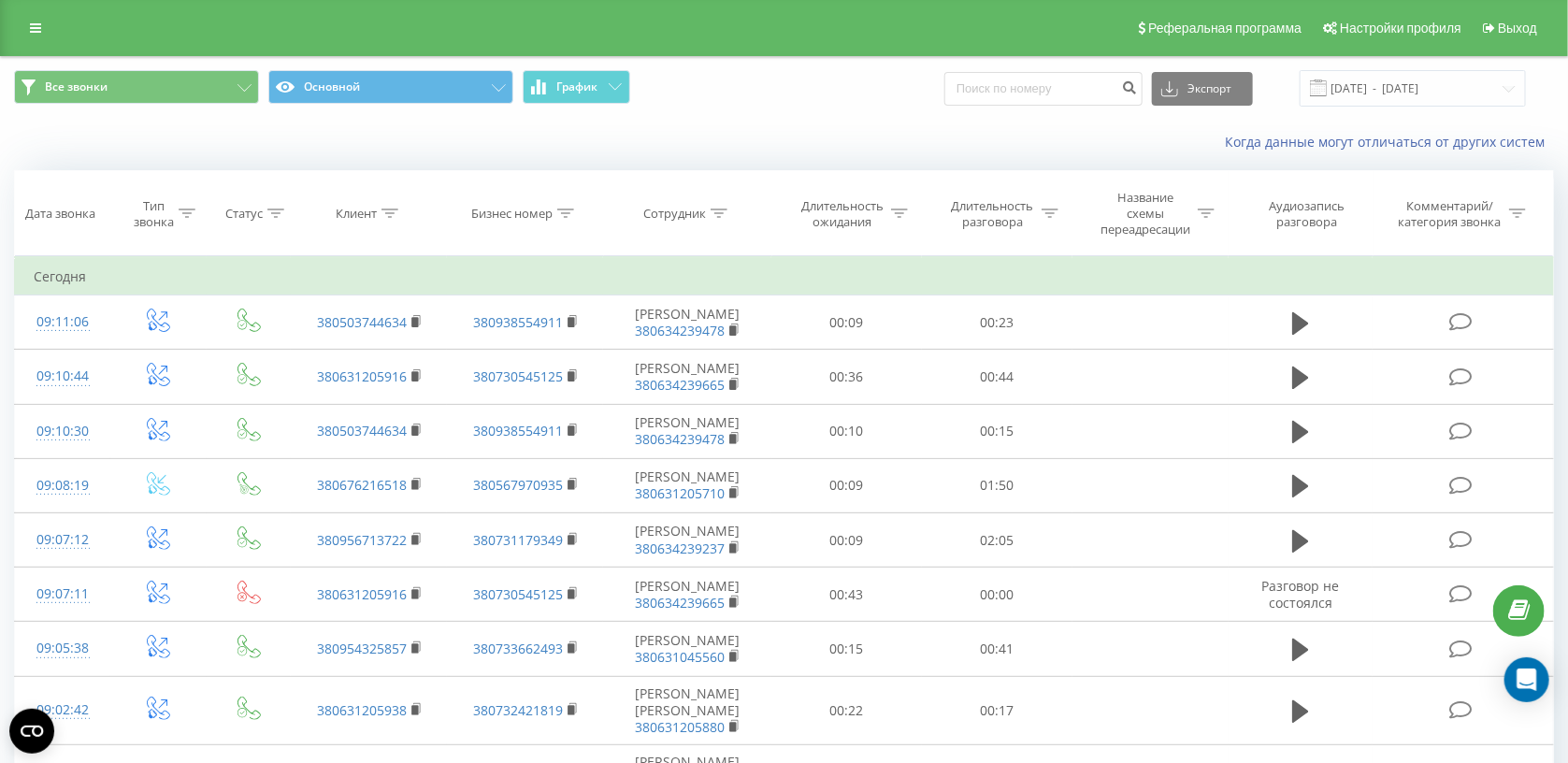 click 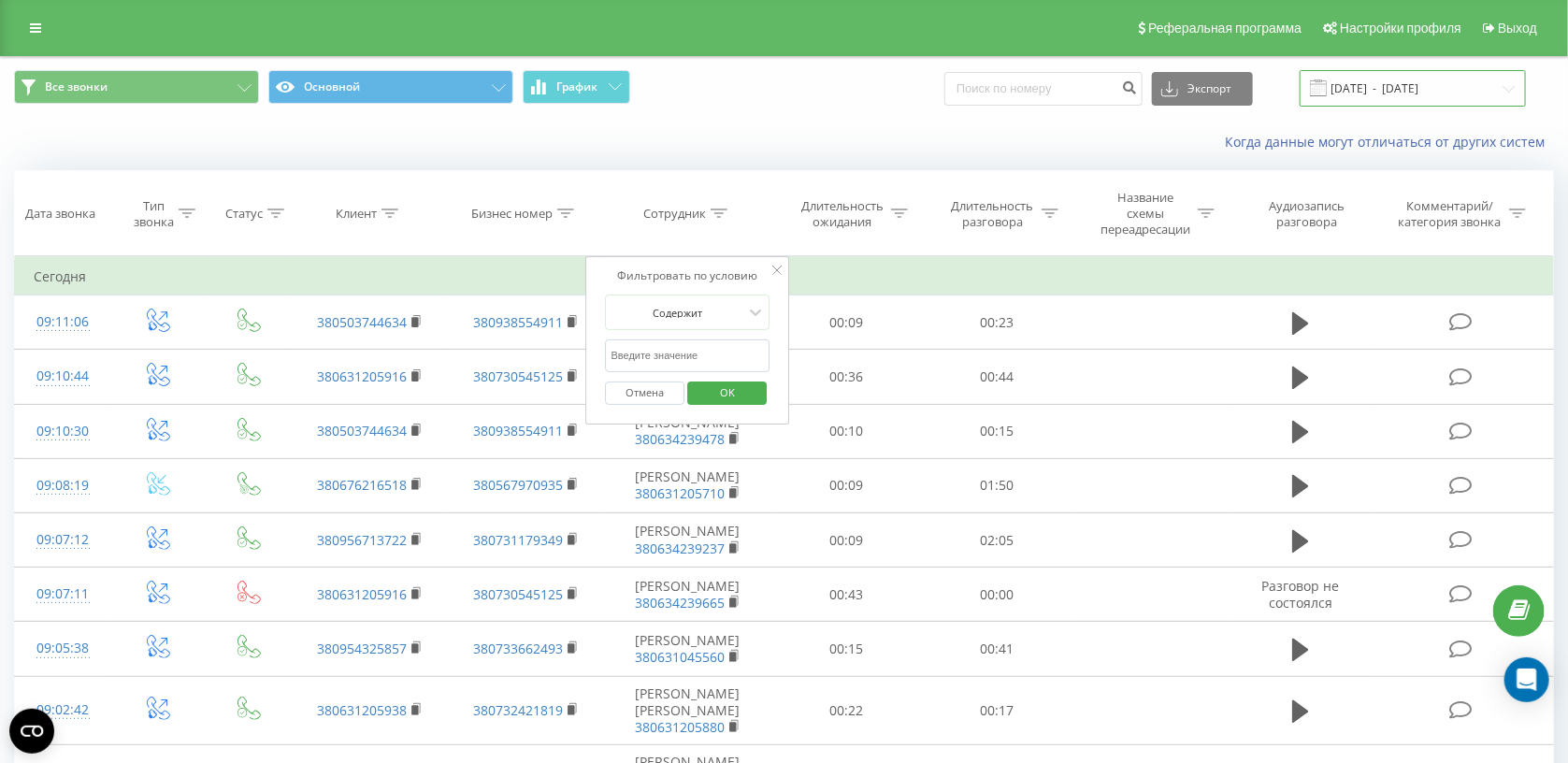 click on "10.06.2025  -  10.07.2025" at bounding box center [1413, 88] 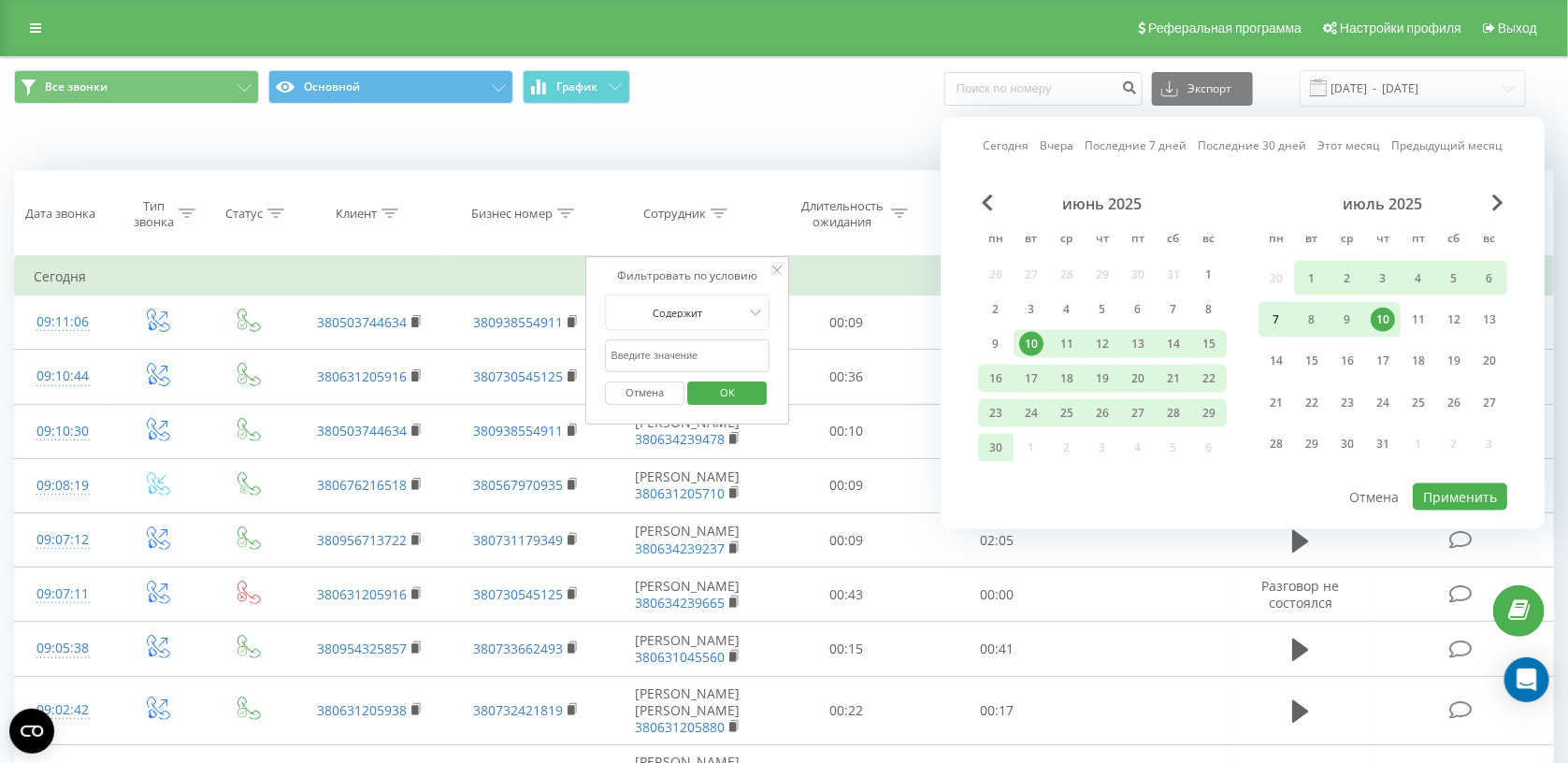 click on "7" at bounding box center [1276, 320] 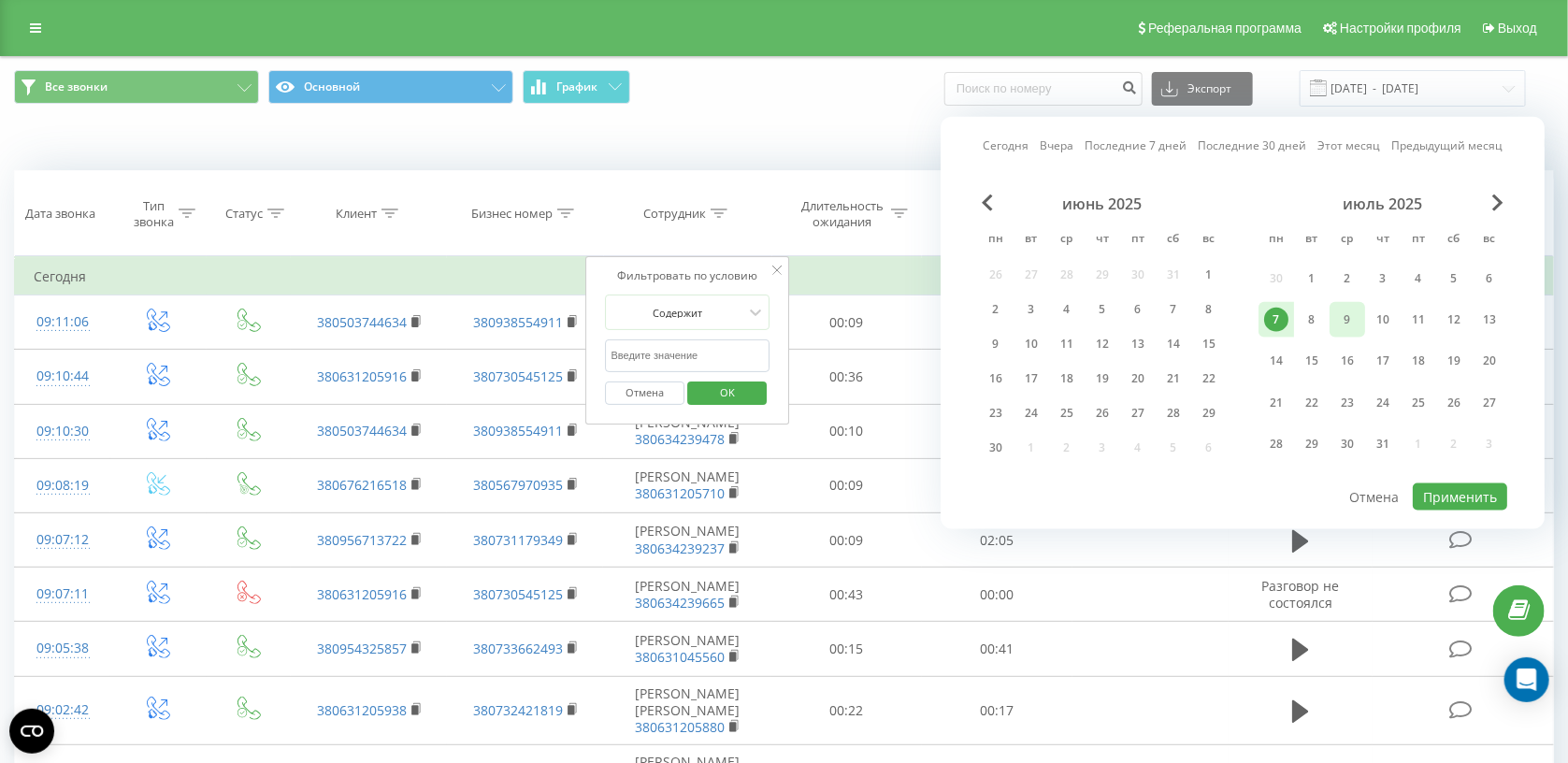 click on "9" at bounding box center [1347, 320] 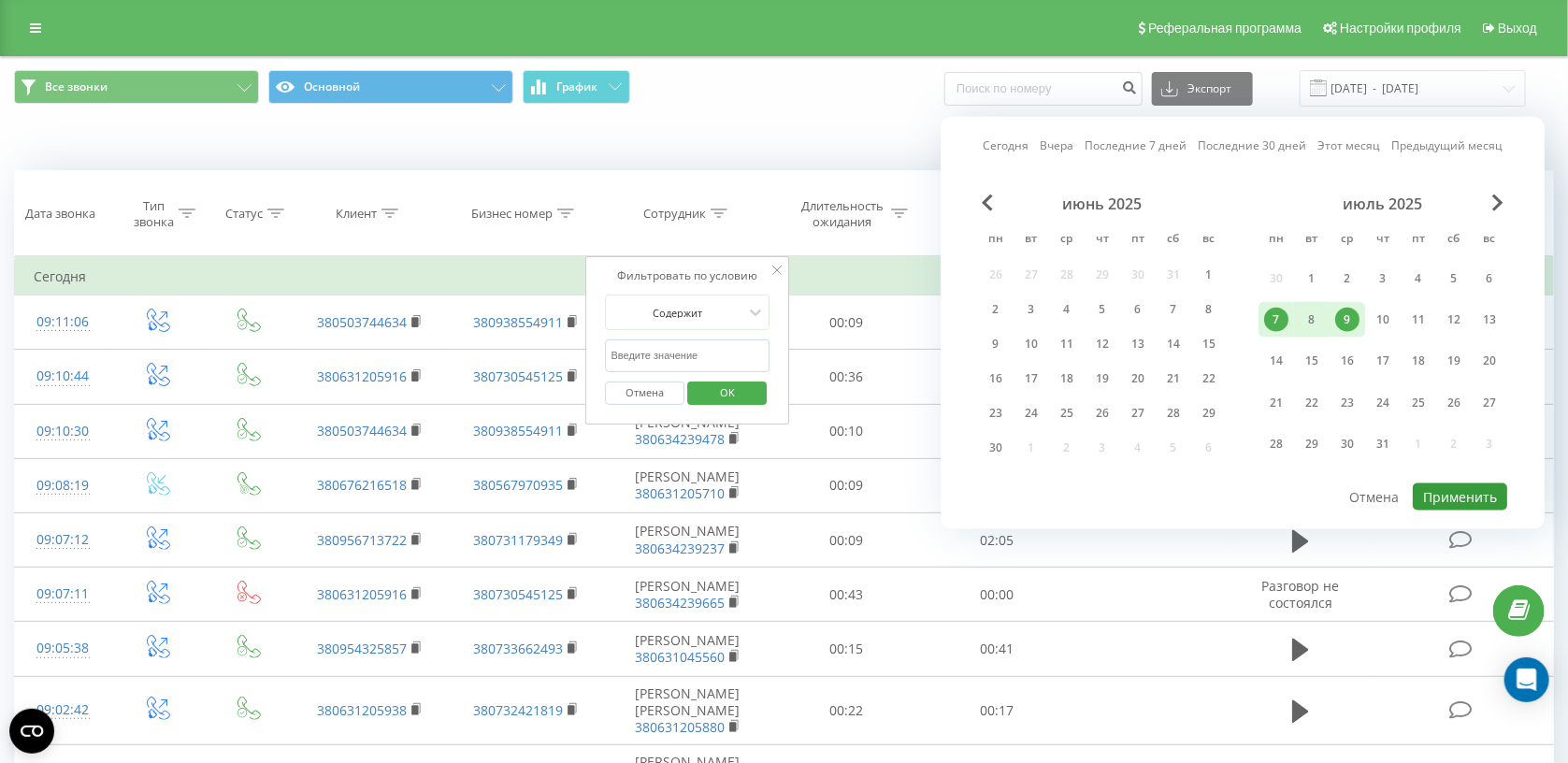 click on "Применить" at bounding box center [1460, 497] 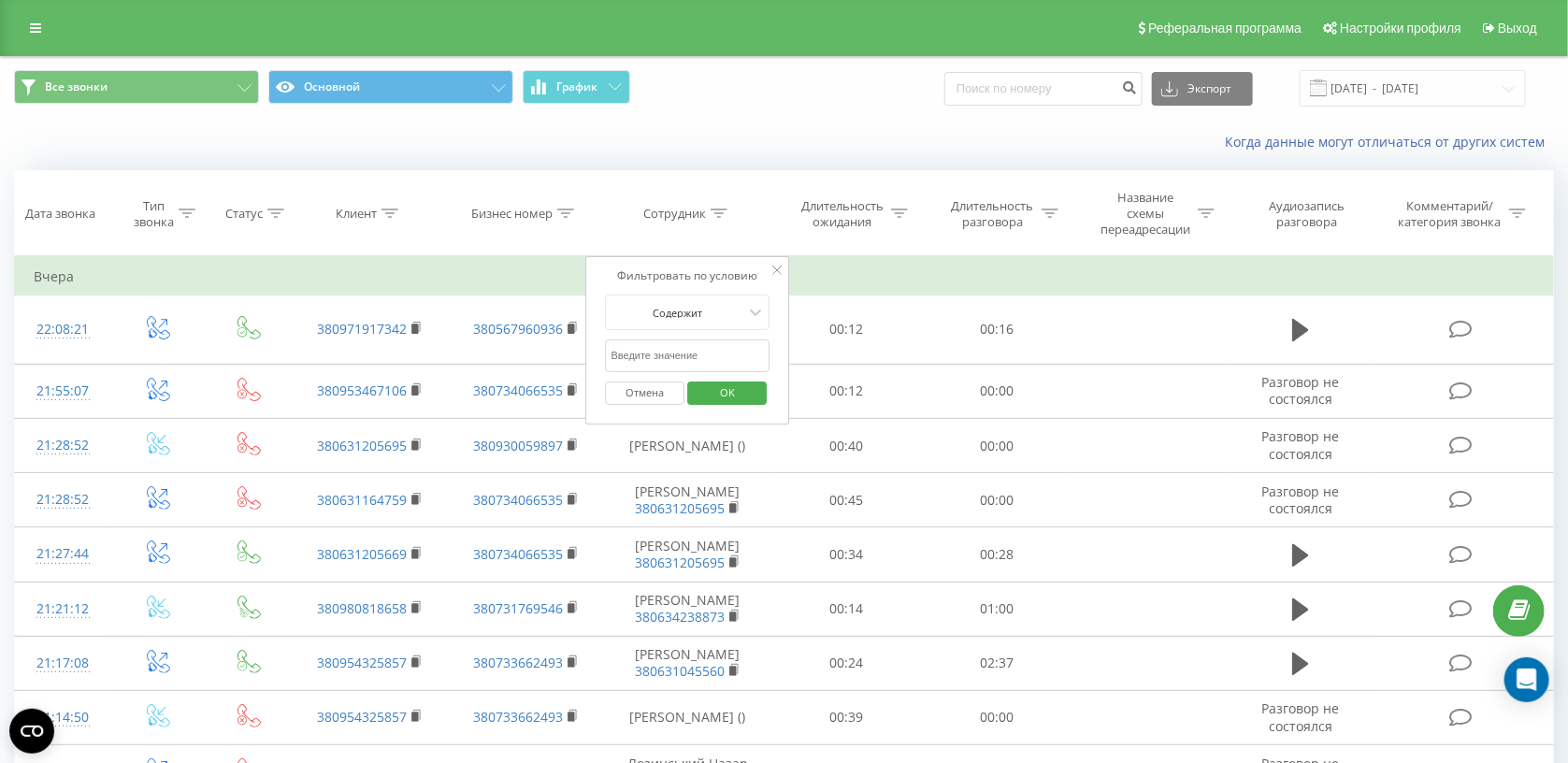 click on "Фильтровать по условию Содержит Отмена OK" at bounding box center (688, 340) 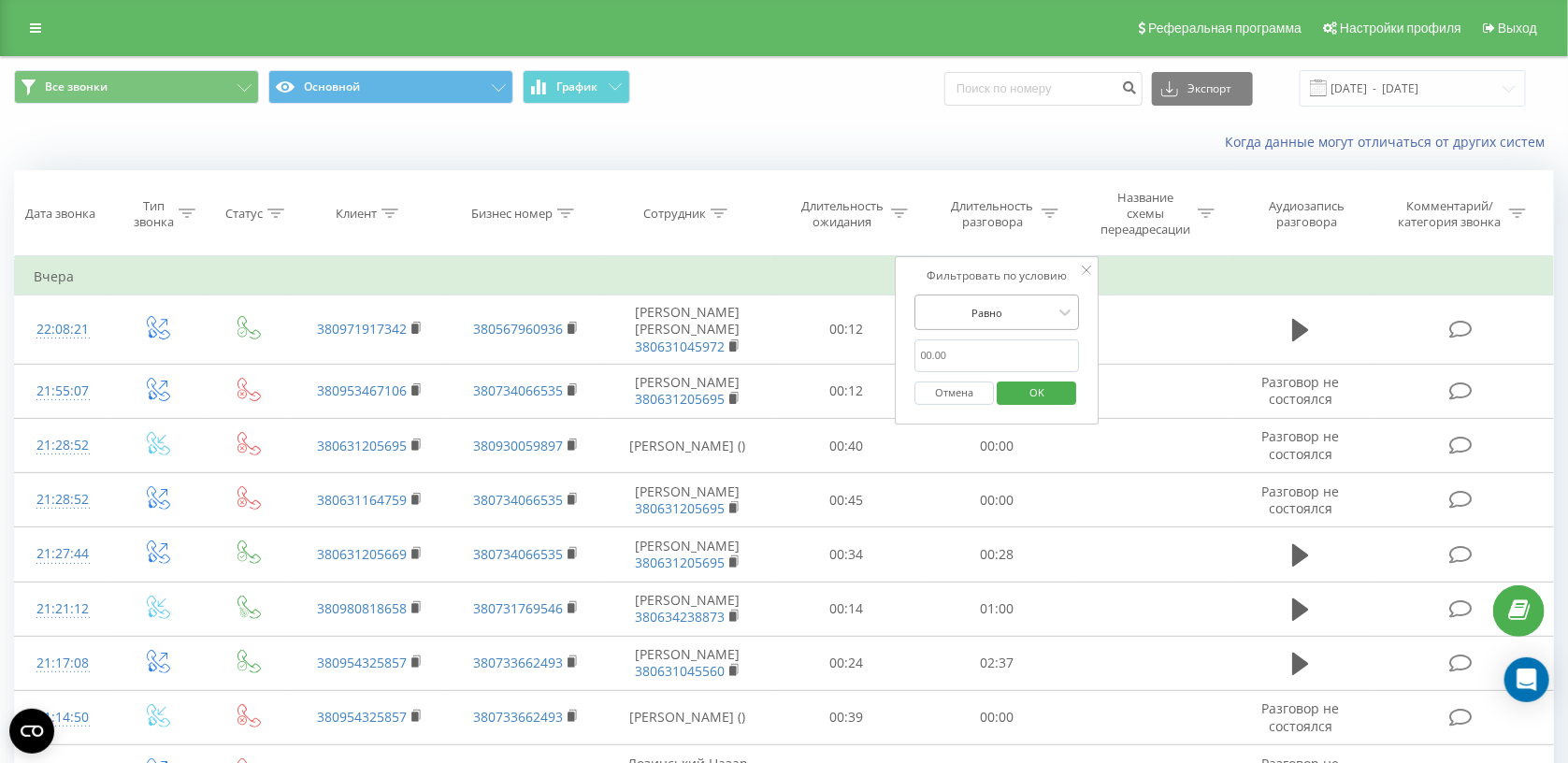 click on "Равно" at bounding box center [998, 312] 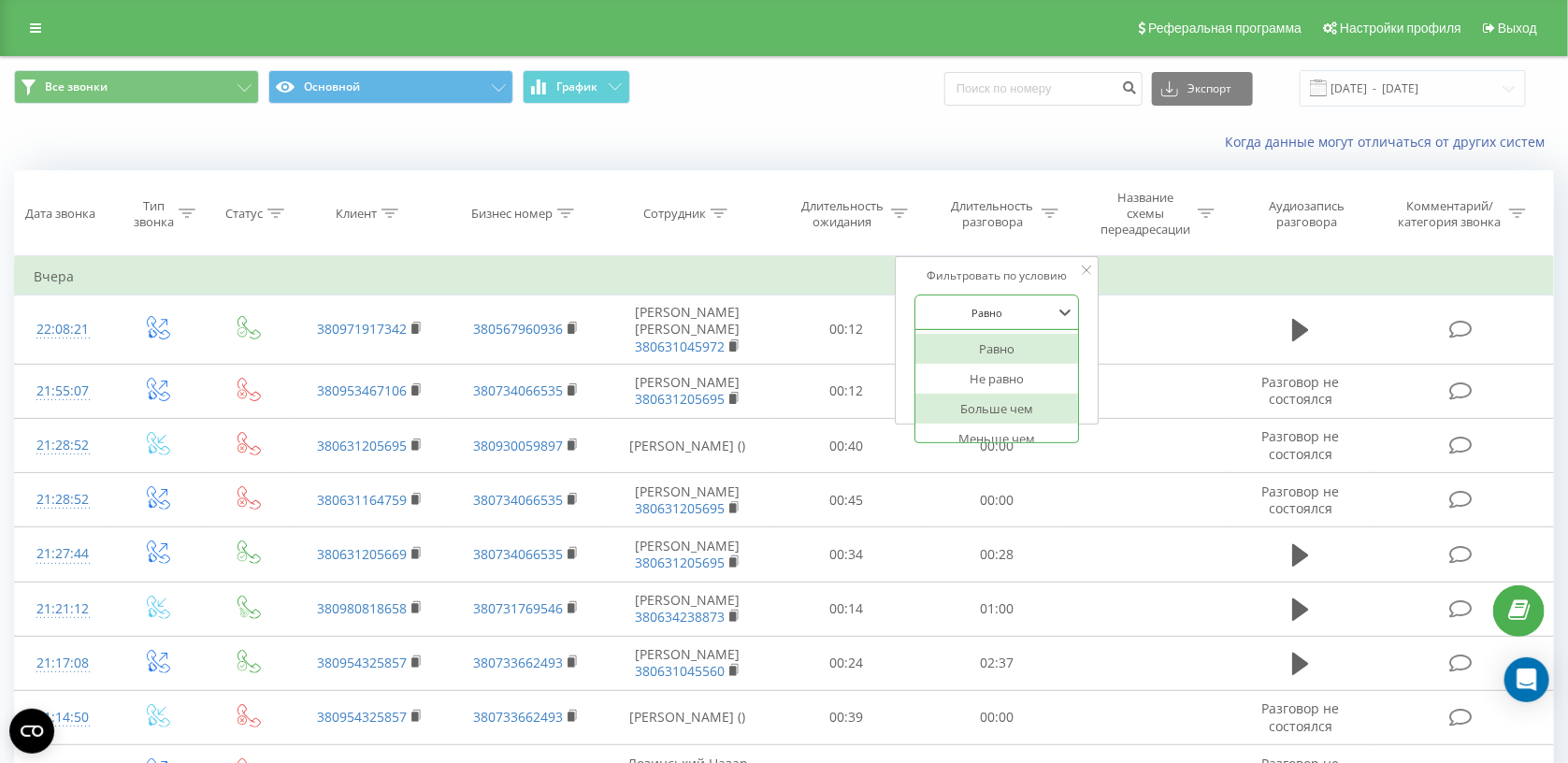 scroll, scrollTop: 75, scrollLeft: 0, axis: vertical 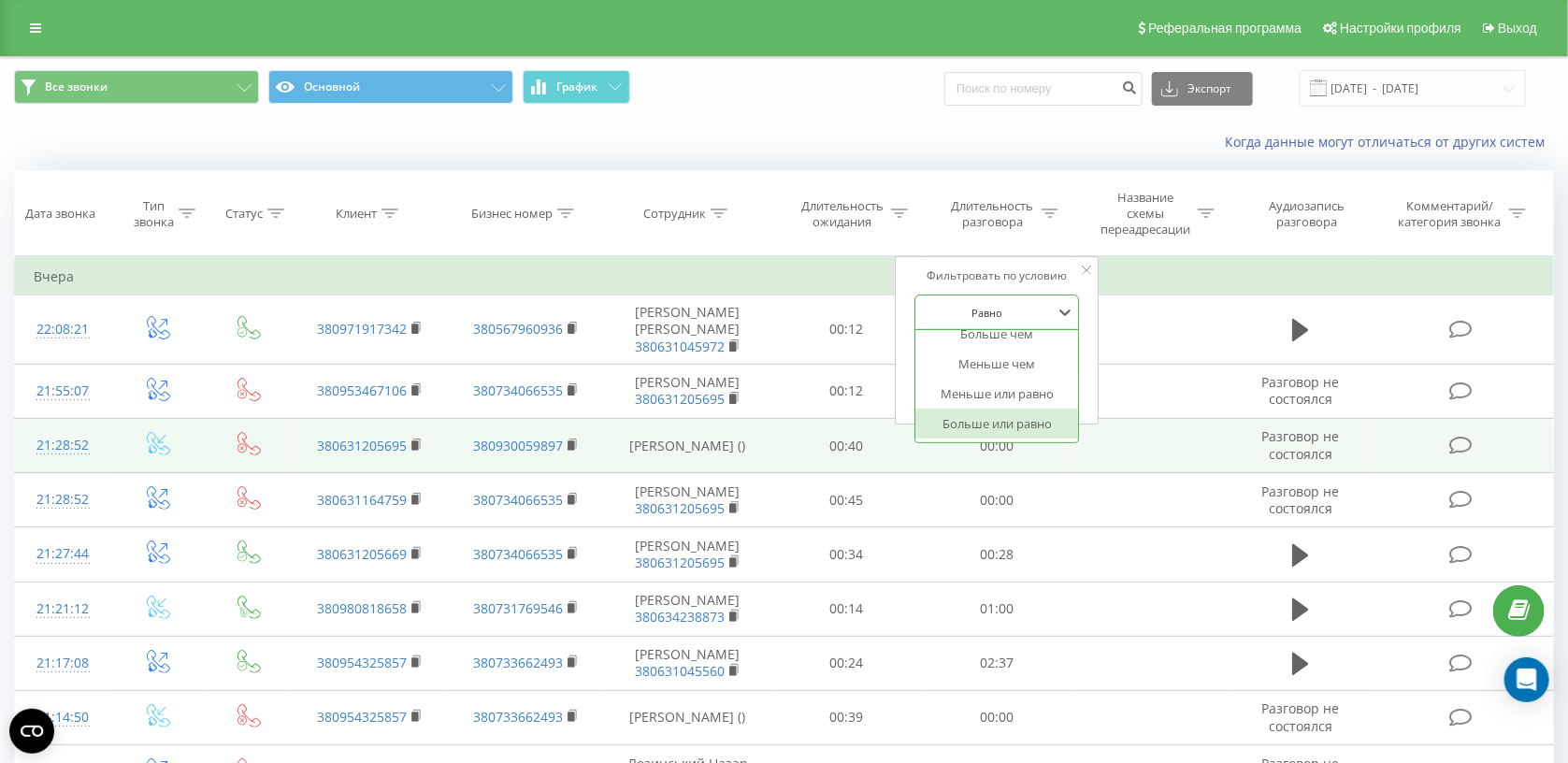 click on "Больше или равно" at bounding box center [998, 424] 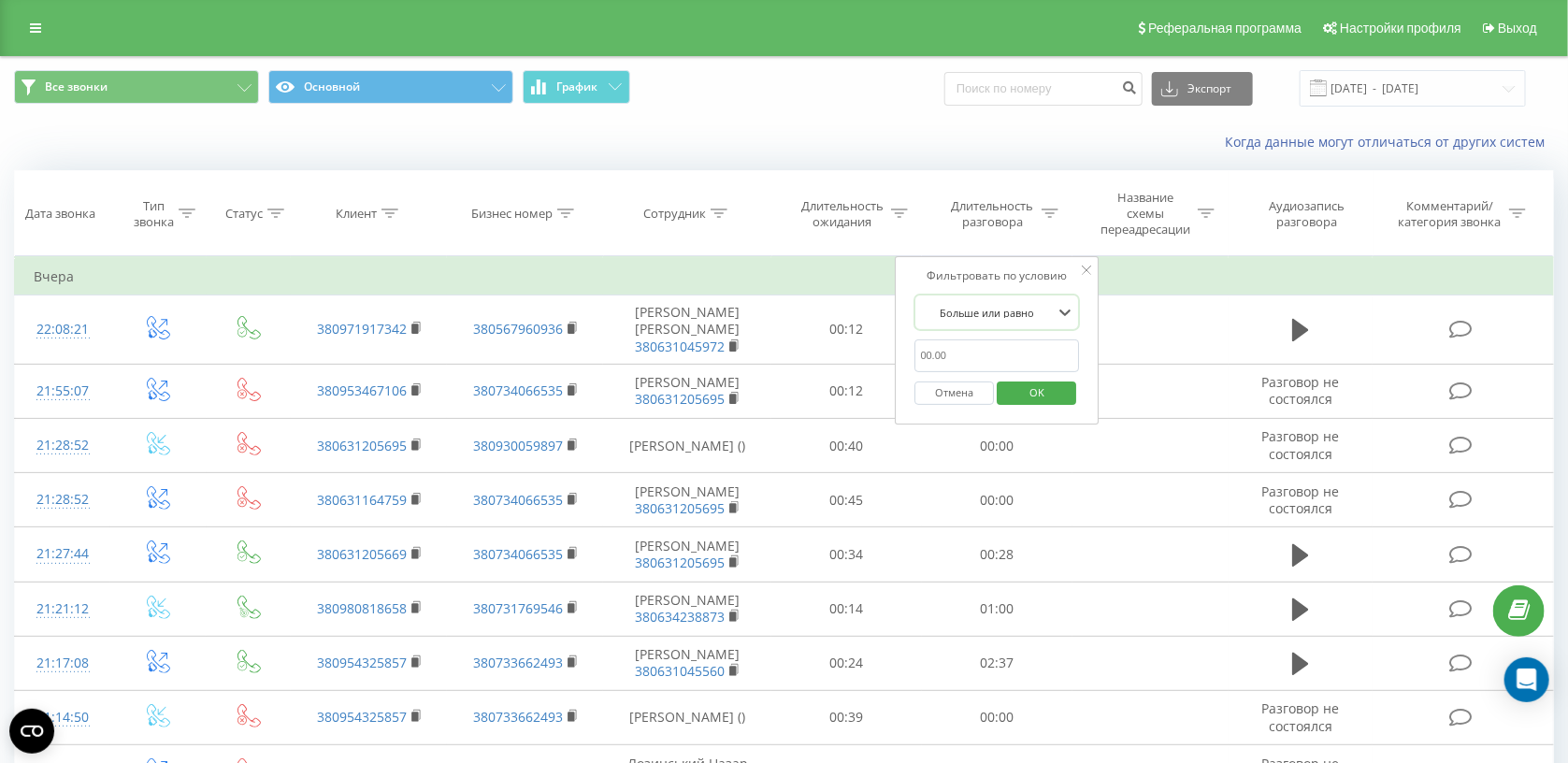 click at bounding box center (998, 355) 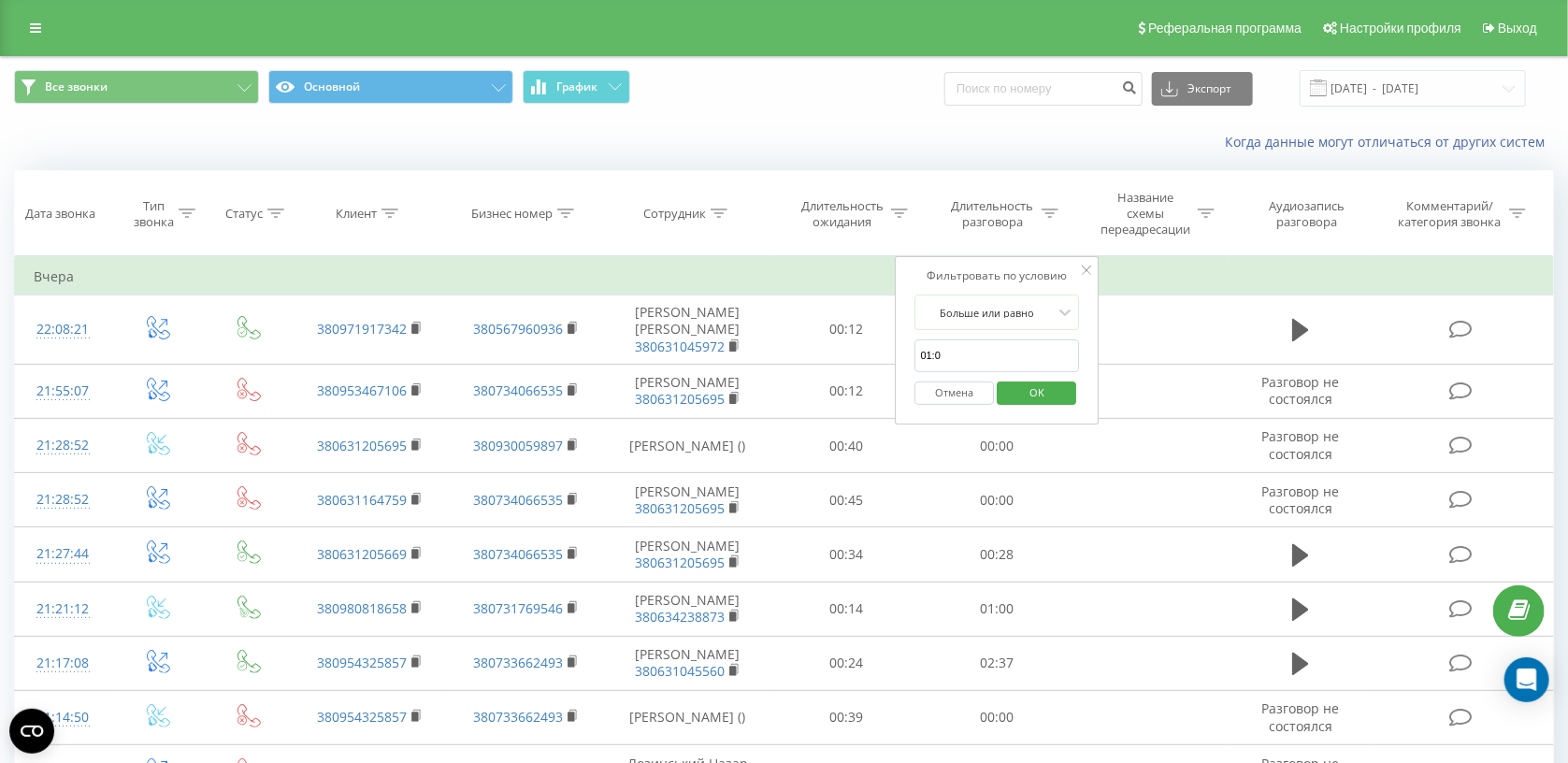 type on "01:00" 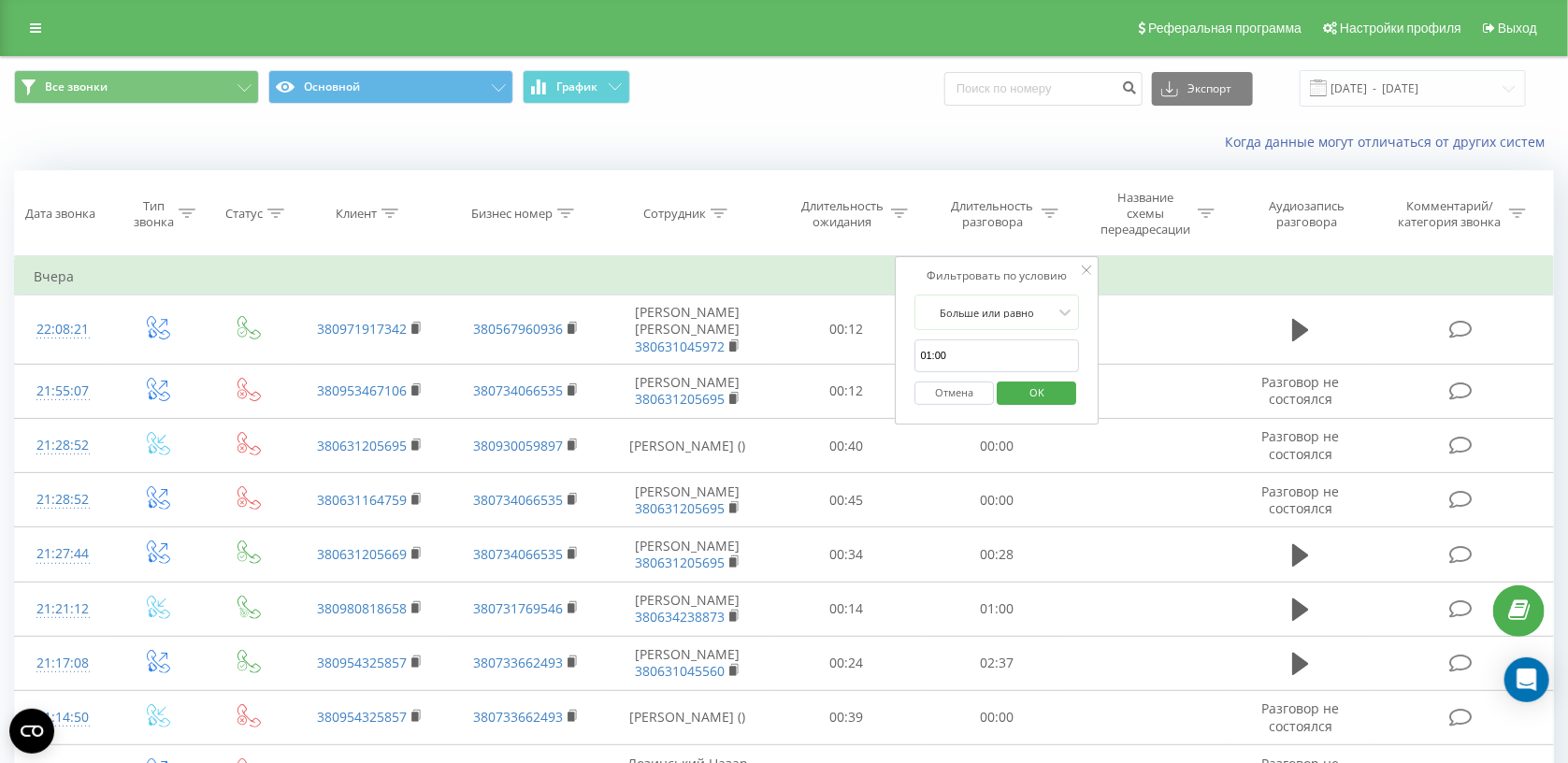 click on "OK" at bounding box center [1036, 393] 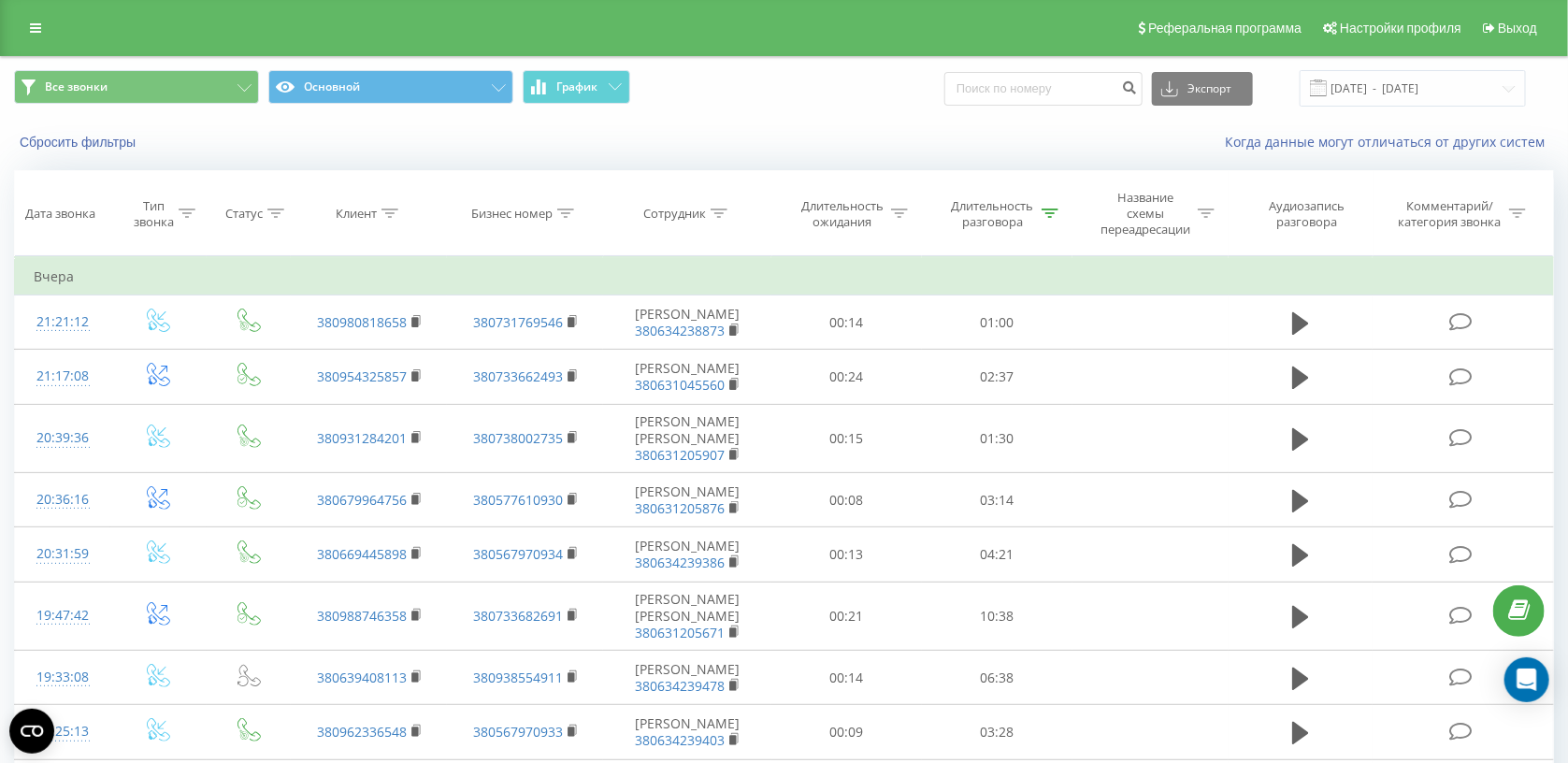 click at bounding box center (719, 213) 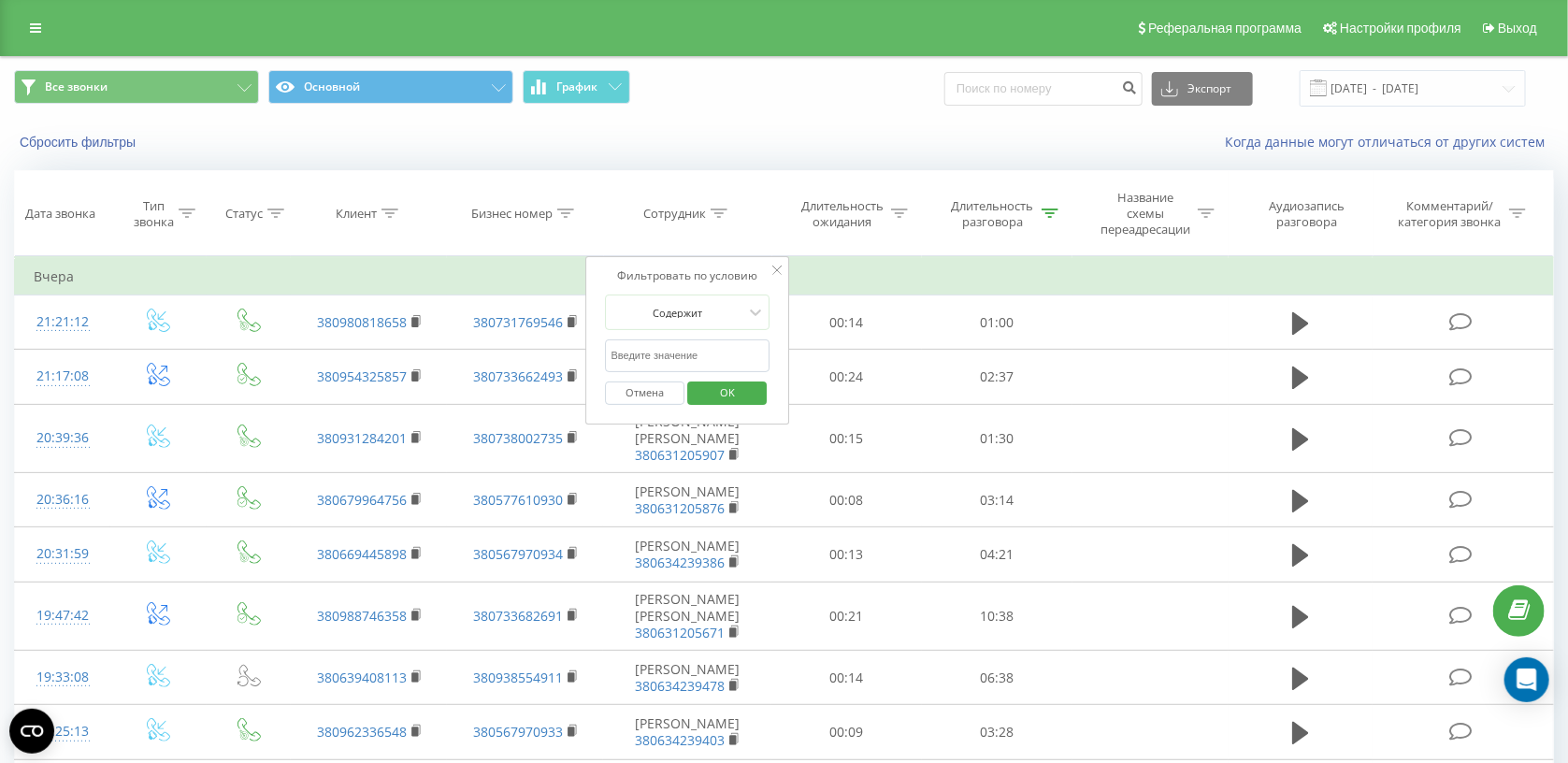 drag, startPoint x: 703, startPoint y: 360, endPoint x: 695, endPoint y: 355, distance: 9.43398 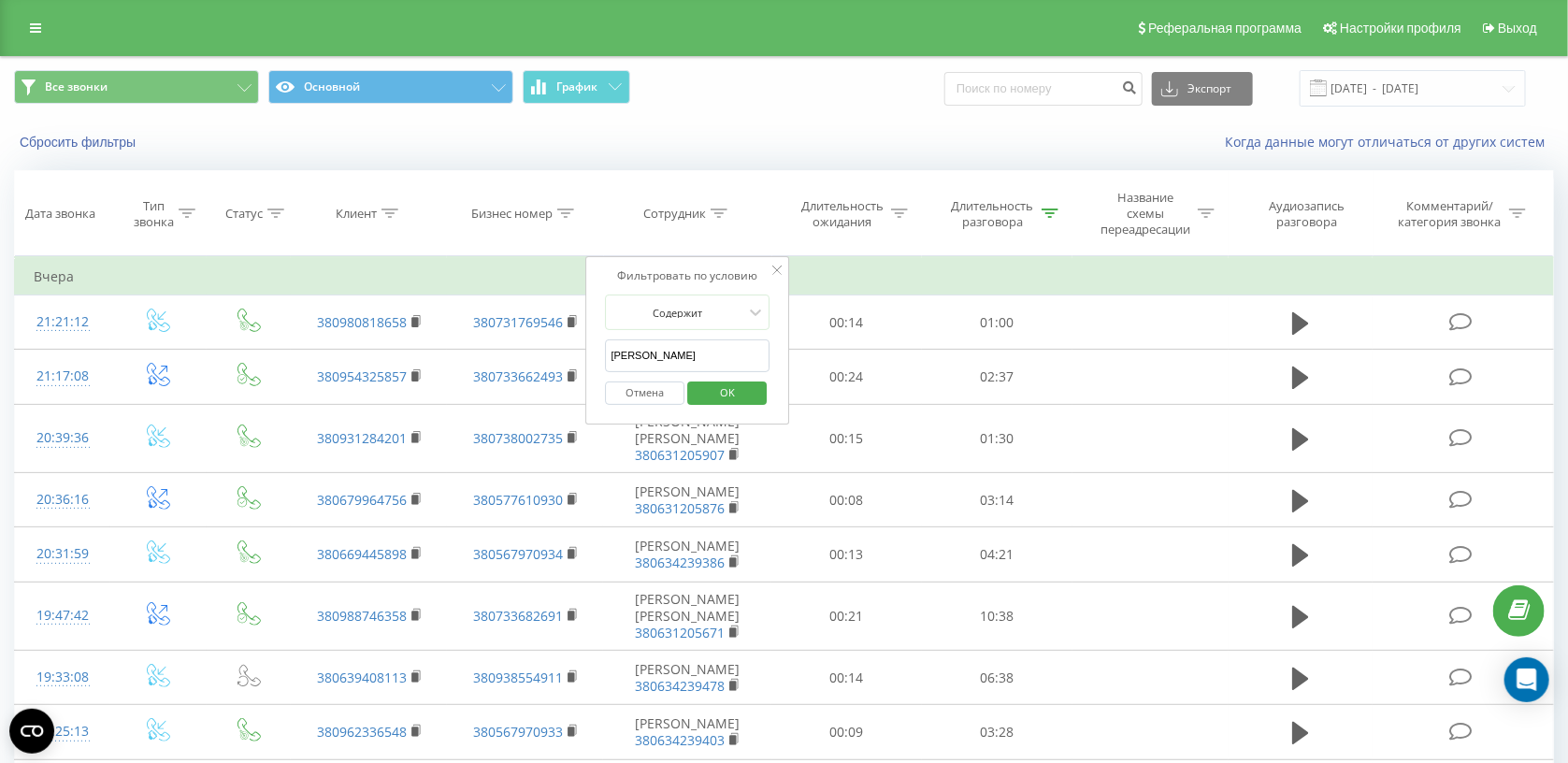 click on "OK" at bounding box center (726, 393) 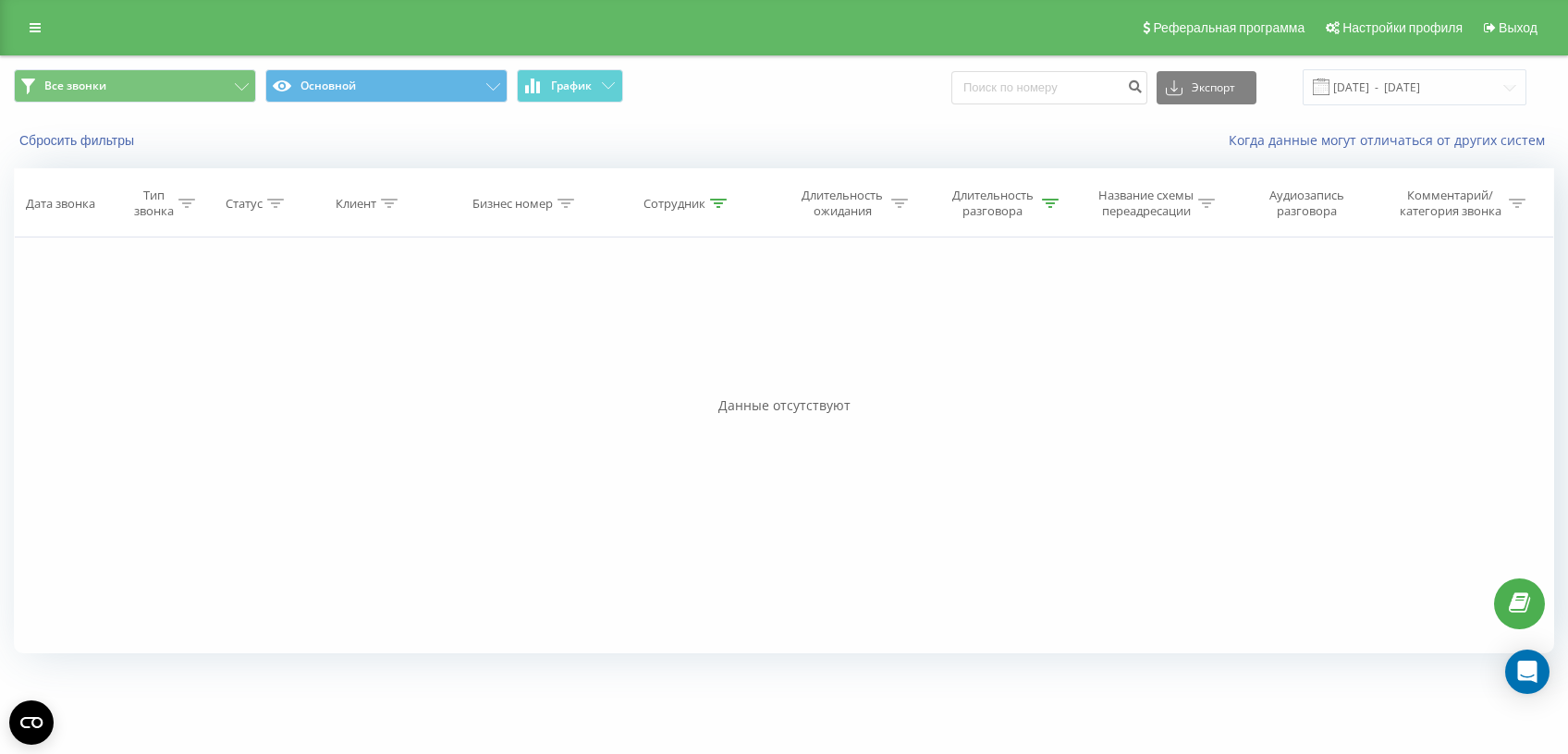 click 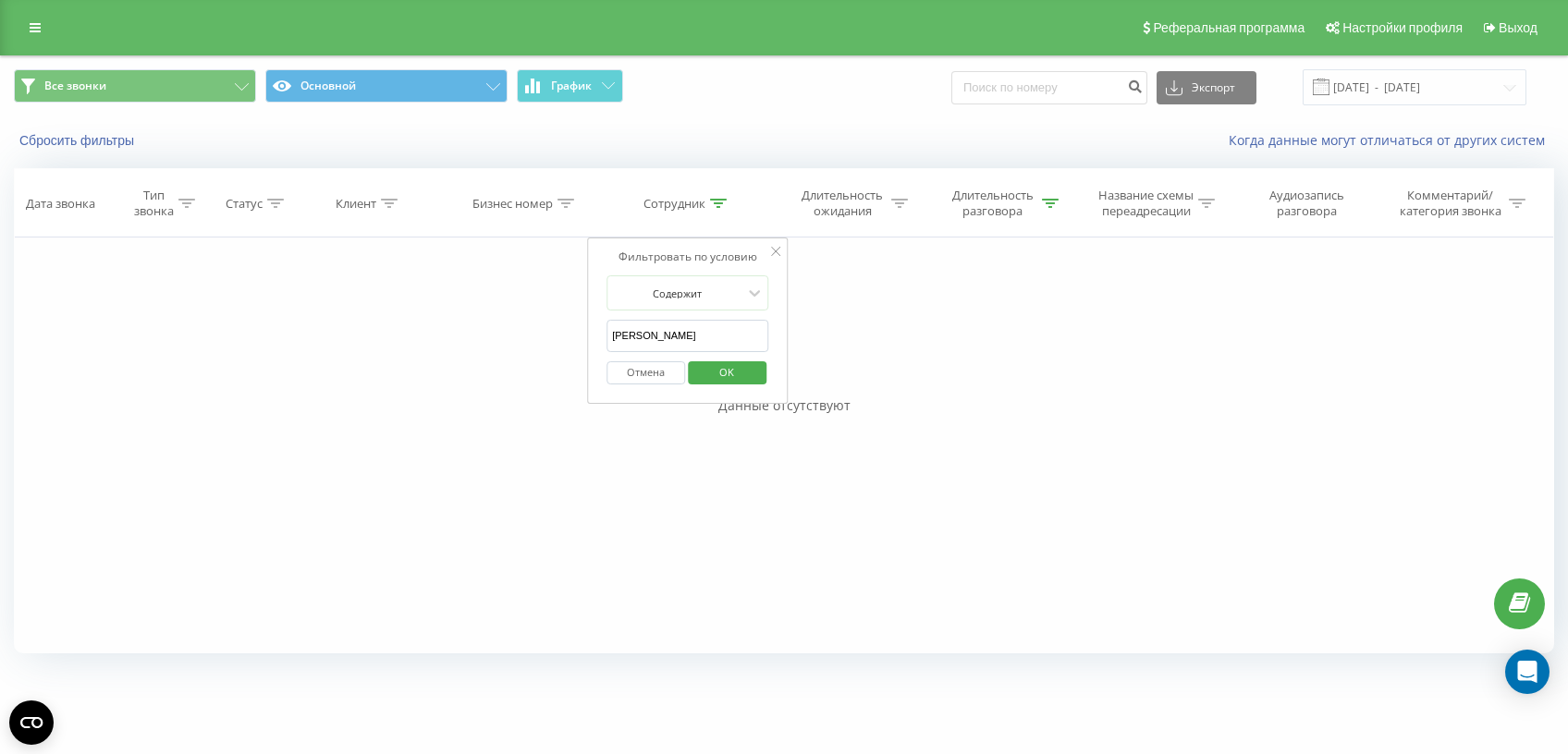 drag, startPoint x: 668, startPoint y: 354, endPoint x: 629, endPoint y: 355, distance: 39.012818 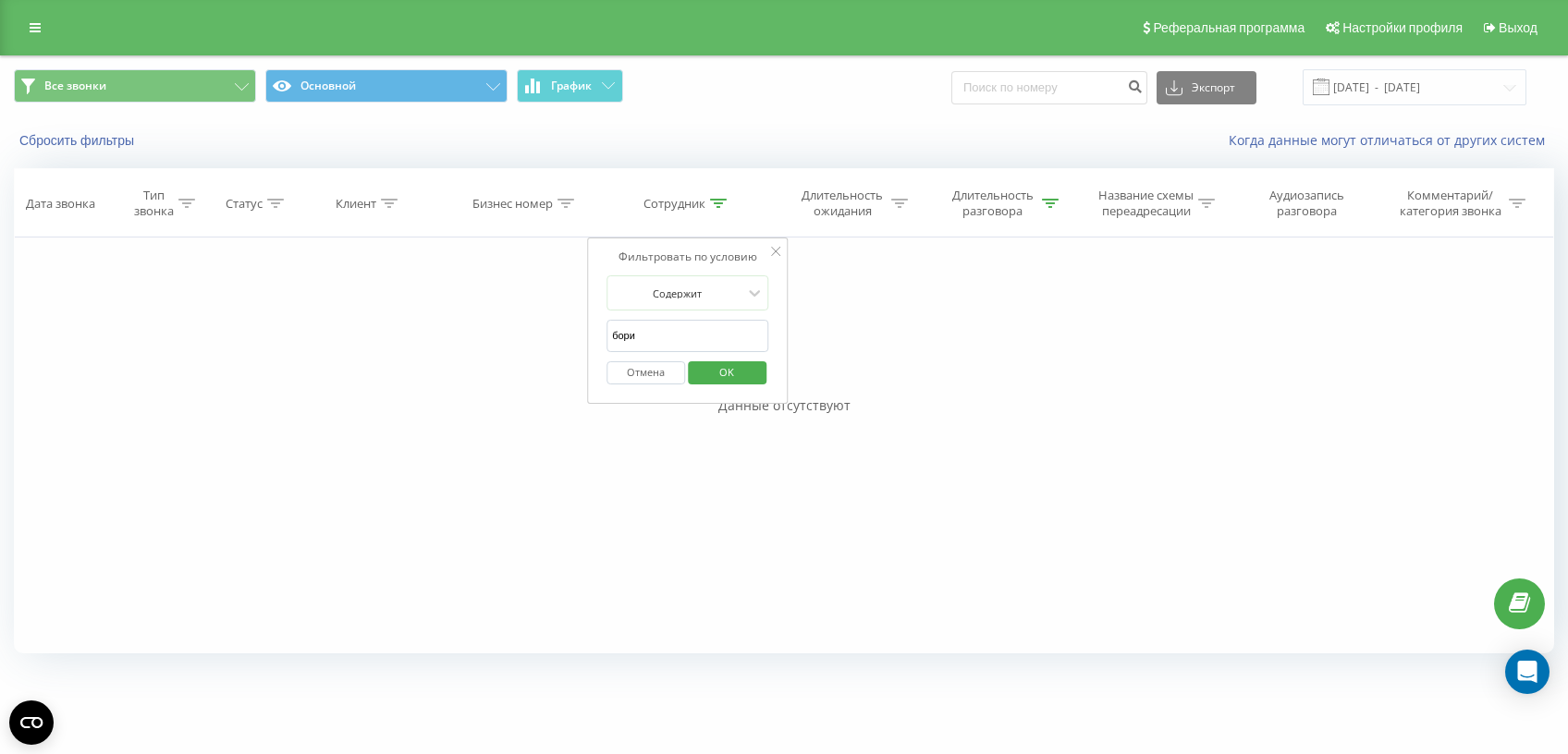 click on "OK" at bounding box center (727, 372) 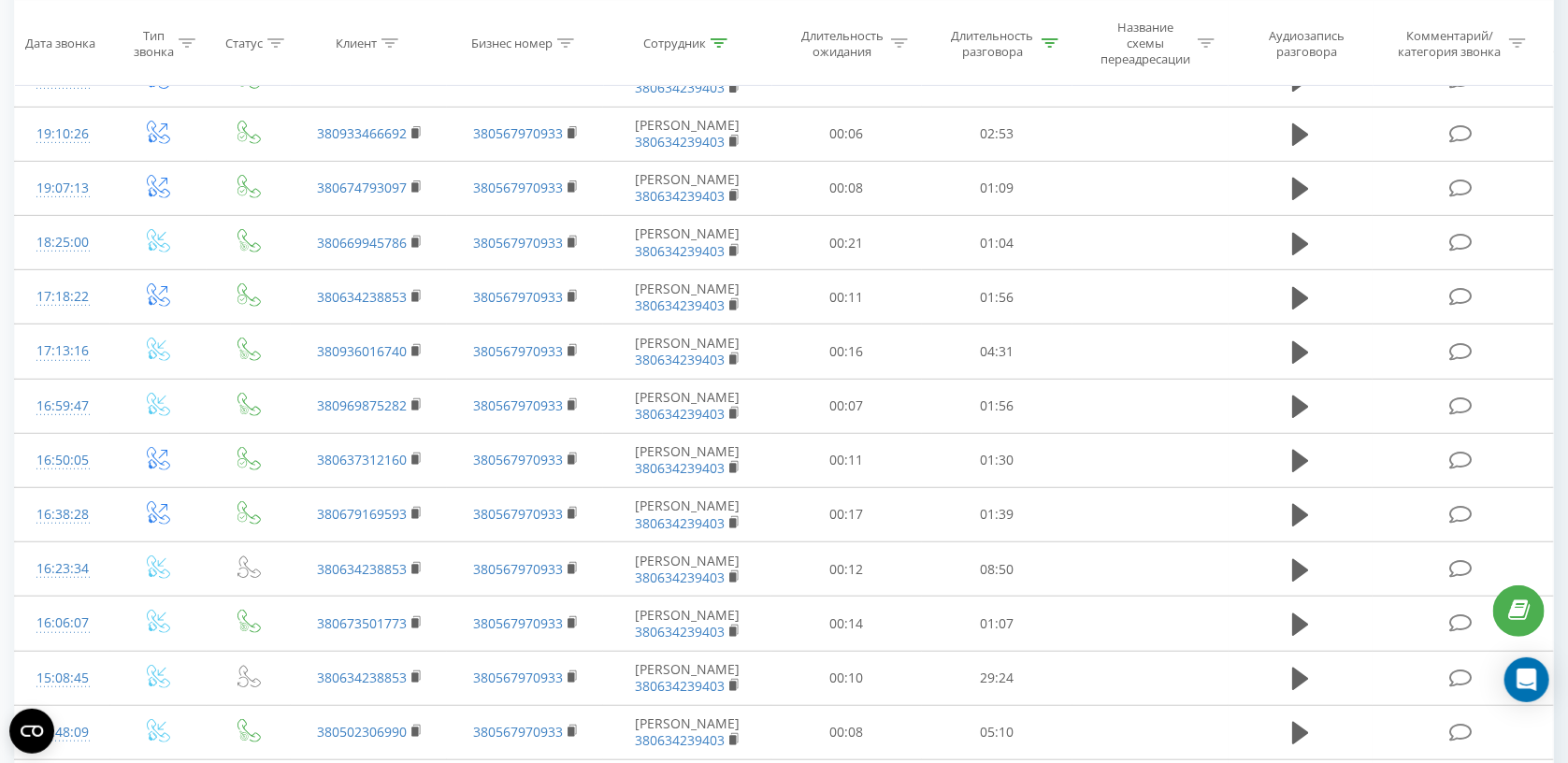 scroll, scrollTop: 595, scrollLeft: 0, axis: vertical 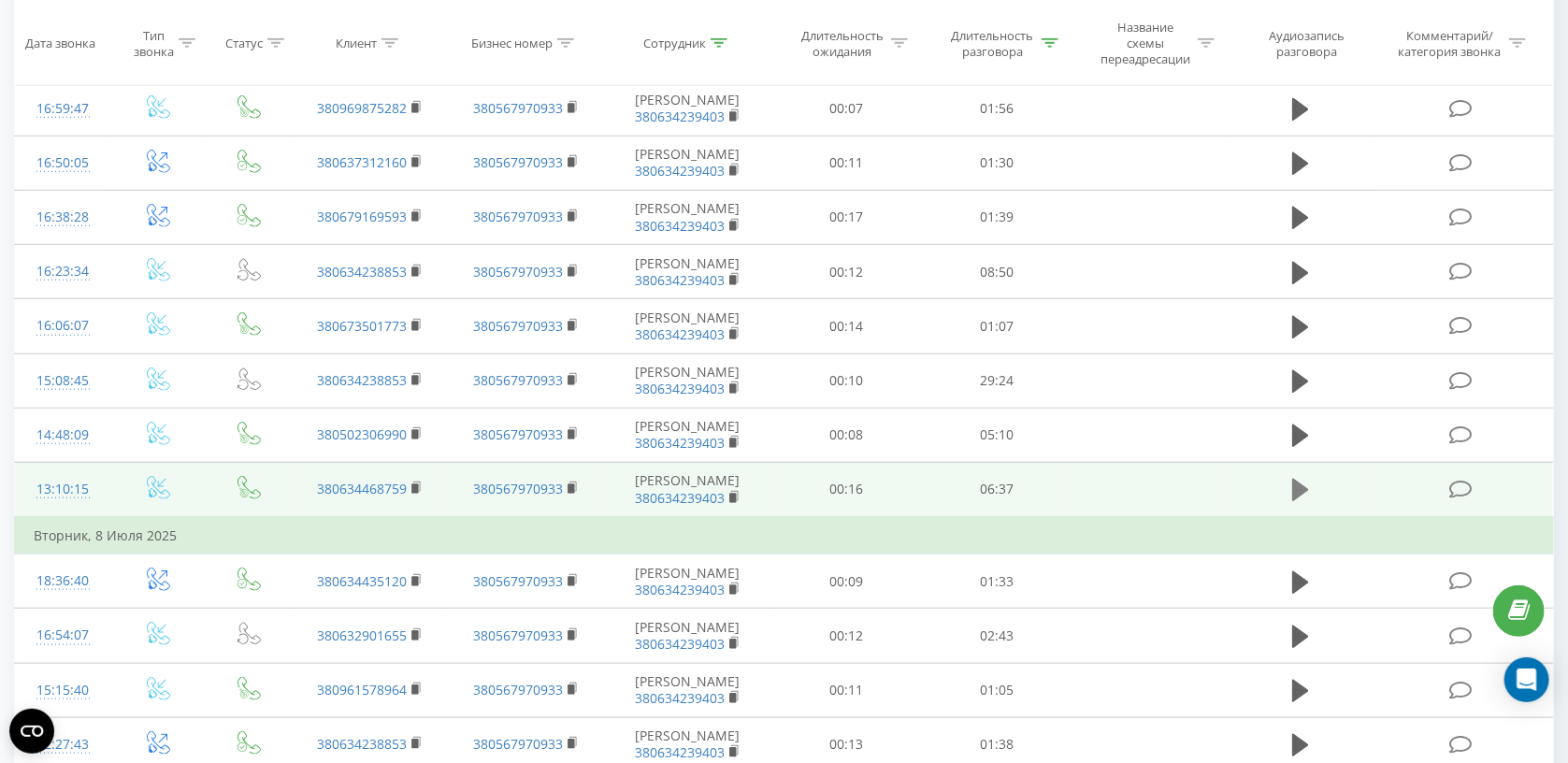 click 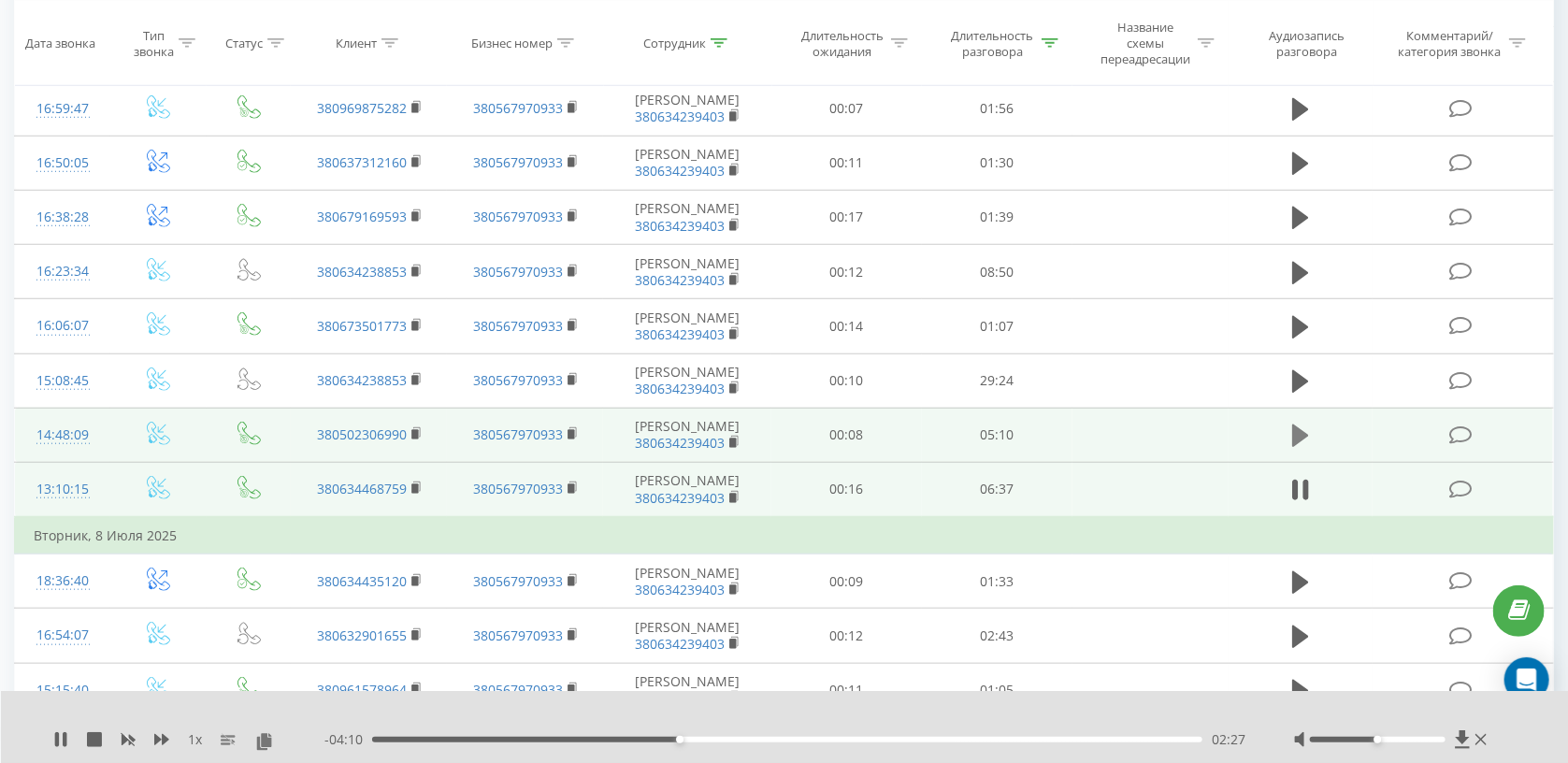 click 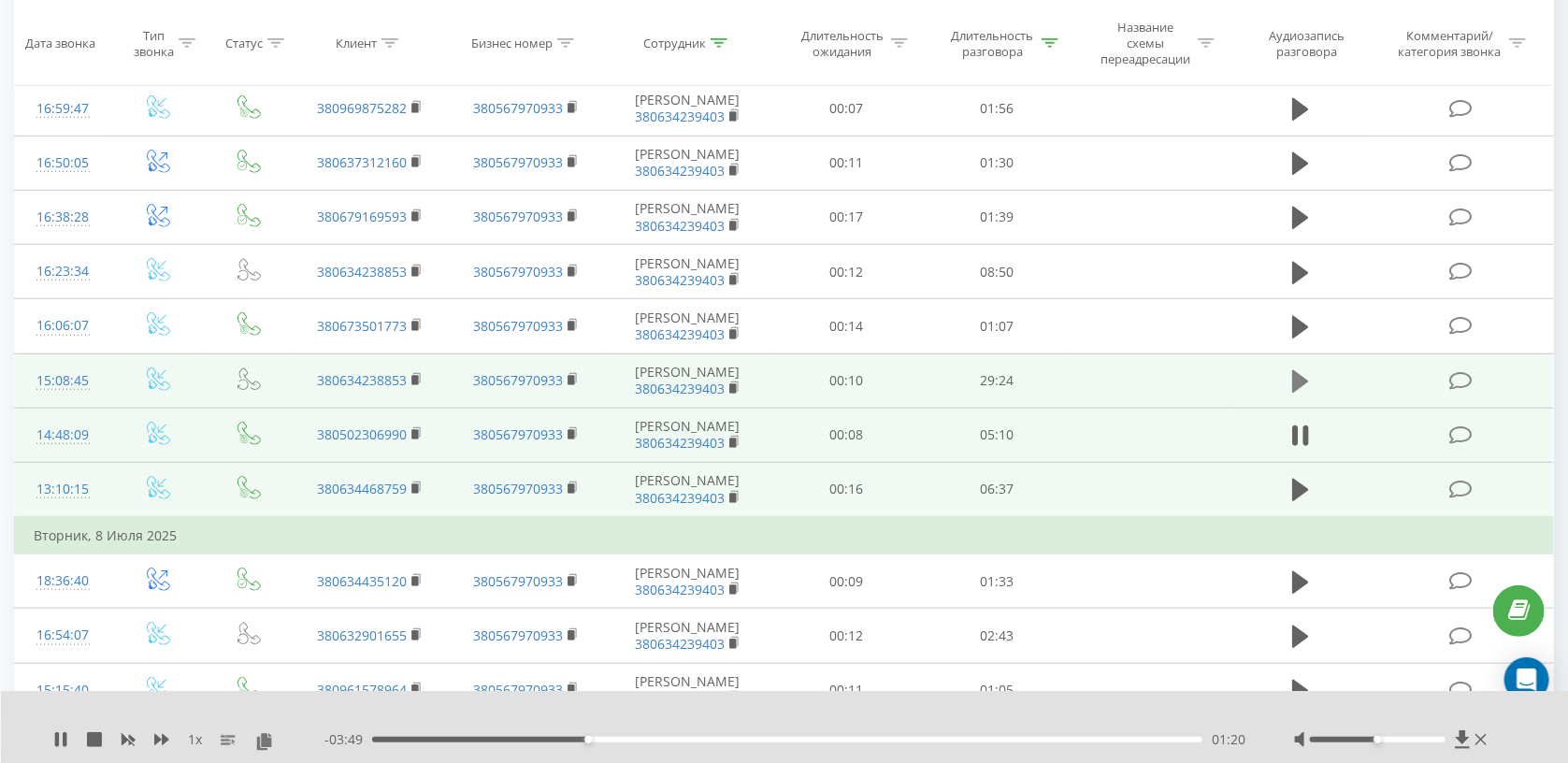 click 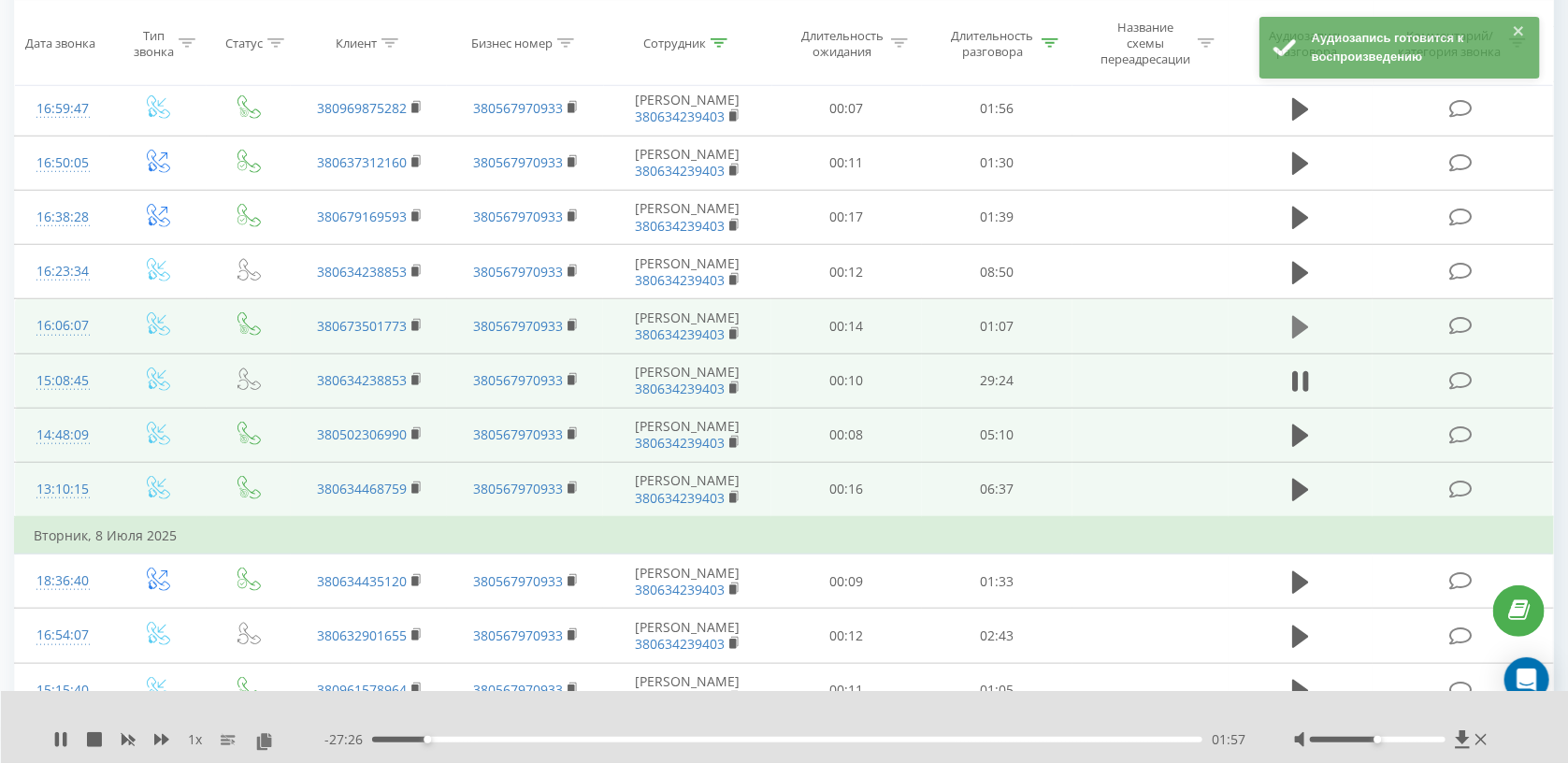 click 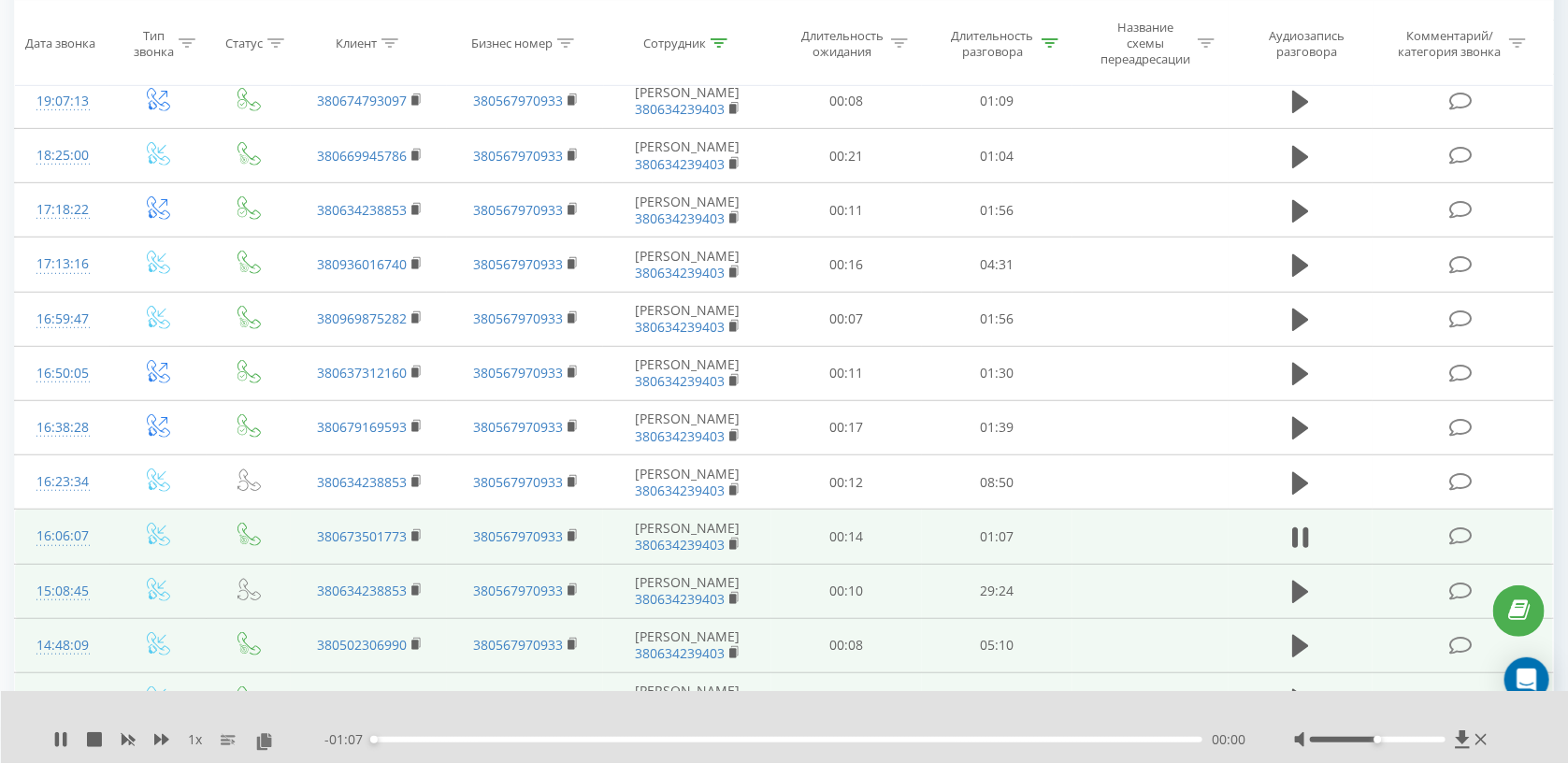 scroll, scrollTop: 365, scrollLeft: 0, axis: vertical 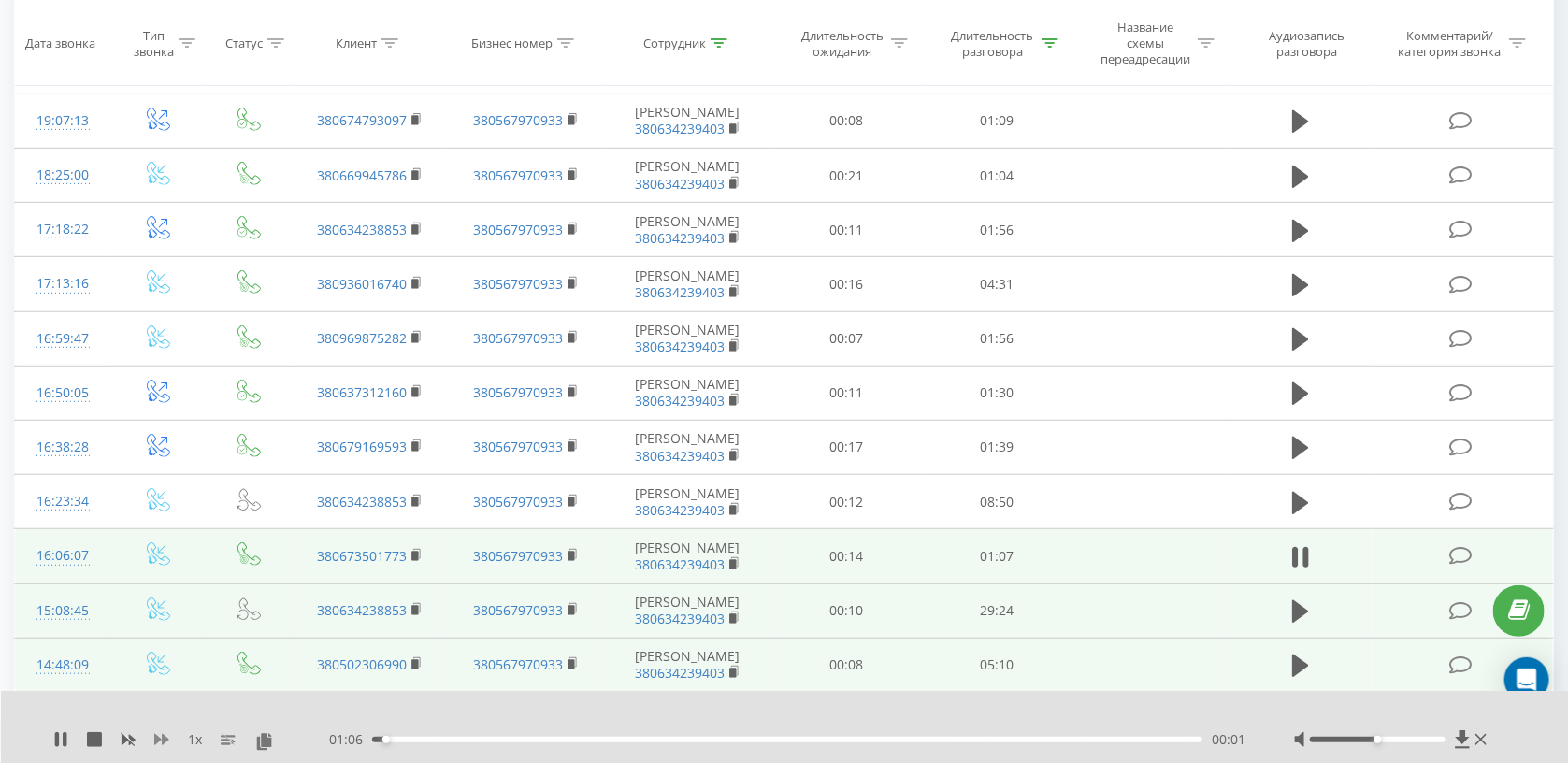 click 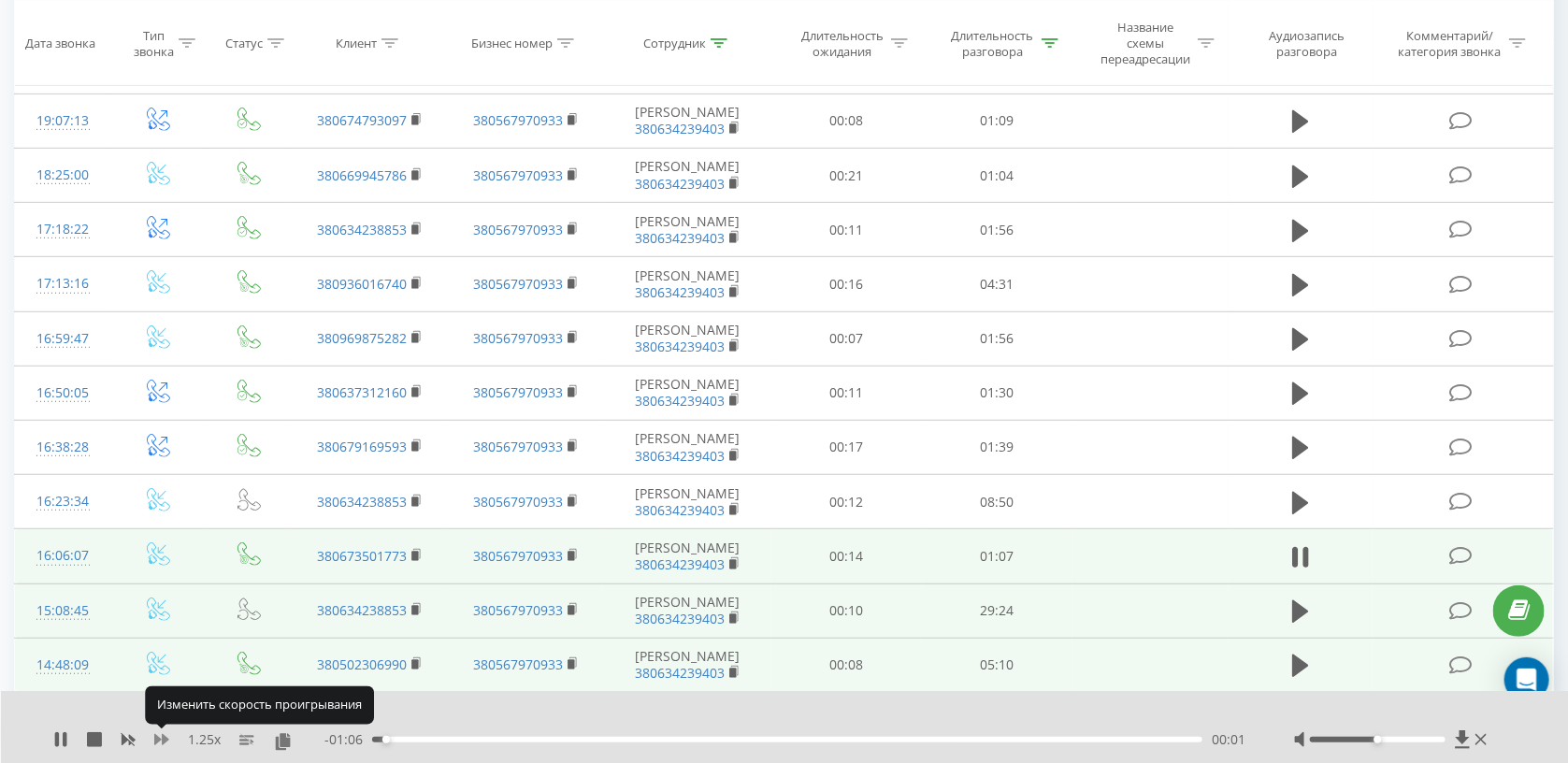 click 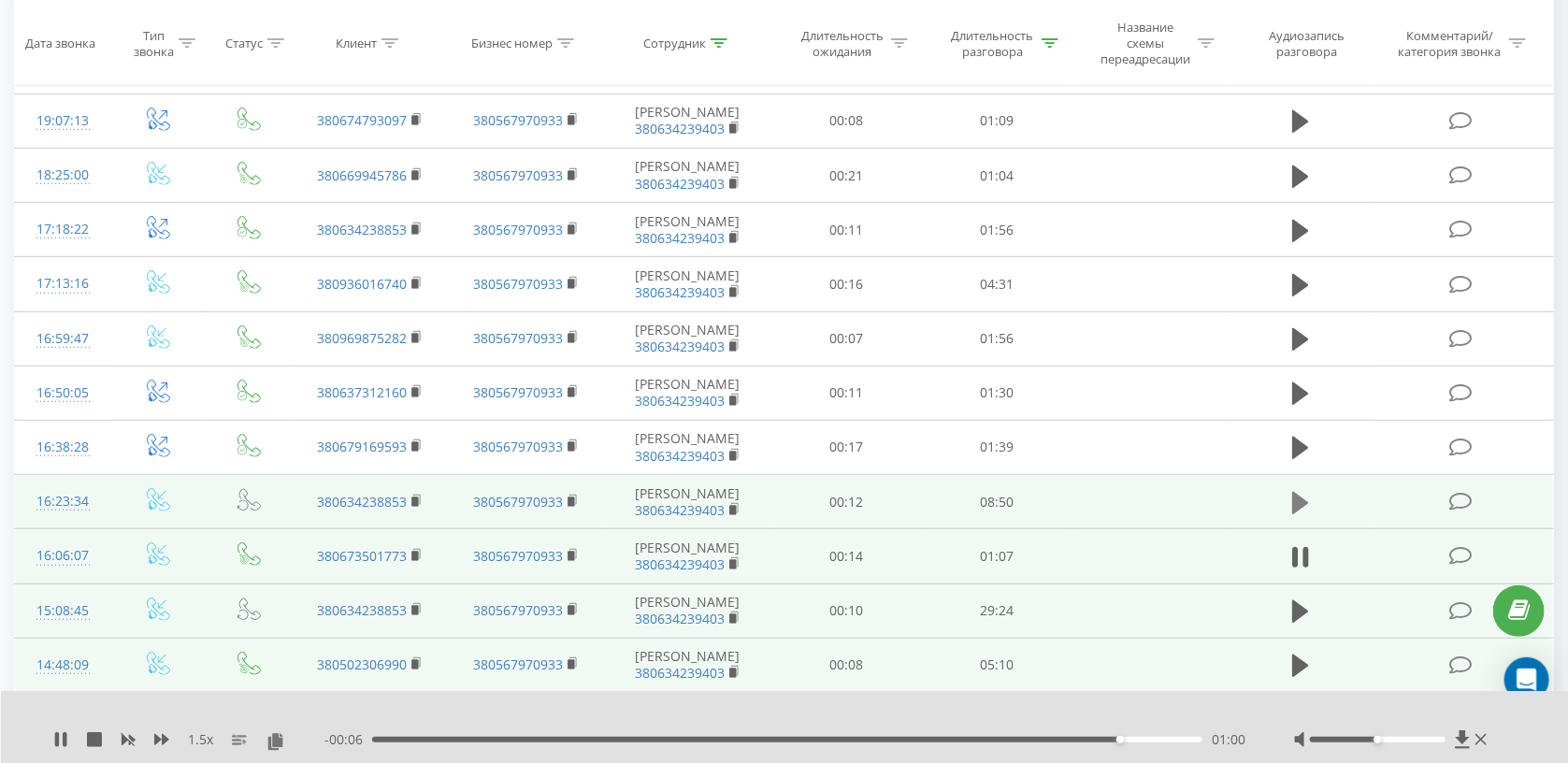 click 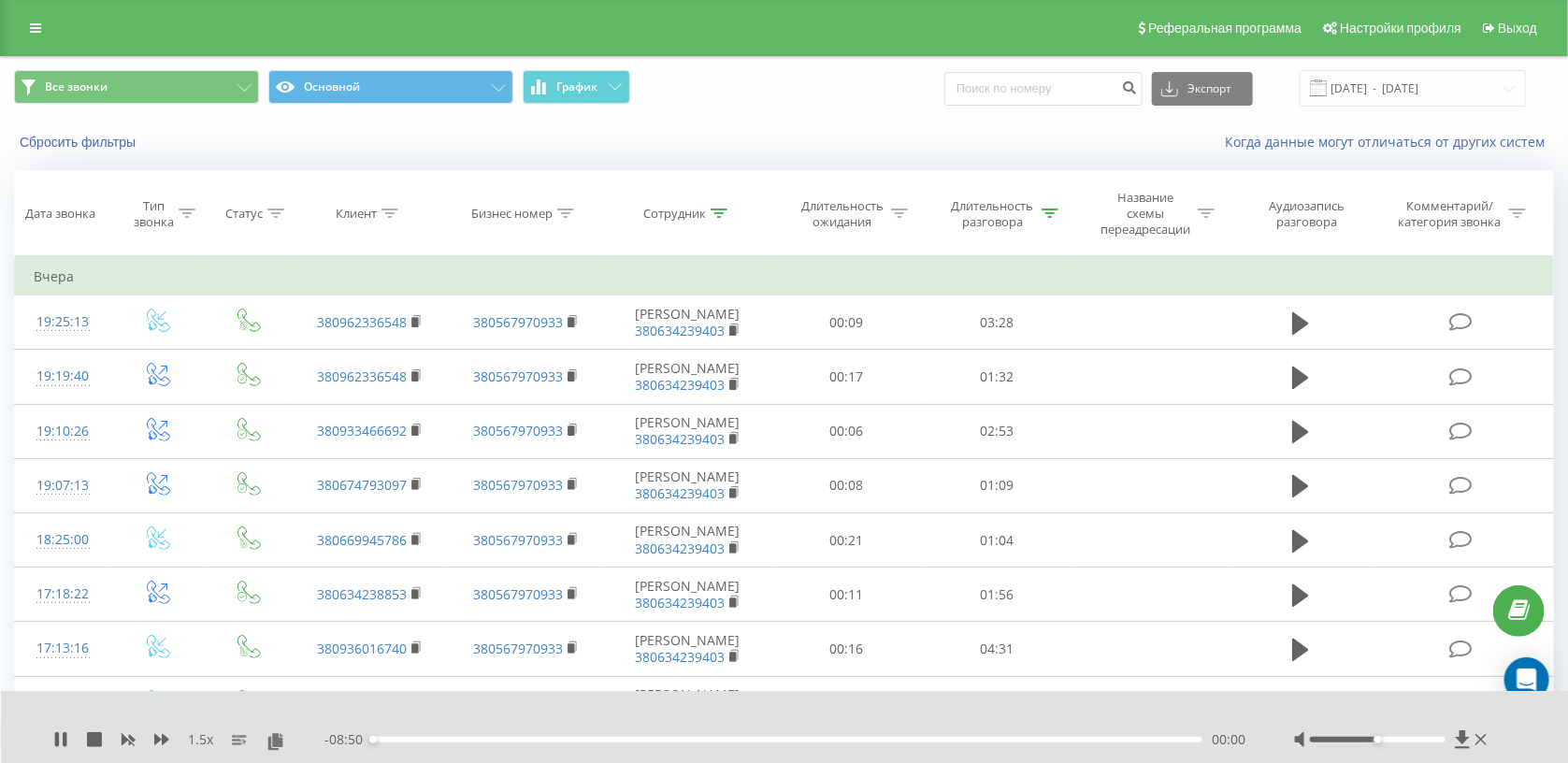 scroll, scrollTop: 198, scrollLeft: 0, axis: vertical 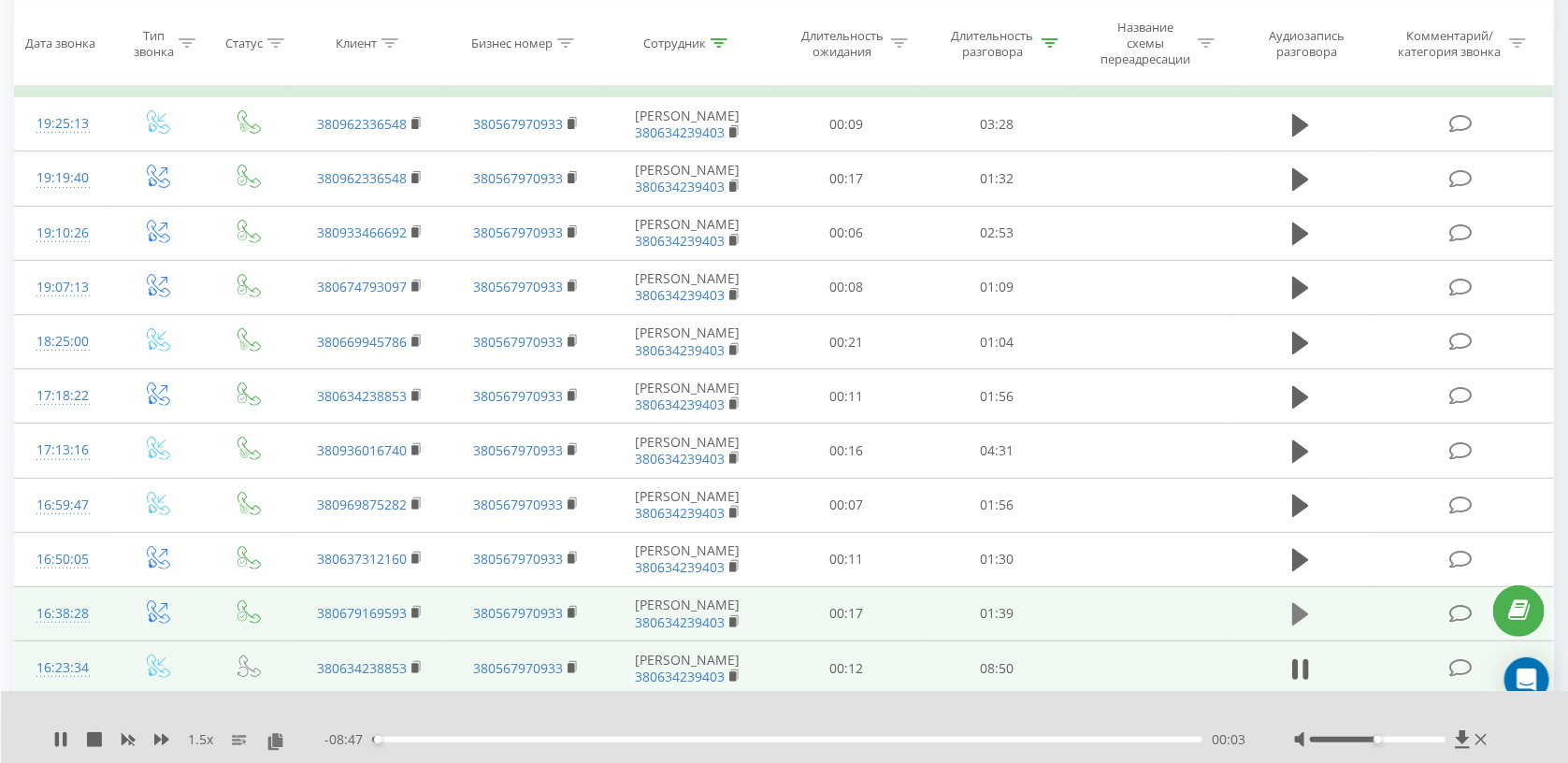 click 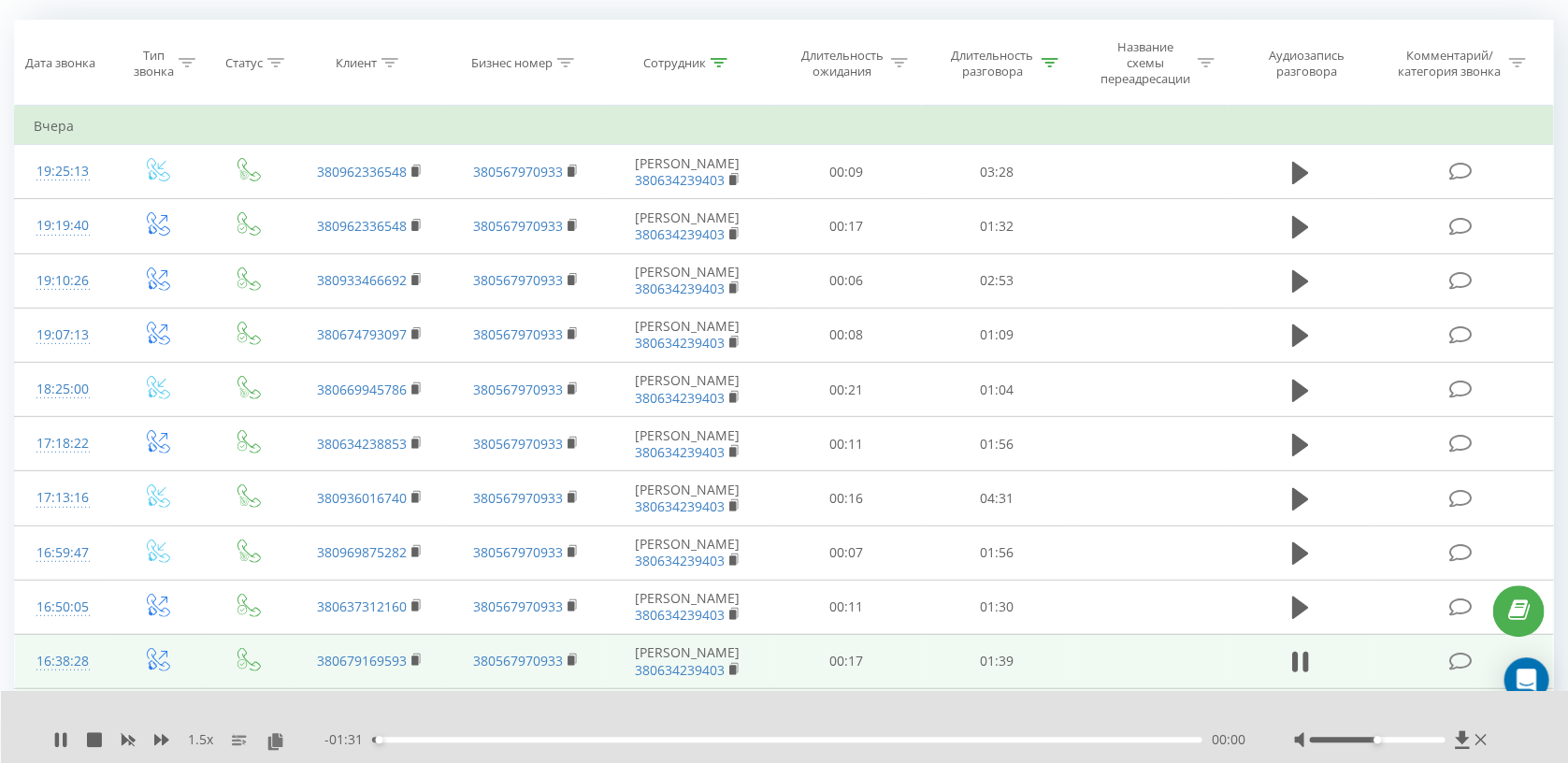 scroll, scrollTop: 149, scrollLeft: 0, axis: vertical 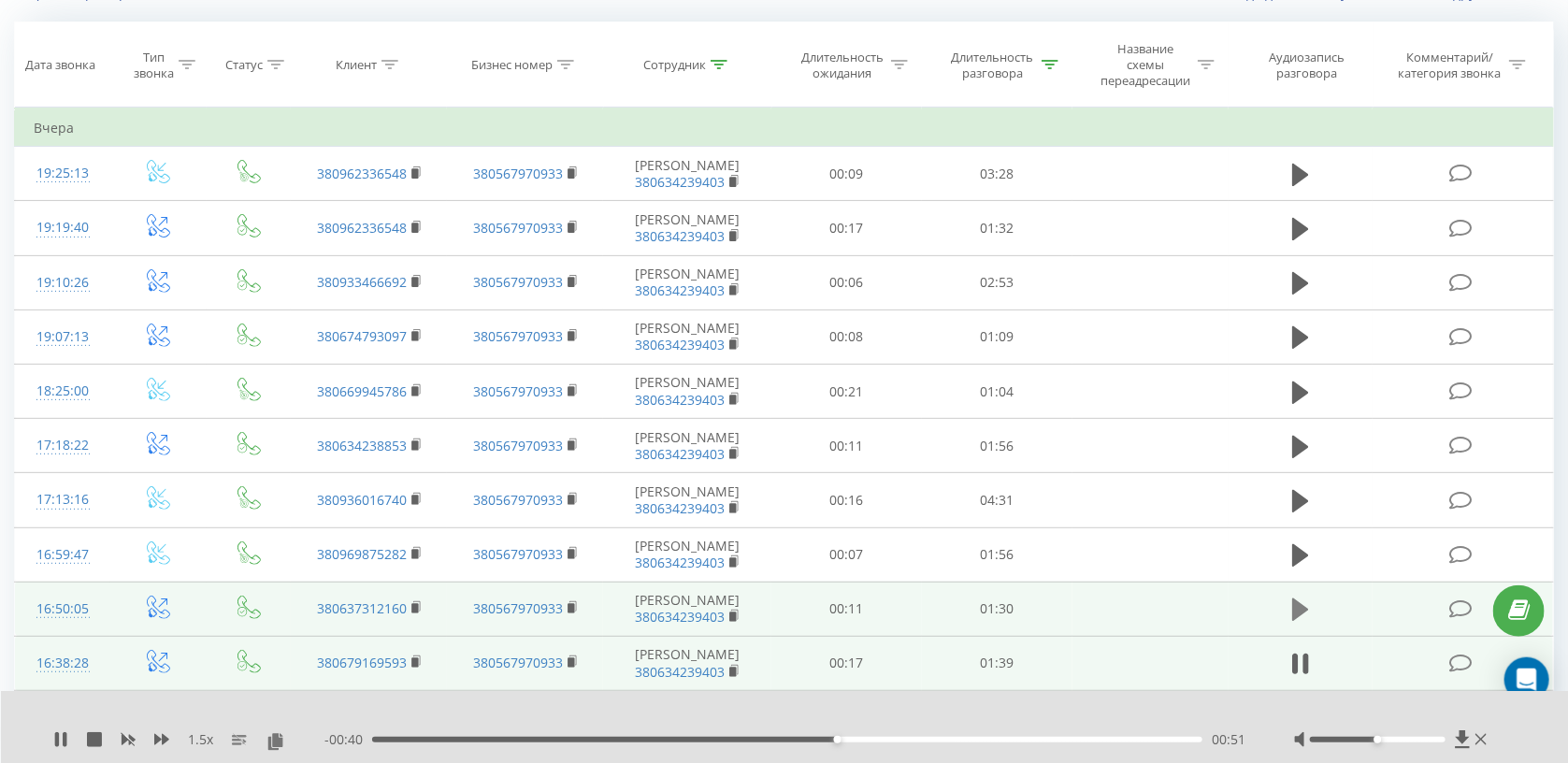 click 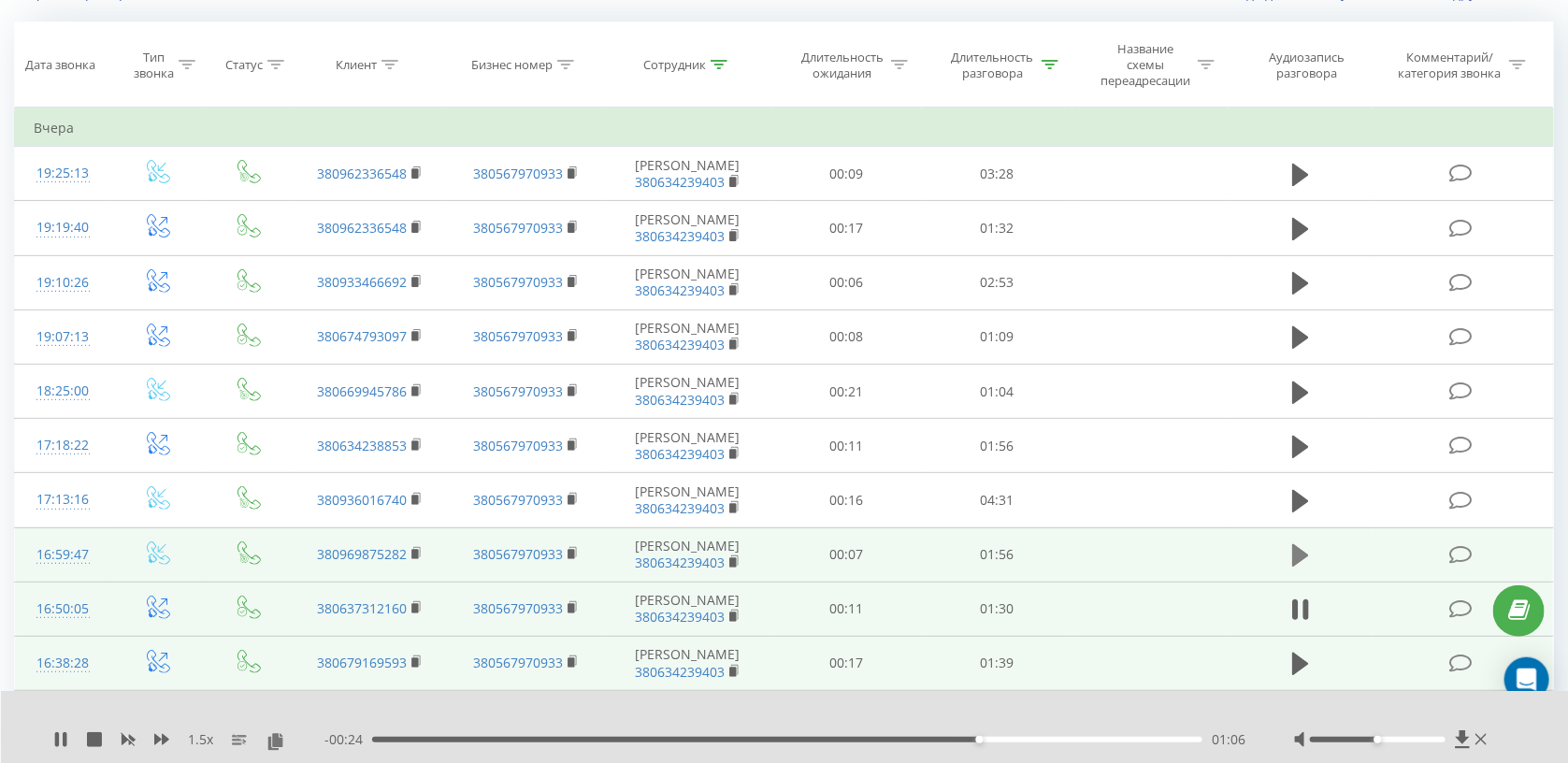 click 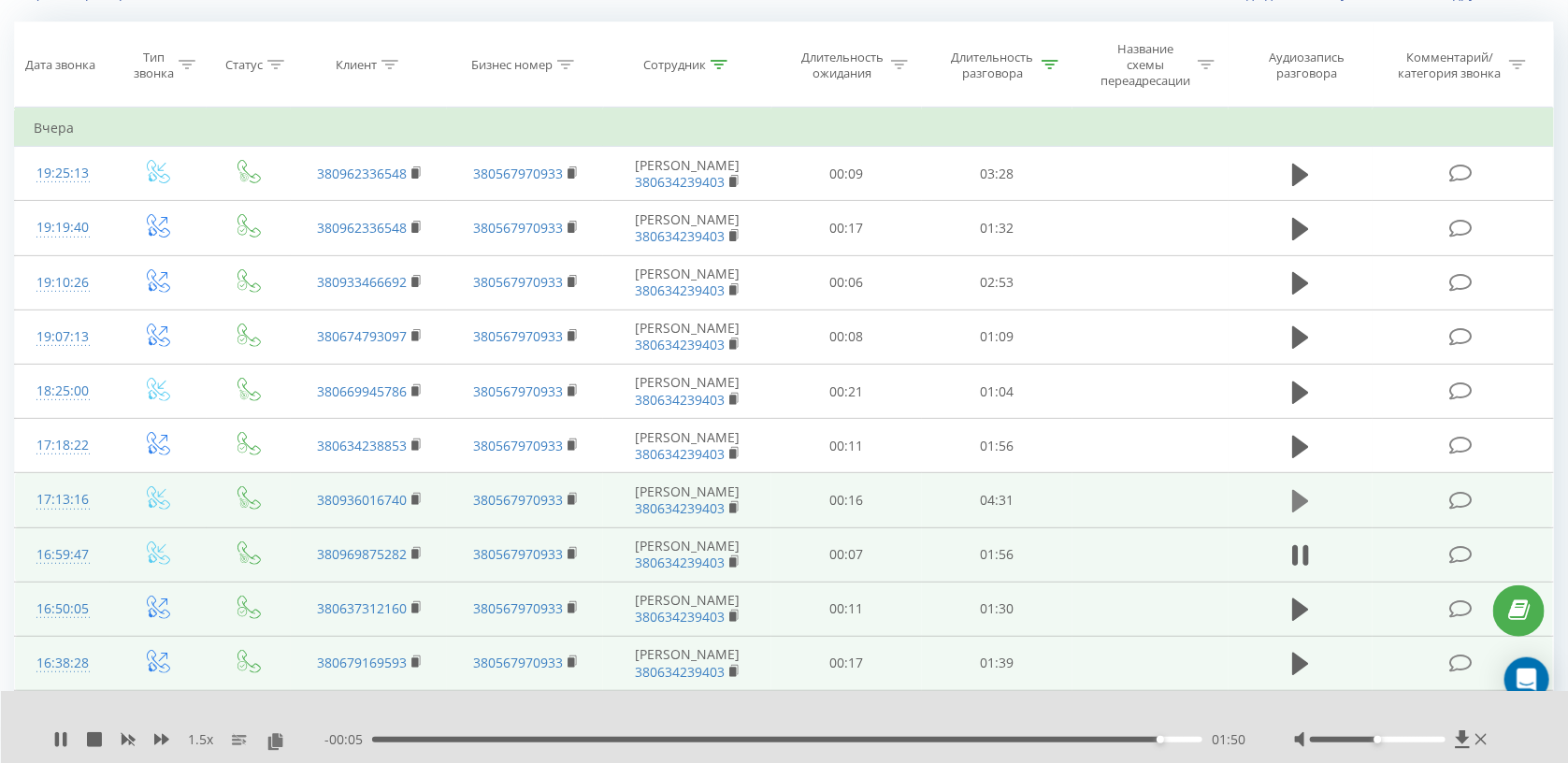 click at bounding box center (1301, 501) 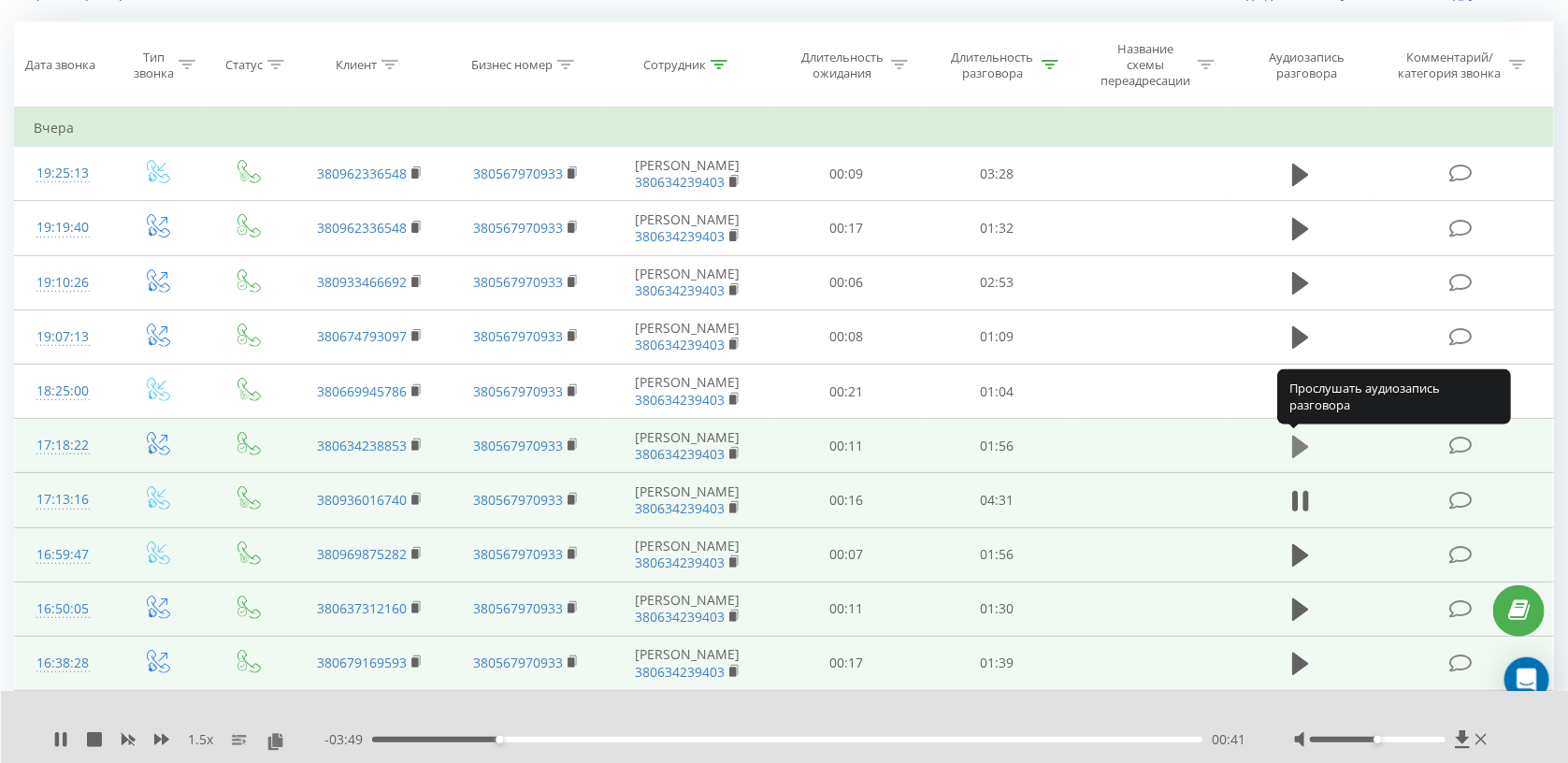 click at bounding box center [1301, 447] 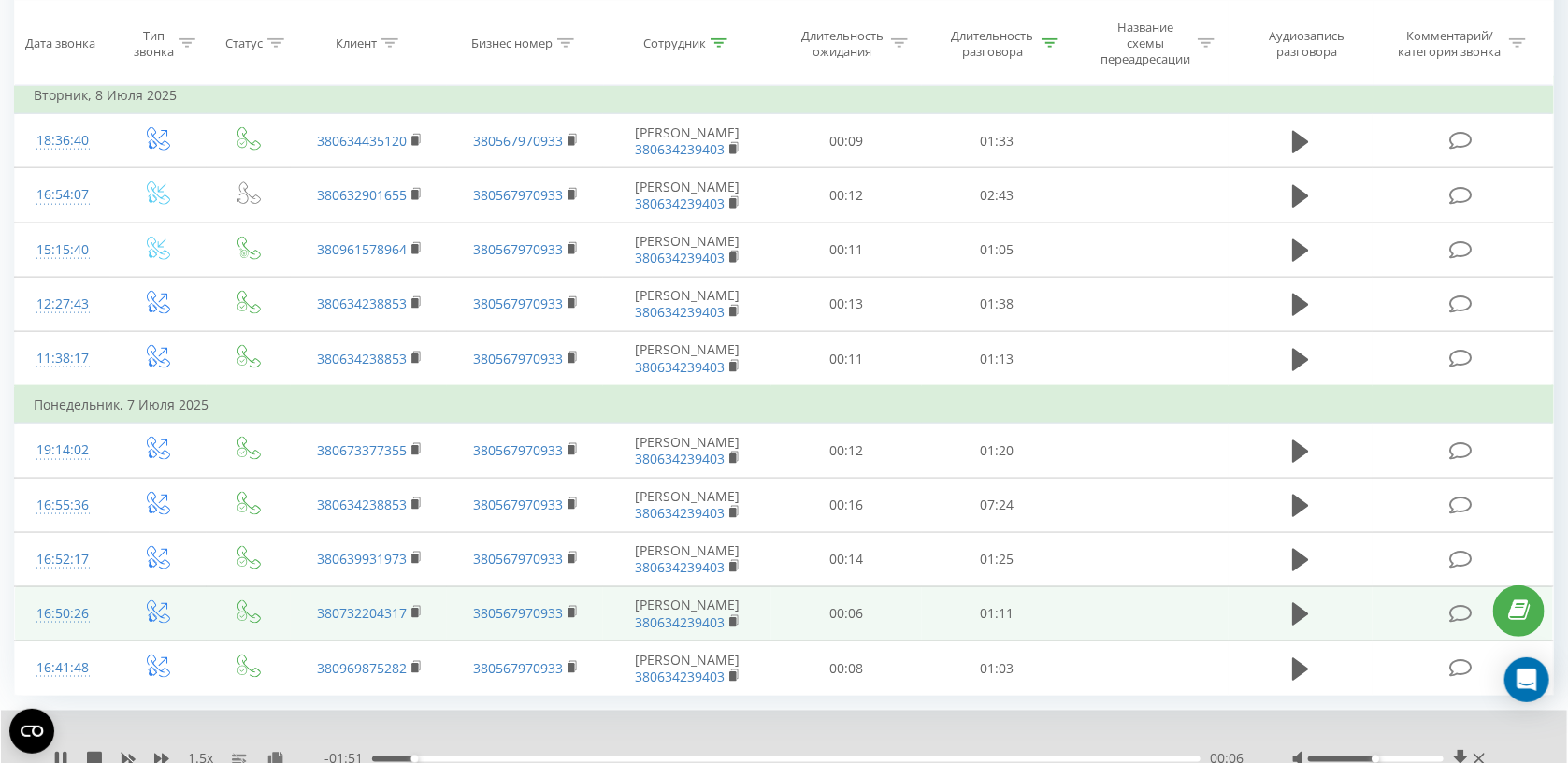 scroll, scrollTop: 1107, scrollLeft: 0, axis: vertical 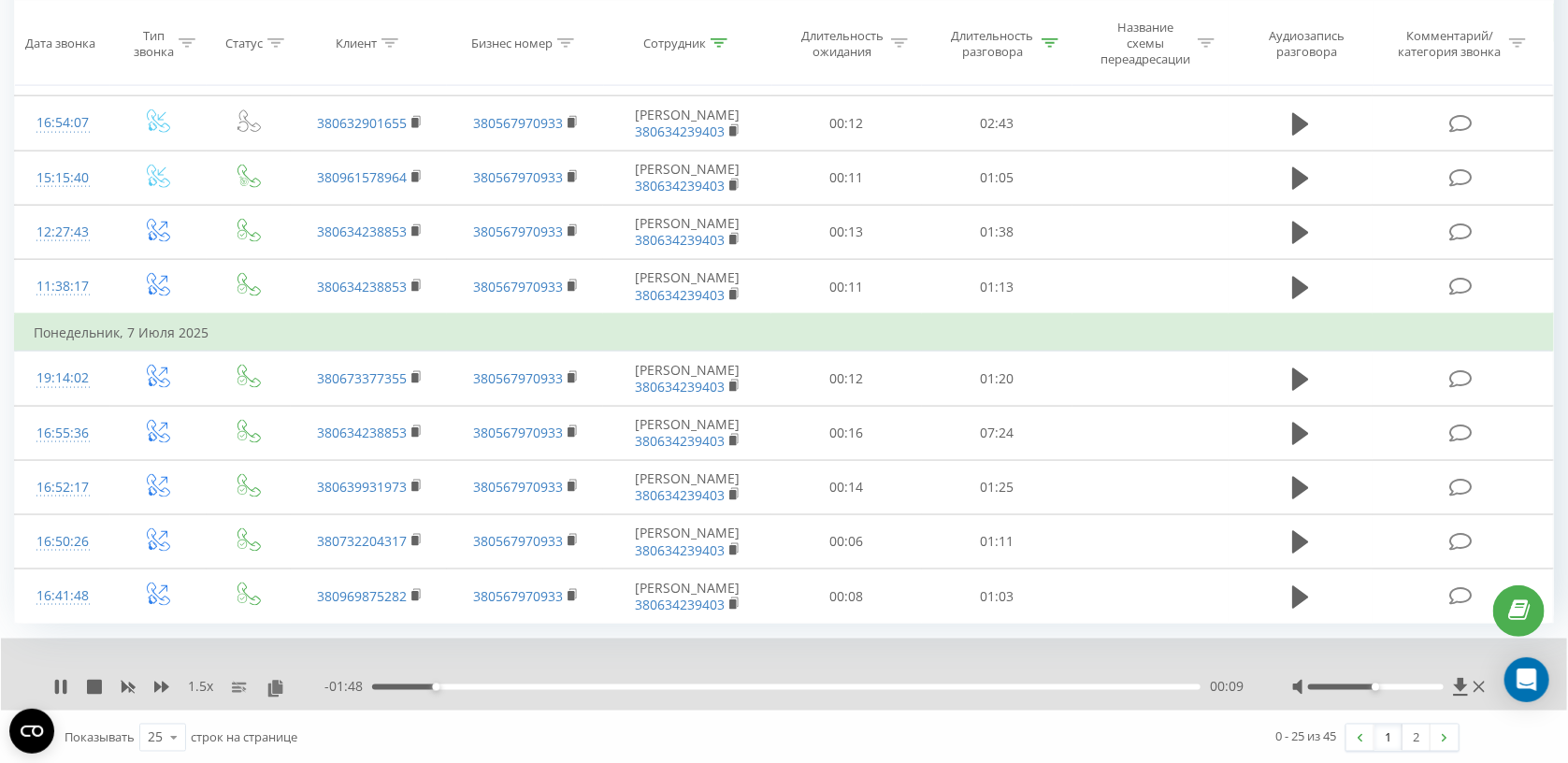 click on "1" at bounding box center (1388, 738) 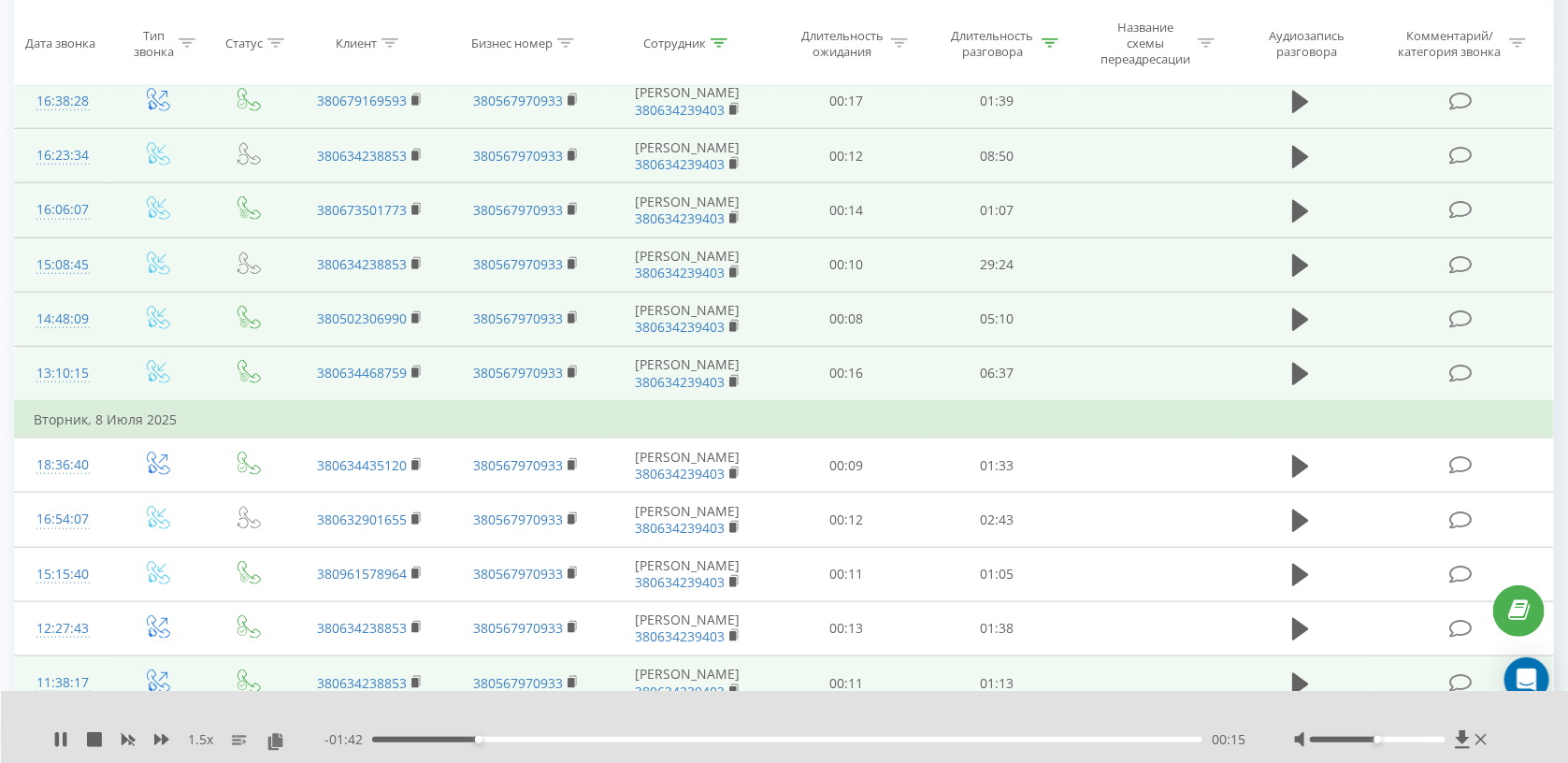 scroll, scrollTop: 810, scrollLeft: 0, axis: vertical 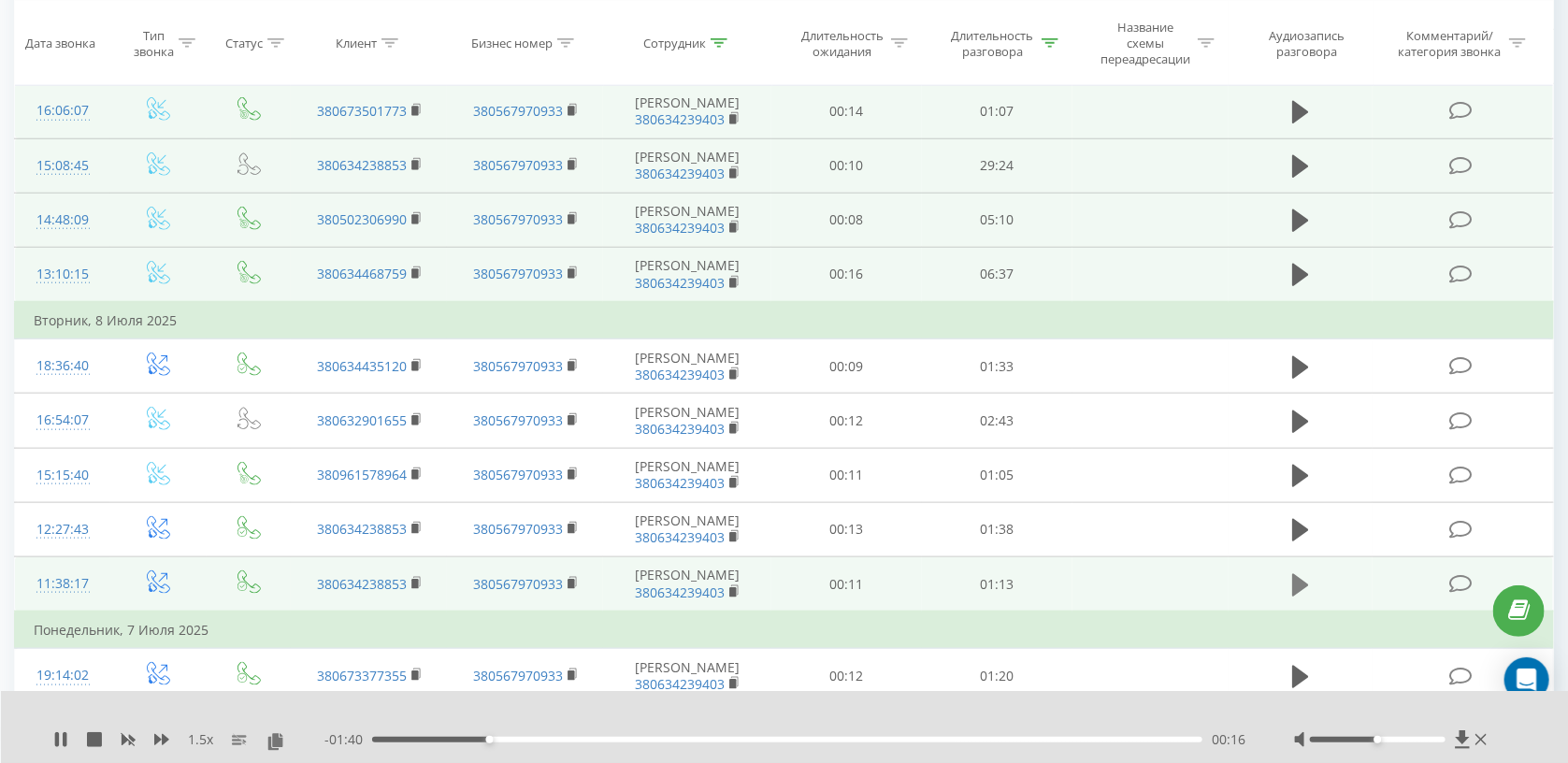 click 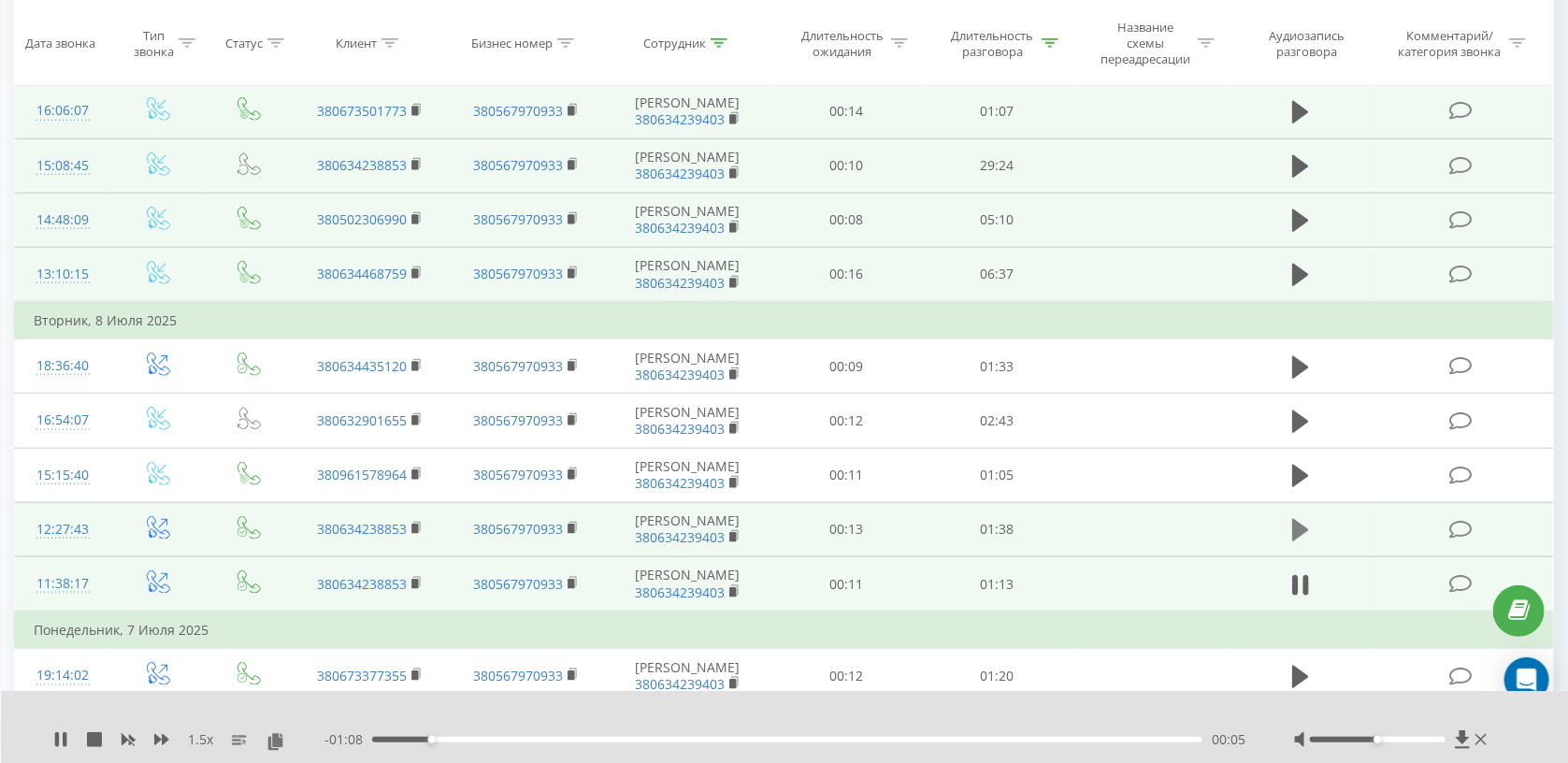 click 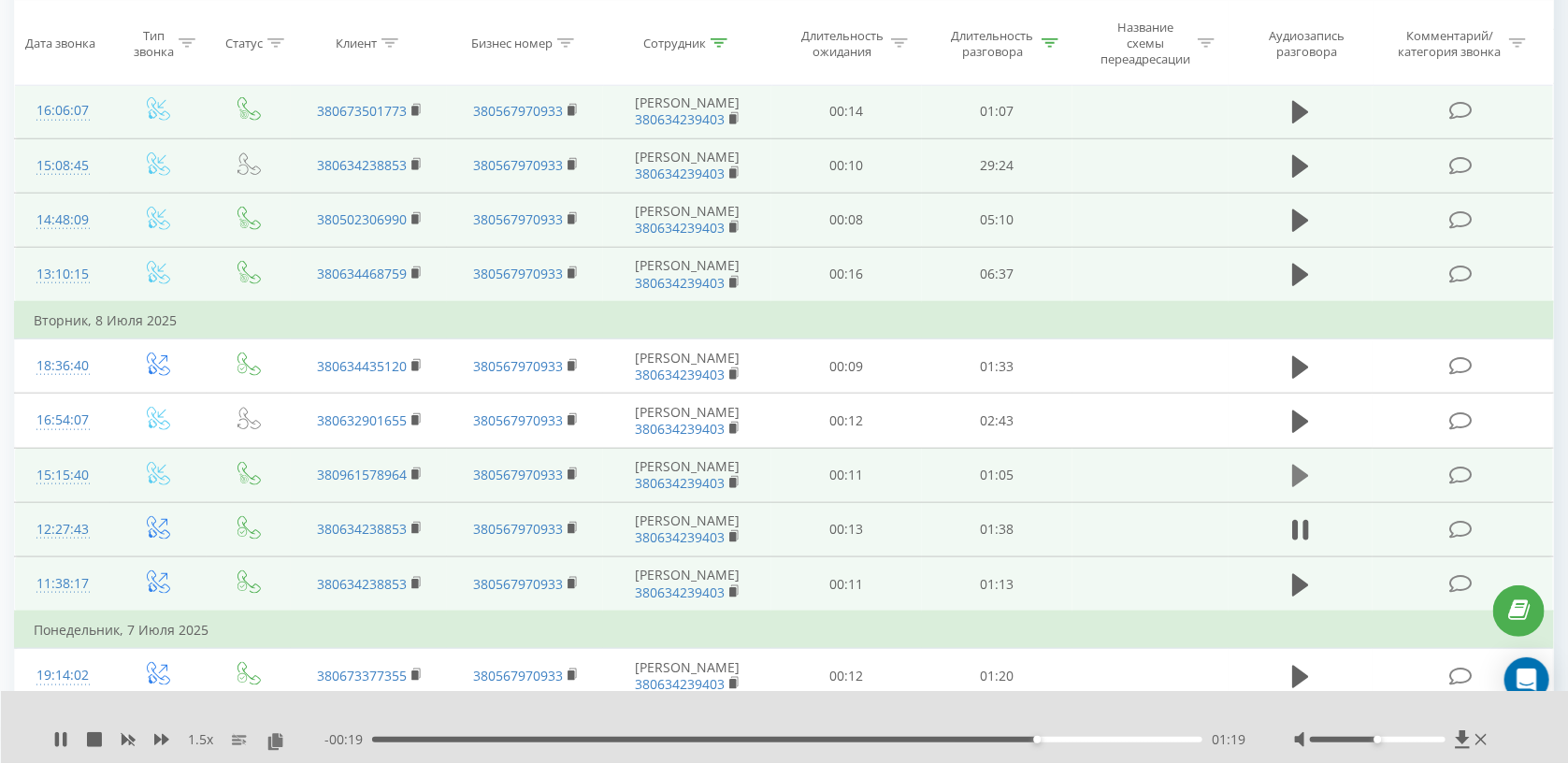 click 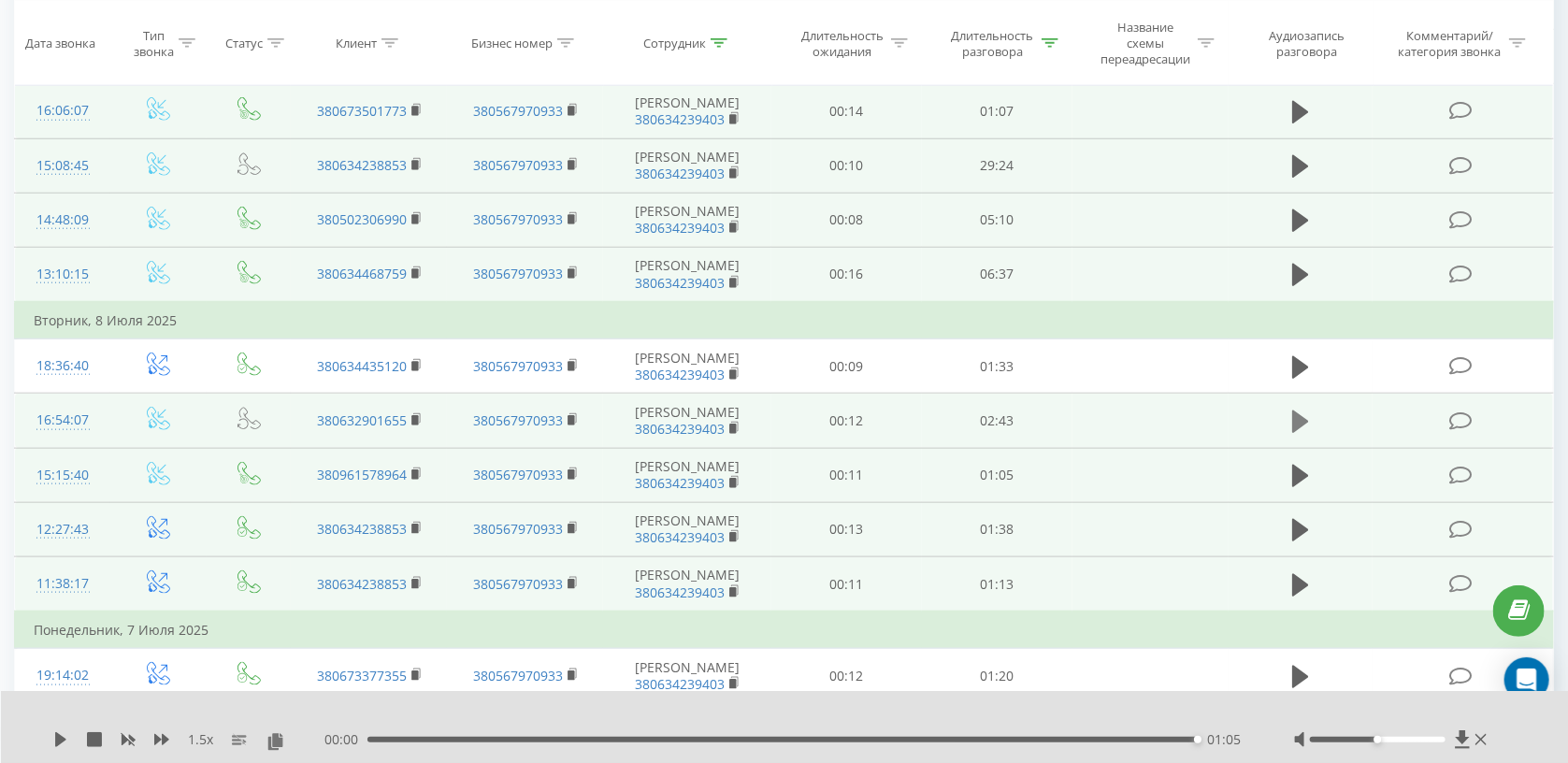 click 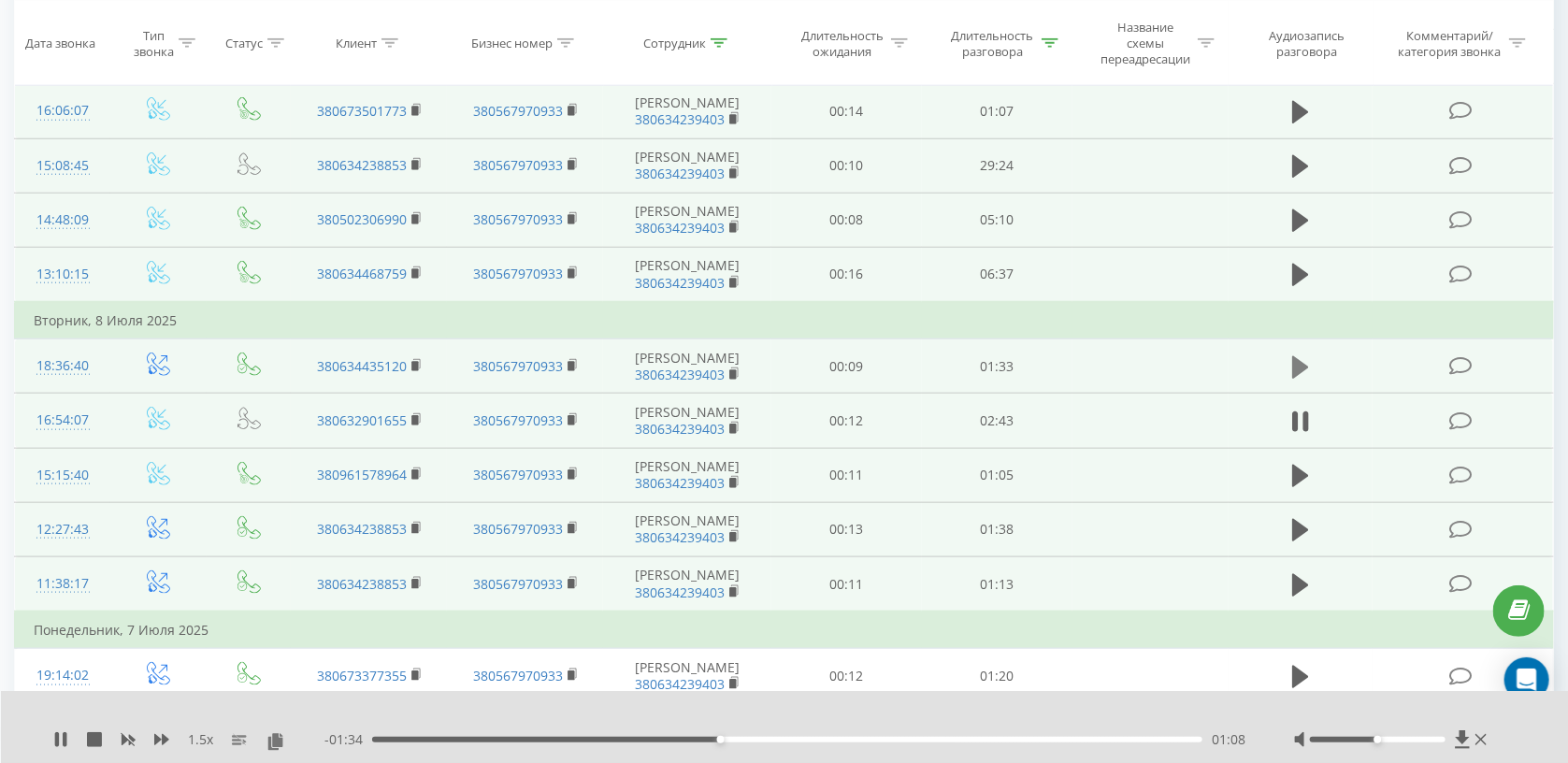 click at bounding box center [1301, 367] 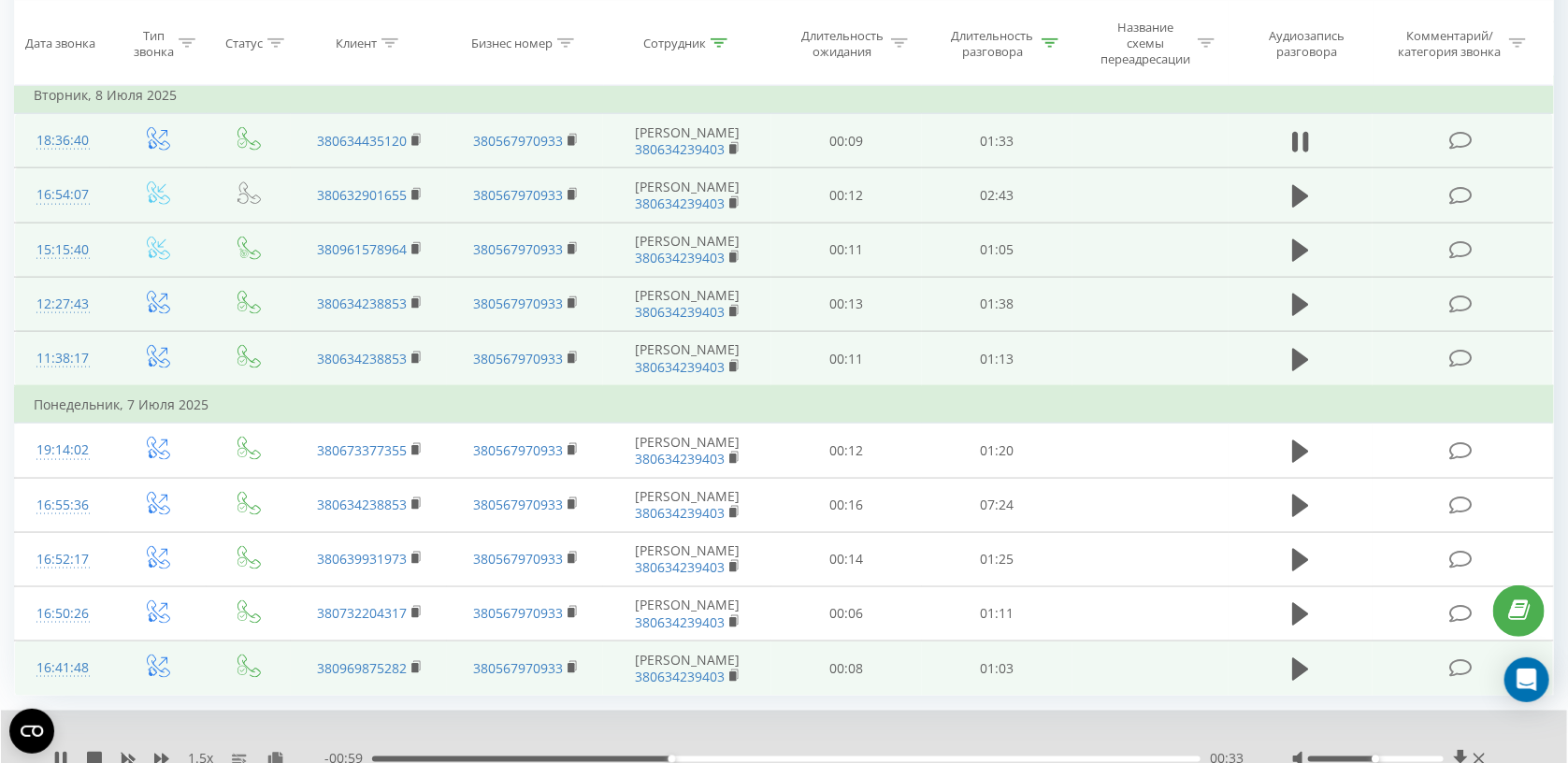 scroll, scrollTop: 1107, scrollLeft: 0, axis: vertical 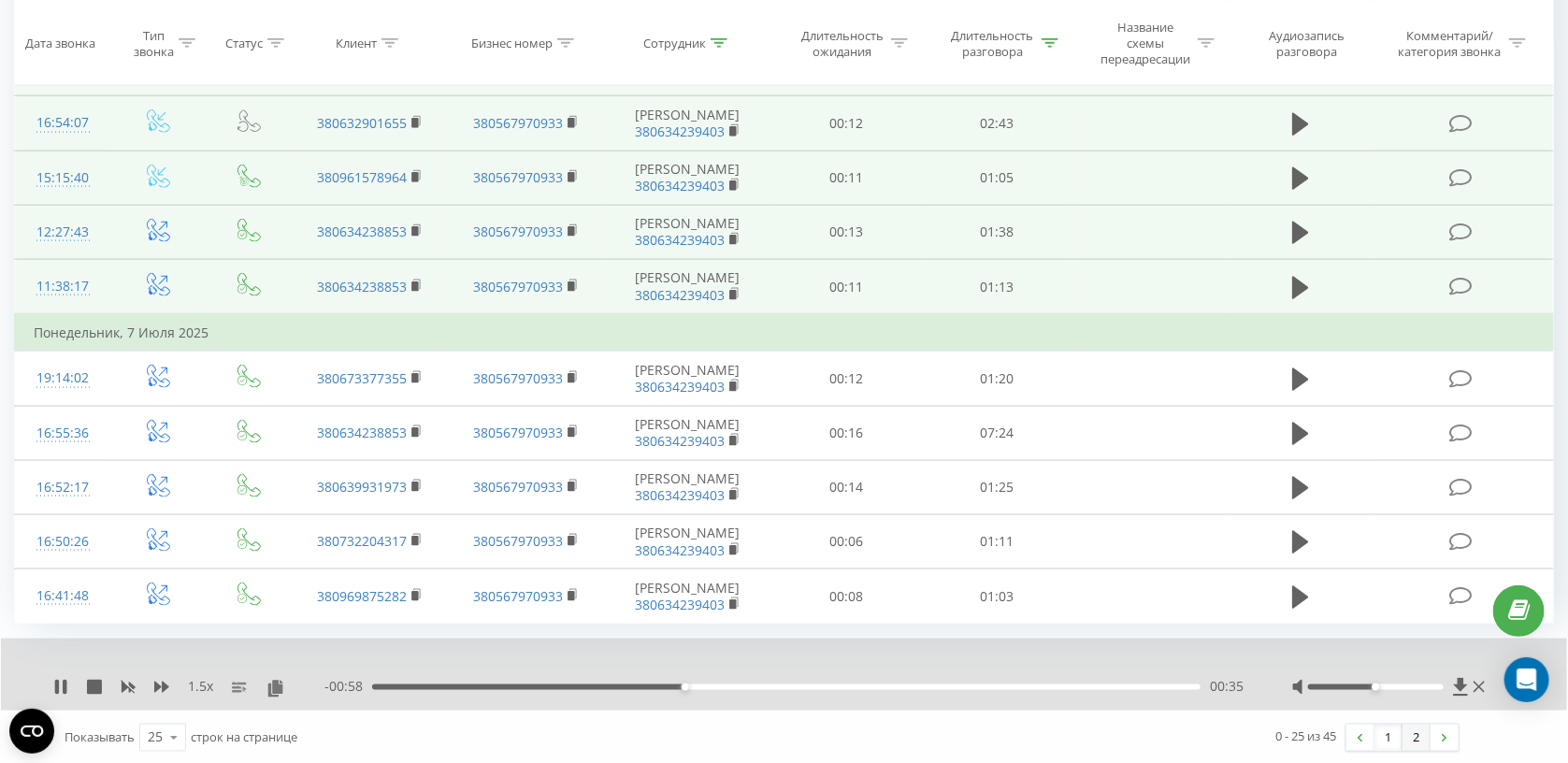click on "2" at bounding box center (1417, 738) 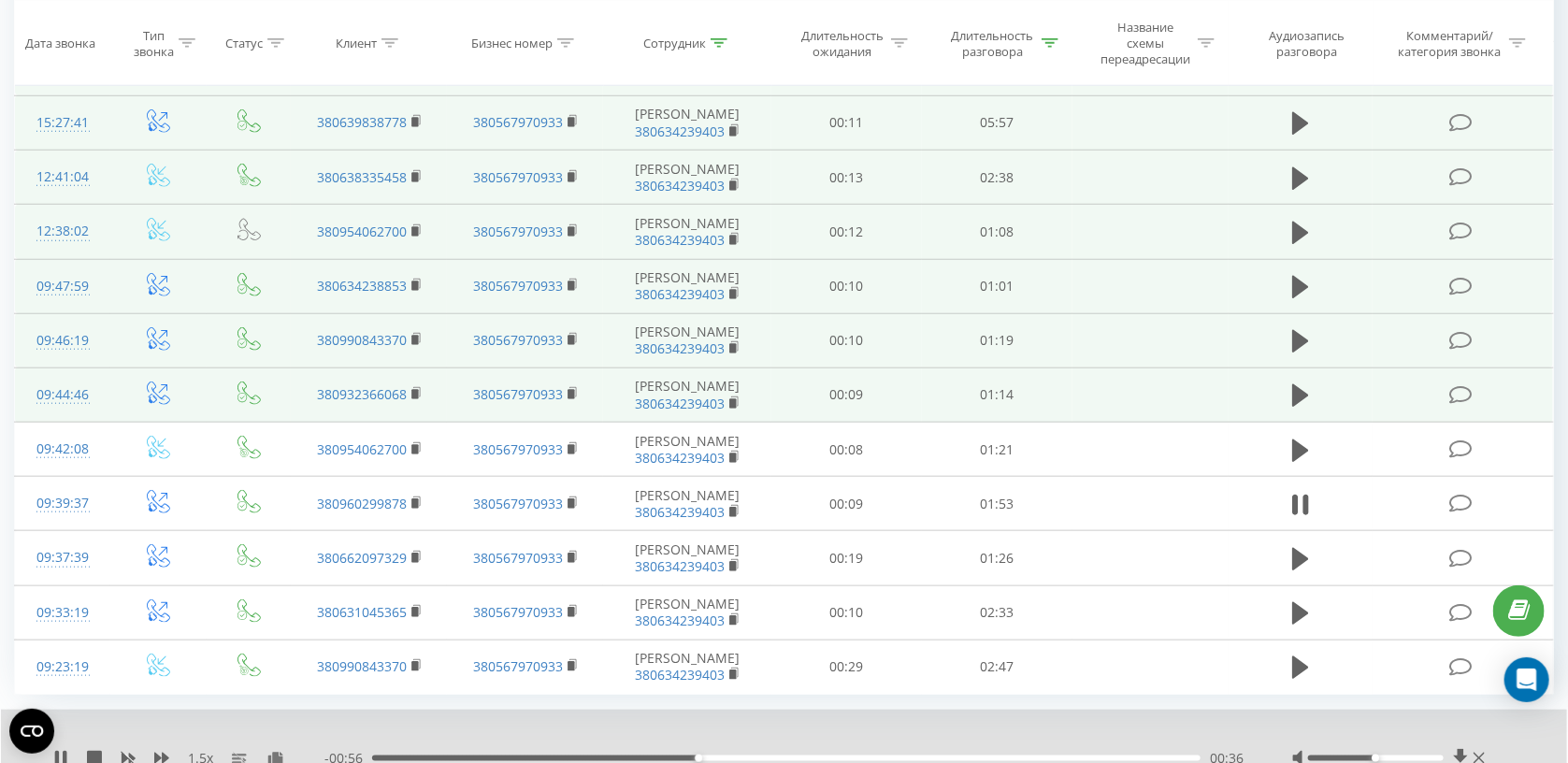 scroll, scrollTop: 761, scrollLeft: 0, axis: vertical 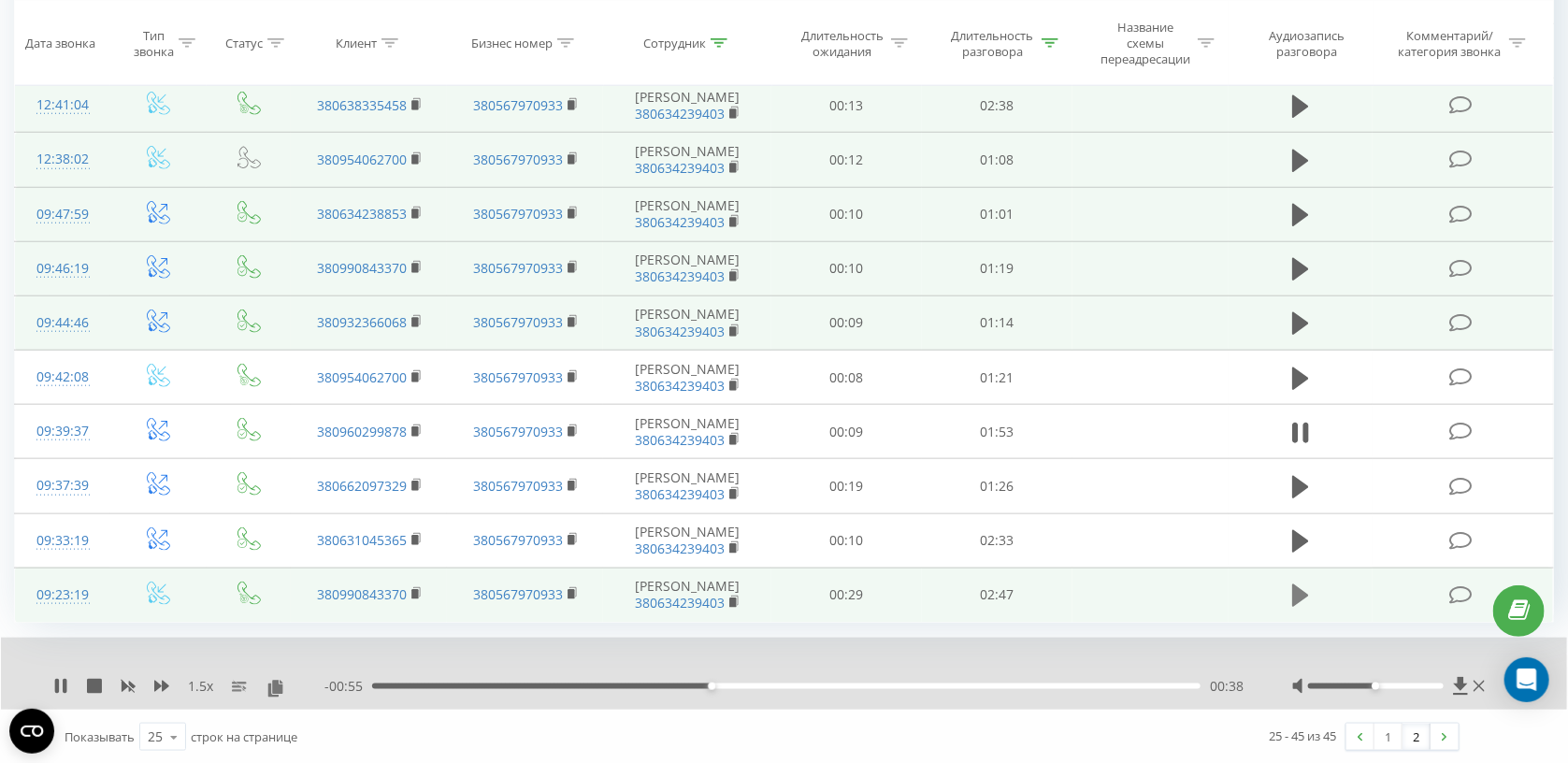 click 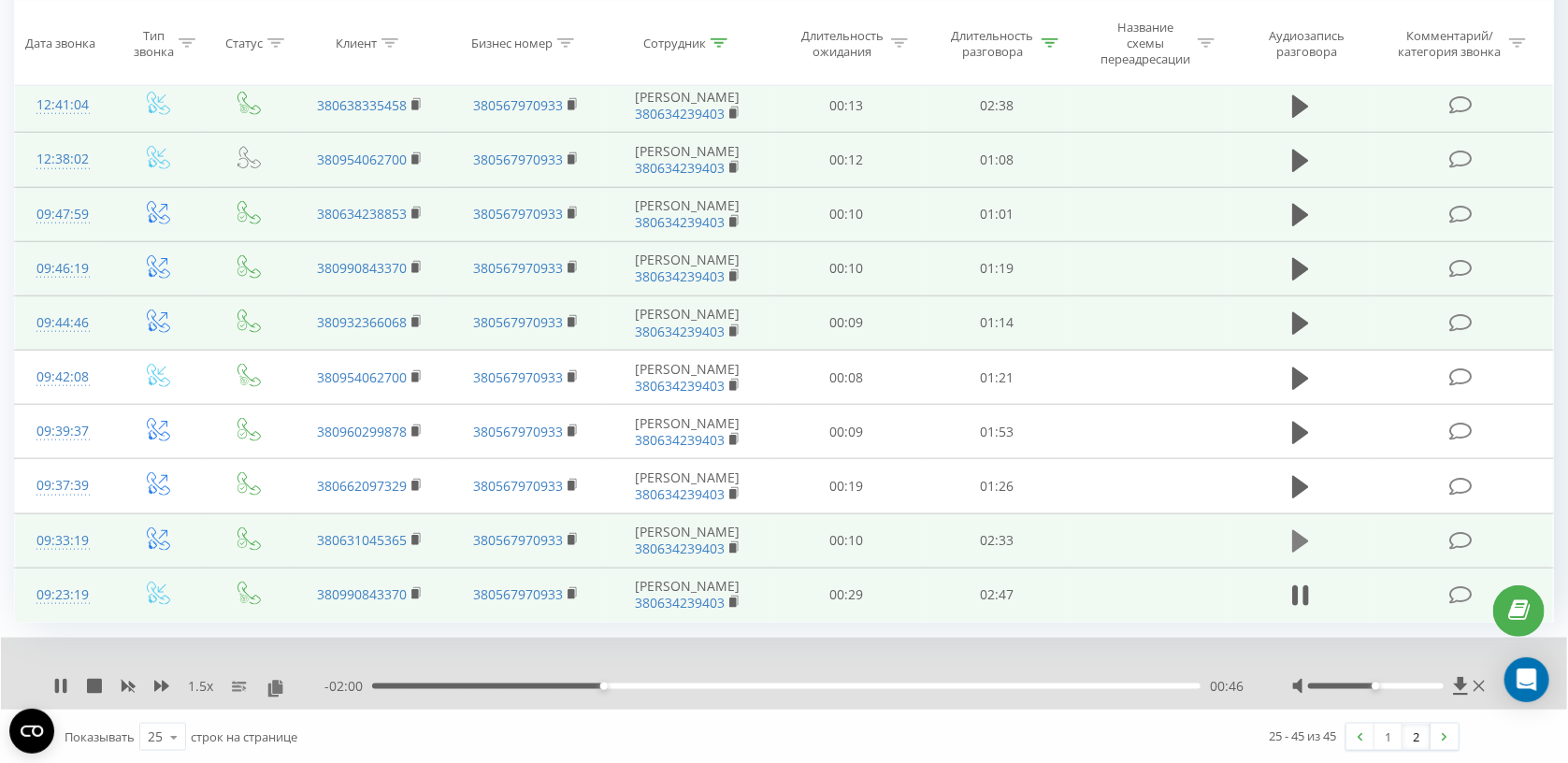 click 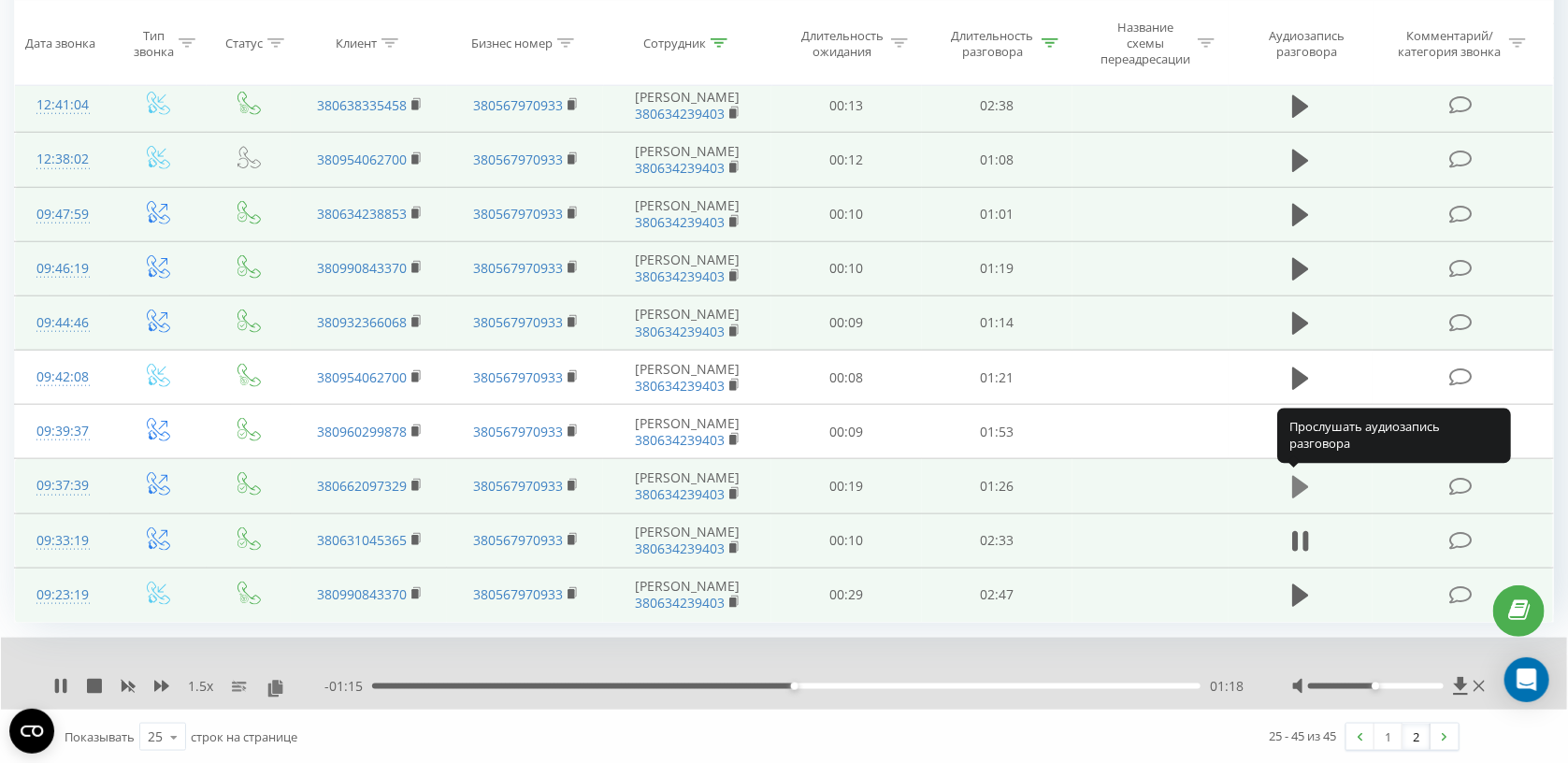 click 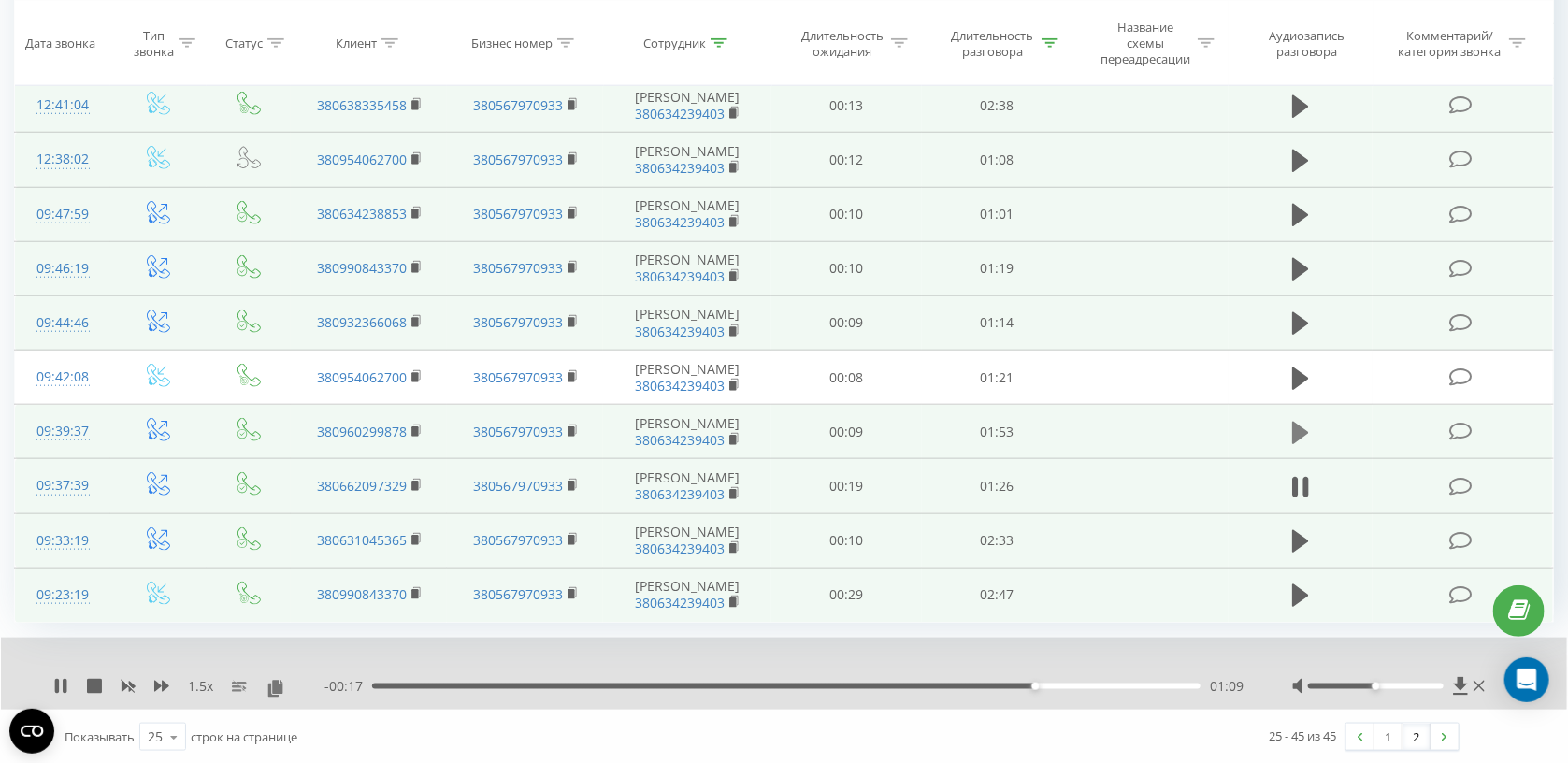click 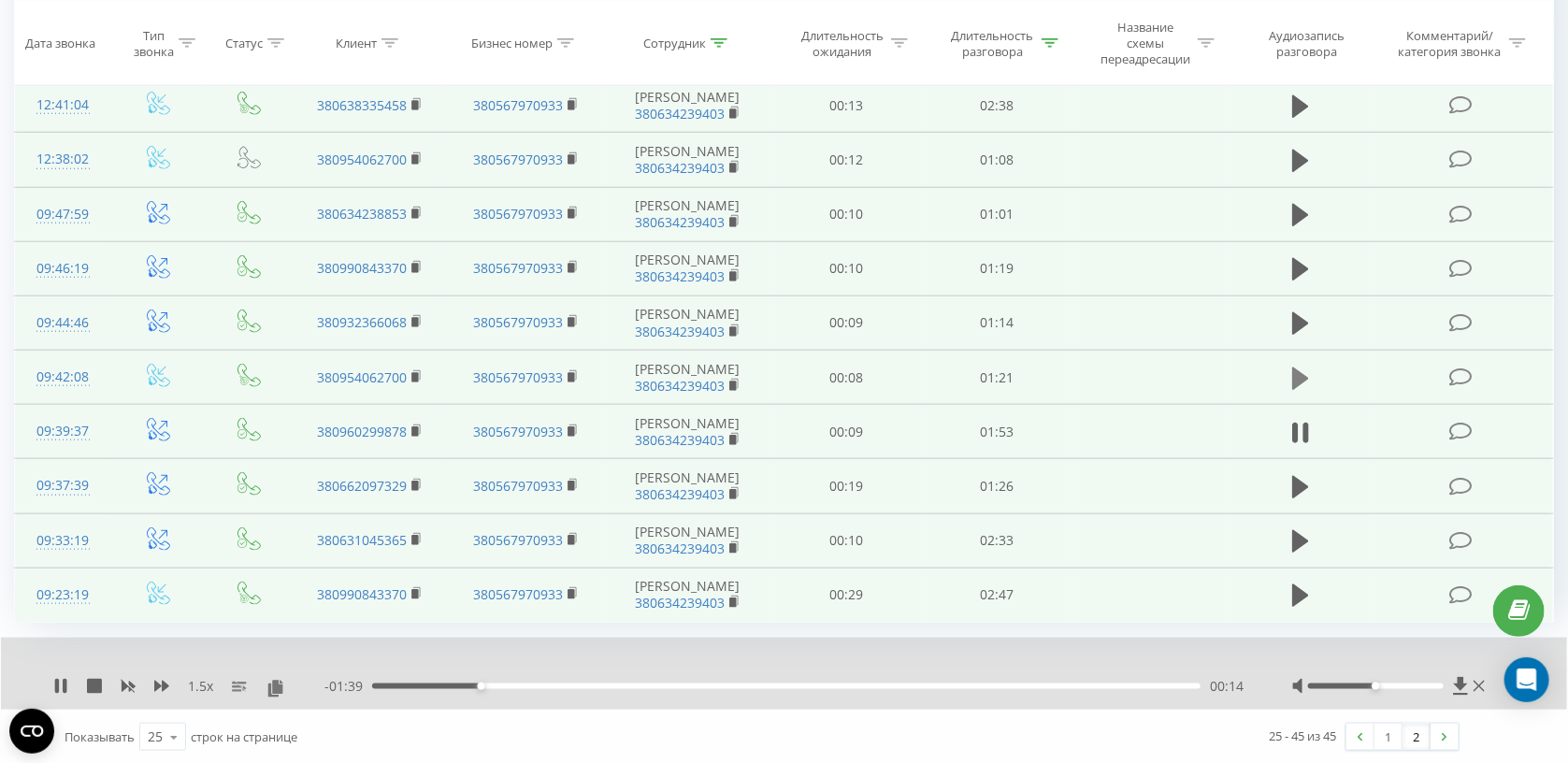 click 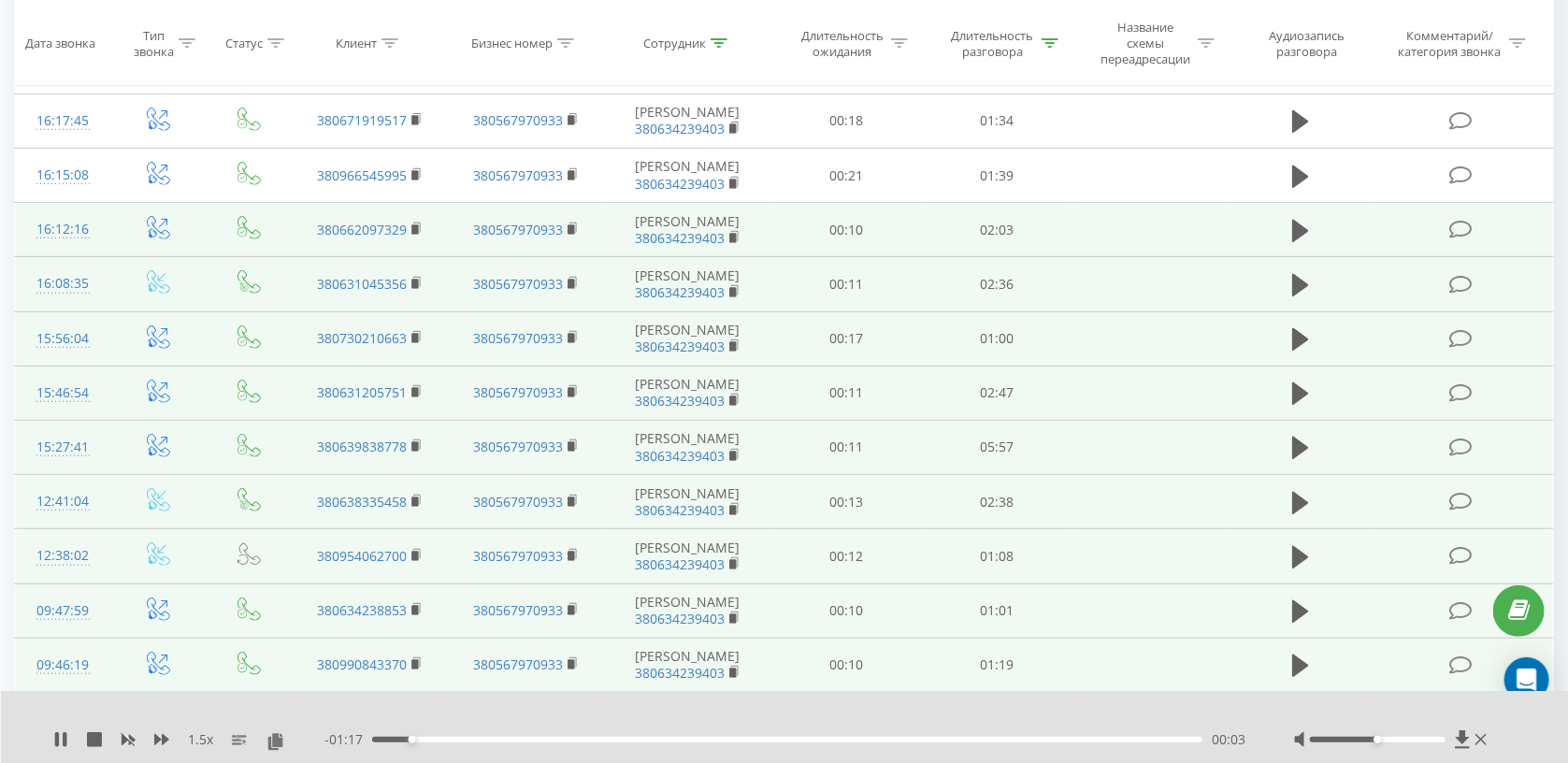 scroll, scrollTop: 464, scrollLeft: 0, axis: vertical 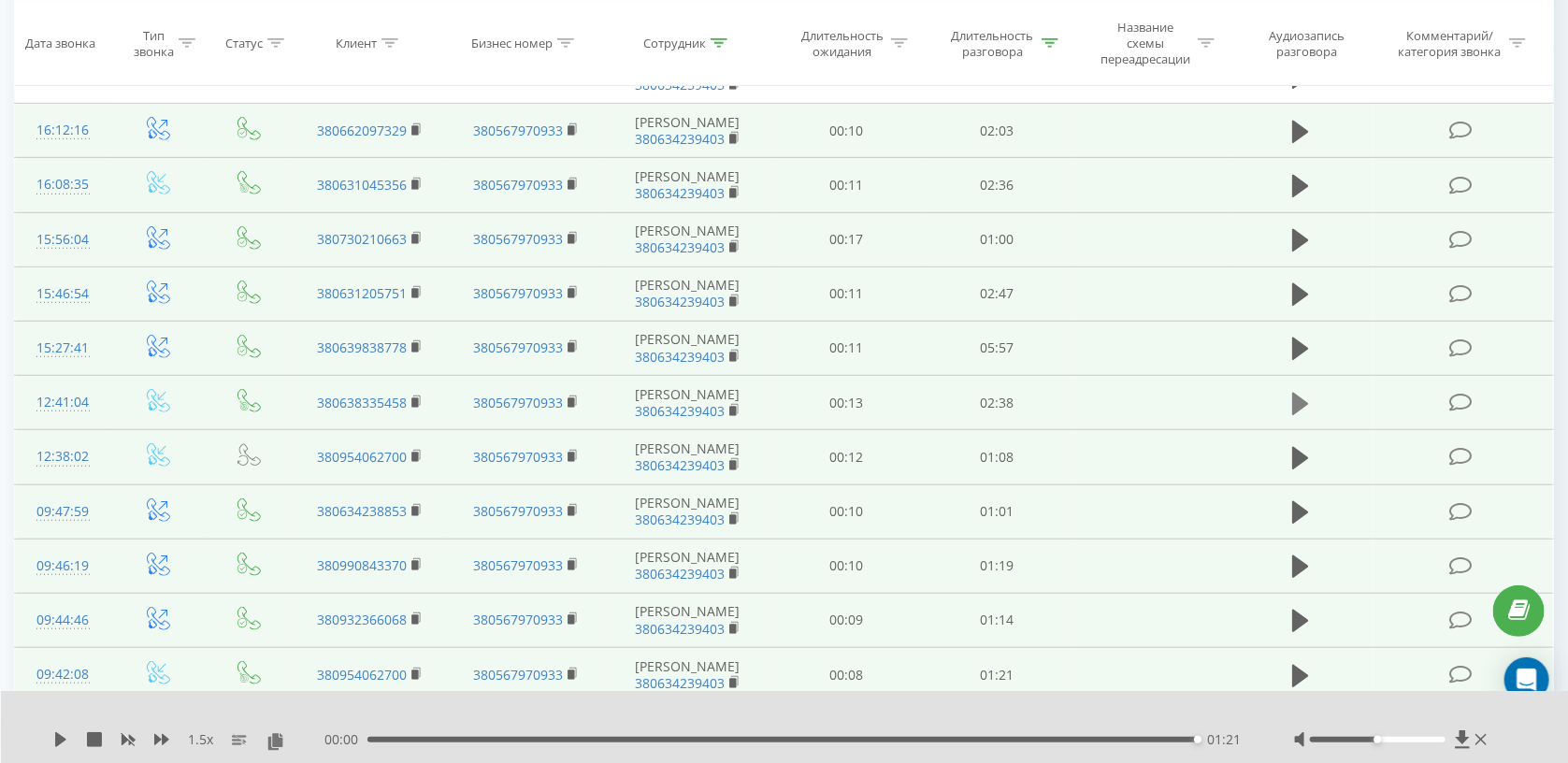 click 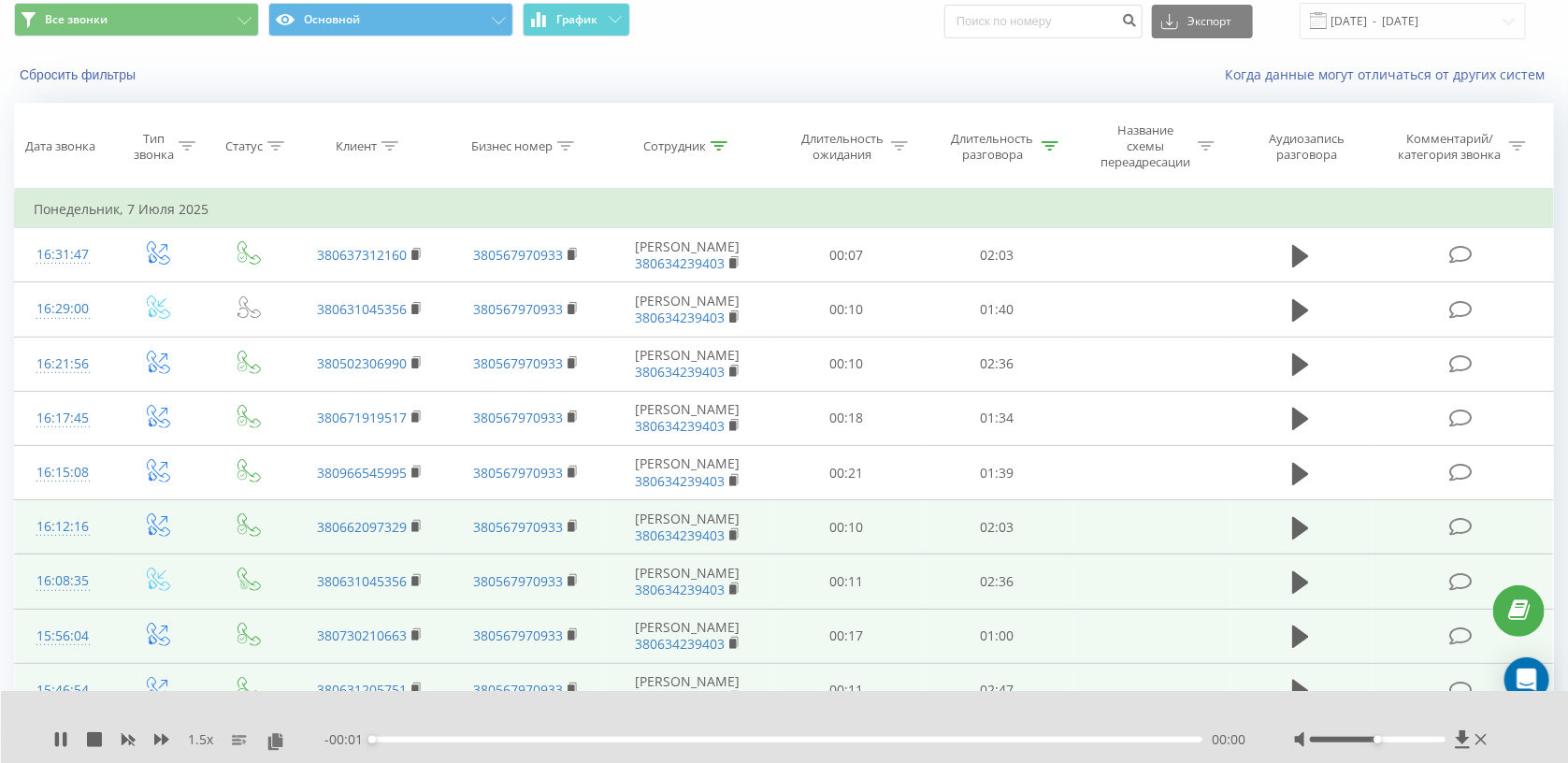 scroll, scrollTop: 464, scrollLeft: 0, axis: vertical 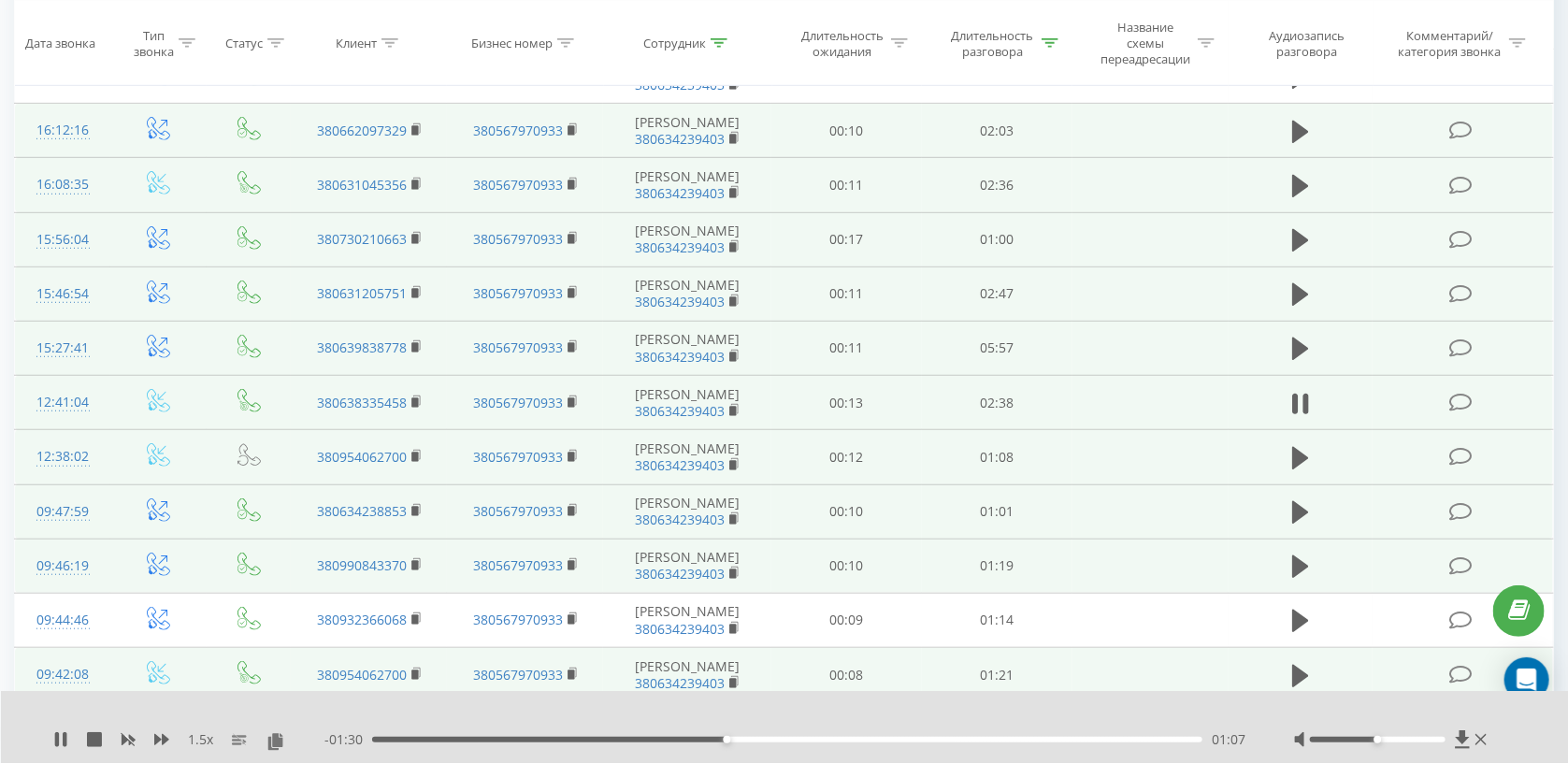 click at bounding box center [1301, 348] 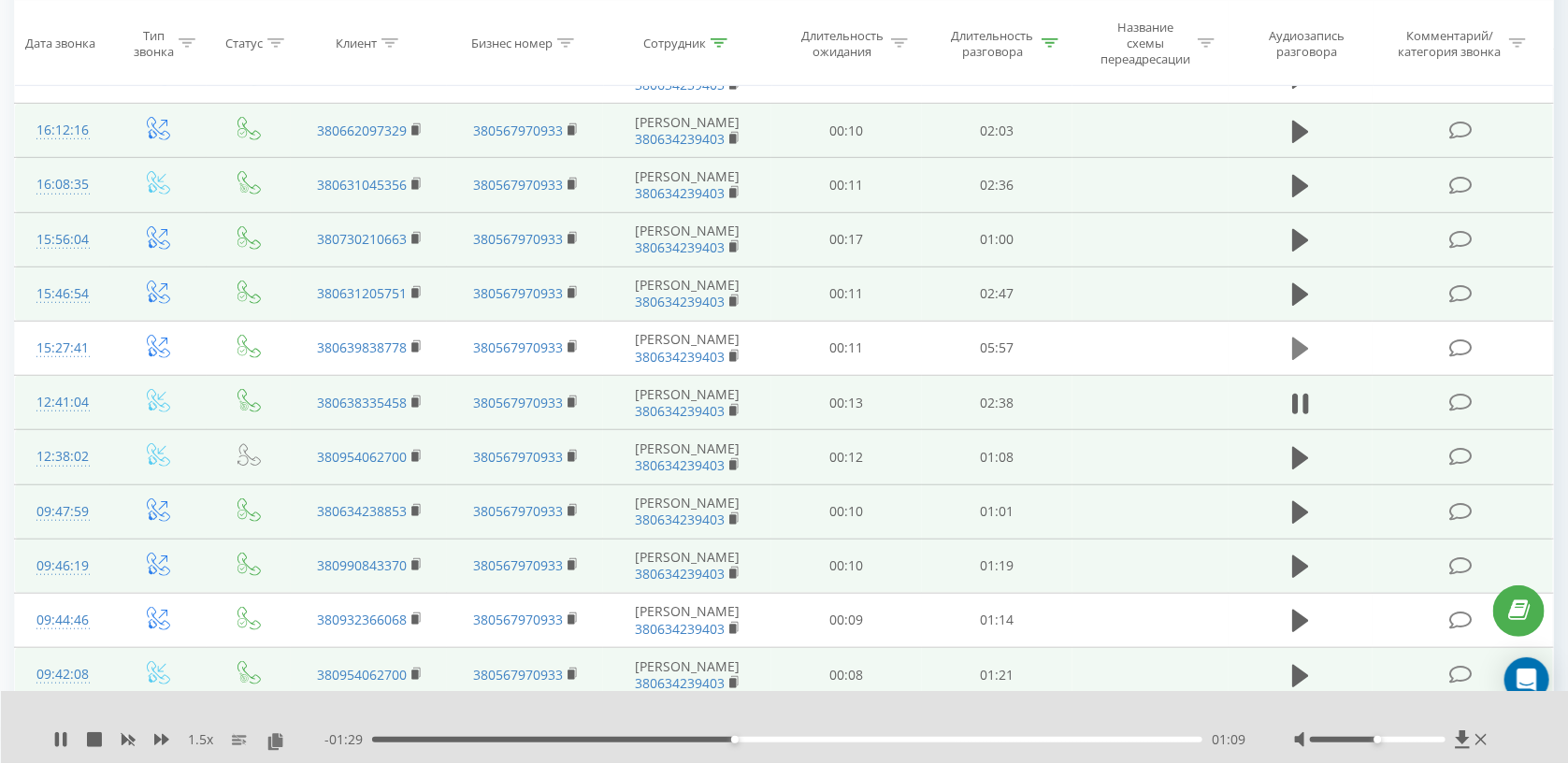 click at bounding box center [1301, 349] 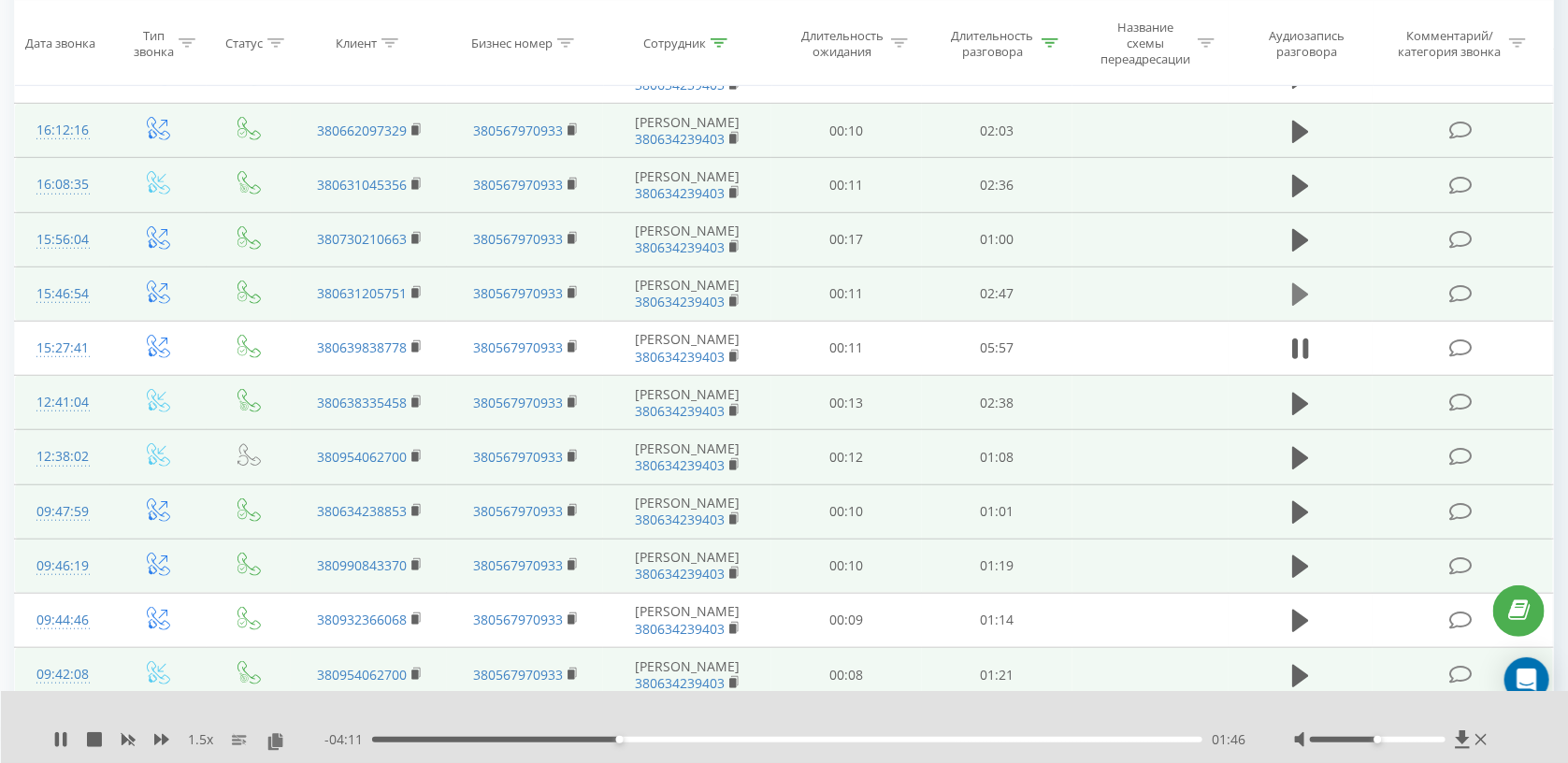 click 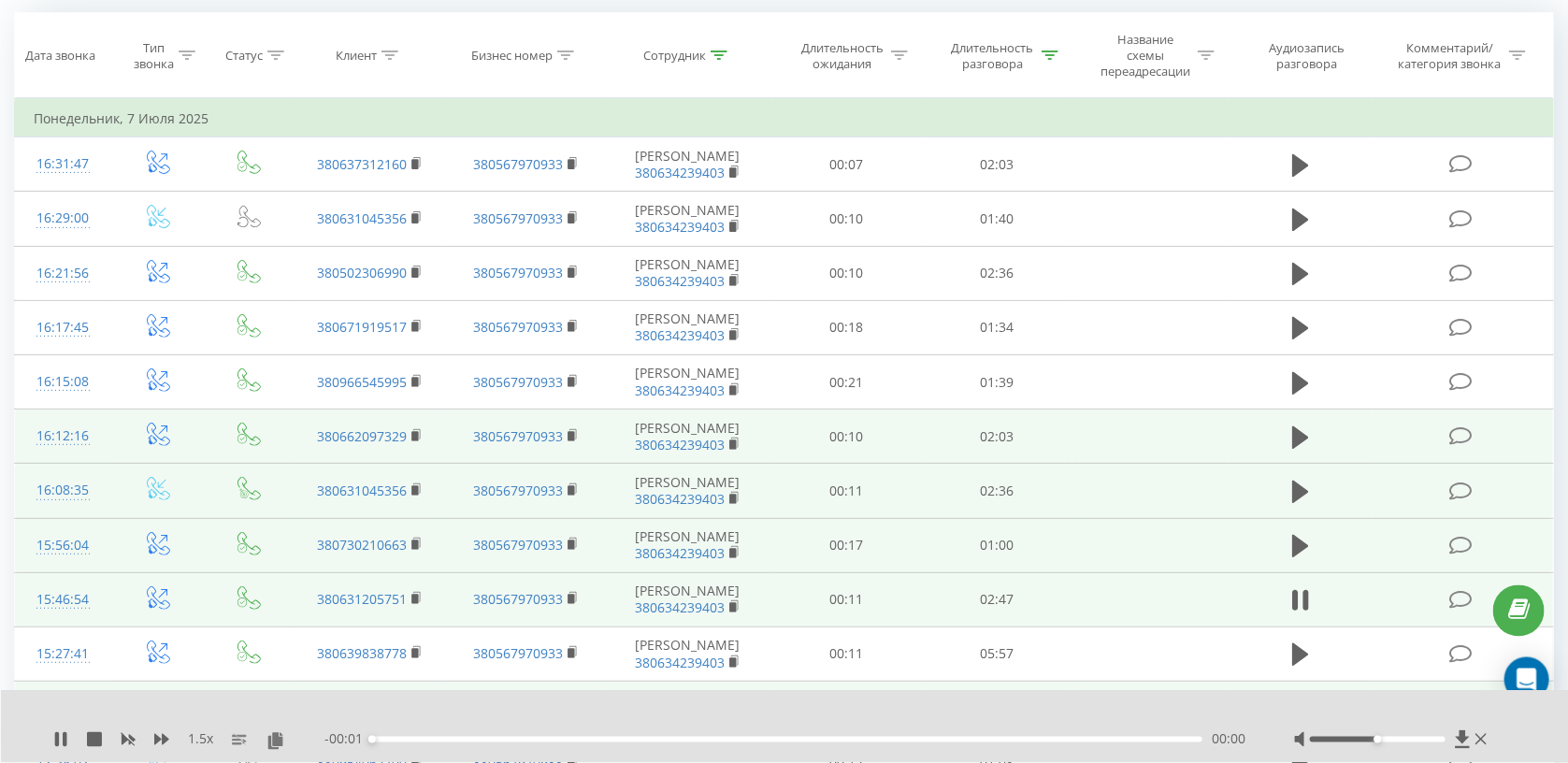 scroll, scrollTop: 155, scrollLeft: 0, axis: vertical 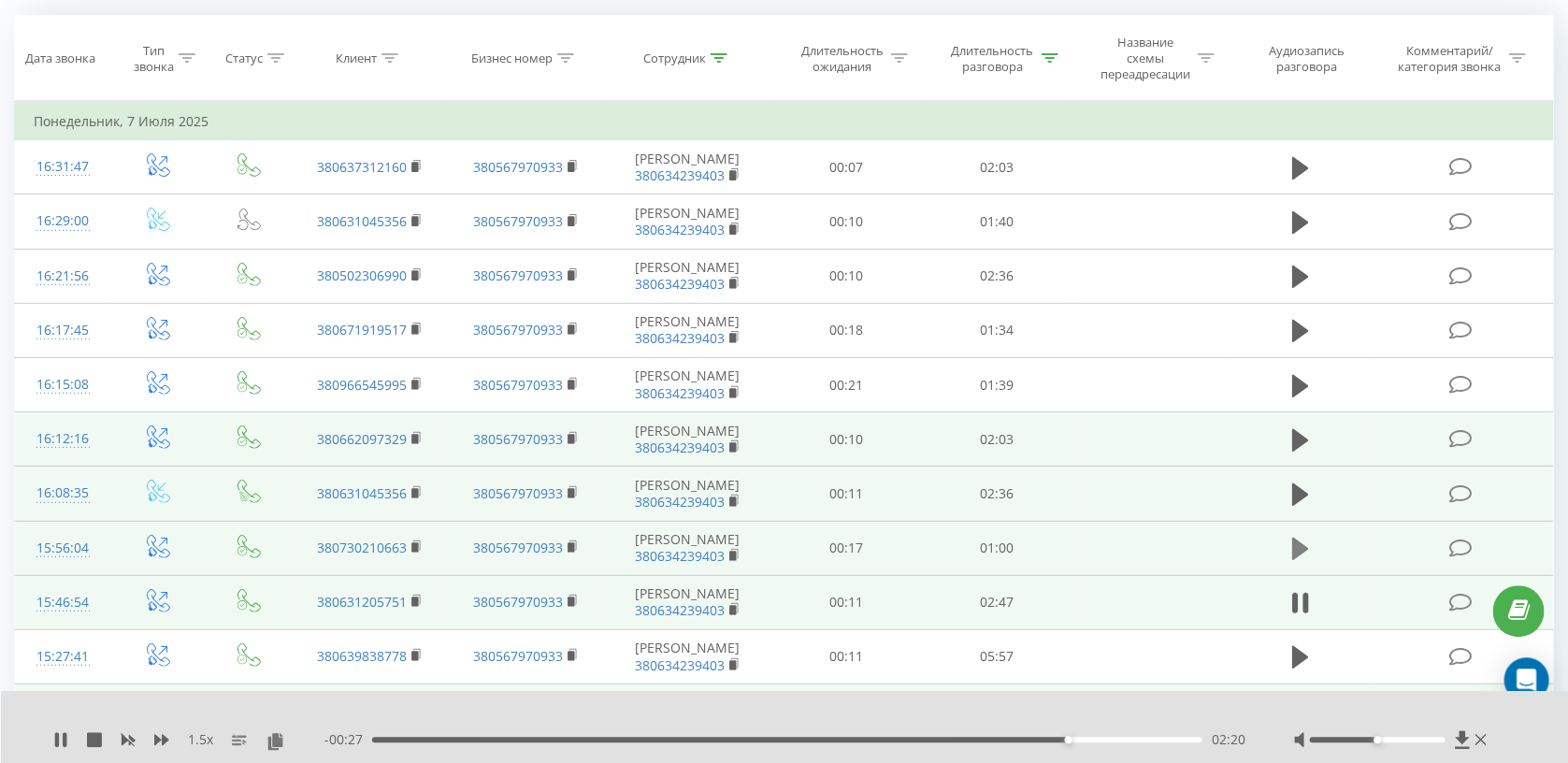 click at bounding box center (1301, 549) 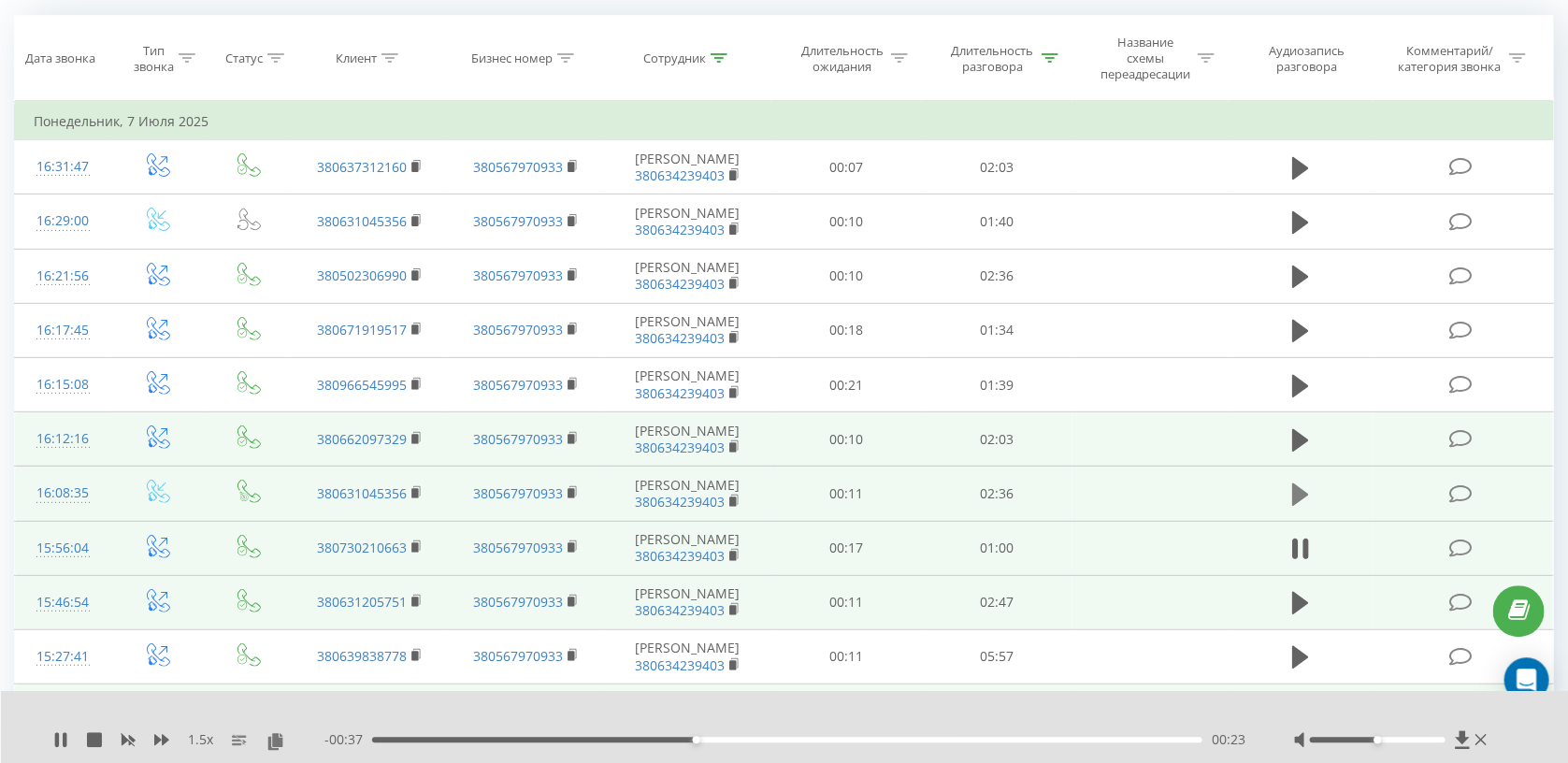 click 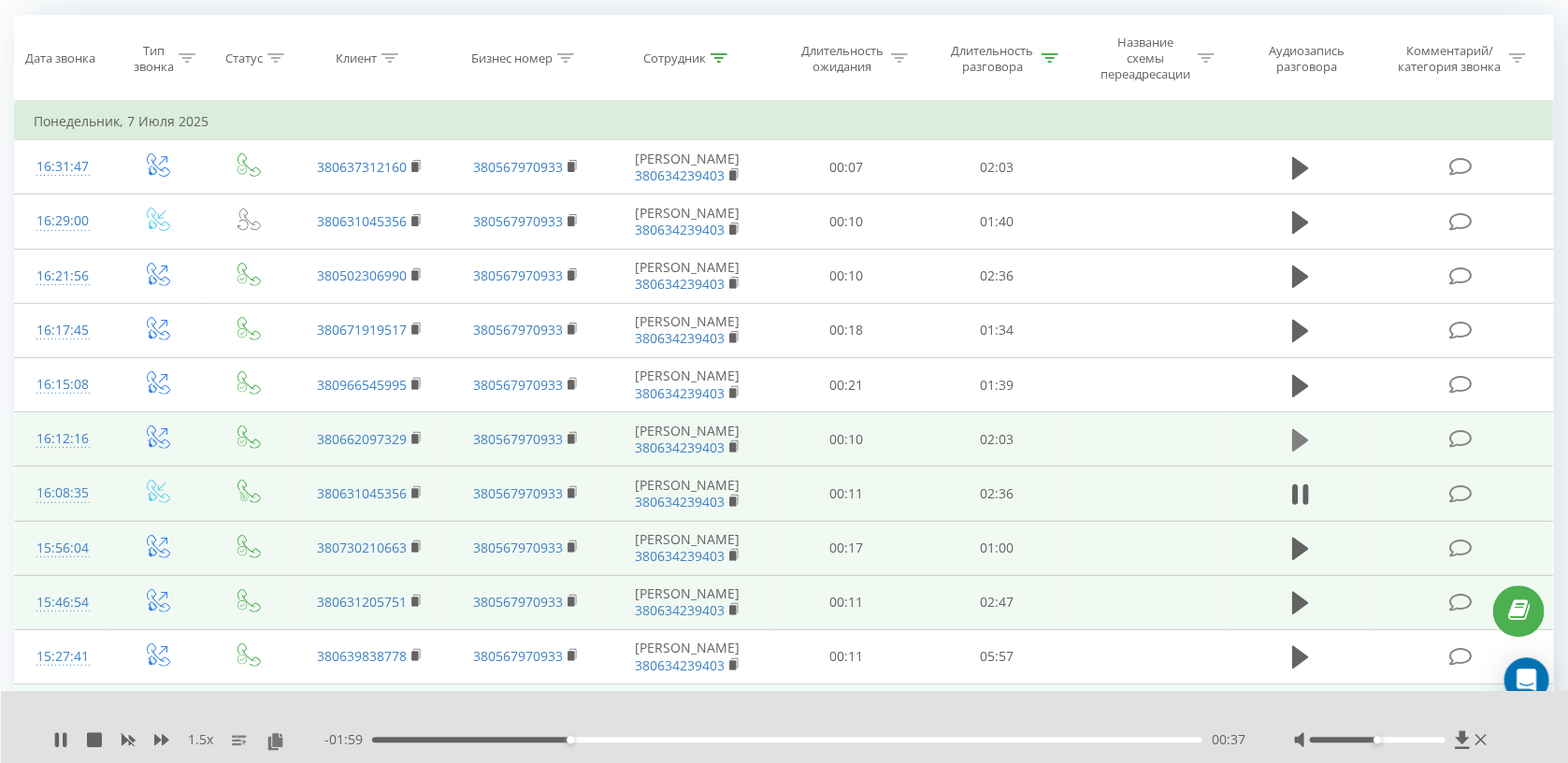click 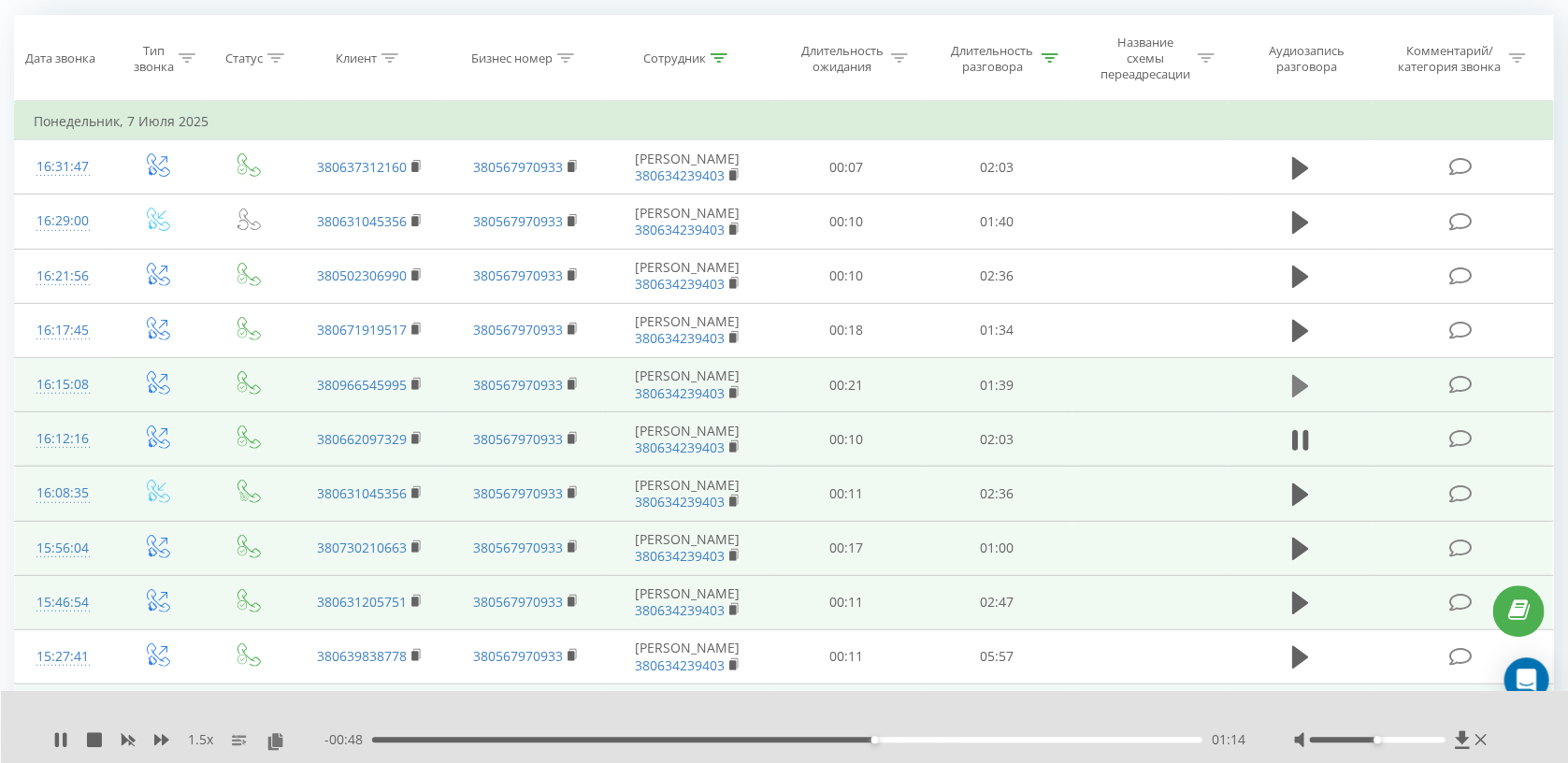 click 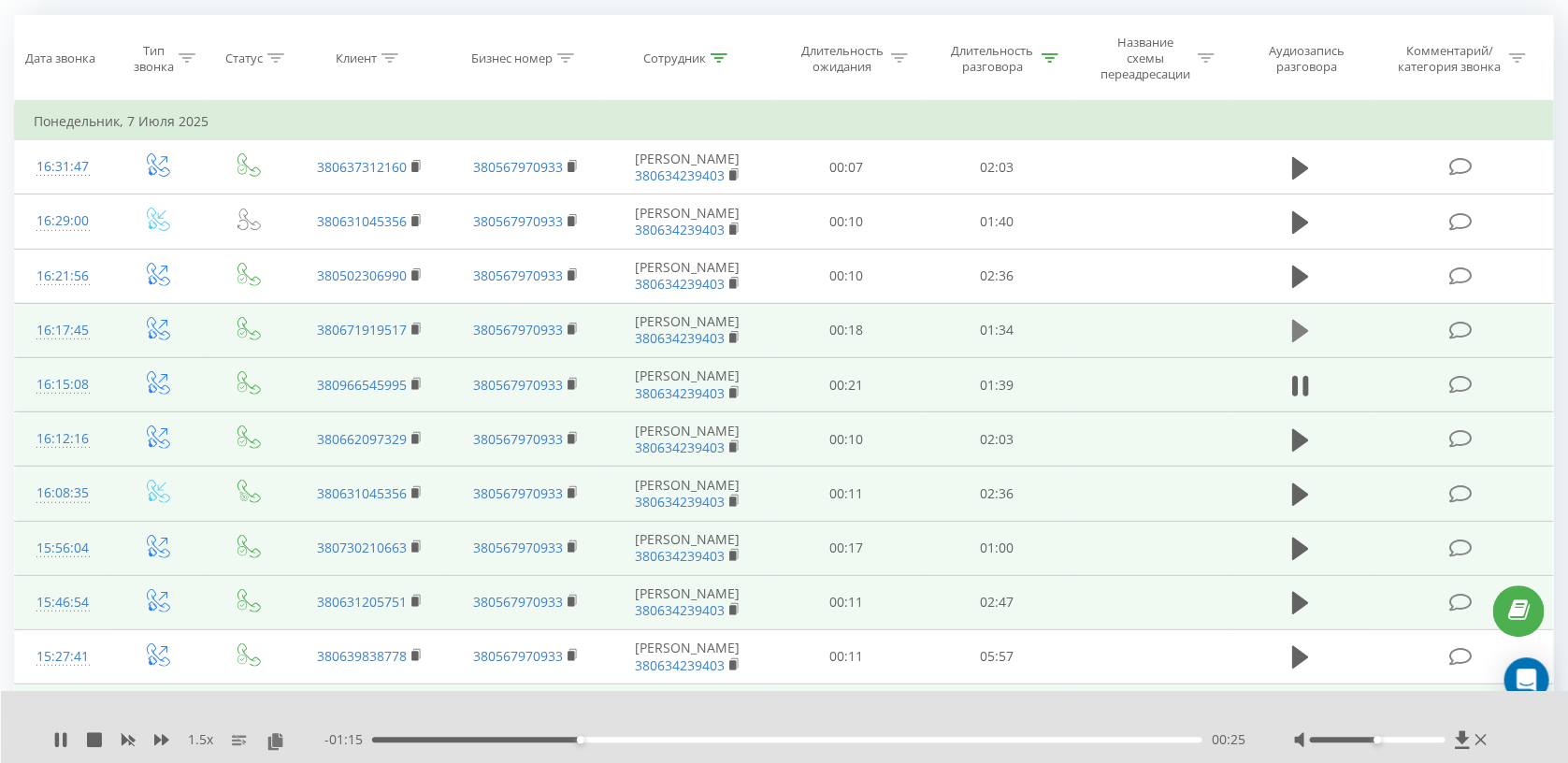 click 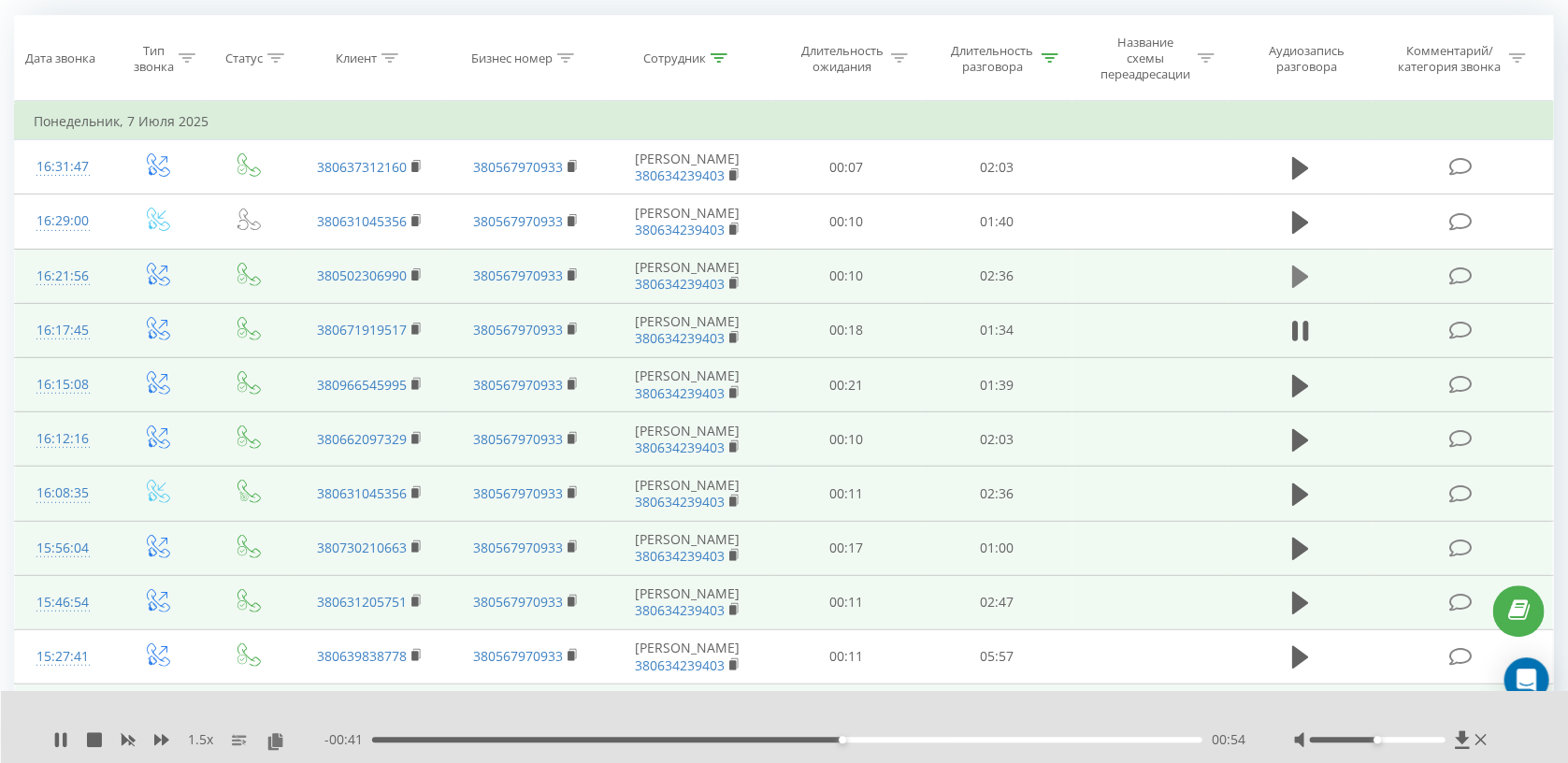 click at bounding box center [1301, 277] 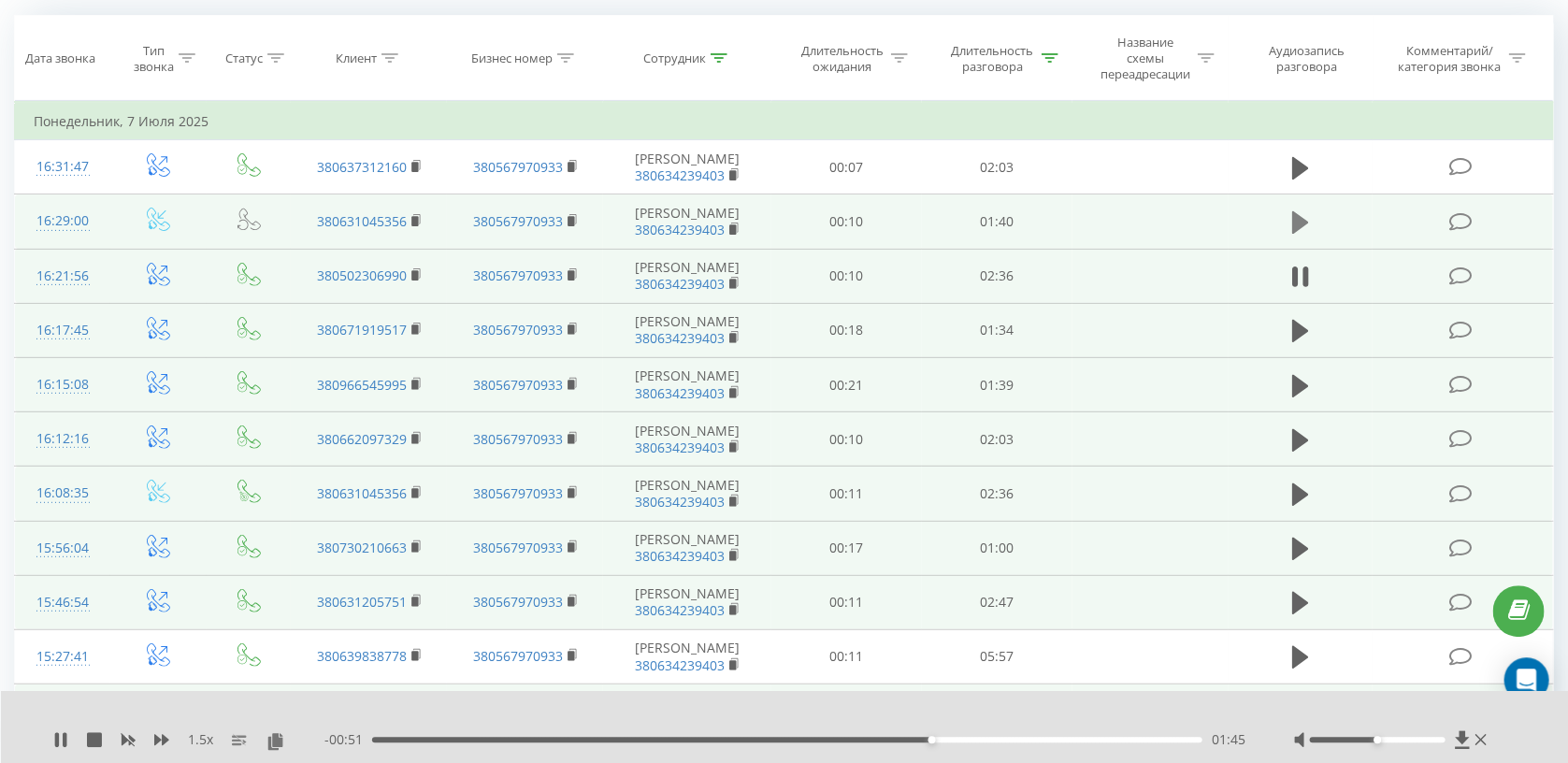 click 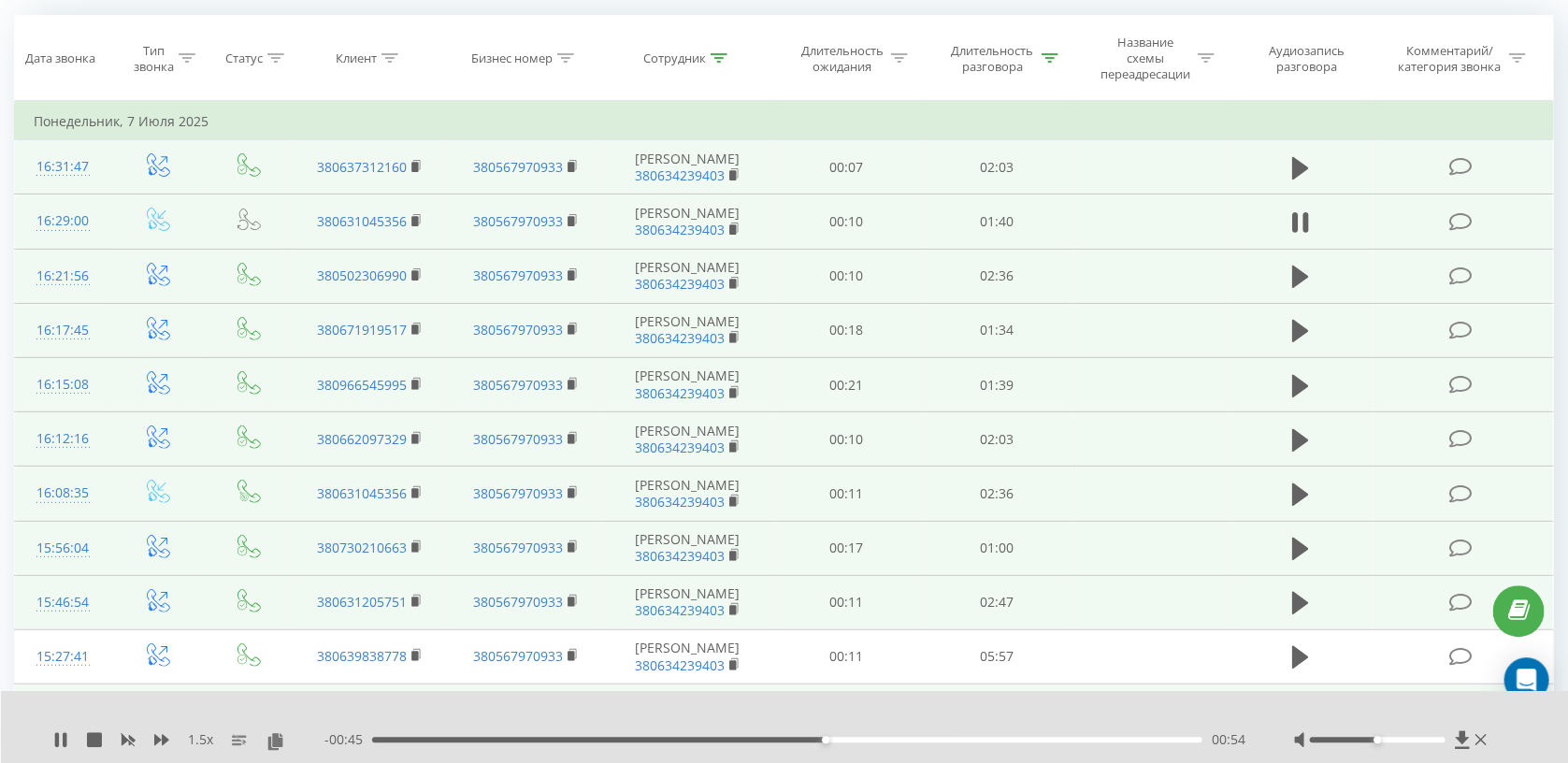 click at bounding box center [1301, 167] 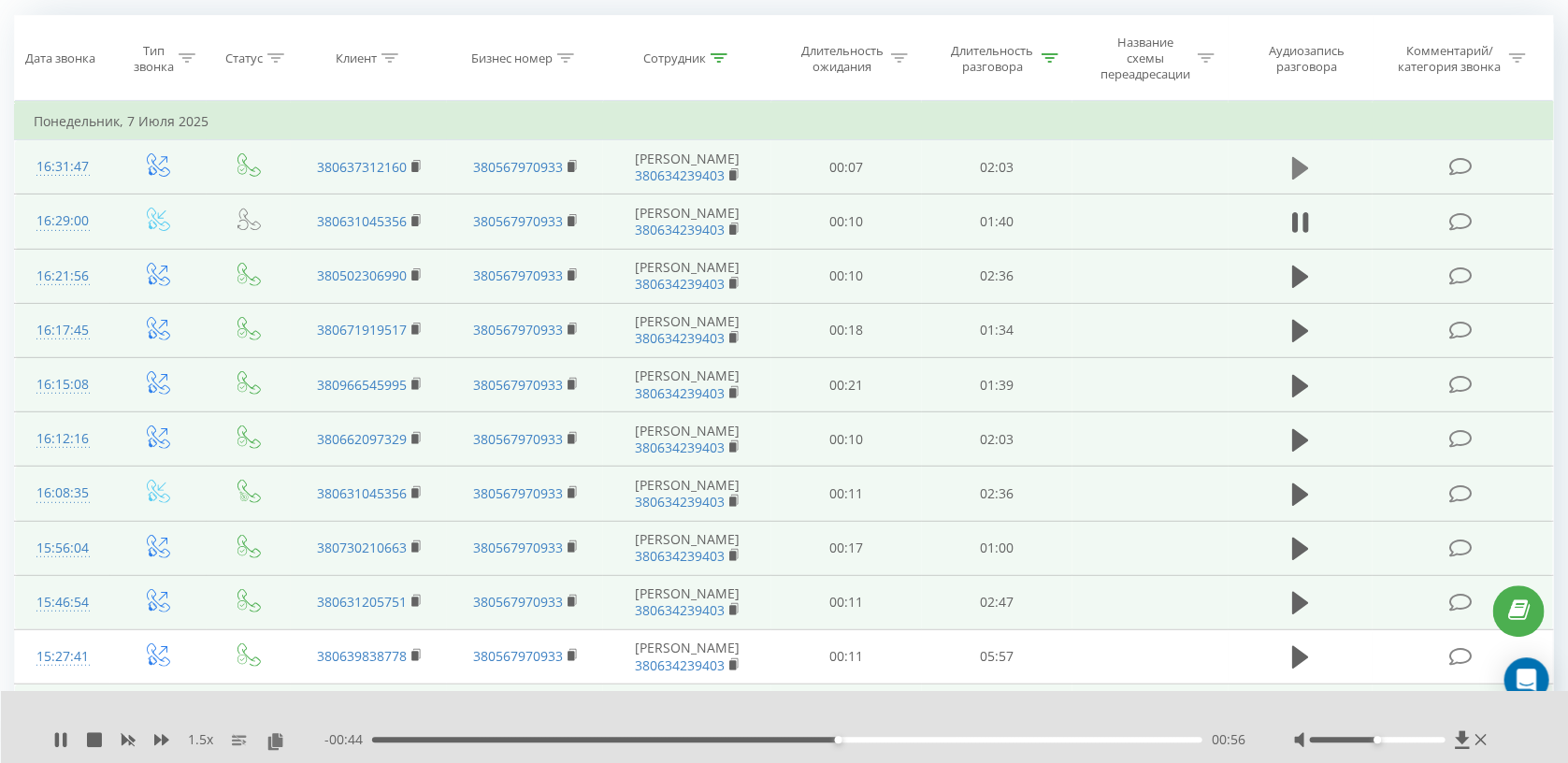 click 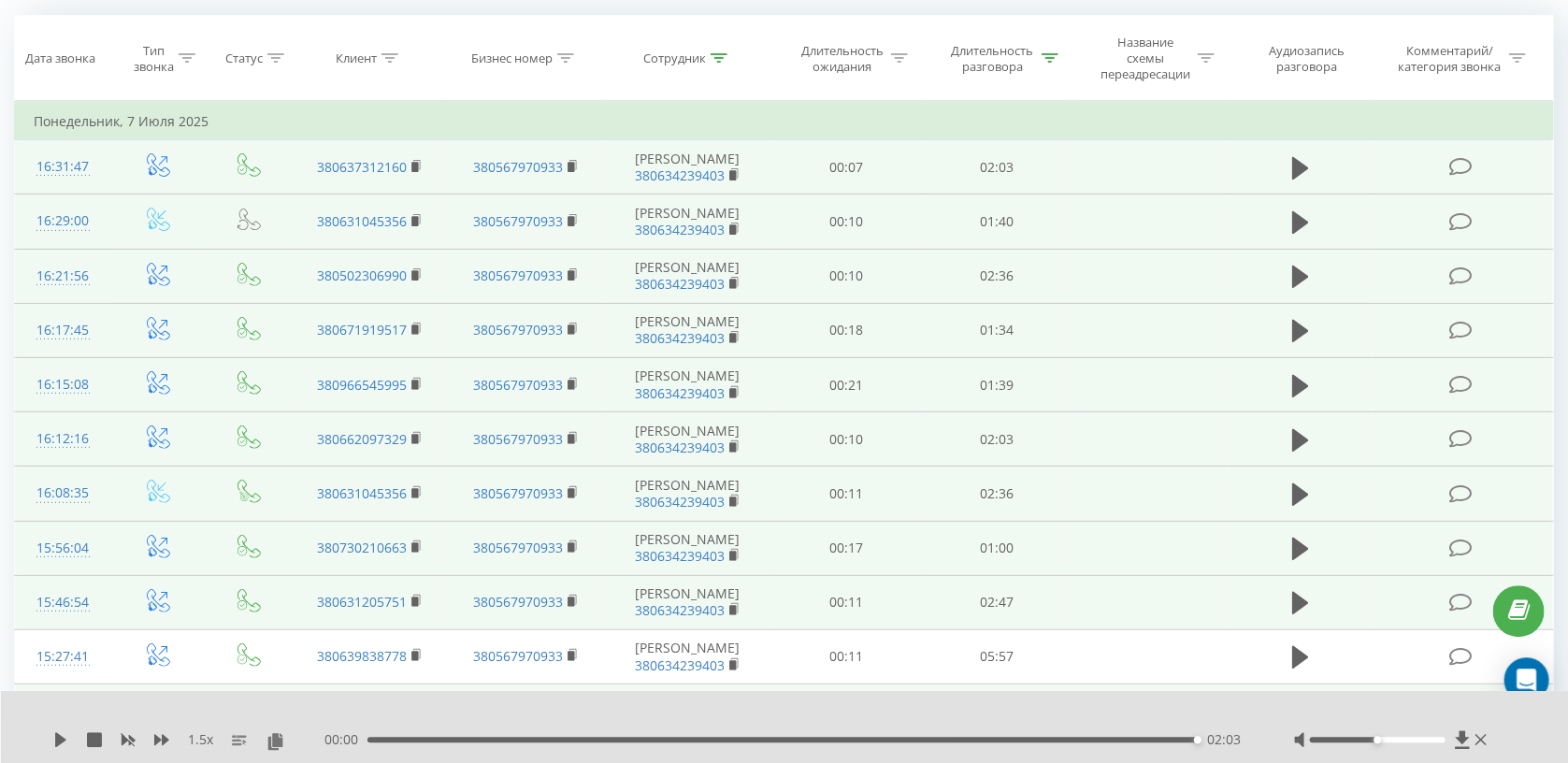 click on "Сотрудник" at bounding box center [688, 58] 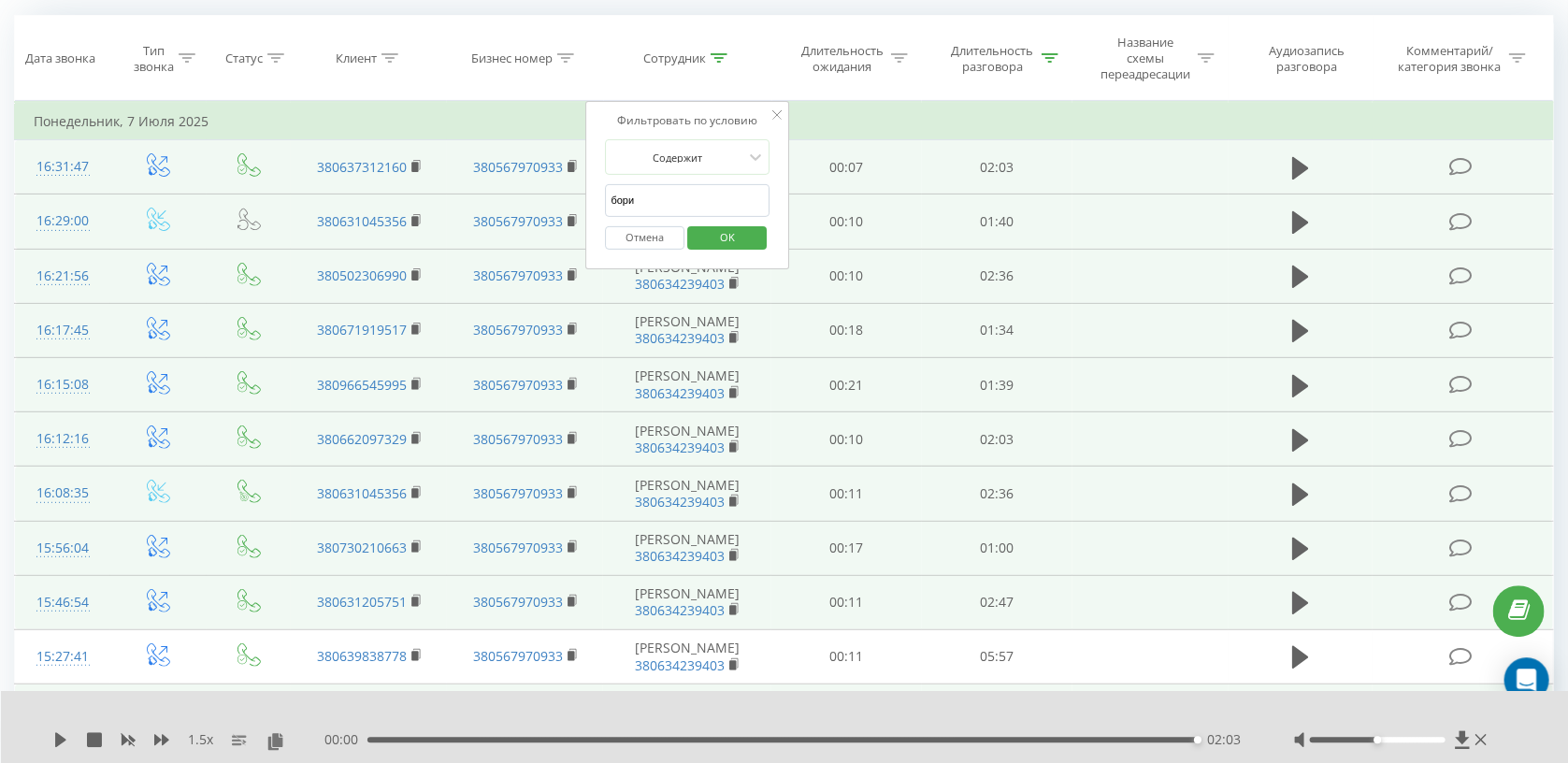 drag, startPoint x: 638, startPoint y: 206, endPoint x: 571, endPoint y: 199, distance: 67.36468 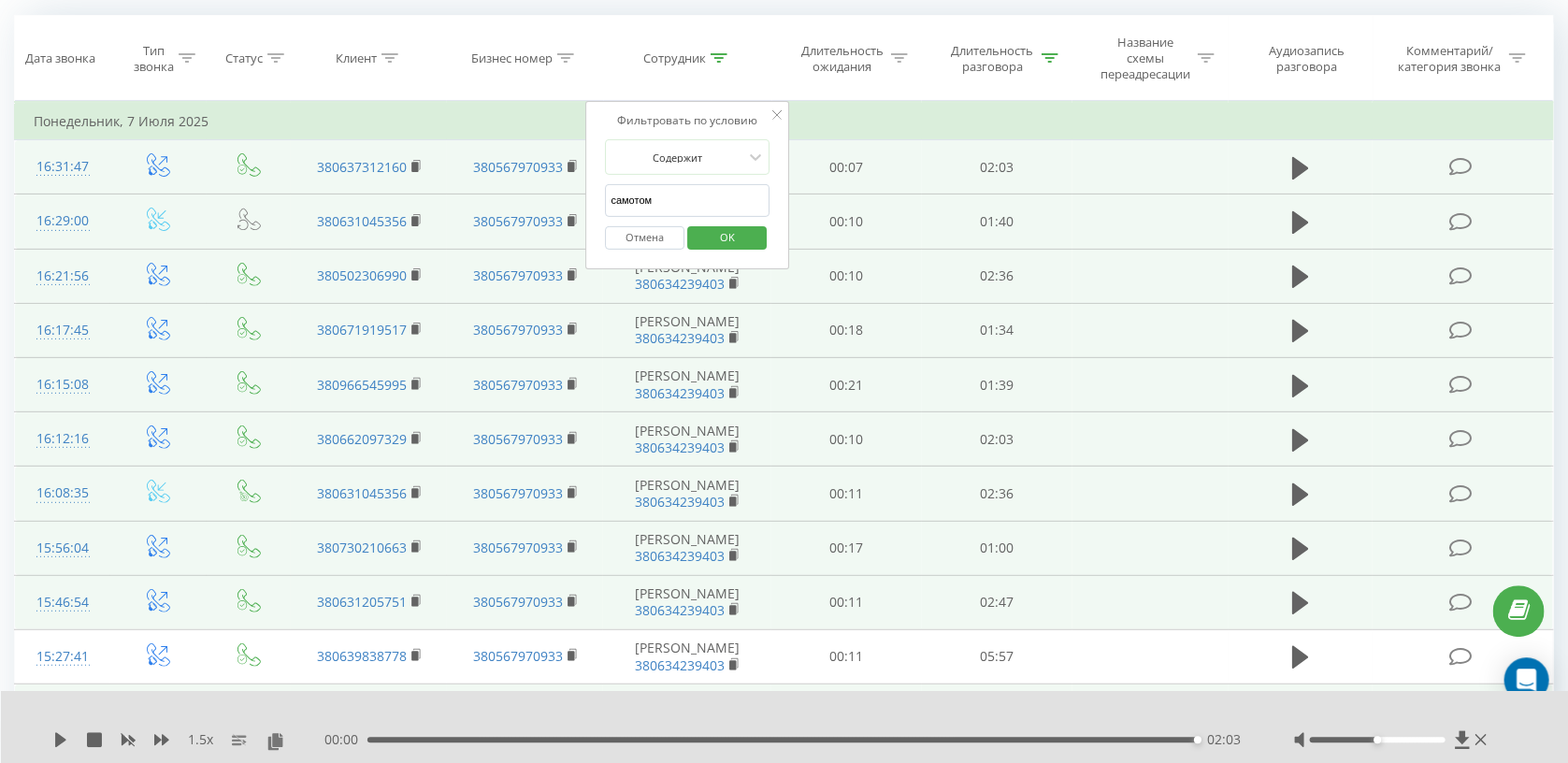 type on "самото" 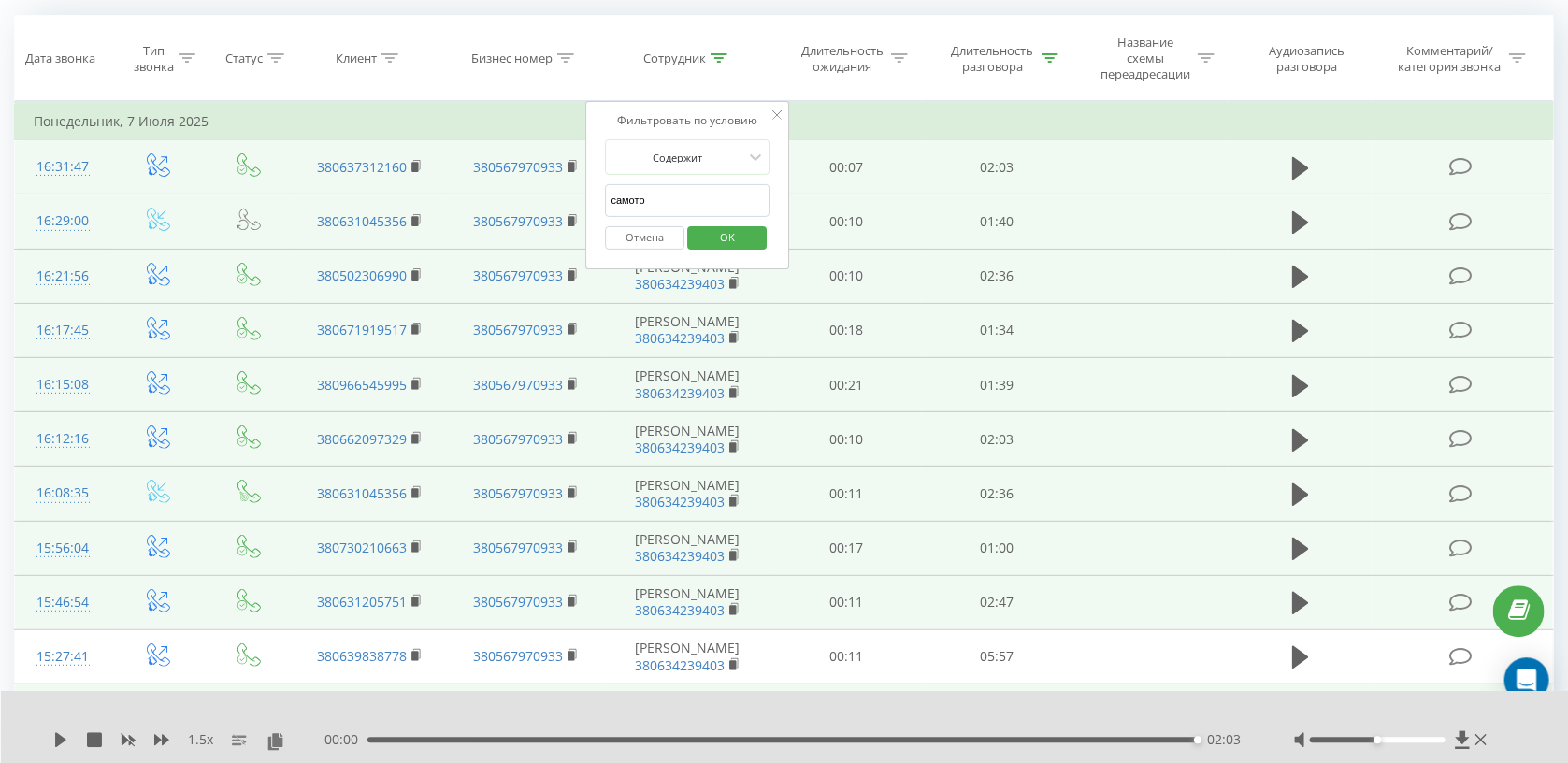 click on "OK" at bounding box center [726, 238] 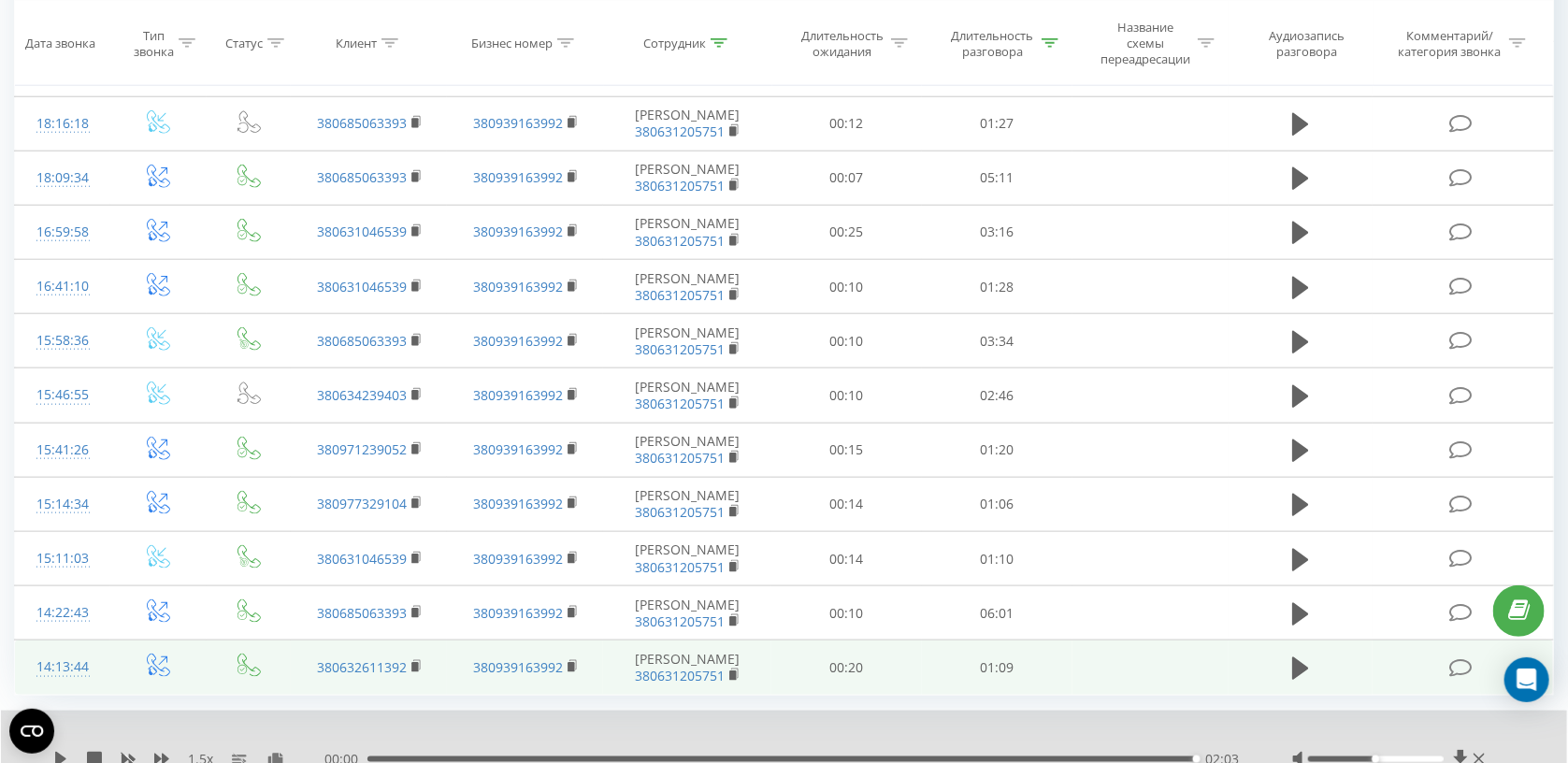 scroll, scrollTop: 890, scrollLeft: 0, axis: vertical 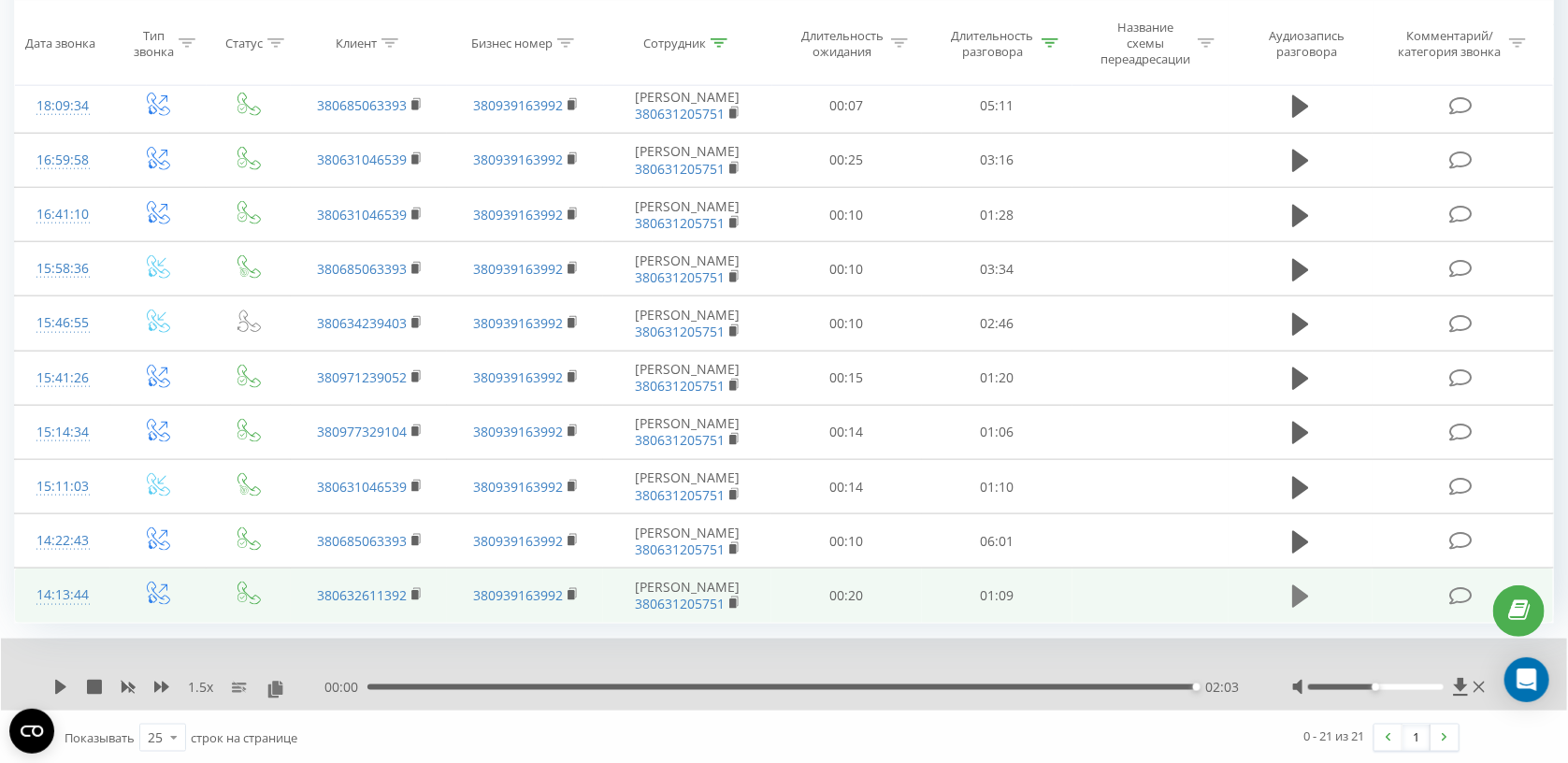 click 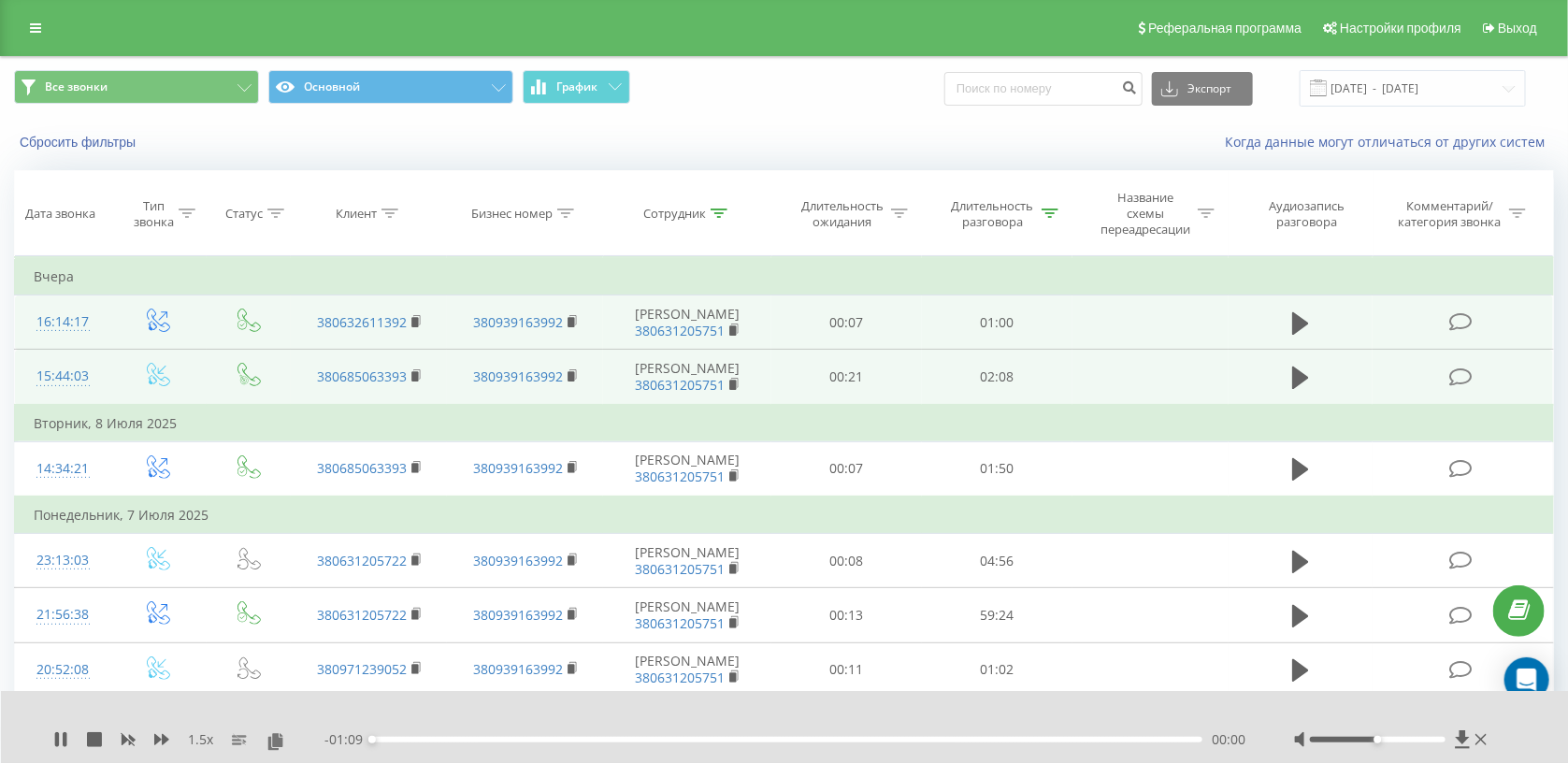 scroll, scrollTop: 496, scrollLeft: 0, axis: vertical 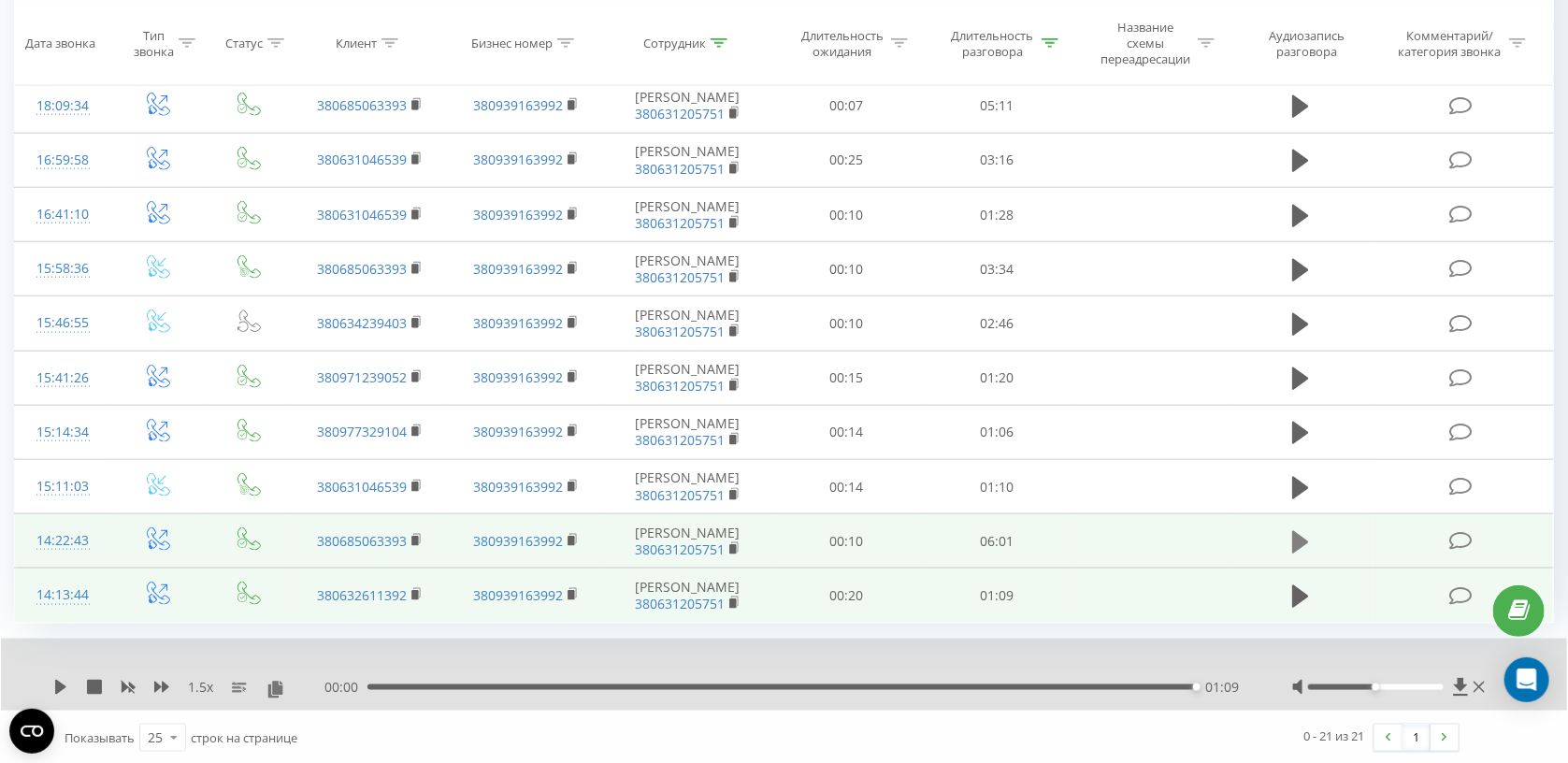 click 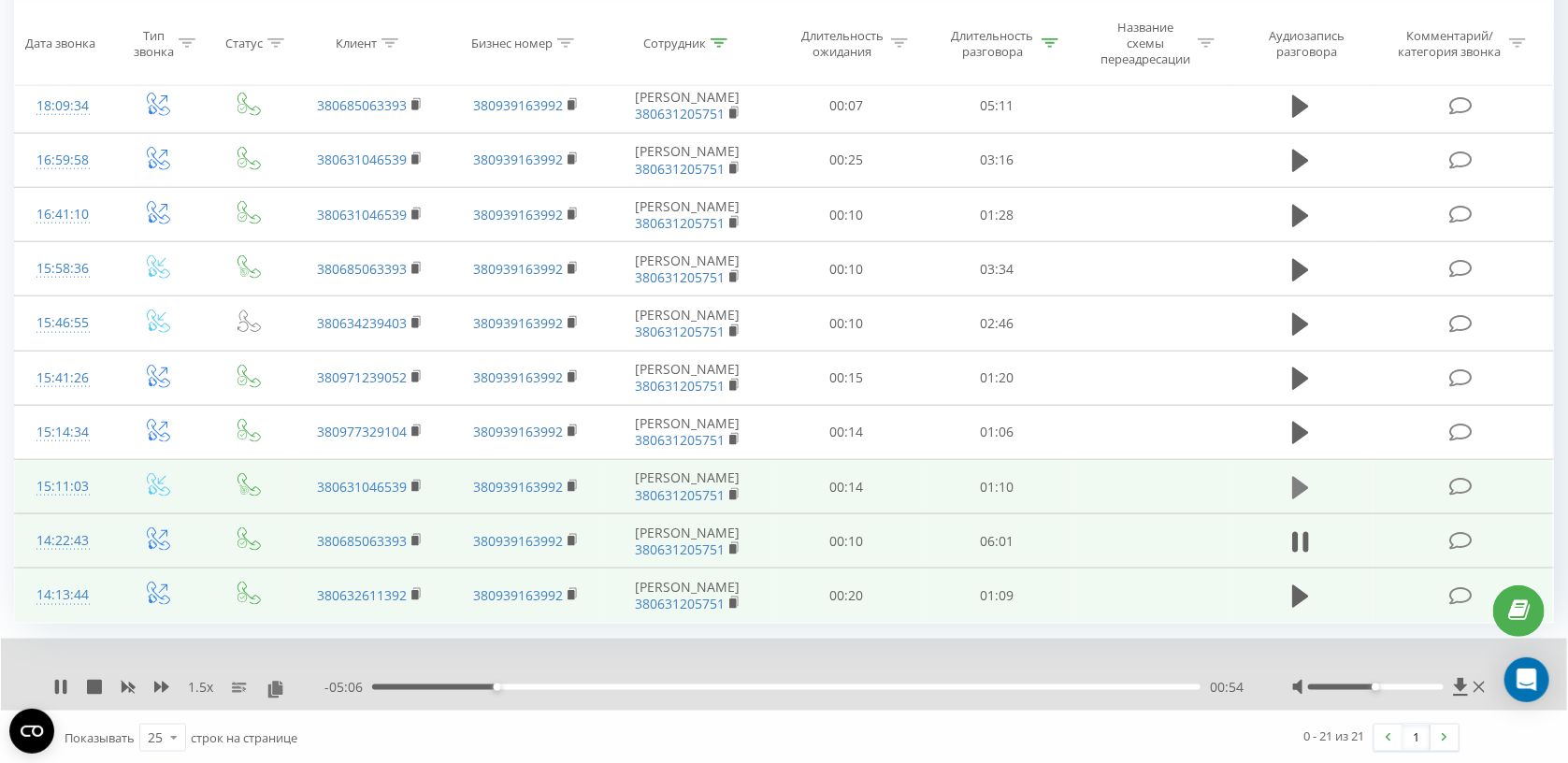 click 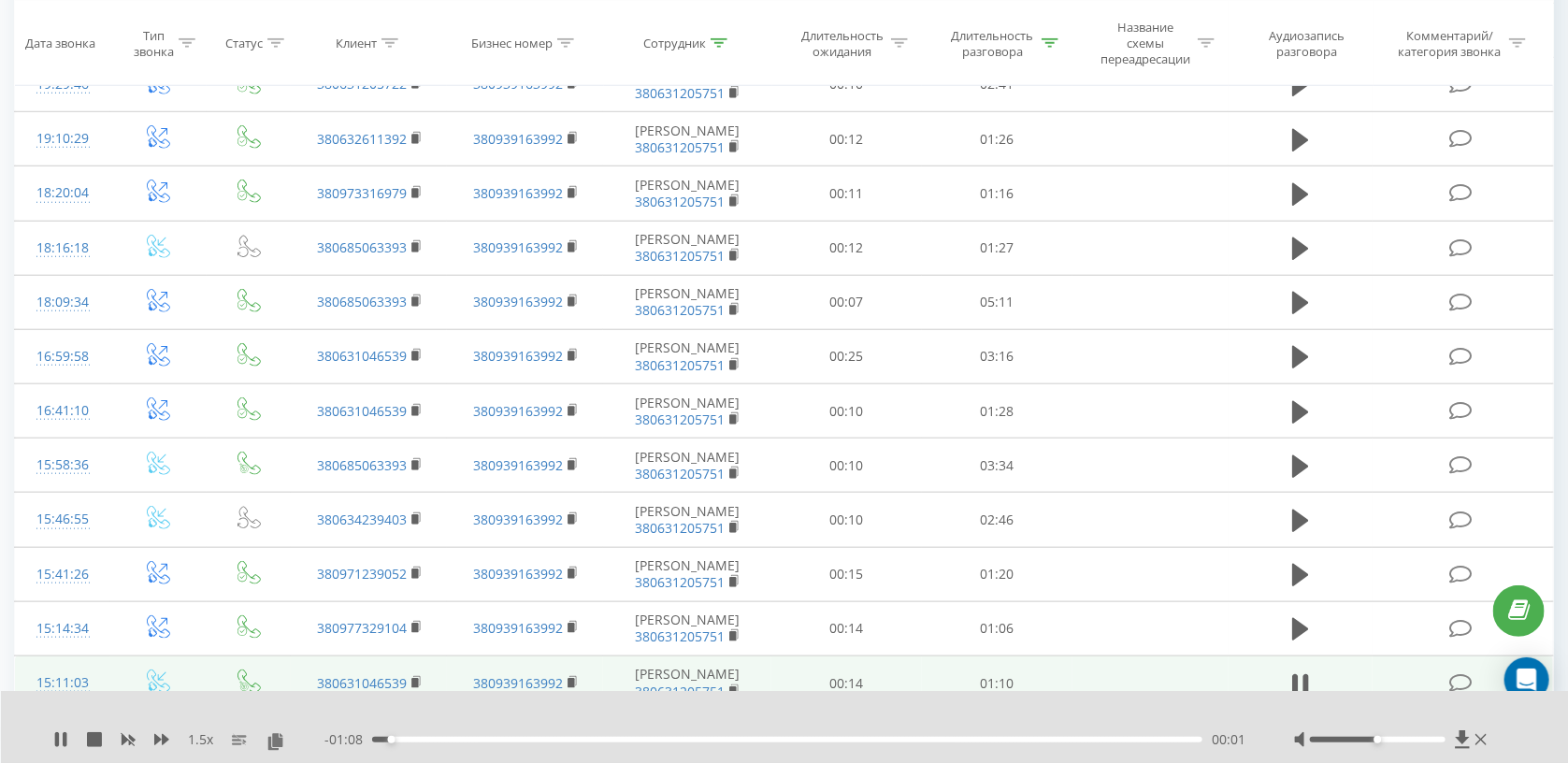 scroll, scrollTop: 695, scrollLeft: 0, axis: vertical 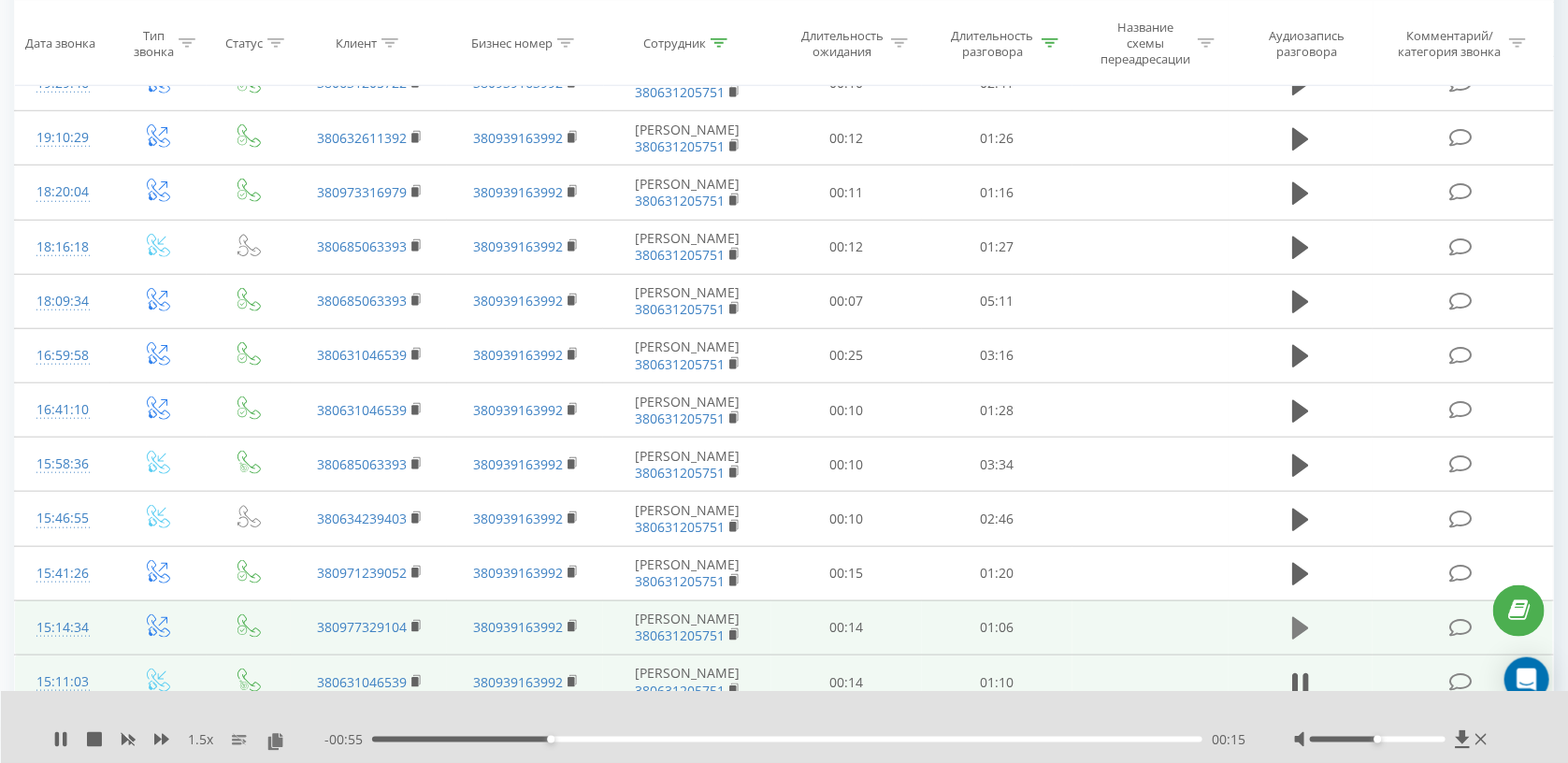 click 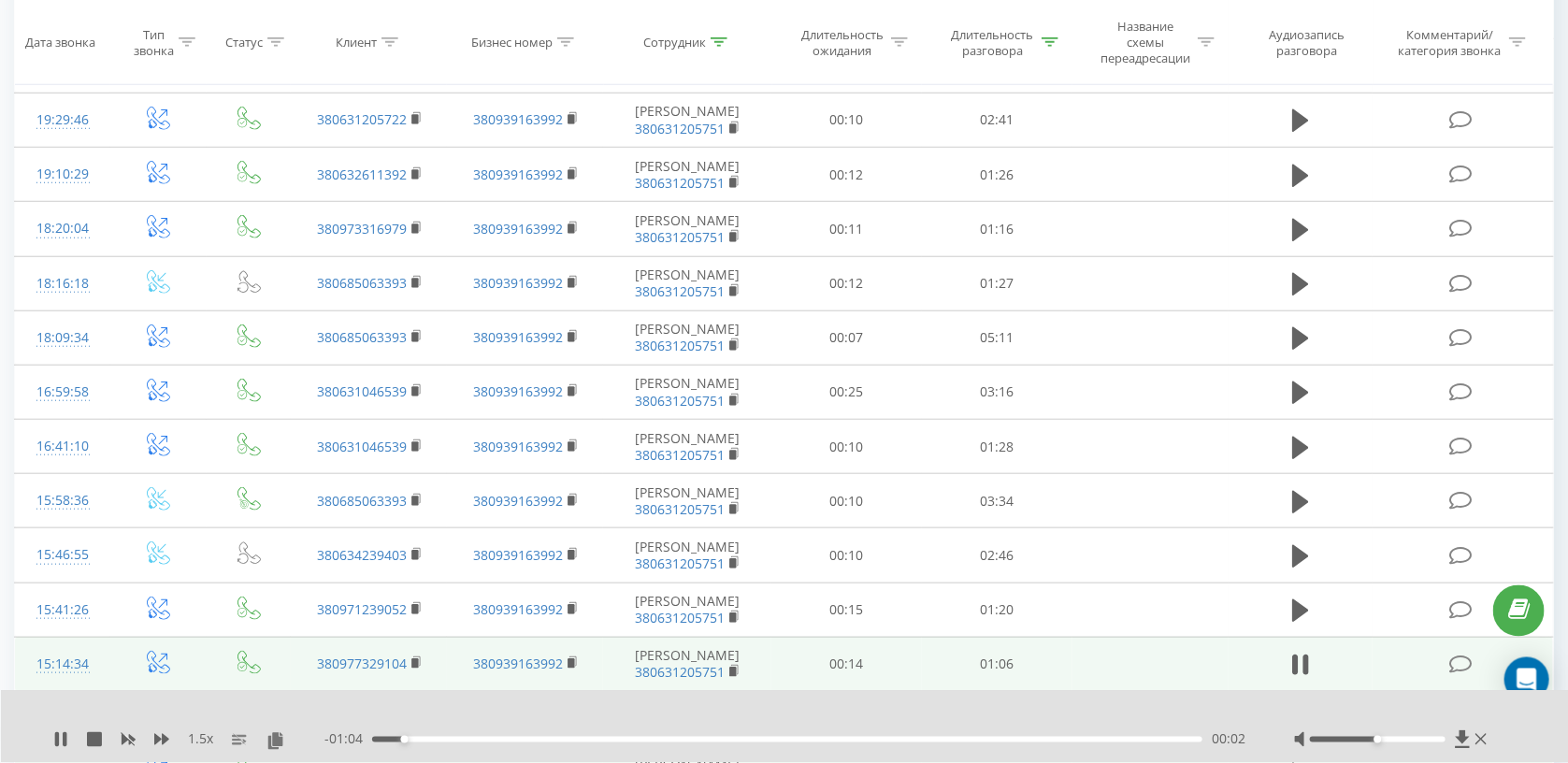 scroll, scrollTop: 653, scrollLeft: 0, axis: vertical 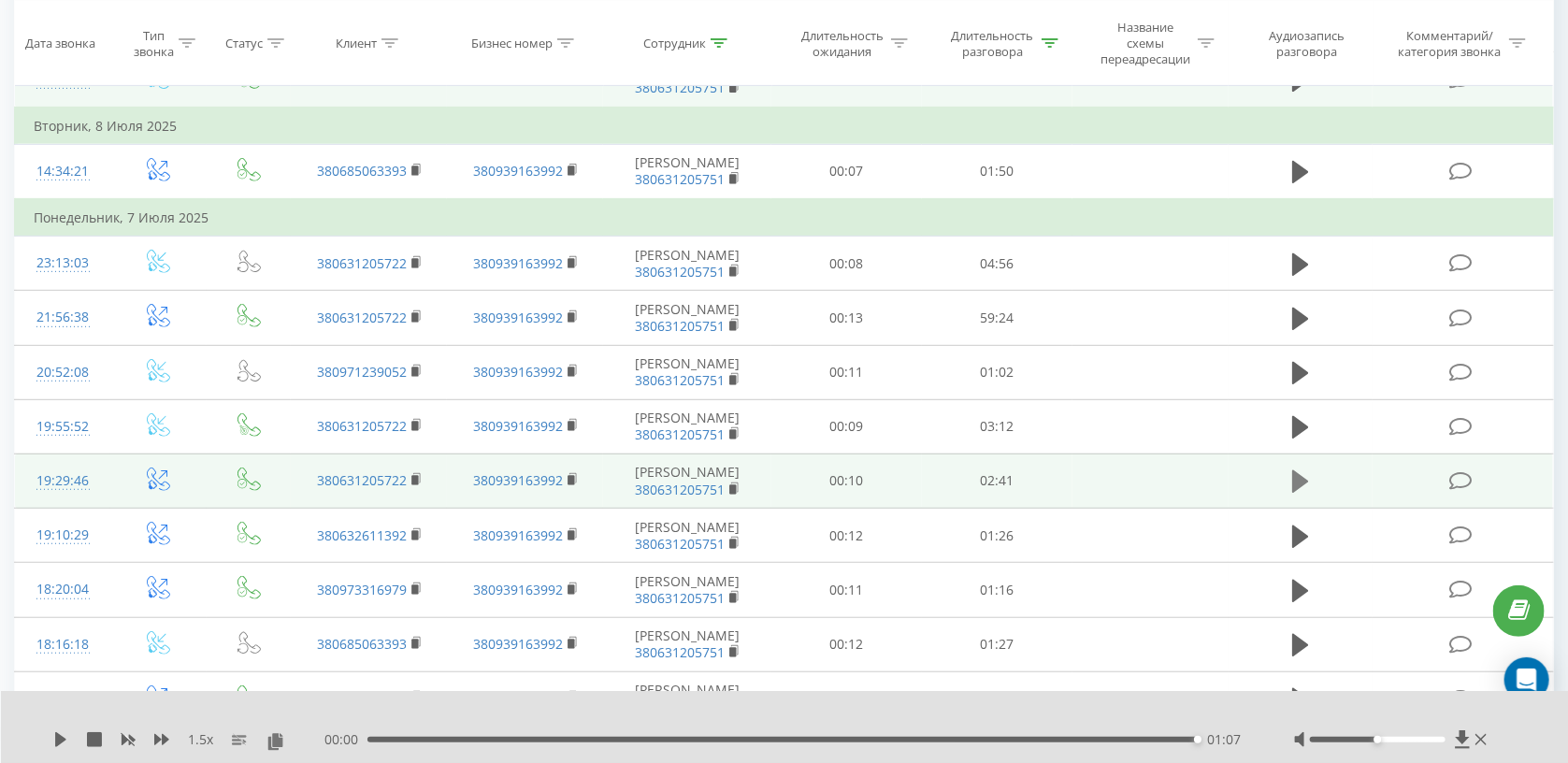 click 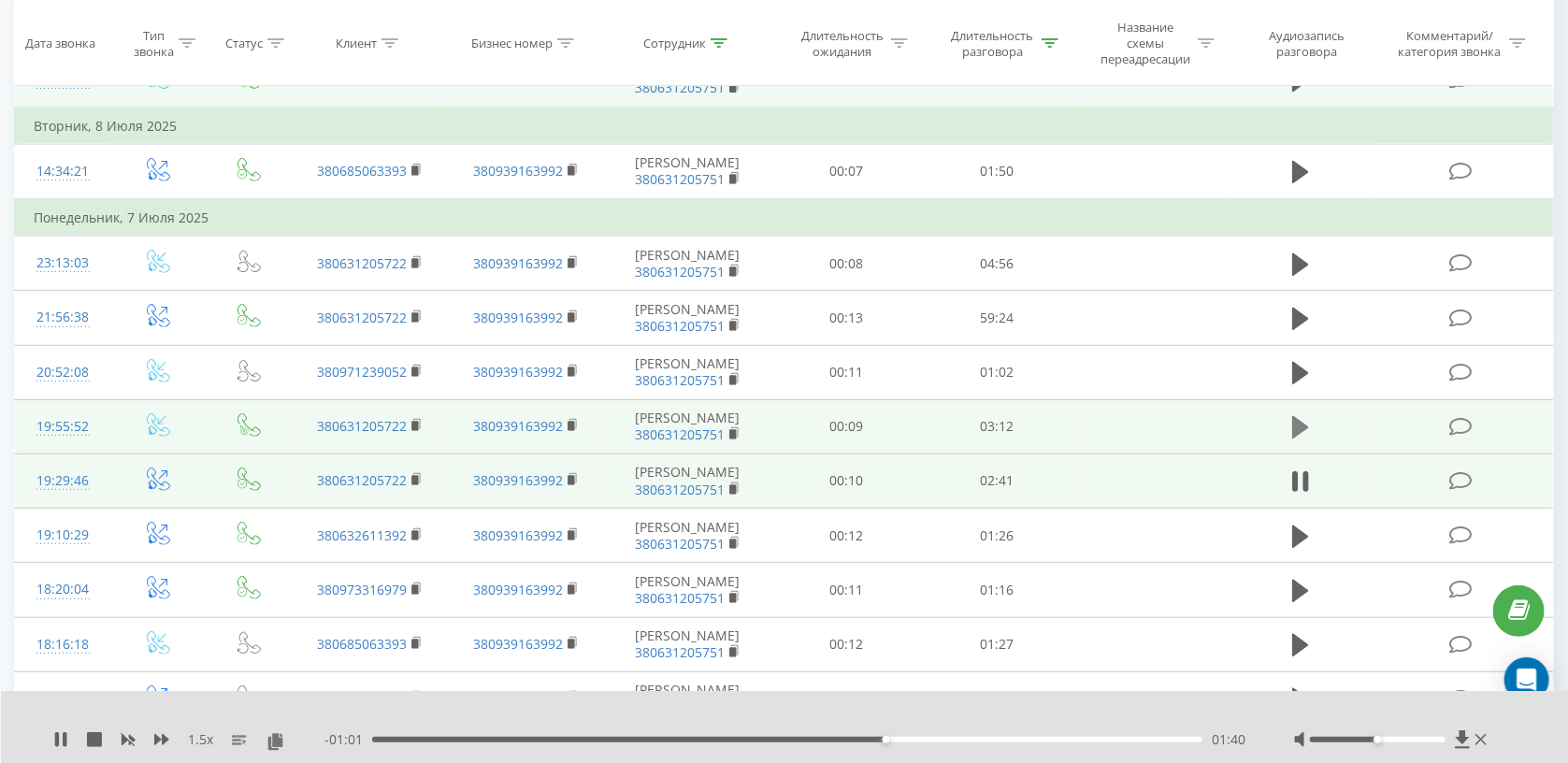 click 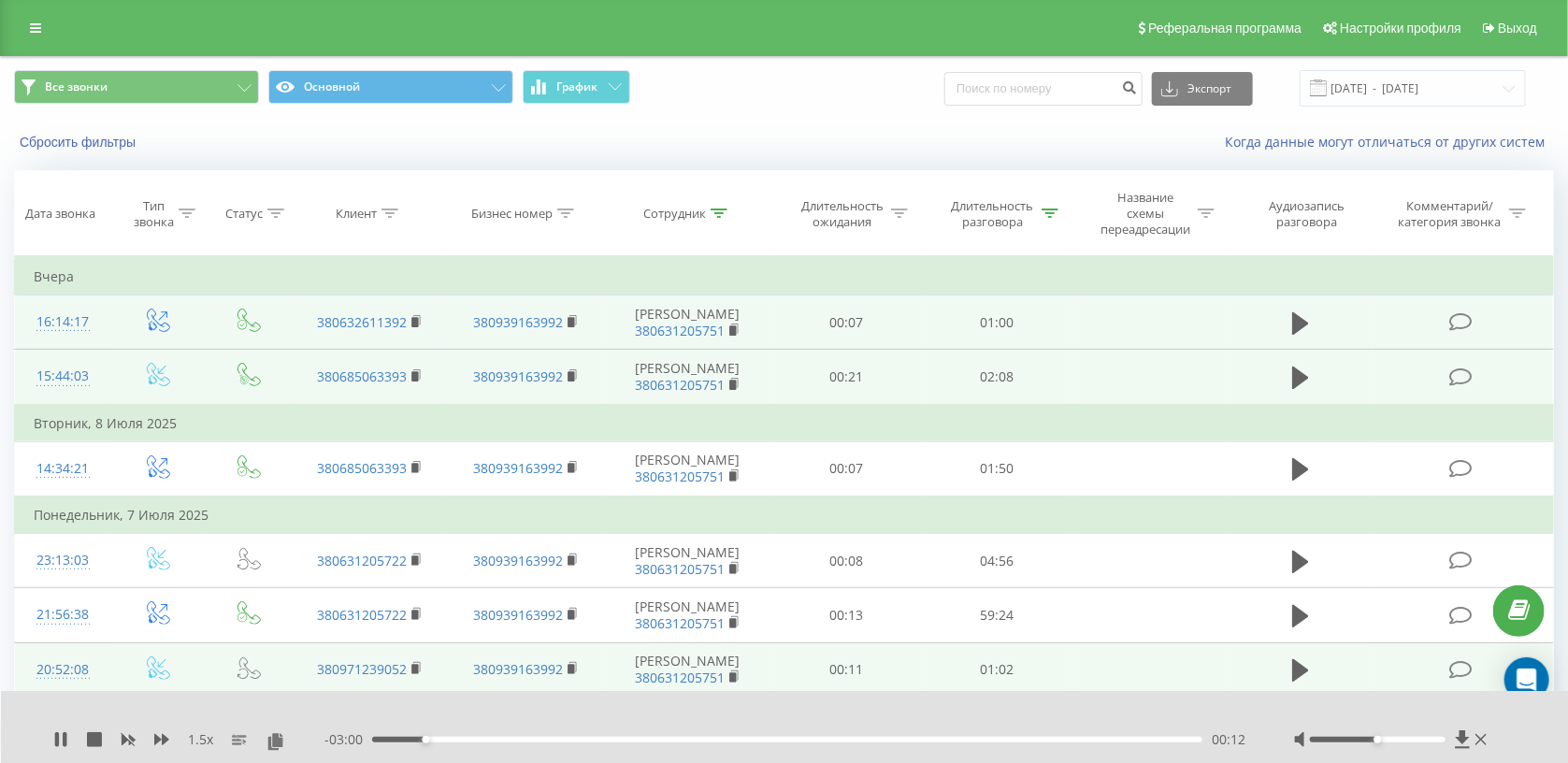 scroll, scrollTop: 297, scrollLeft: 0, axis: vertical 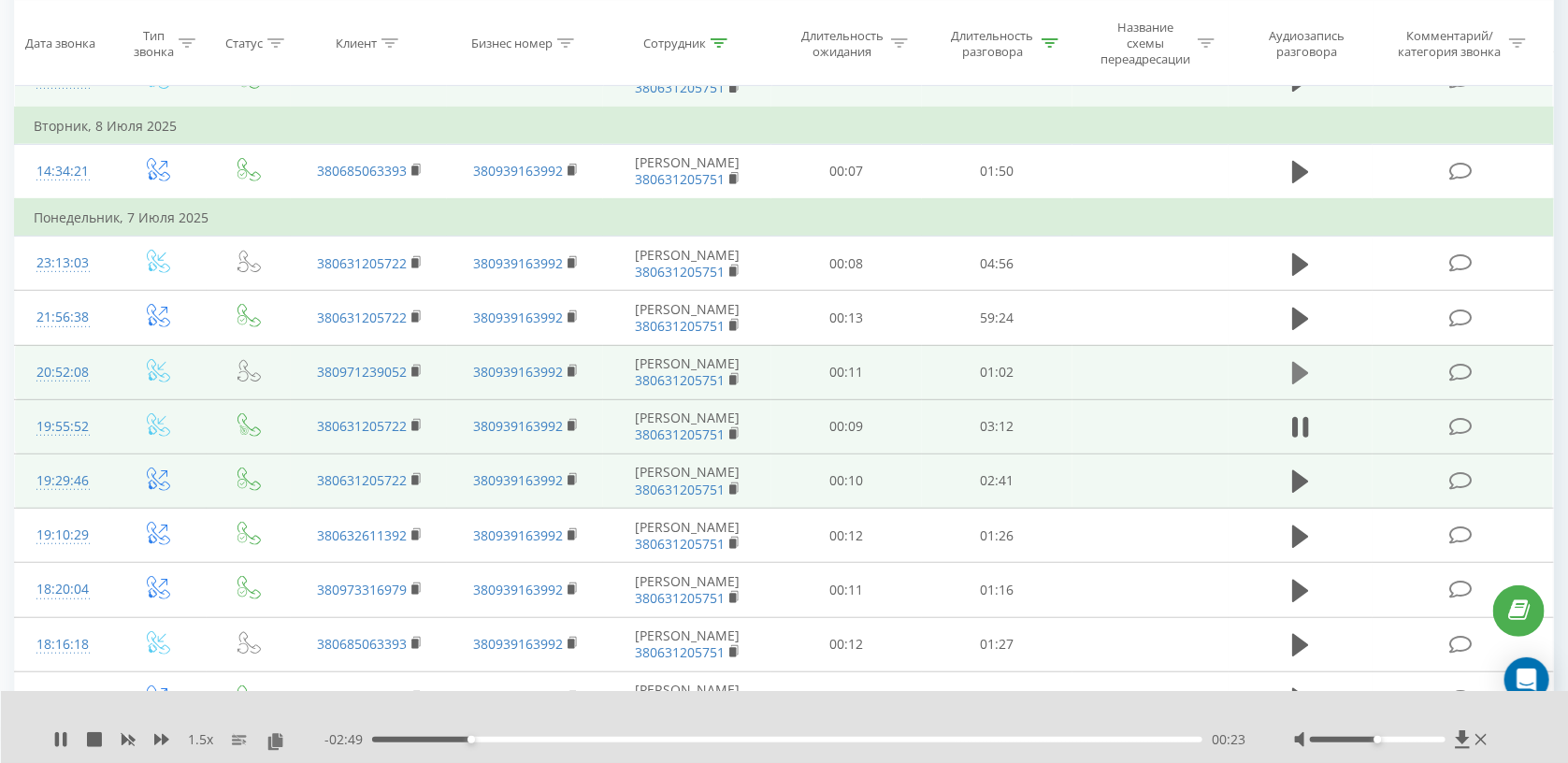 click 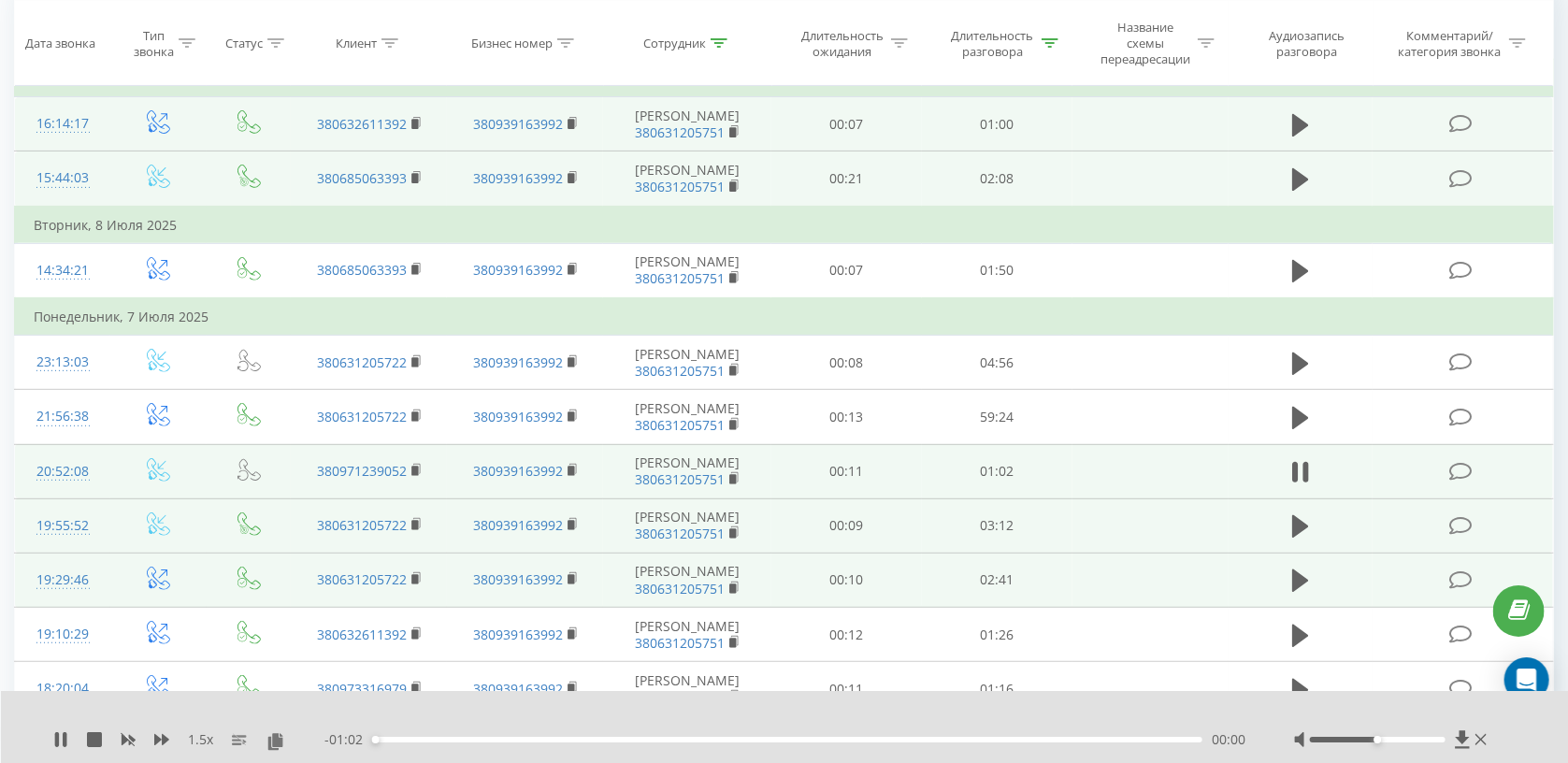 scroll, scrollTop: 193, scrollLeft: 0, axis: vertical 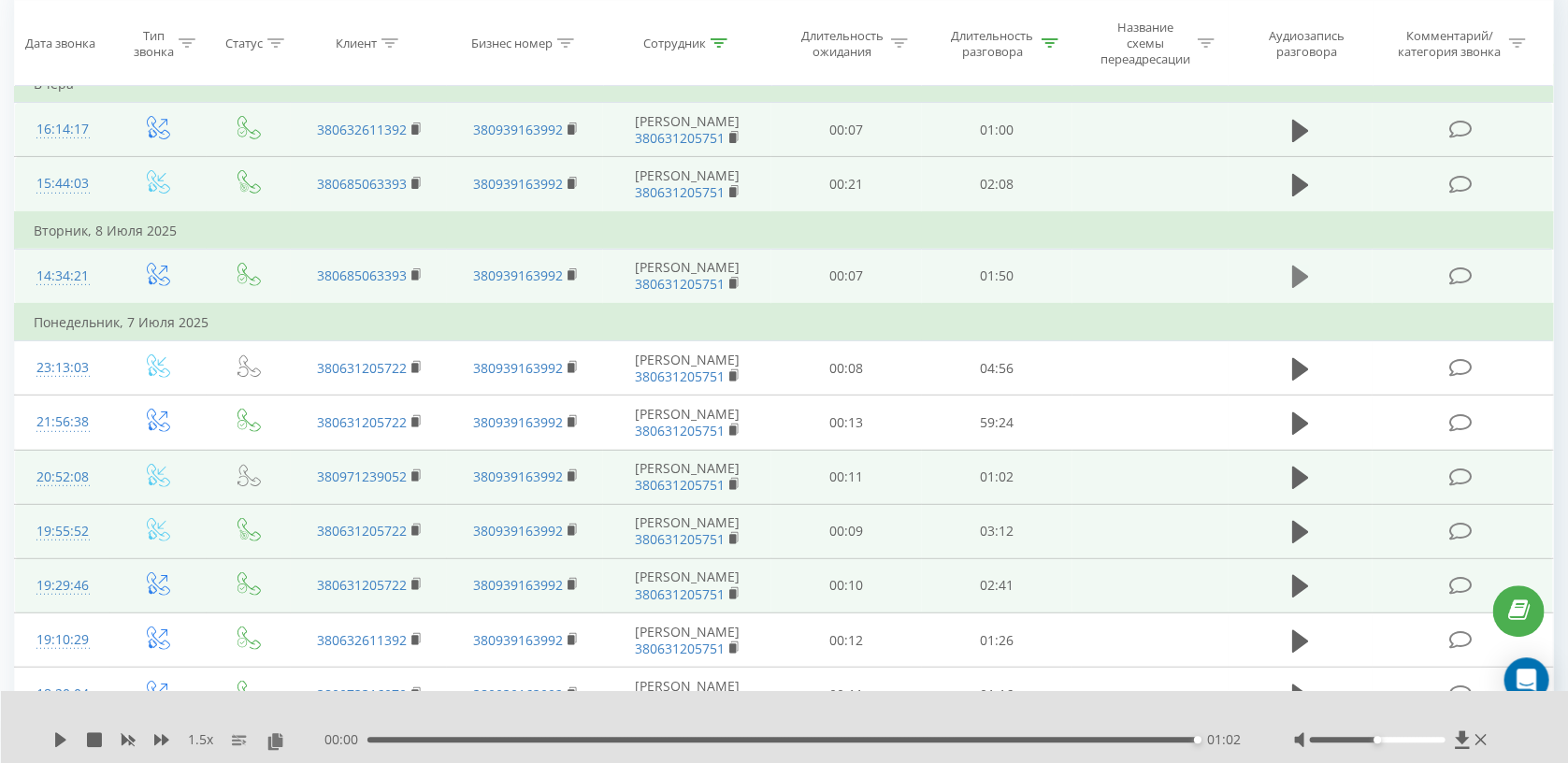 click at bounding box center (1301, 277) 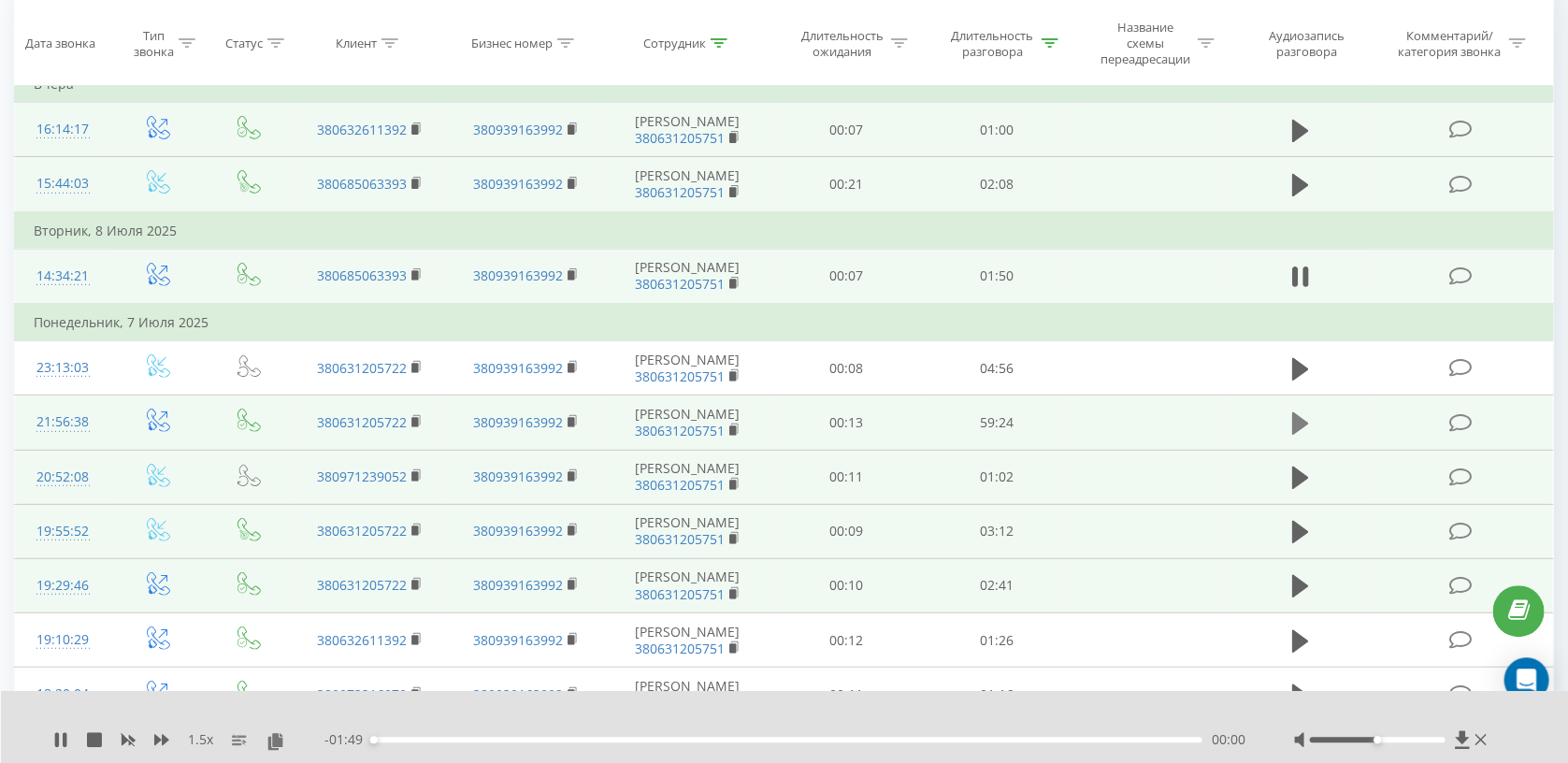 click 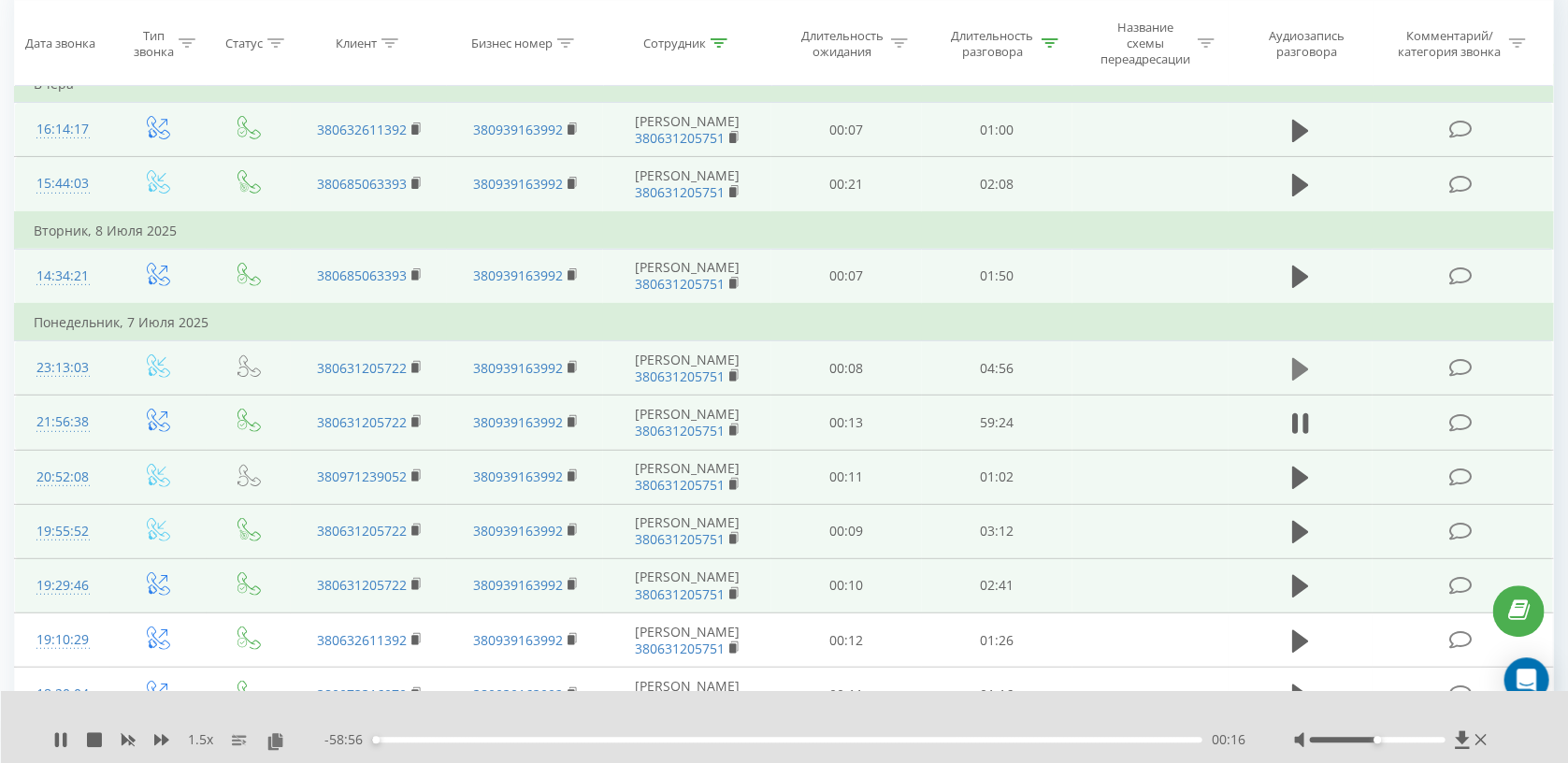 click 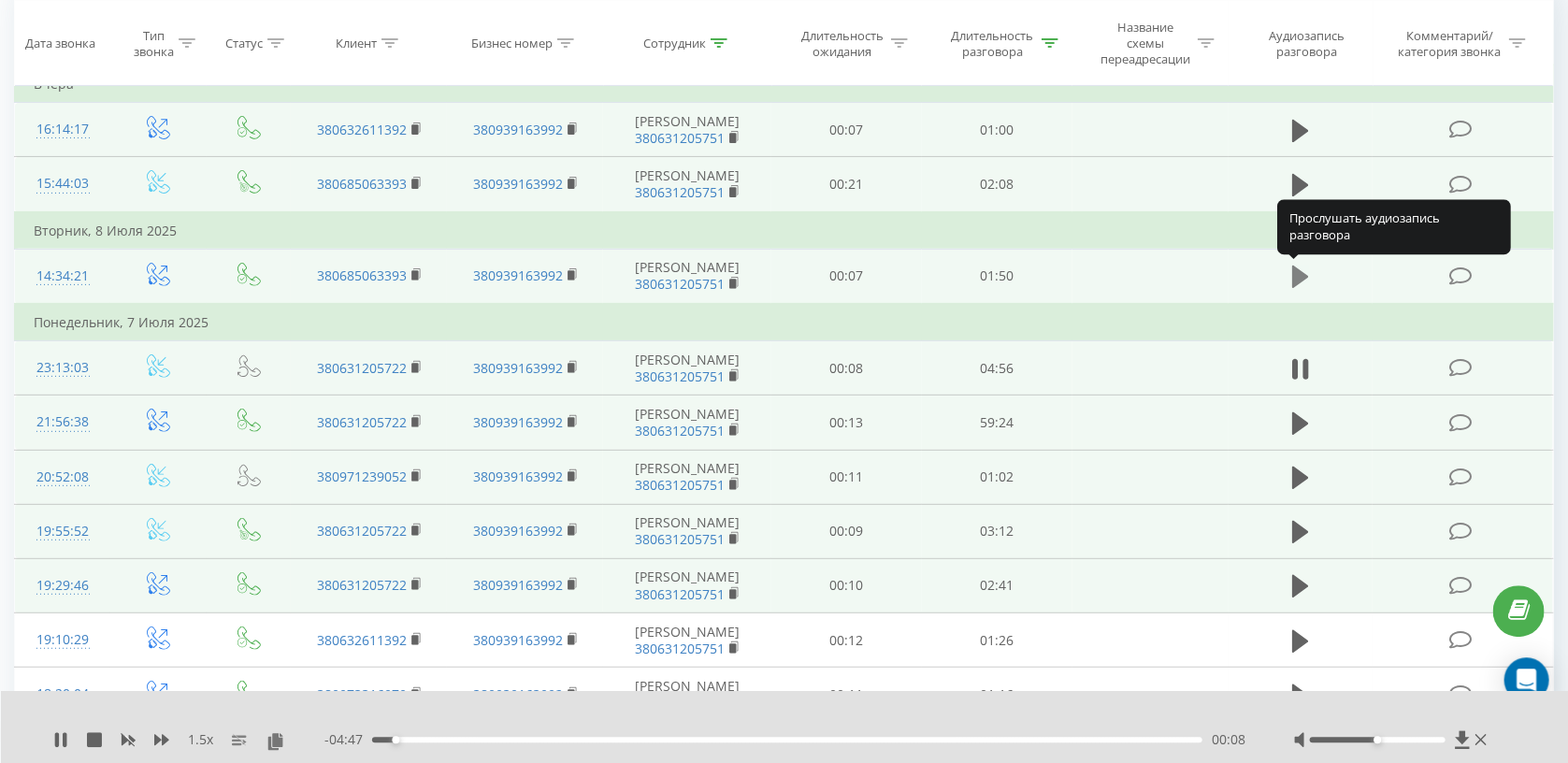 click 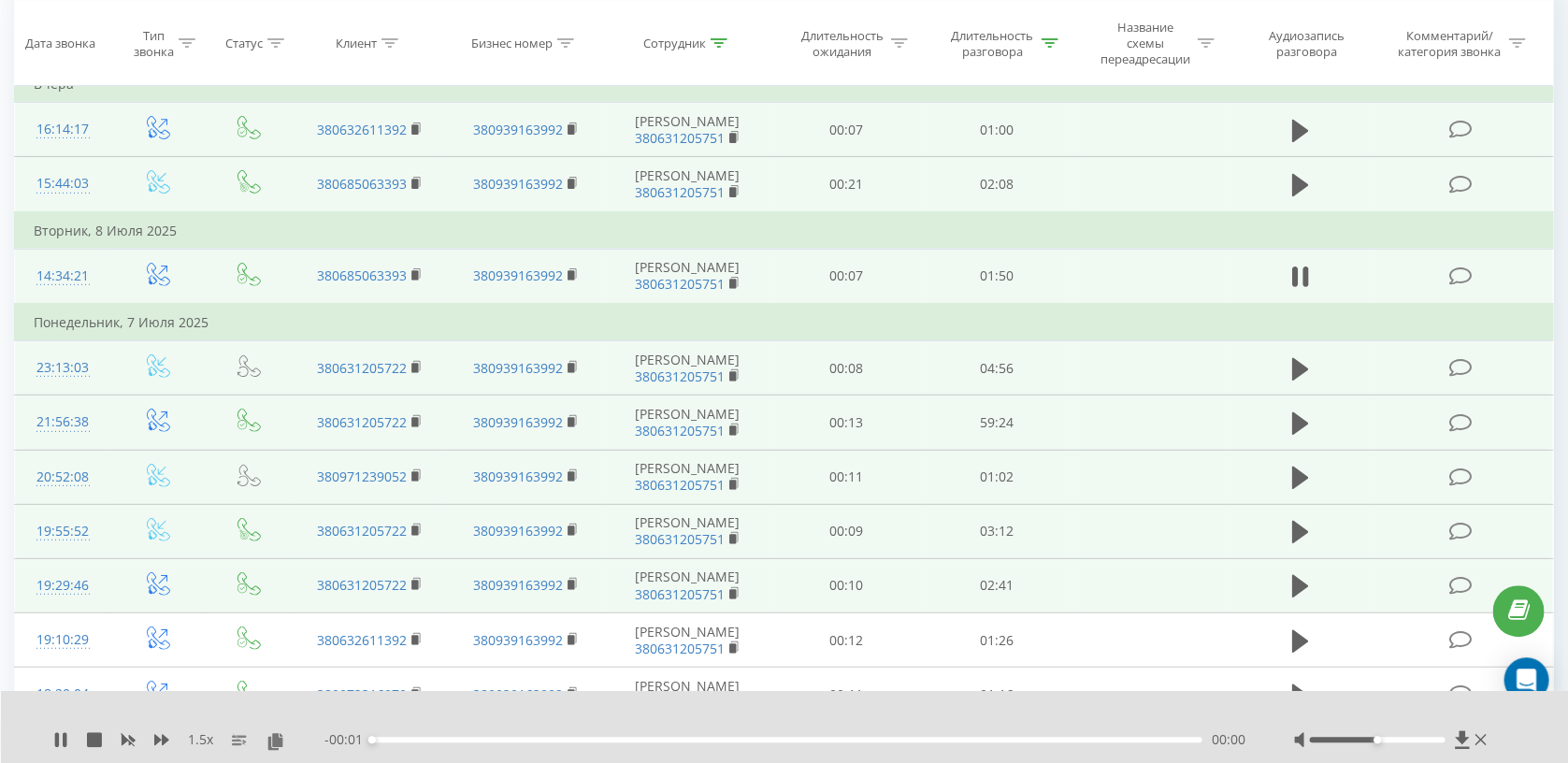 scroll, scrollTop: 0, scrollLeft: 0, axis: both 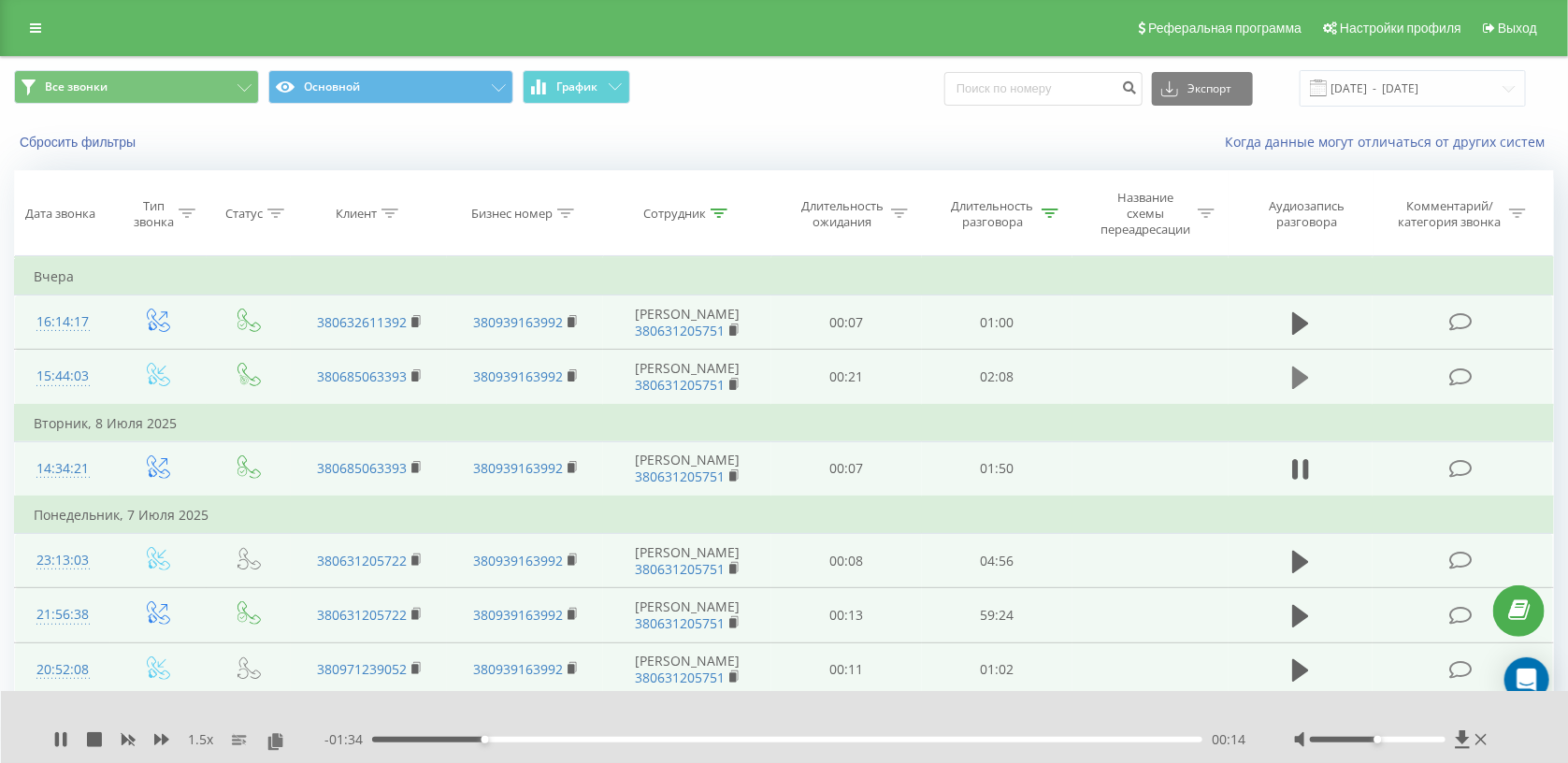 click 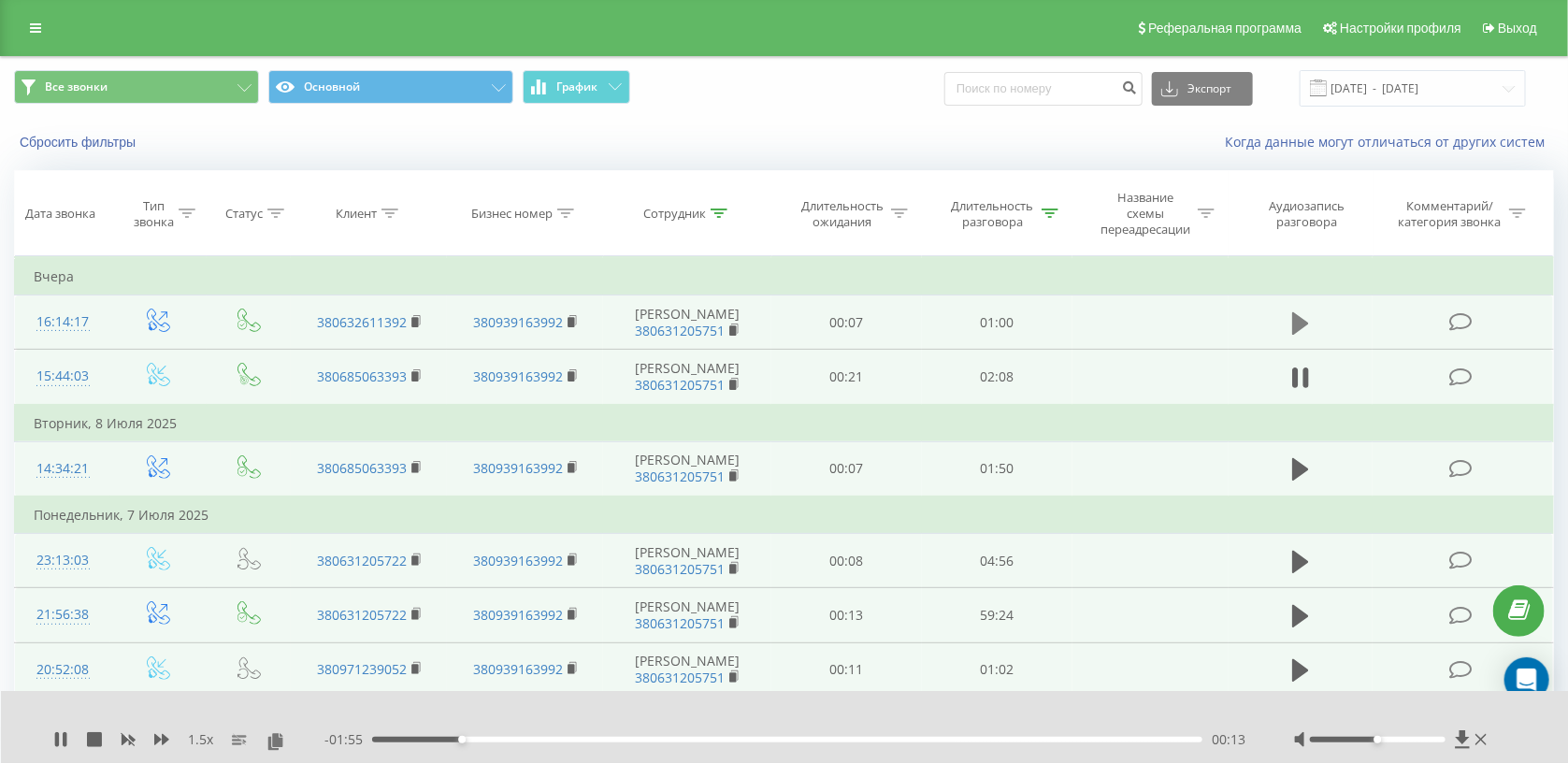 click 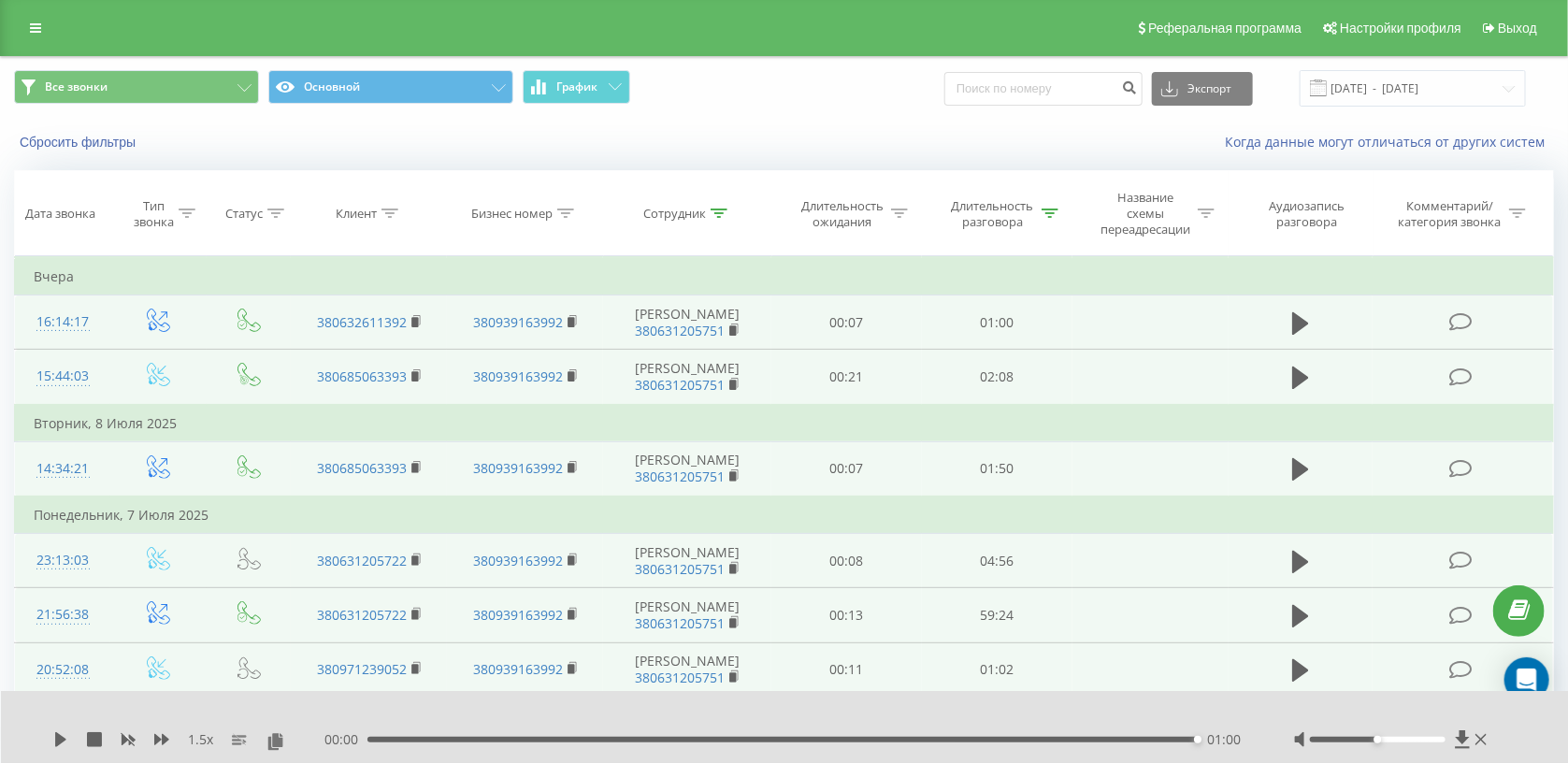 click 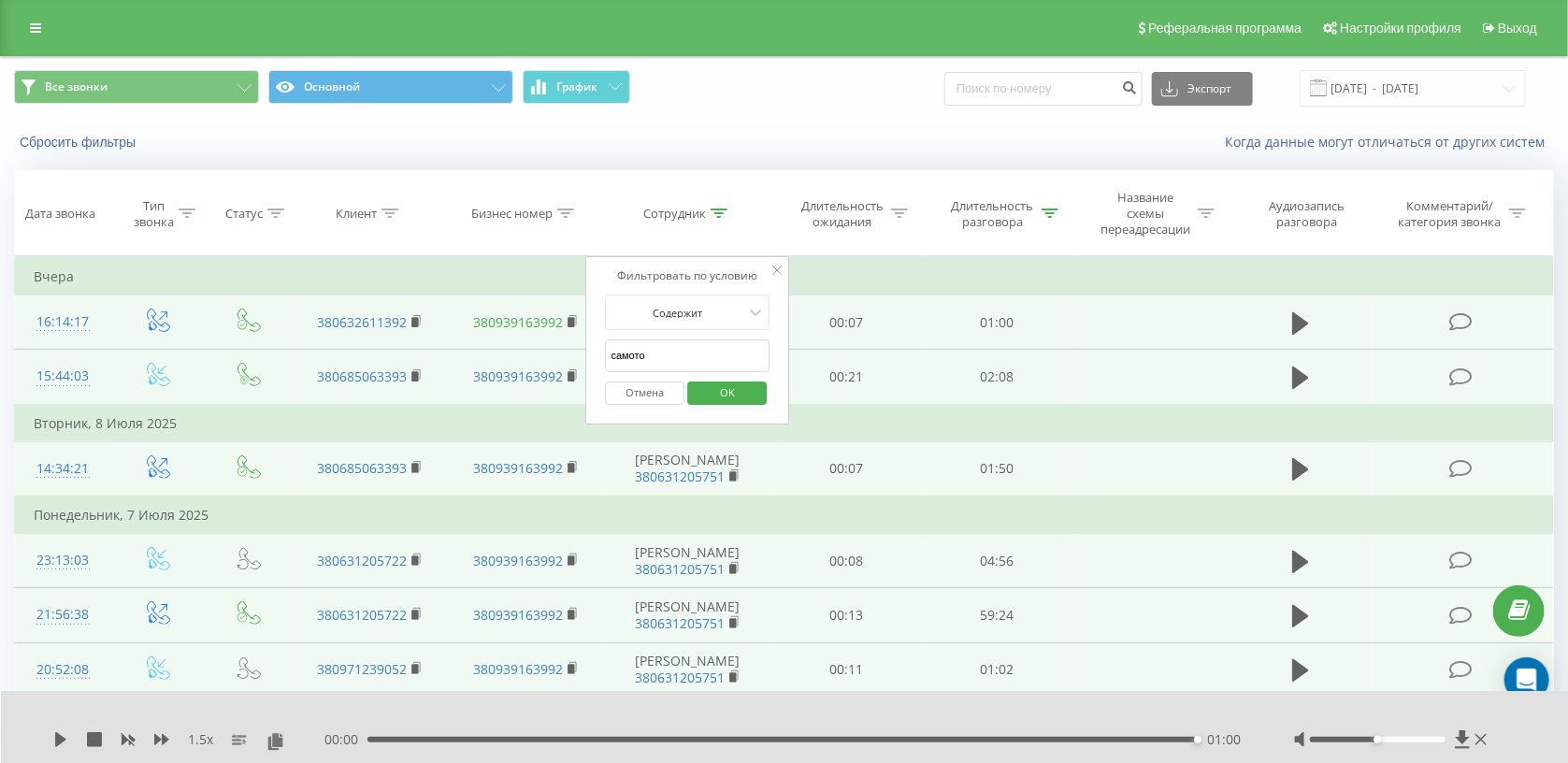 drag, startPoint x: 617, startPoint y: 347, endPoint x: 492, endPoint y: 327, distance: 126.58989 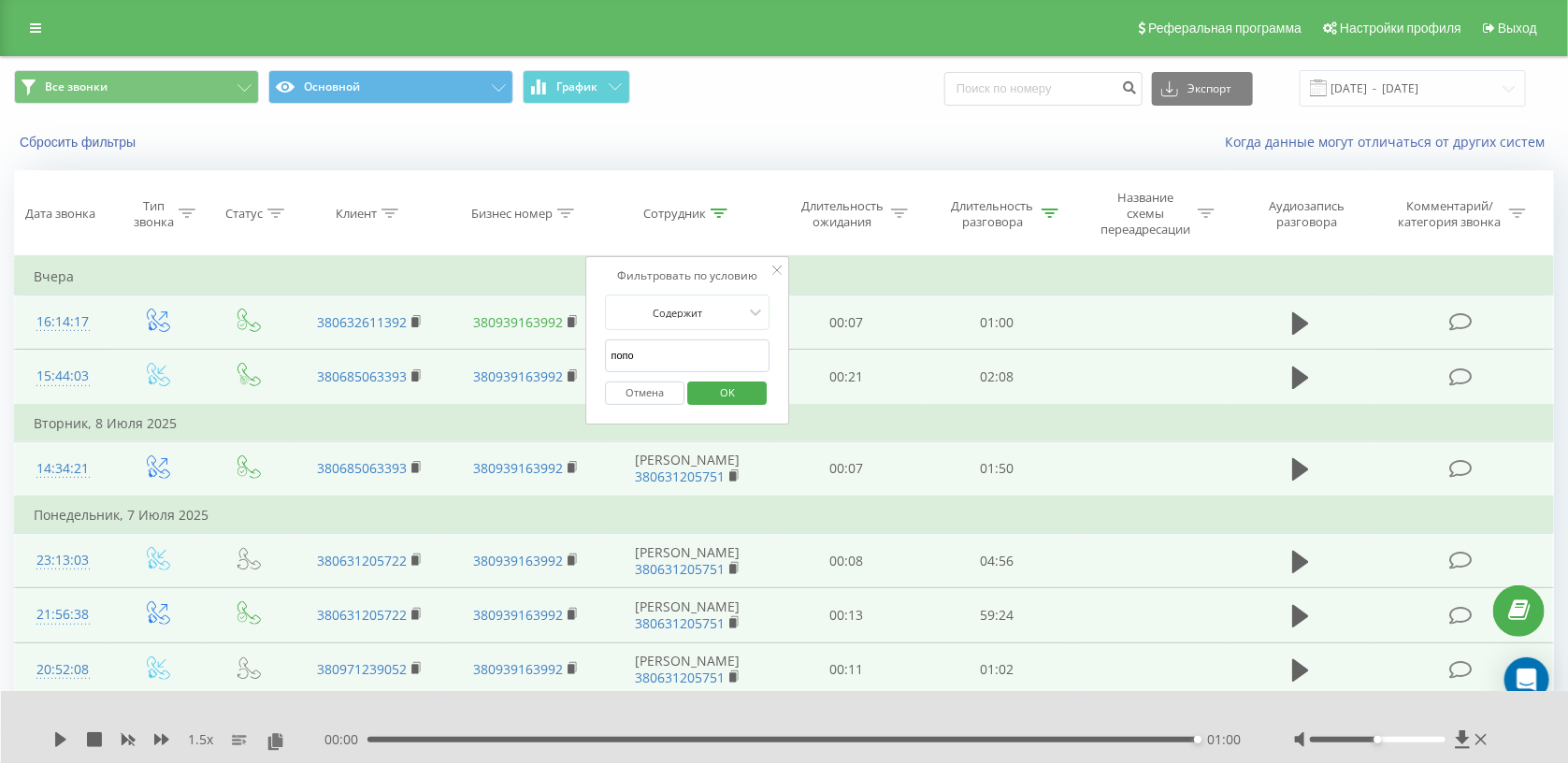 type on "попов" 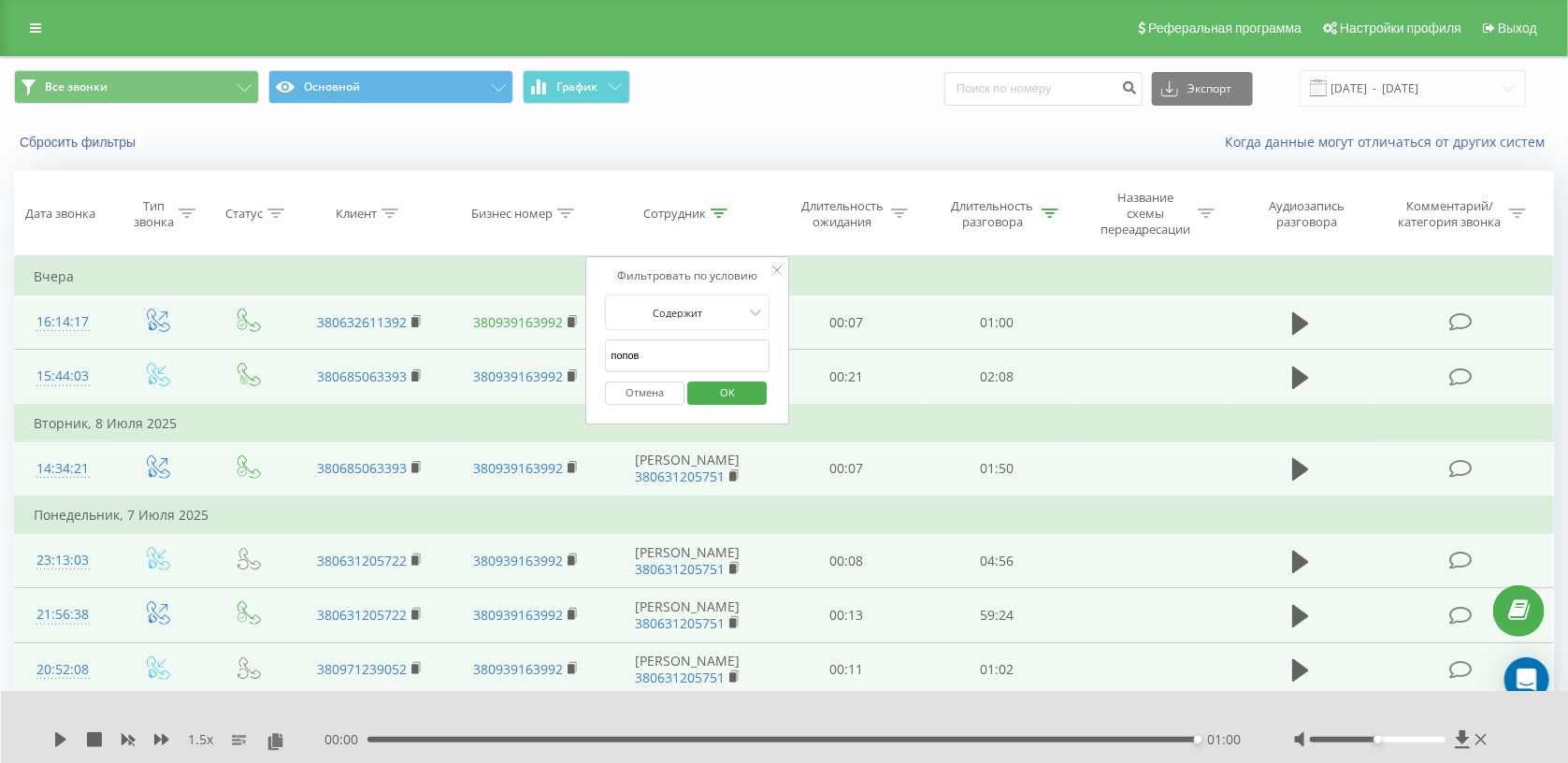 click on "OK" at bounding box center (726, 393) 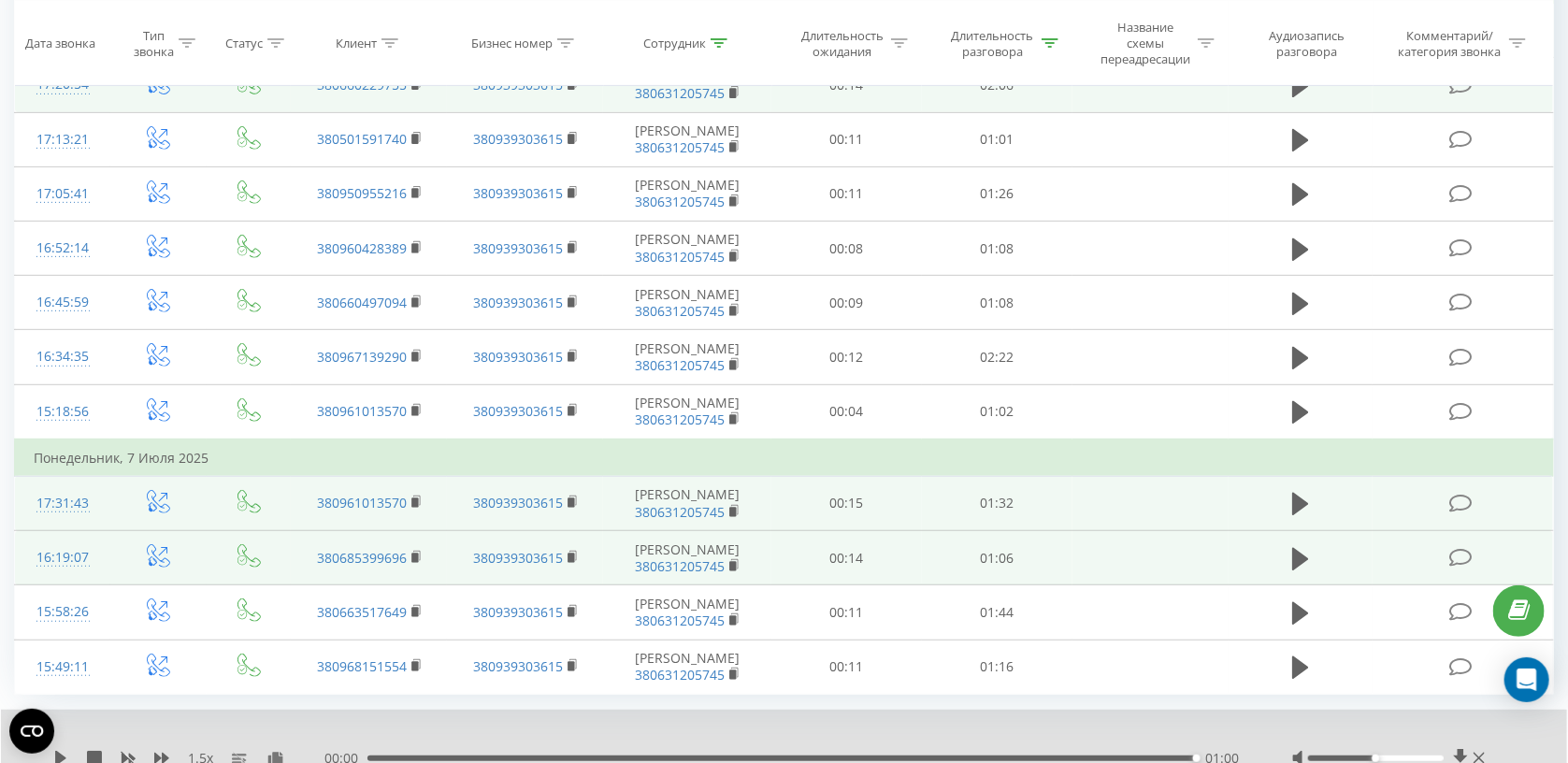 scroll, scrollTop: 364, scrollLeft: 0, axis: vertical 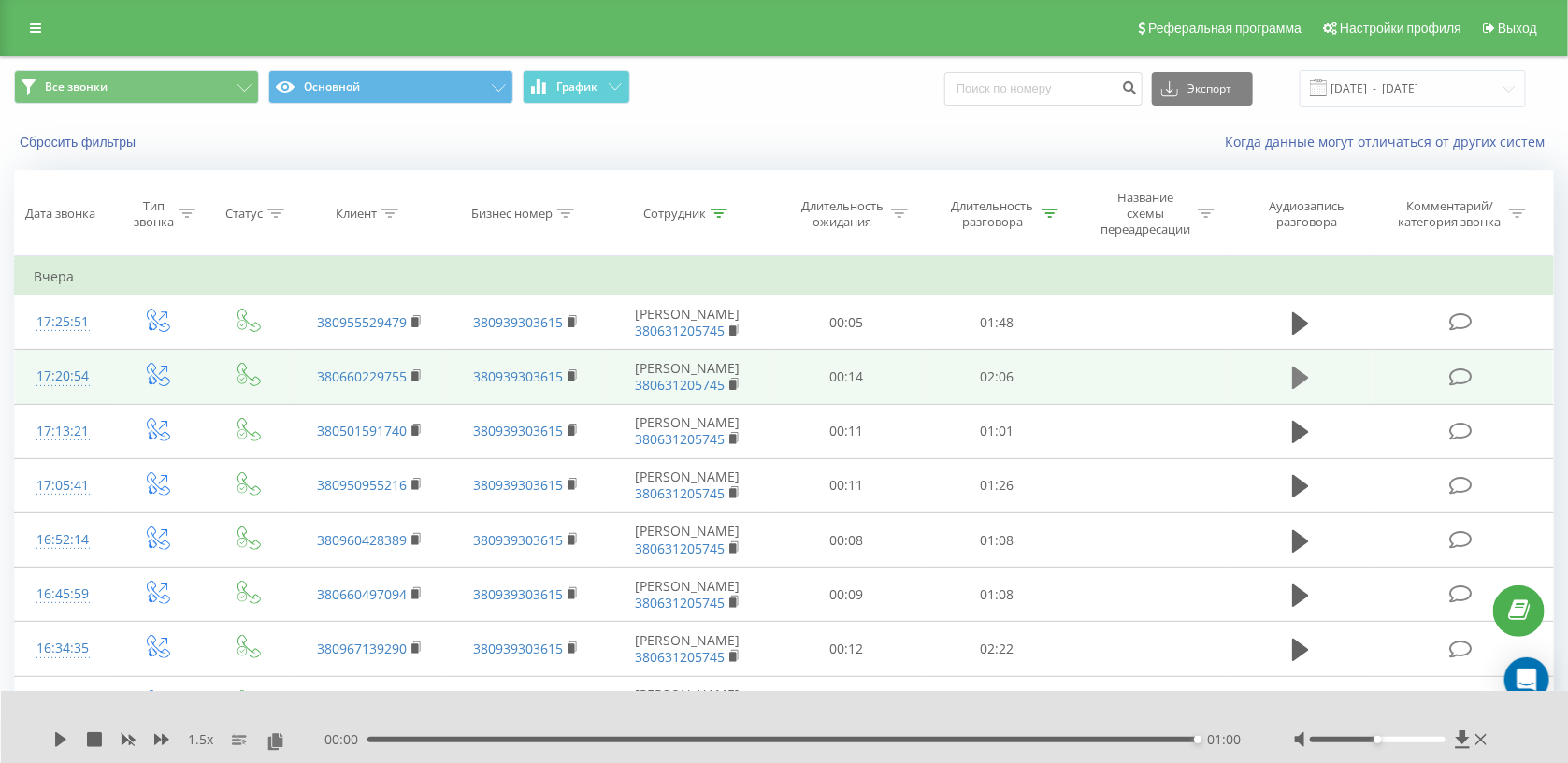 click 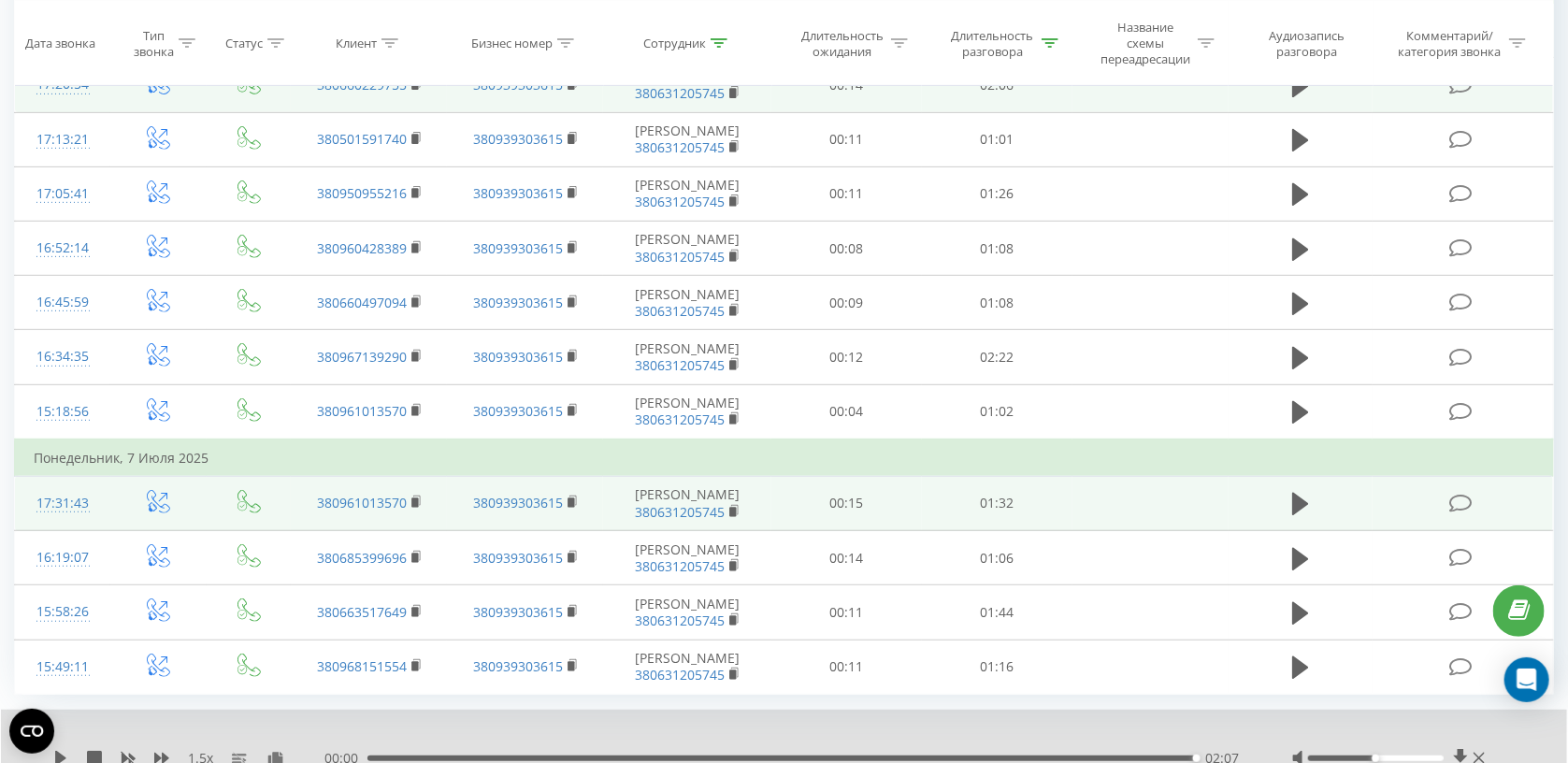 scroll, scrollTop: 364, scrollLeft: 0, axis: vertical 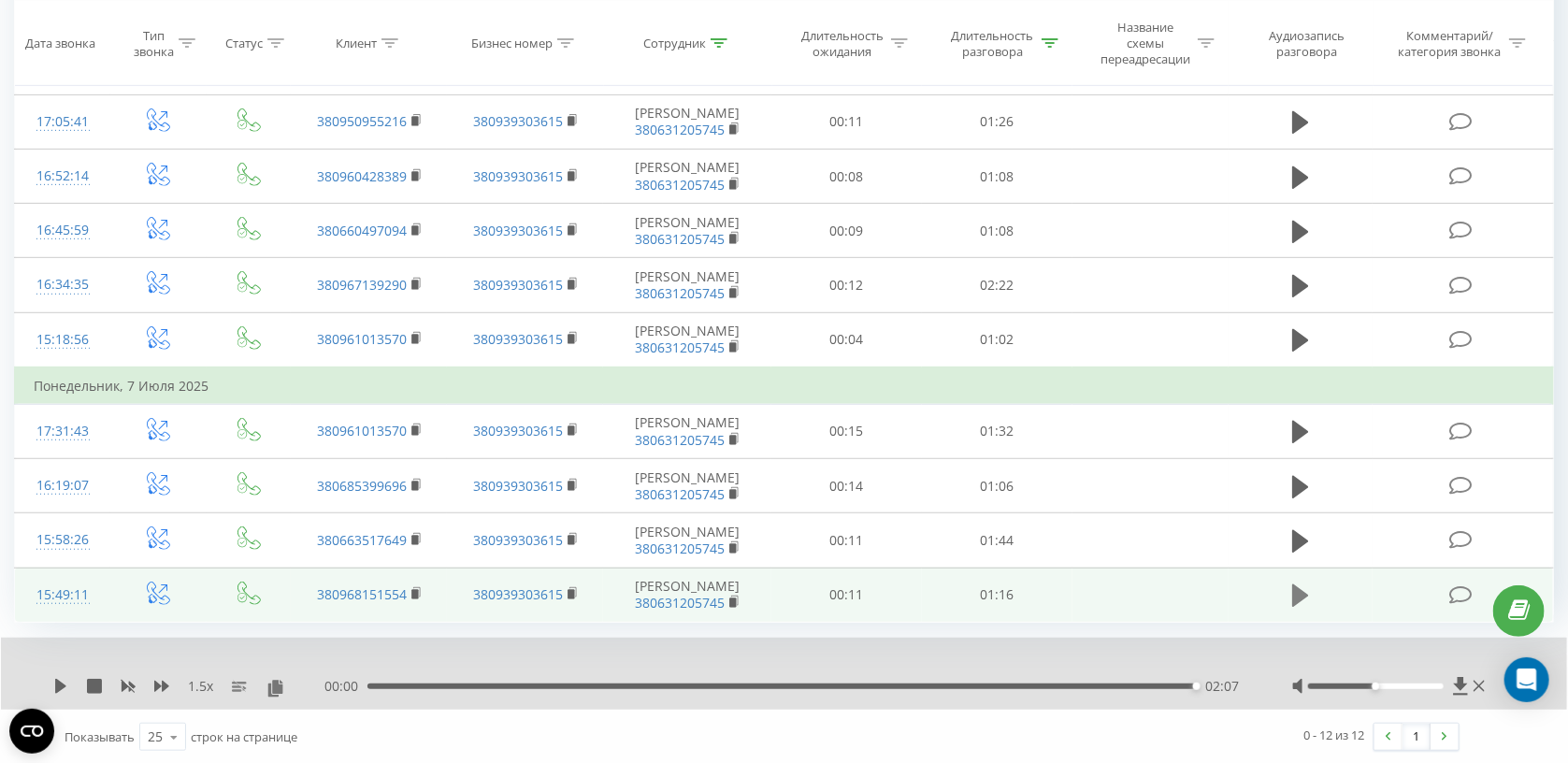click 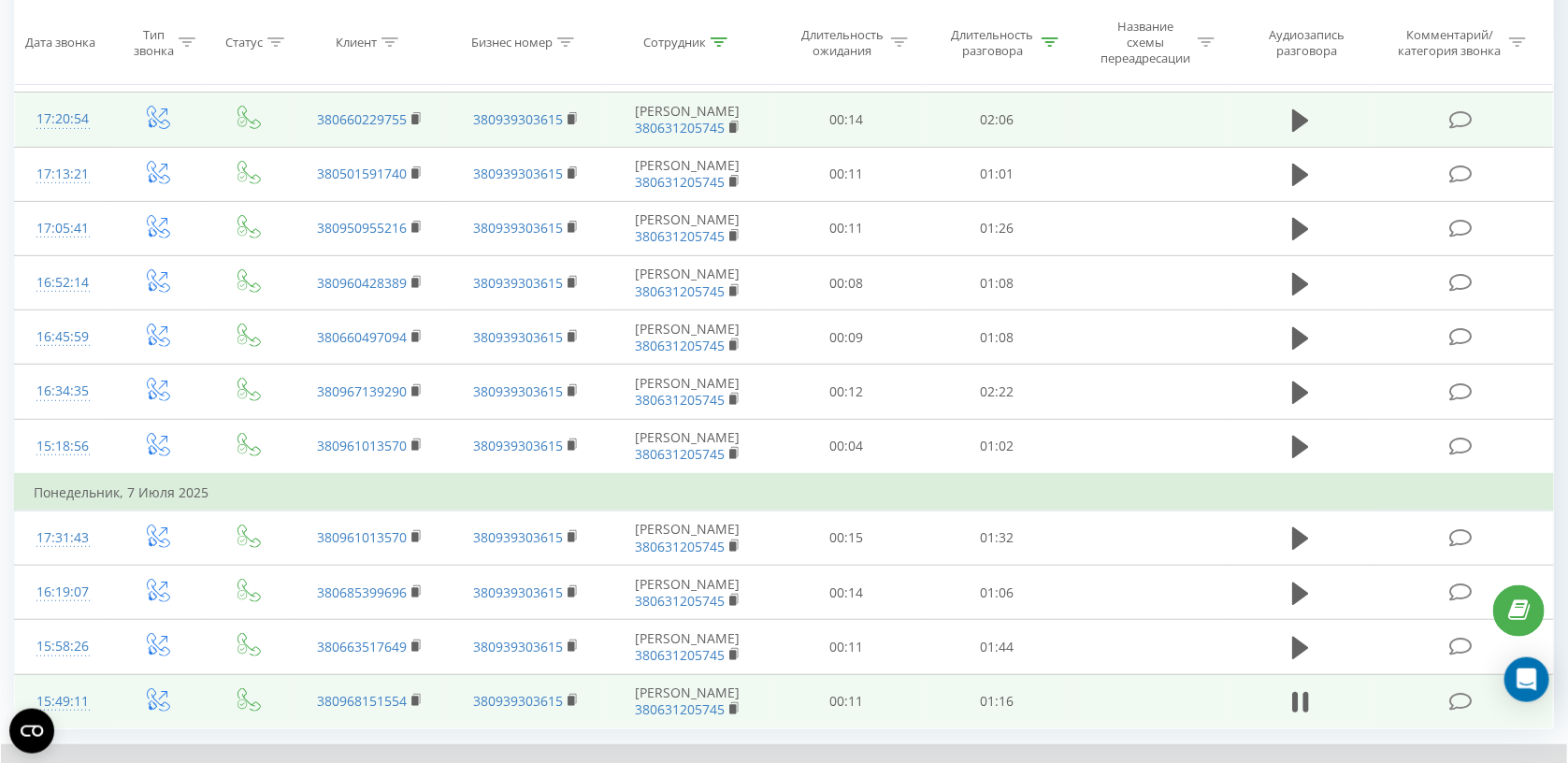 scroll, scrollTop: 259, scrollLeft: 0, axis: vertical 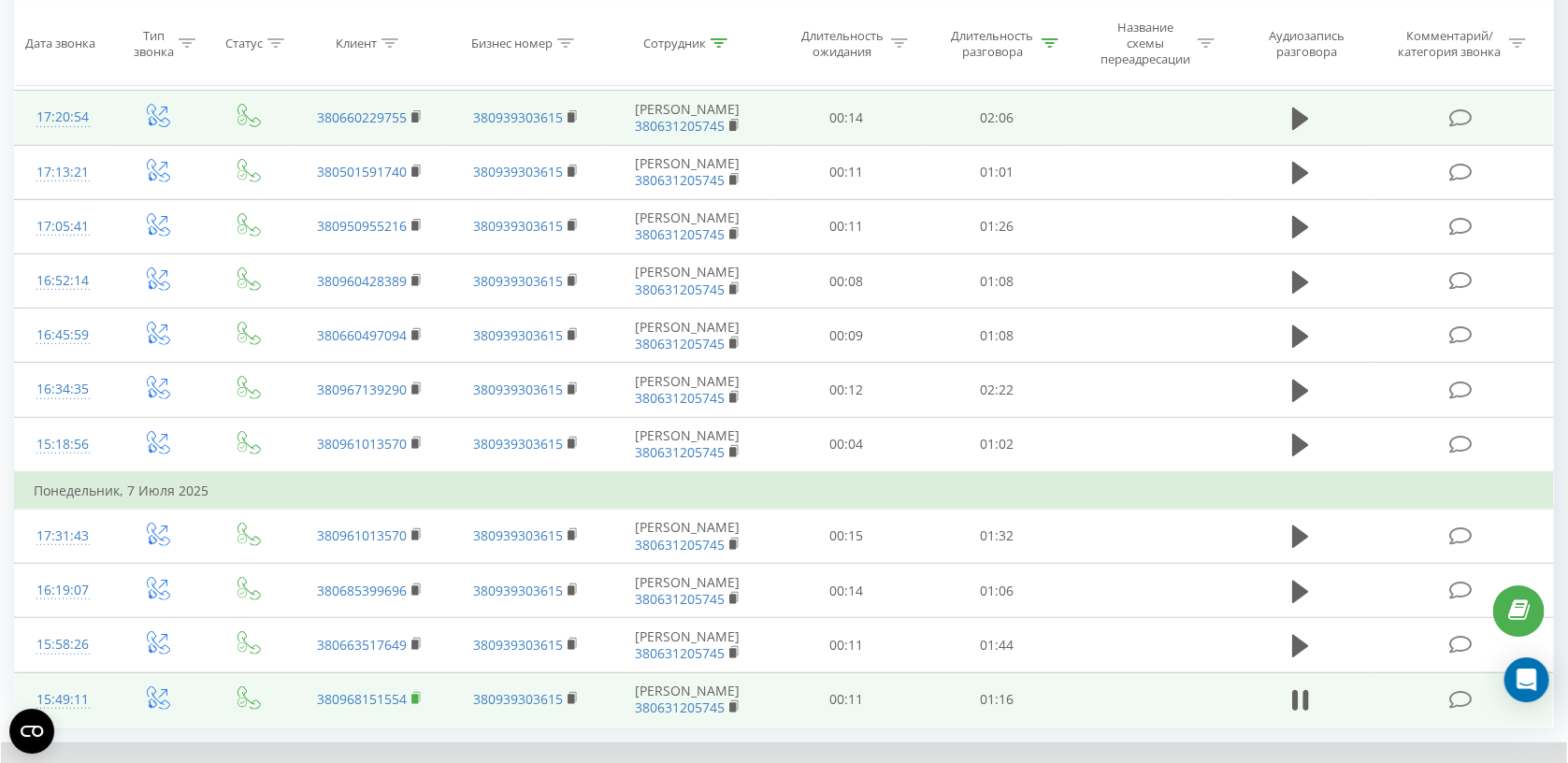 click 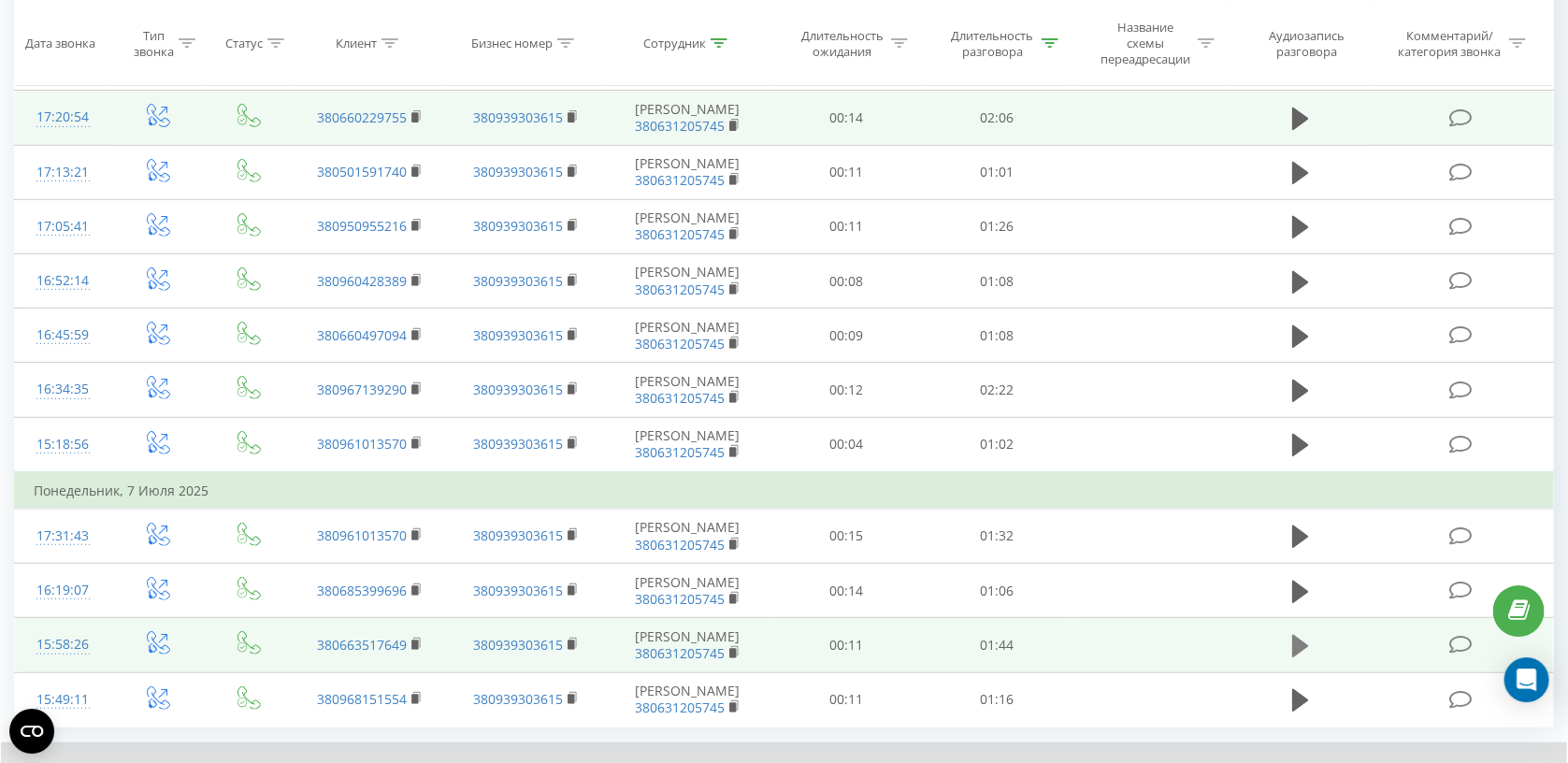 click 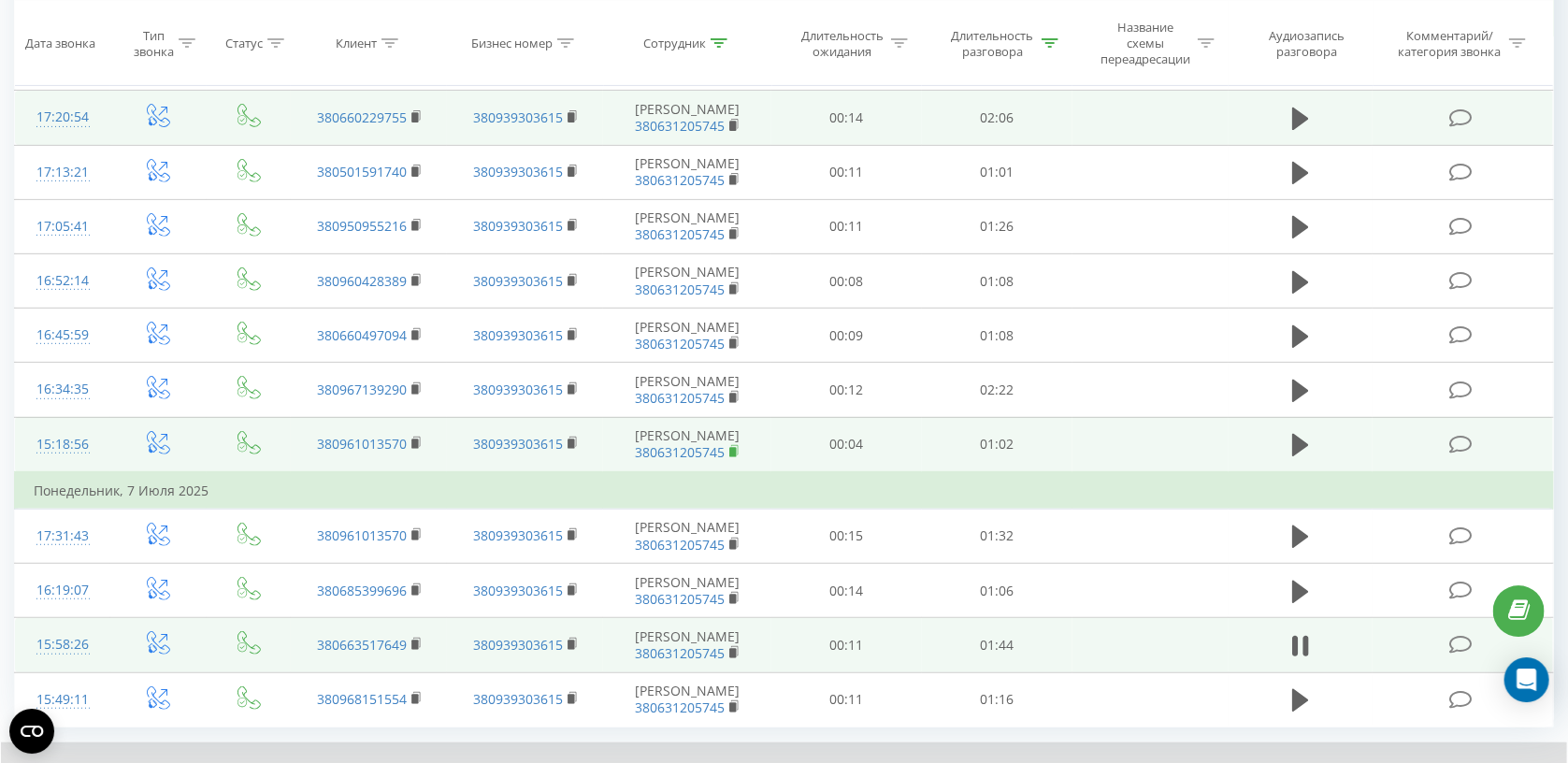 scroll, scrollTop: 364, scrollLeft: 0, axis: vertical 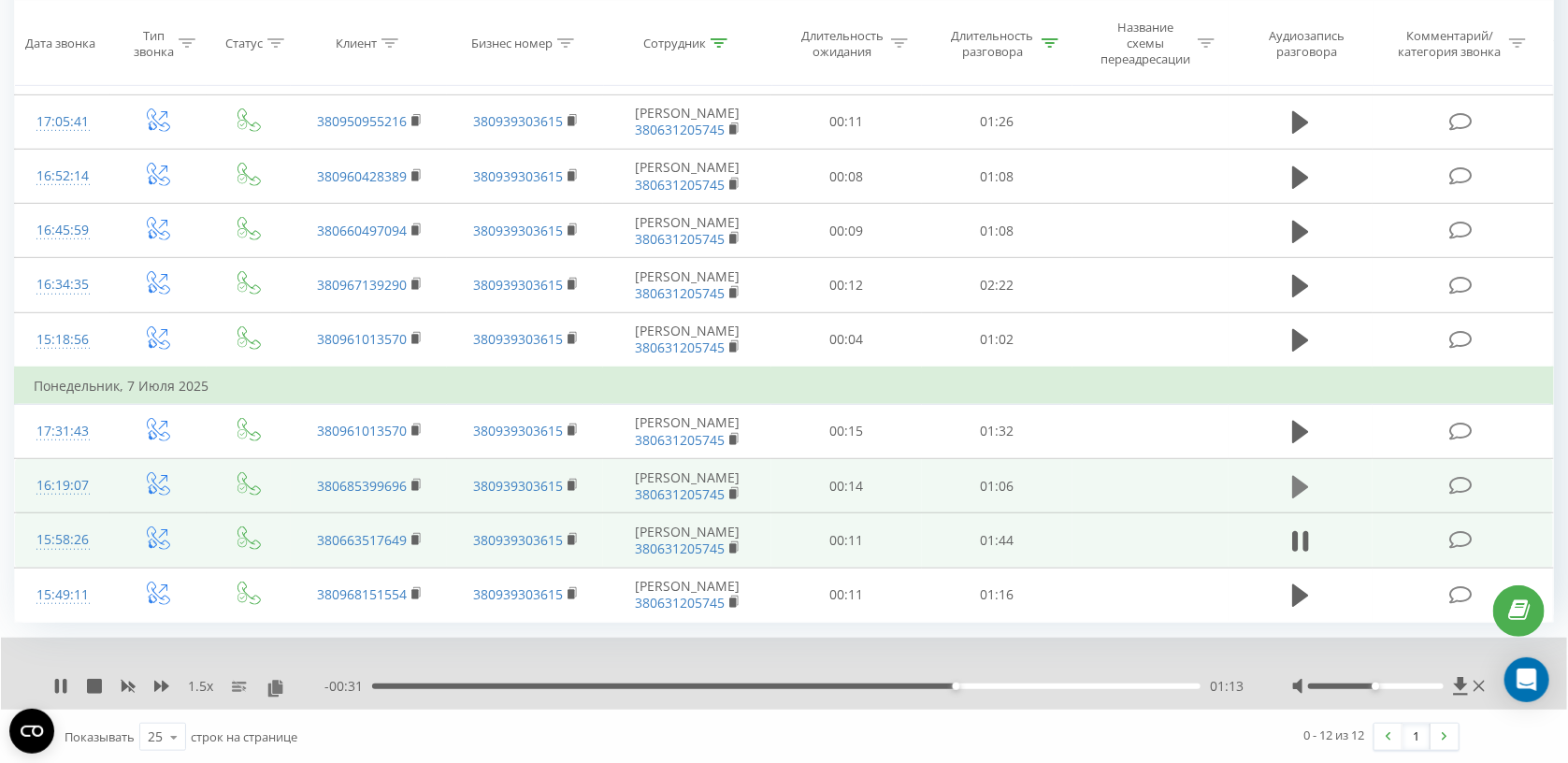 click 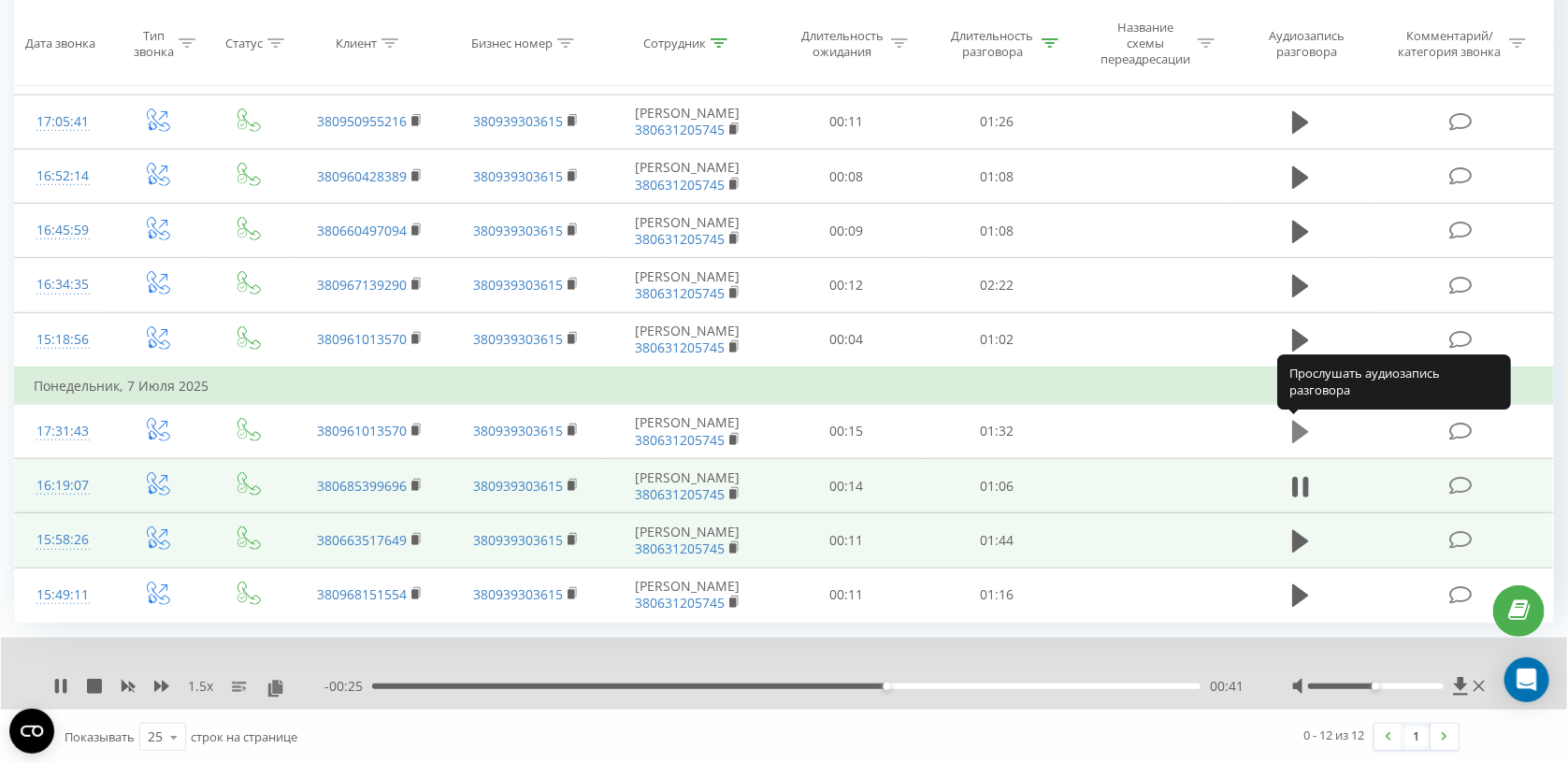 click 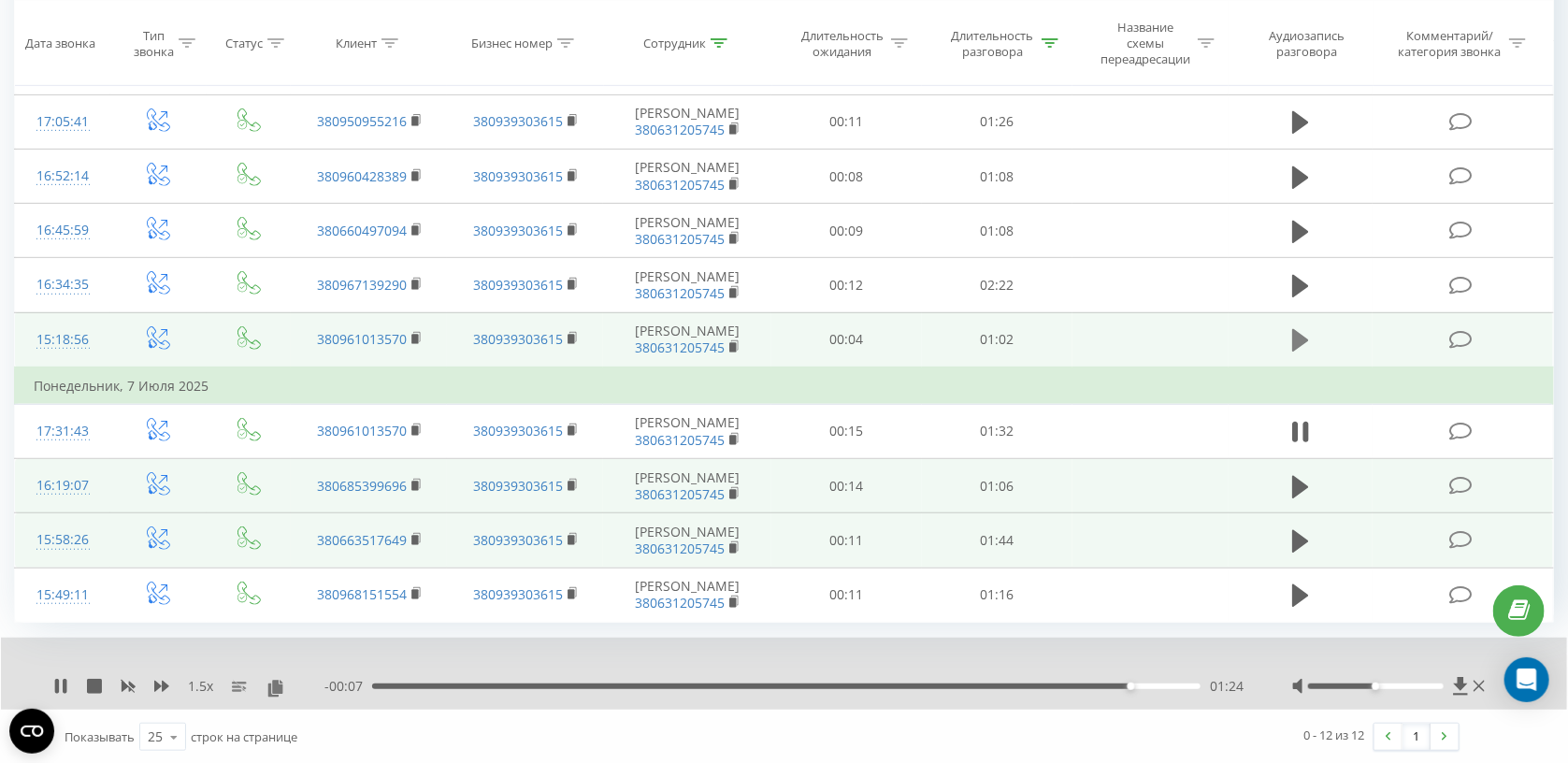 click 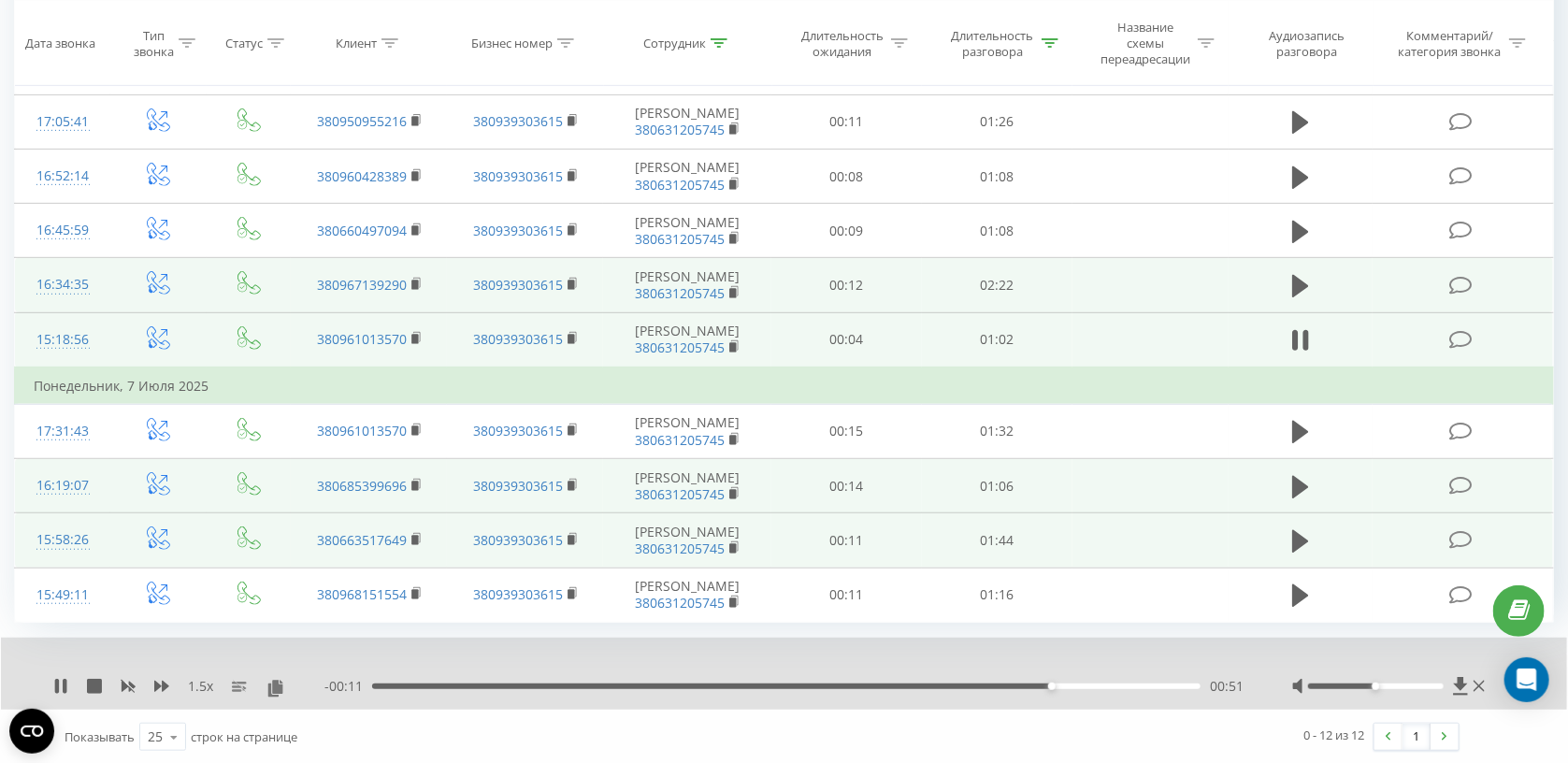 click at bounding box center [1301, 285] 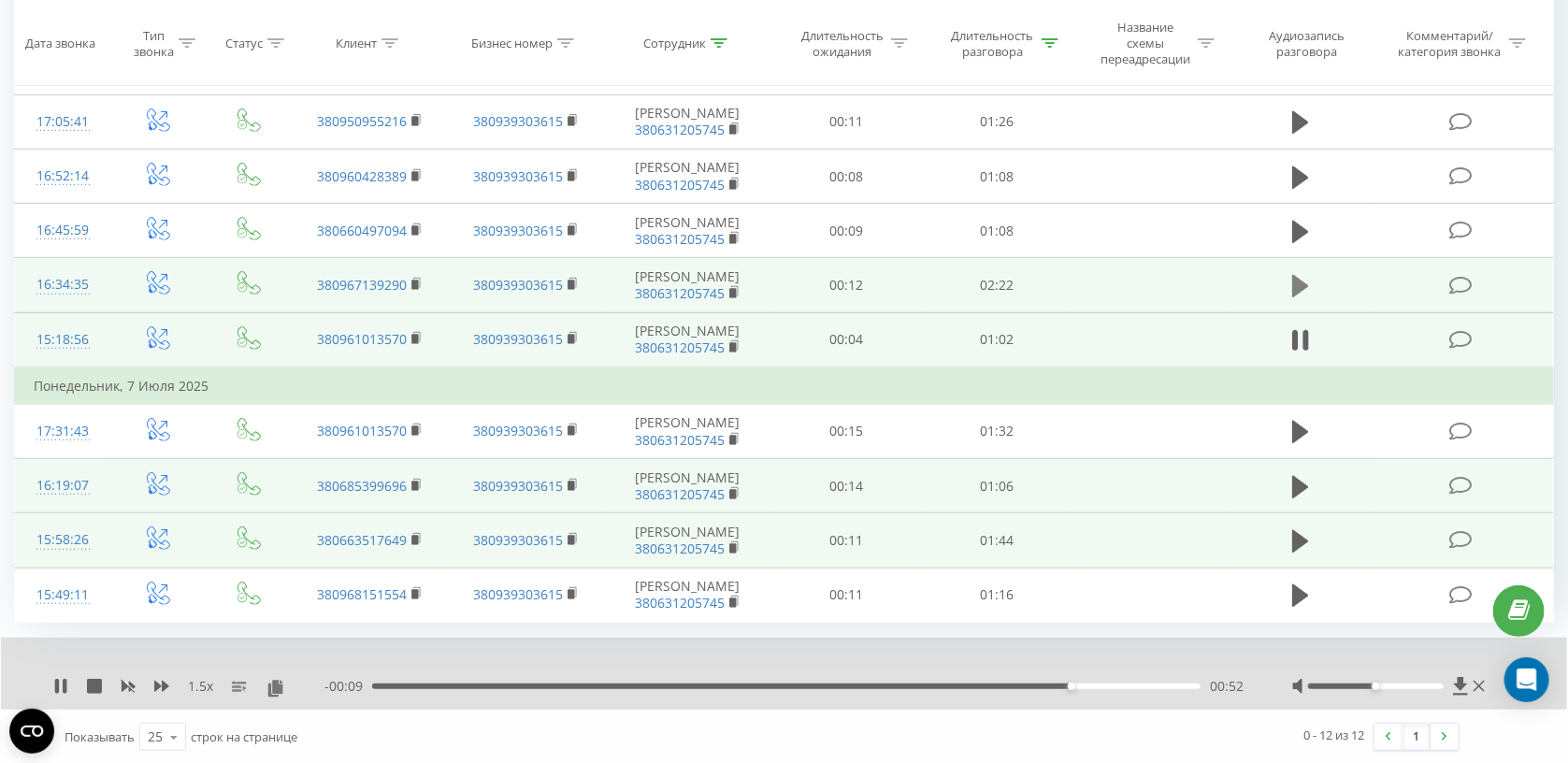 click at bounding box center (1301, 286) 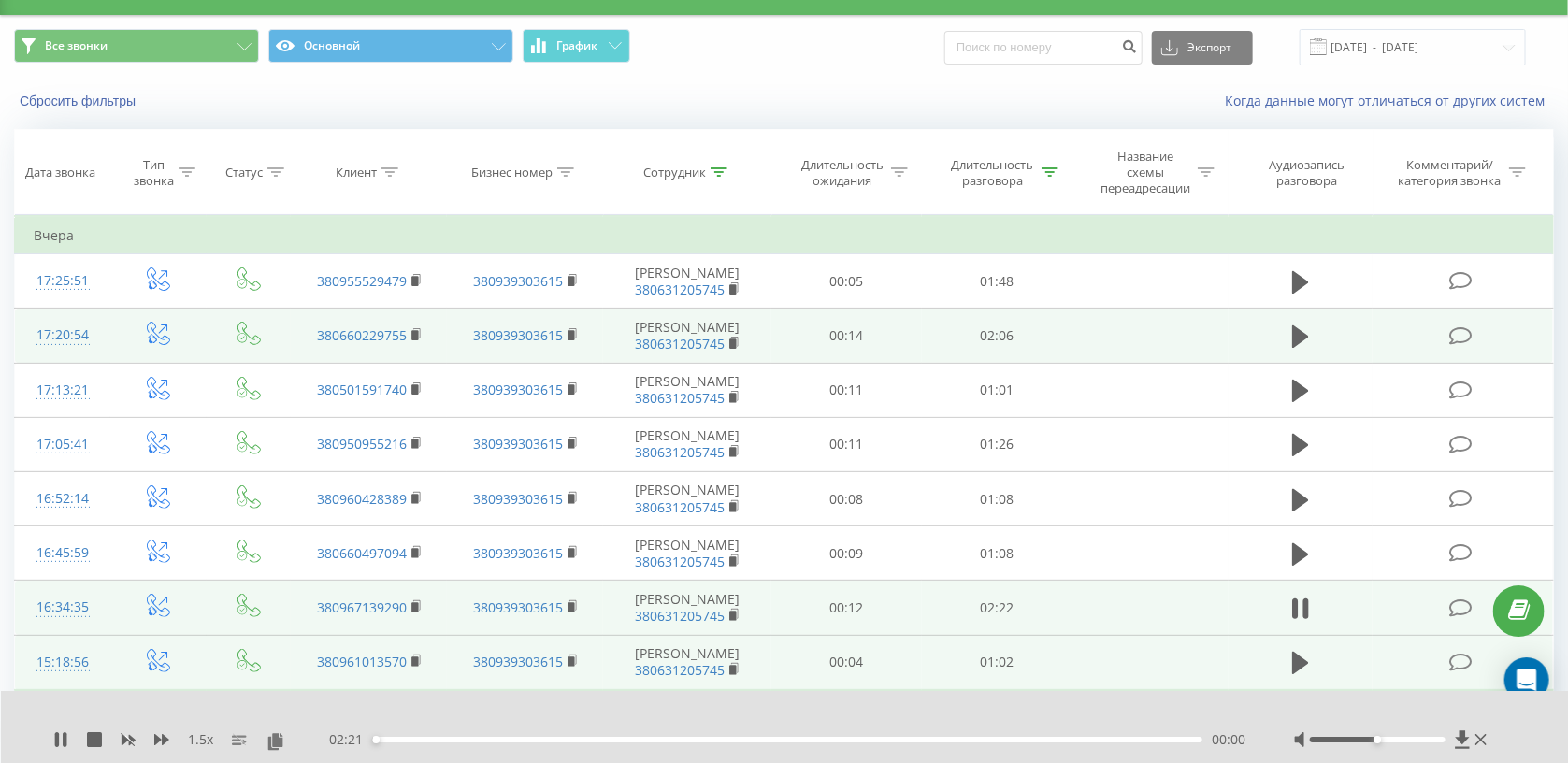 scroll, scrollTop: 67, scrollLeft: 0, axis: vertical 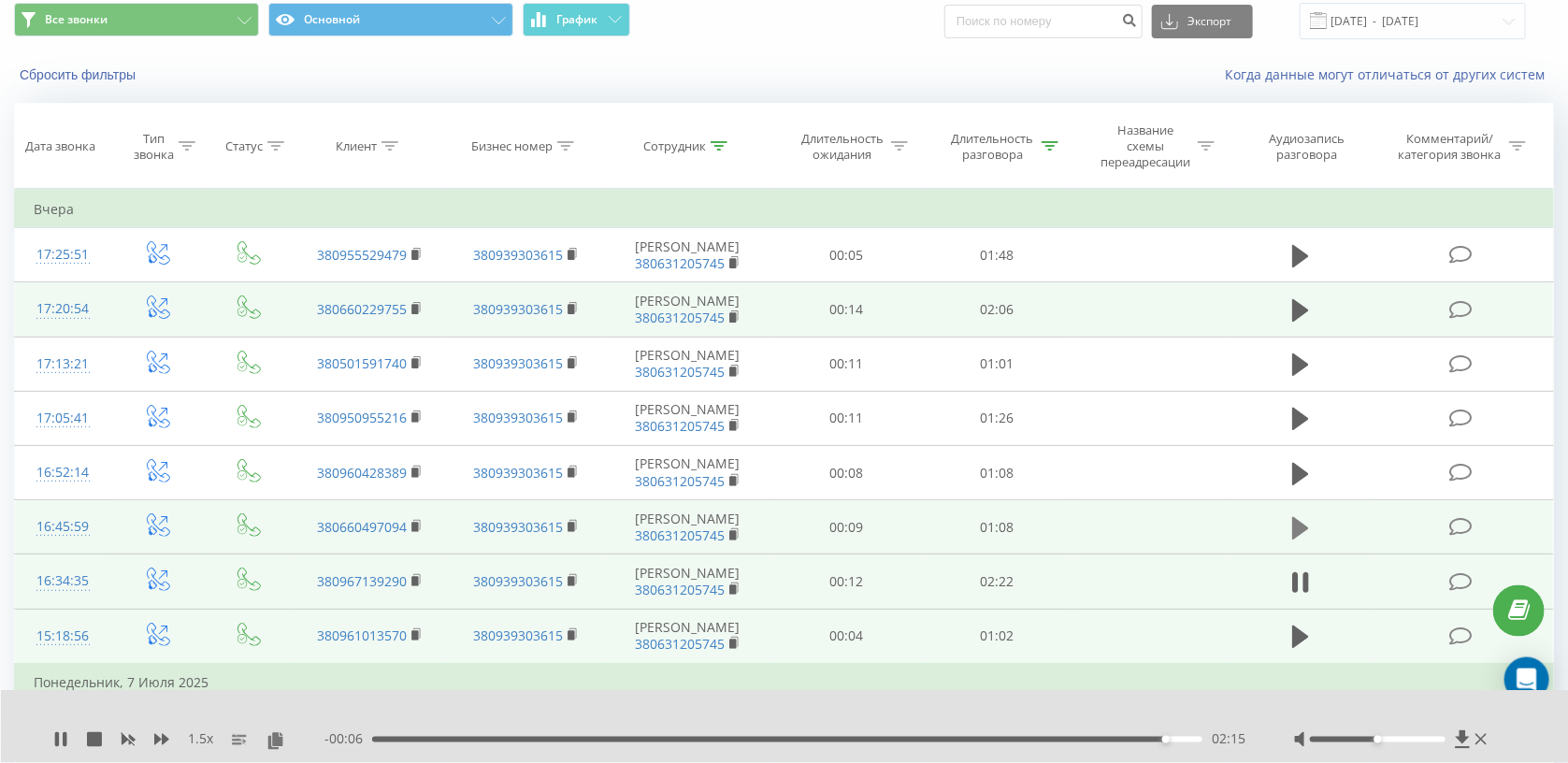 click at bounding box center [1301, 528] 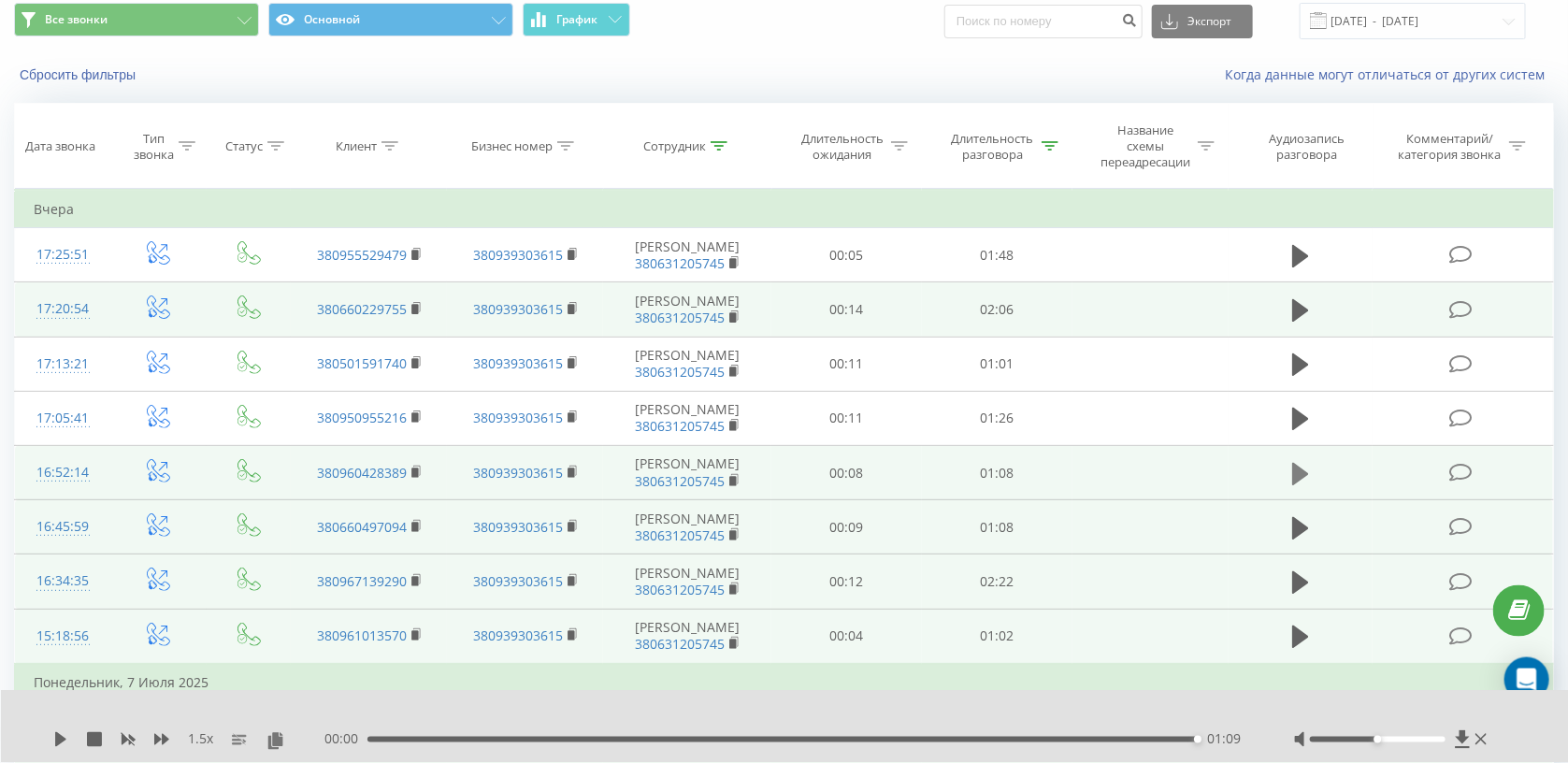 click 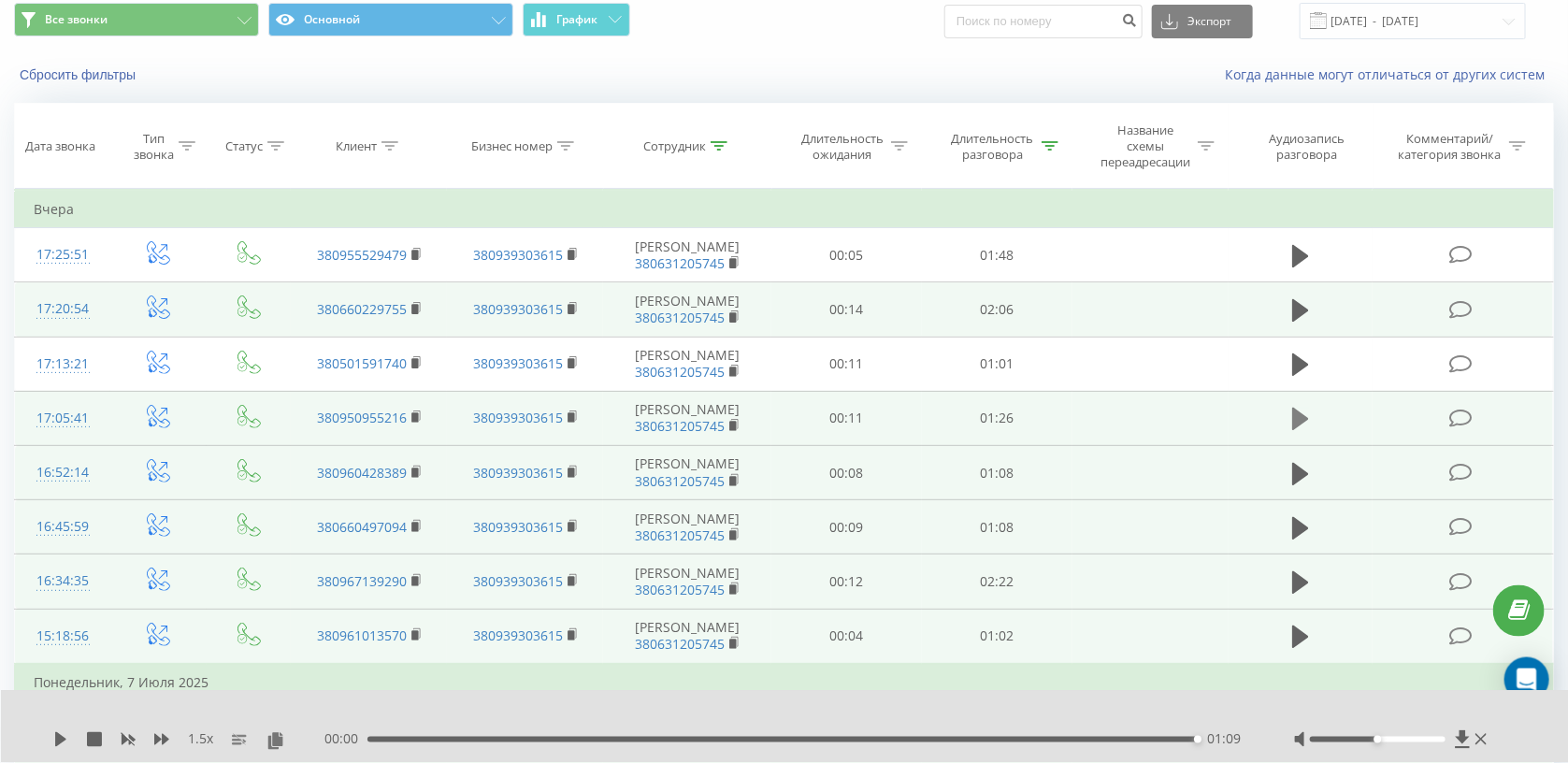 click 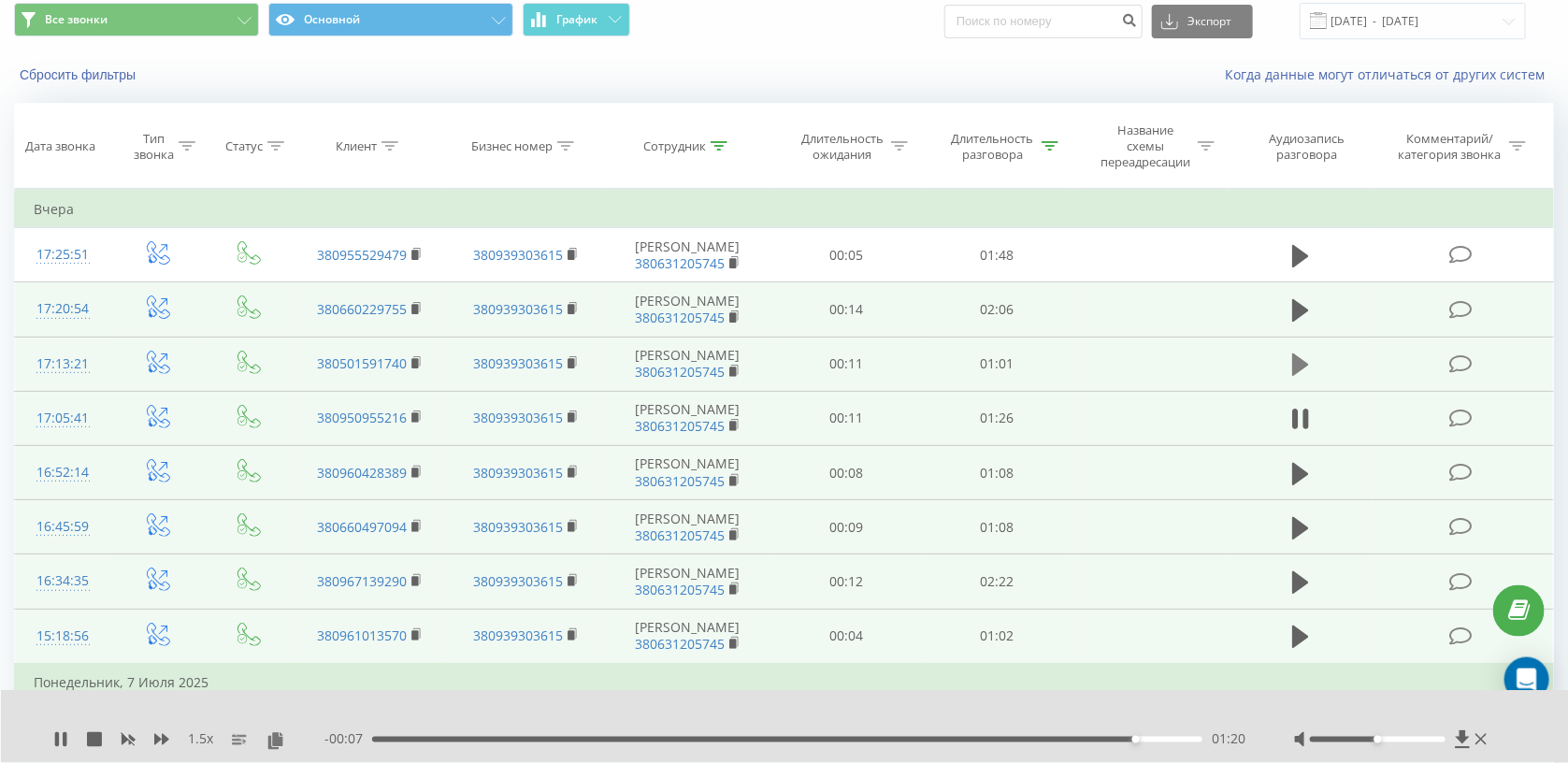 click 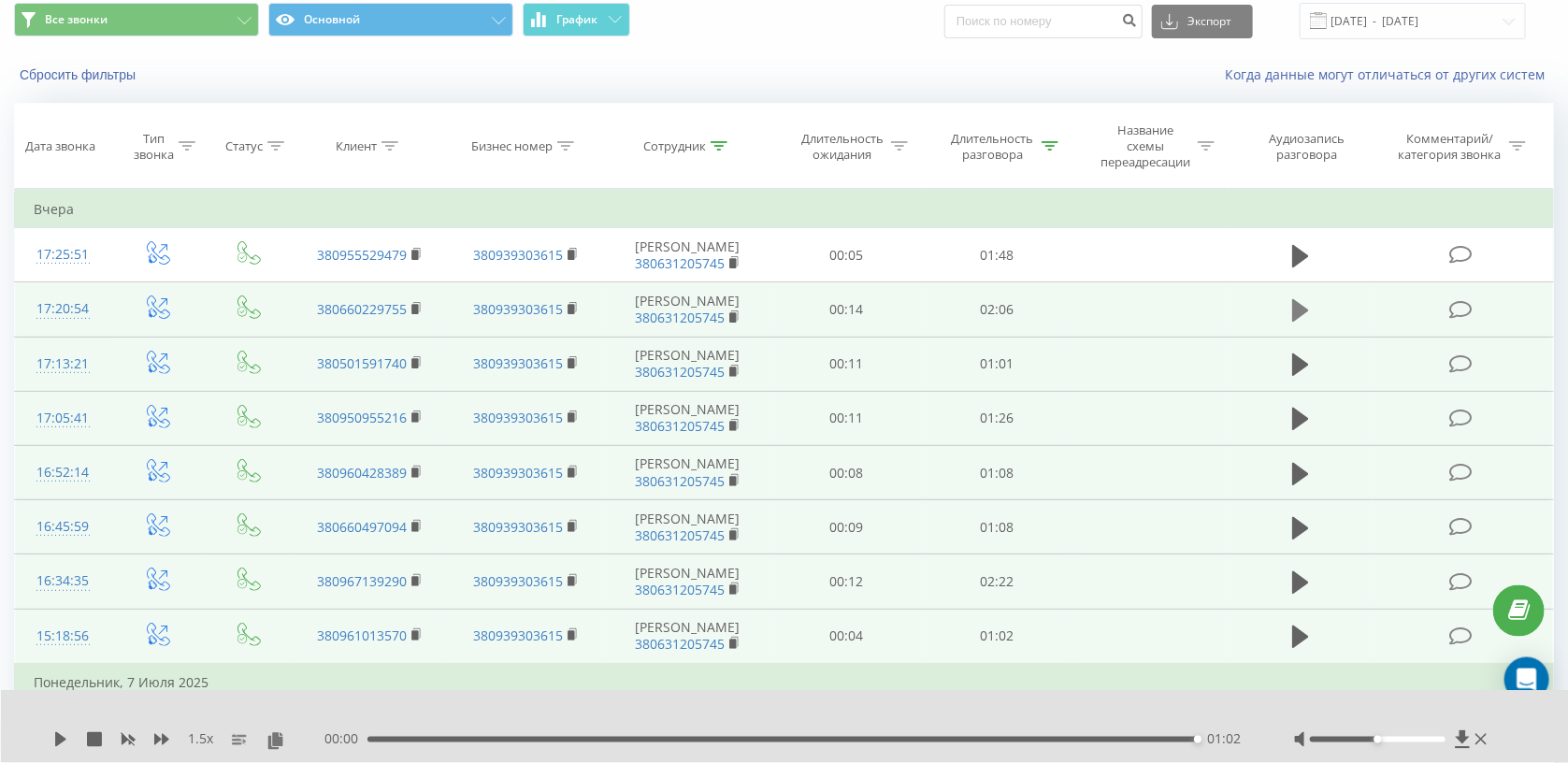 click 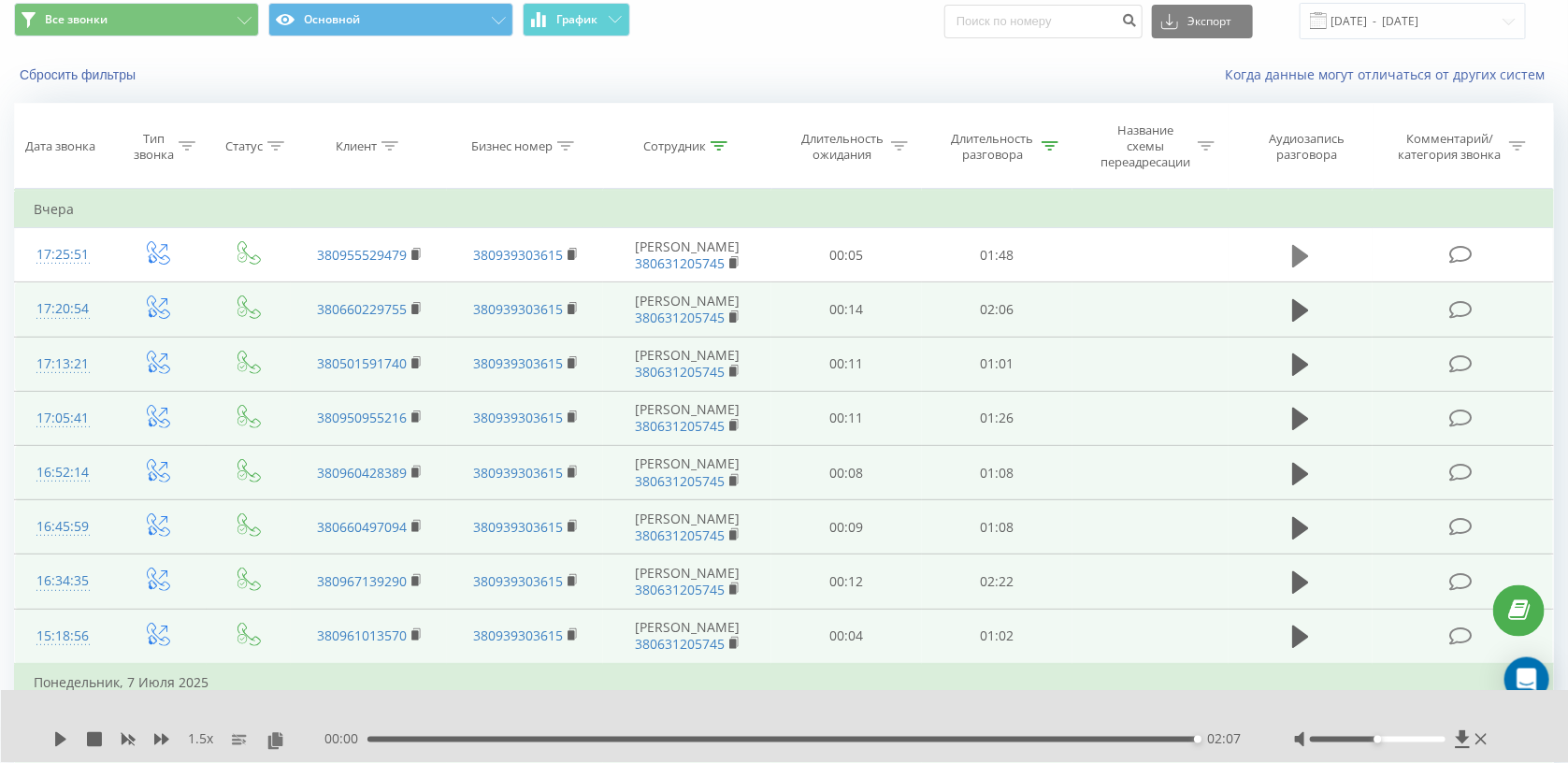 click 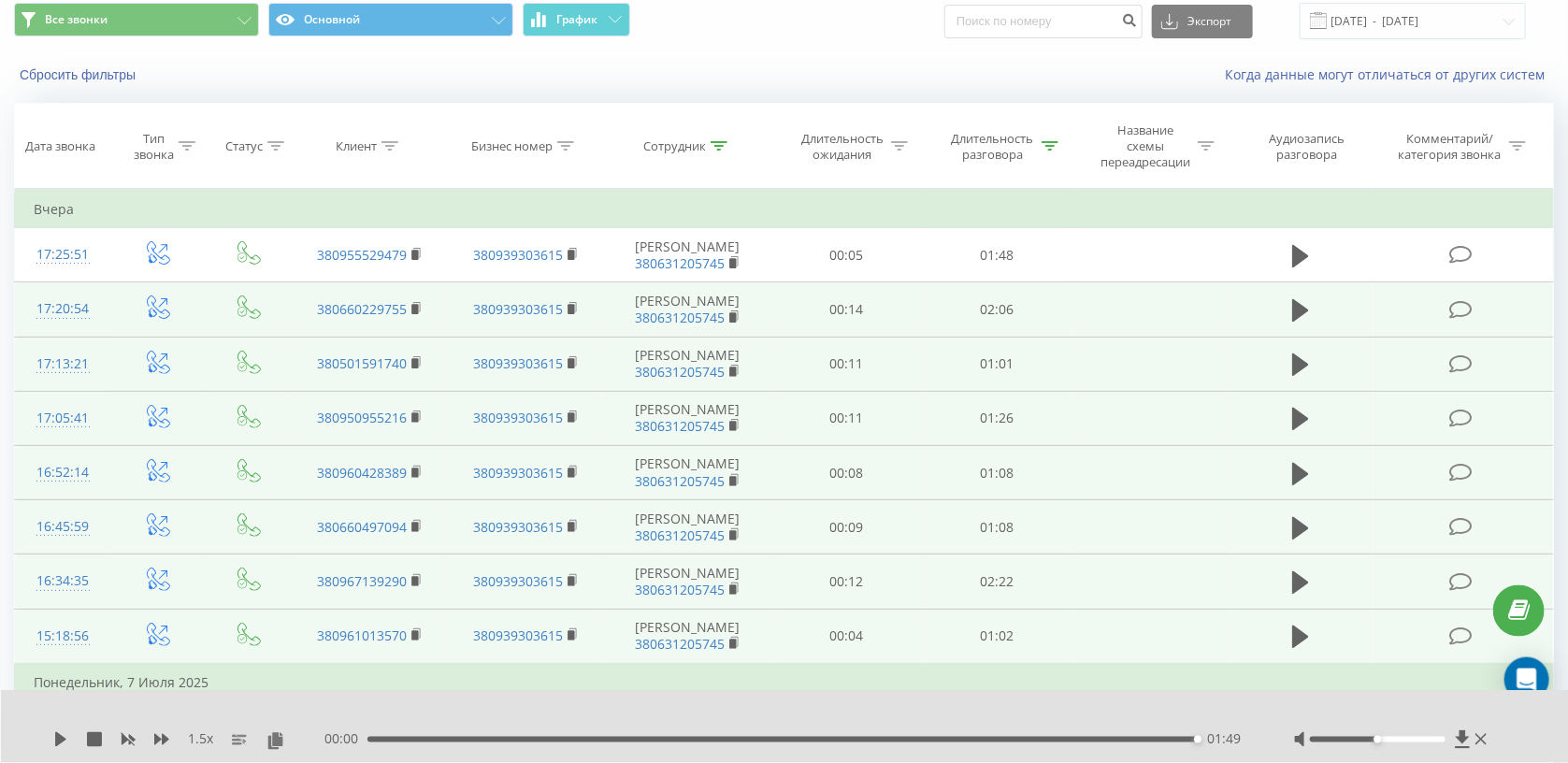 click 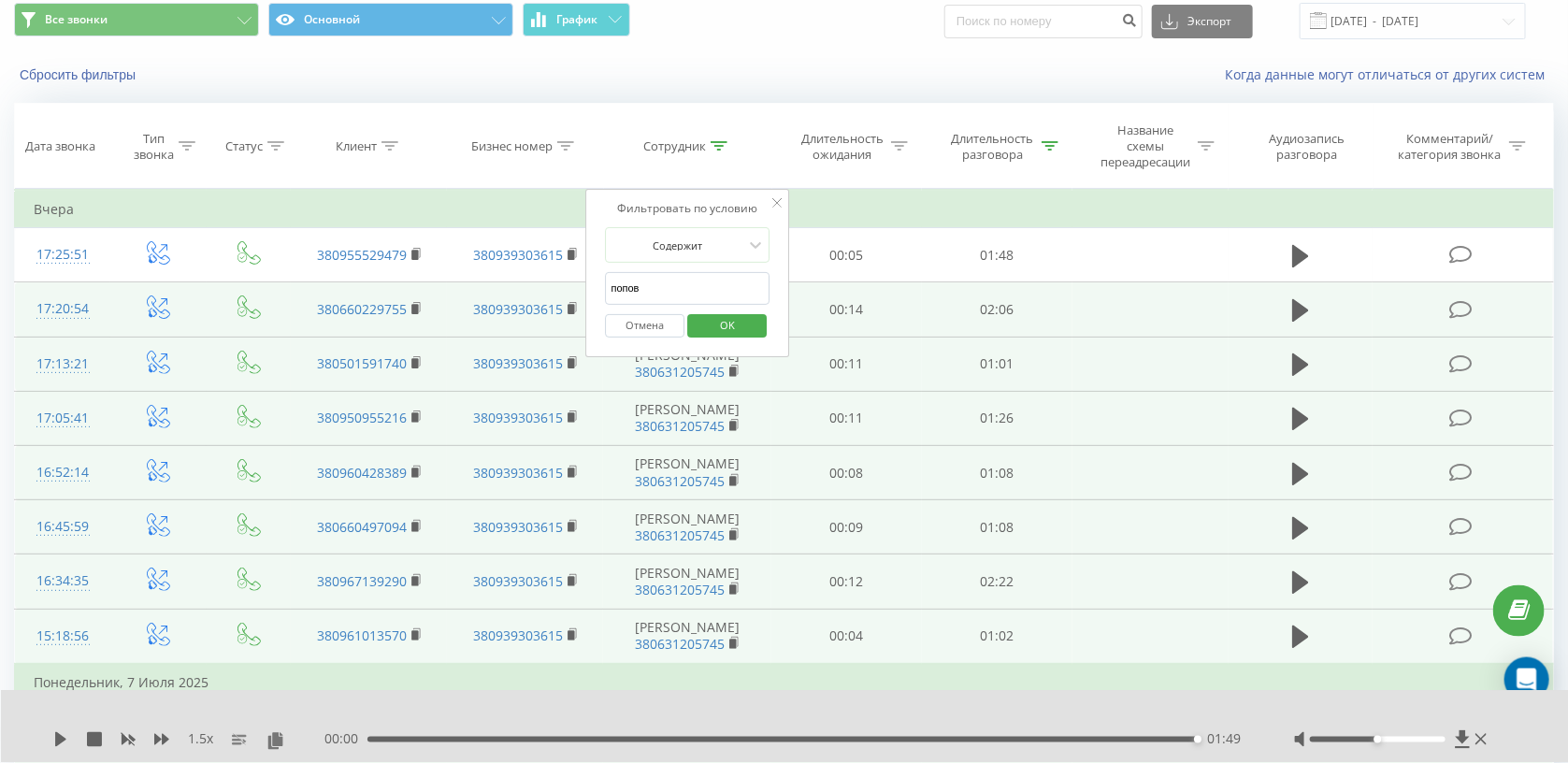 drag, startPoint x: 676, startPoint y: 295, endPoint x: 558, endPoint y: 296, distance: 118.00424 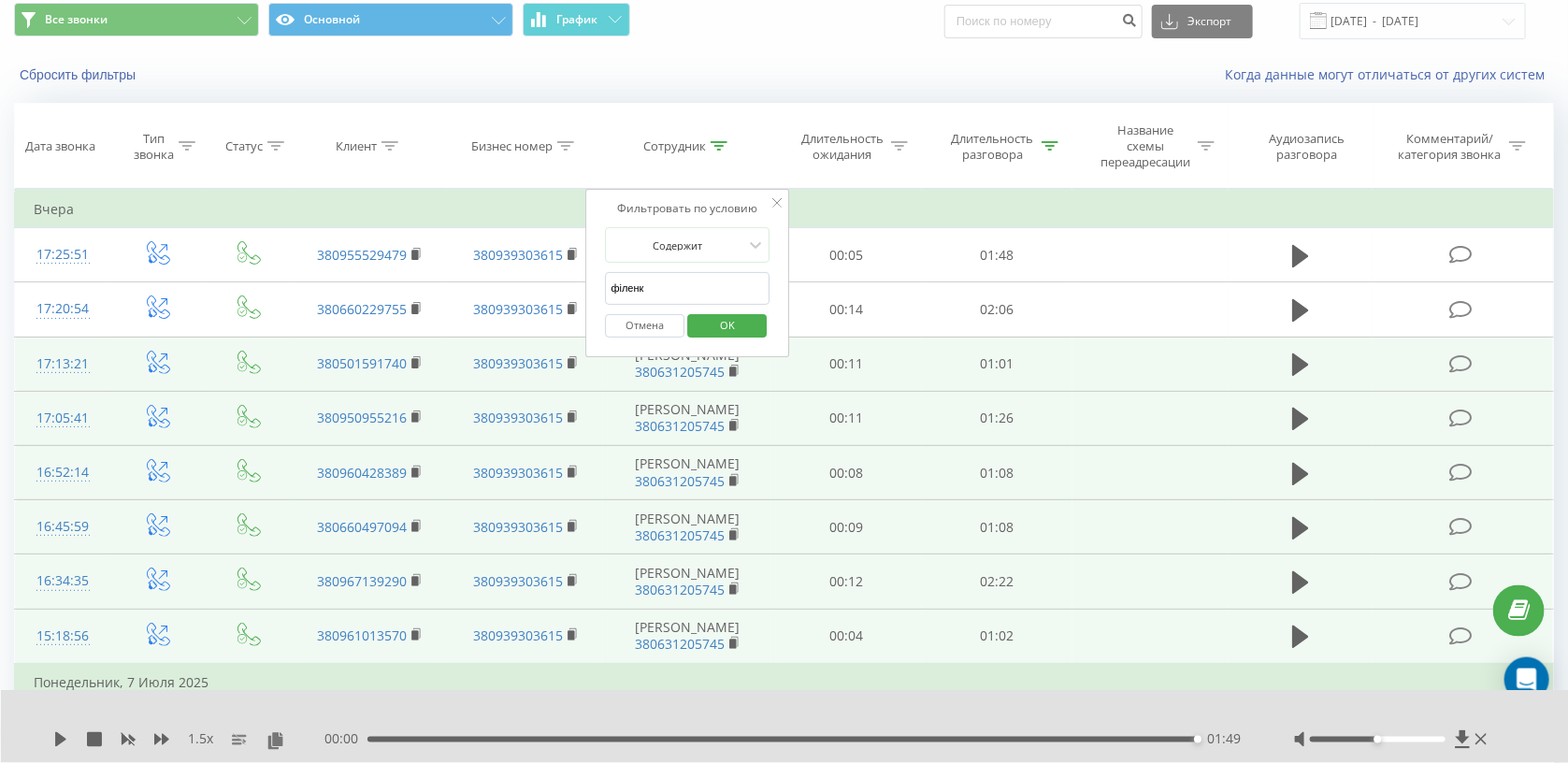 type on "філенко" 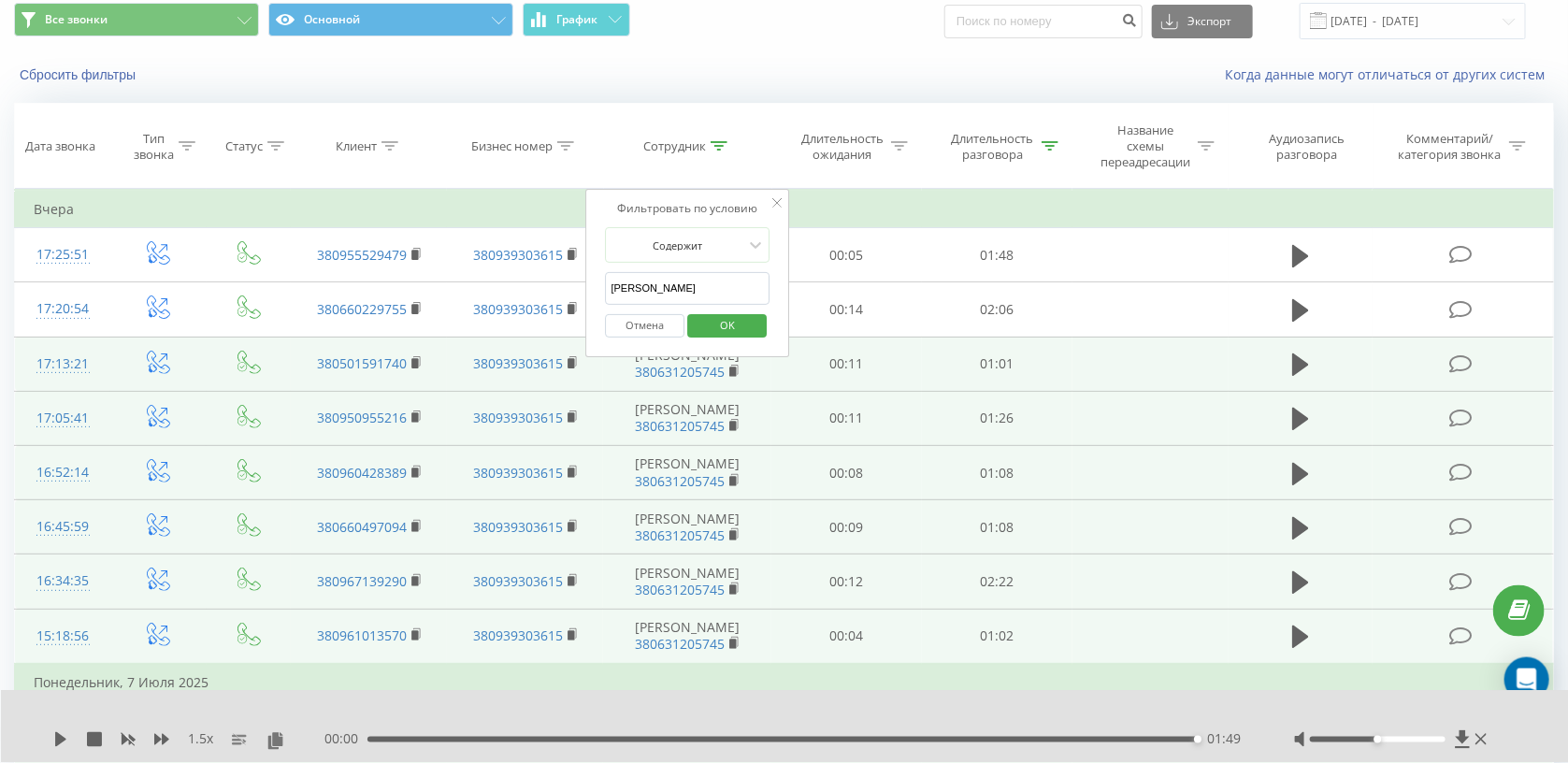 click on "OK" at bounding box center (726, 325) 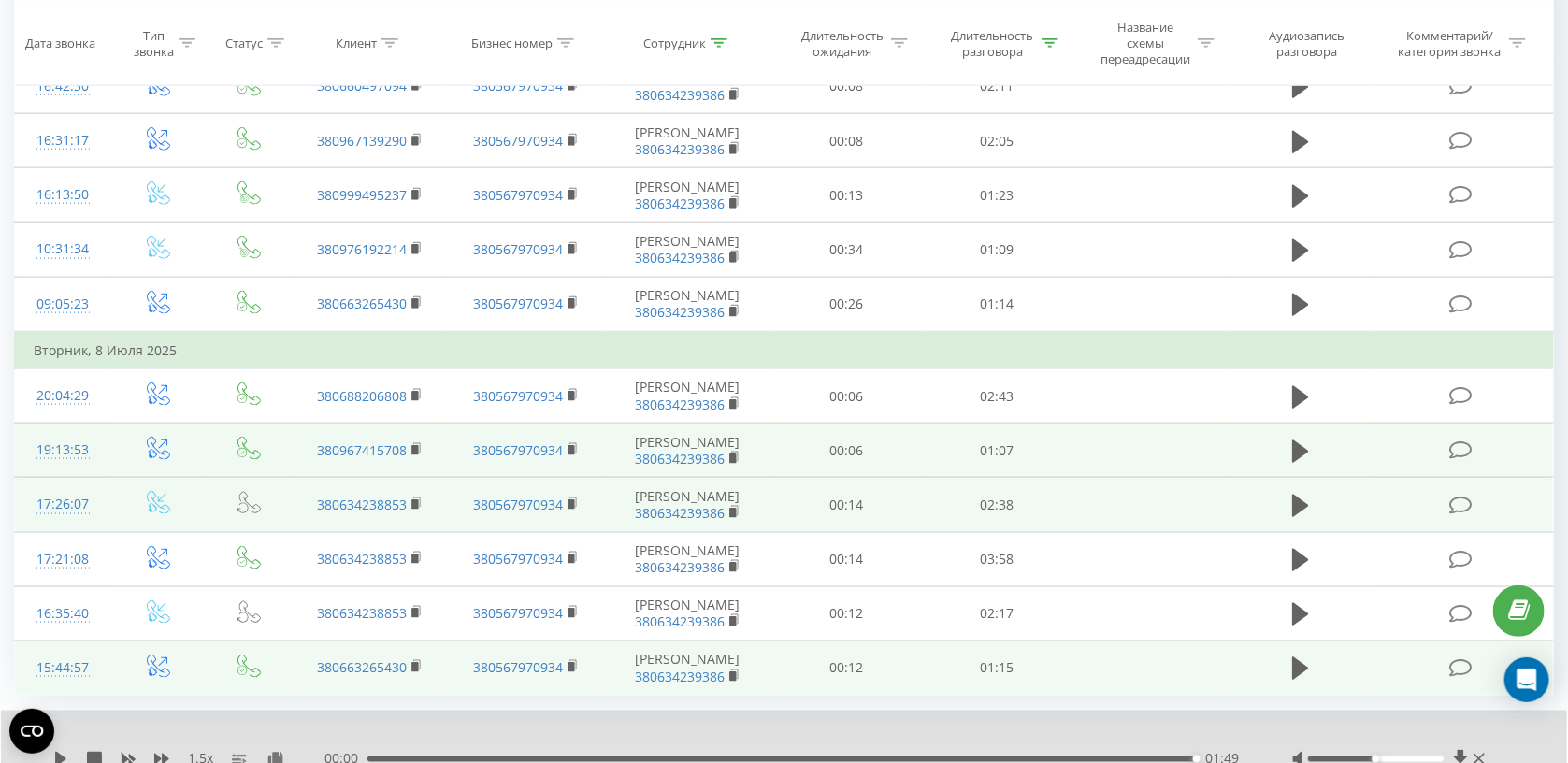 scroll, scrollTop: 1070, scrollLeft: 0, axis: vertical 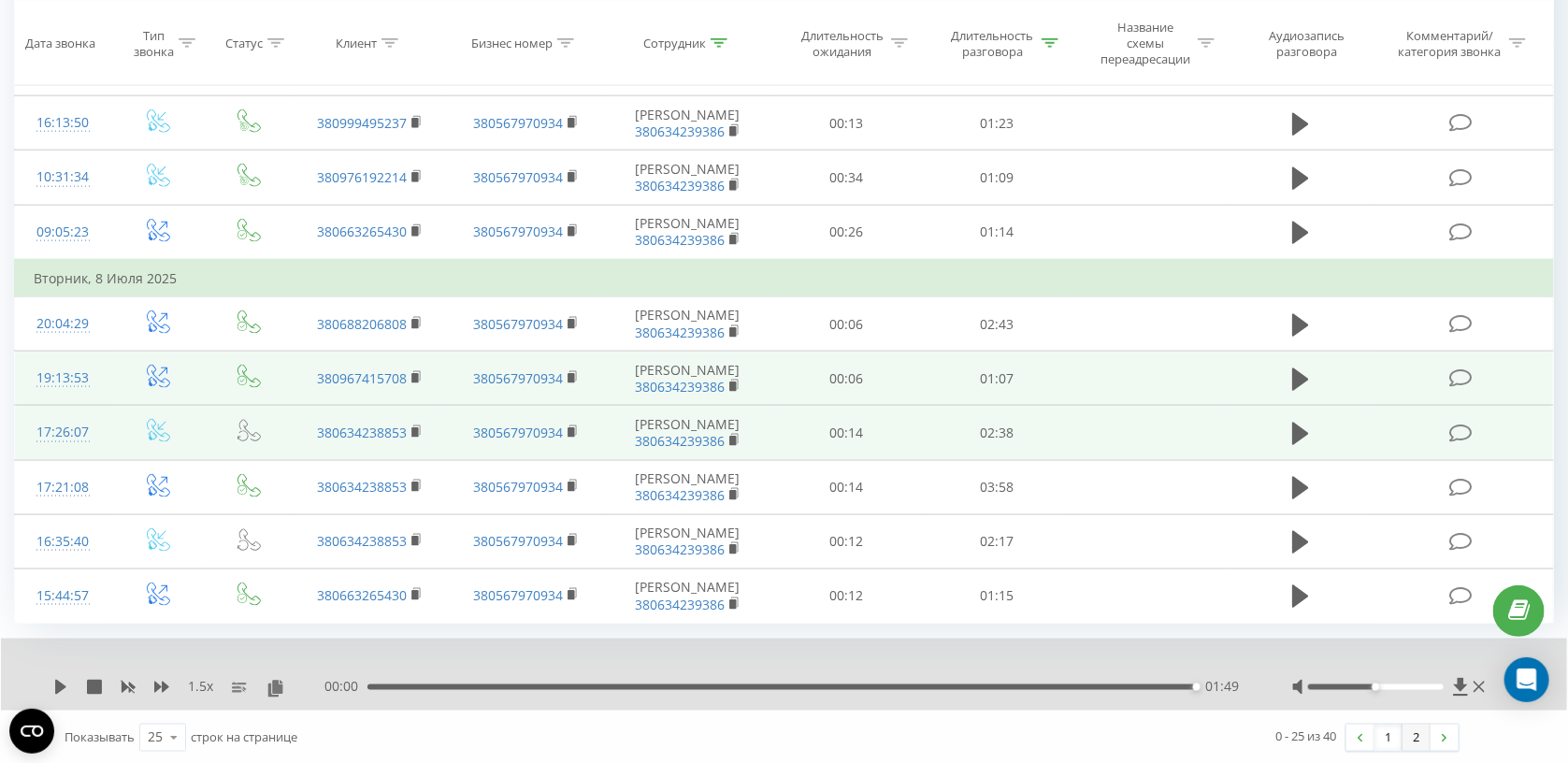 click on "2" at bounding box center [1417, 738] 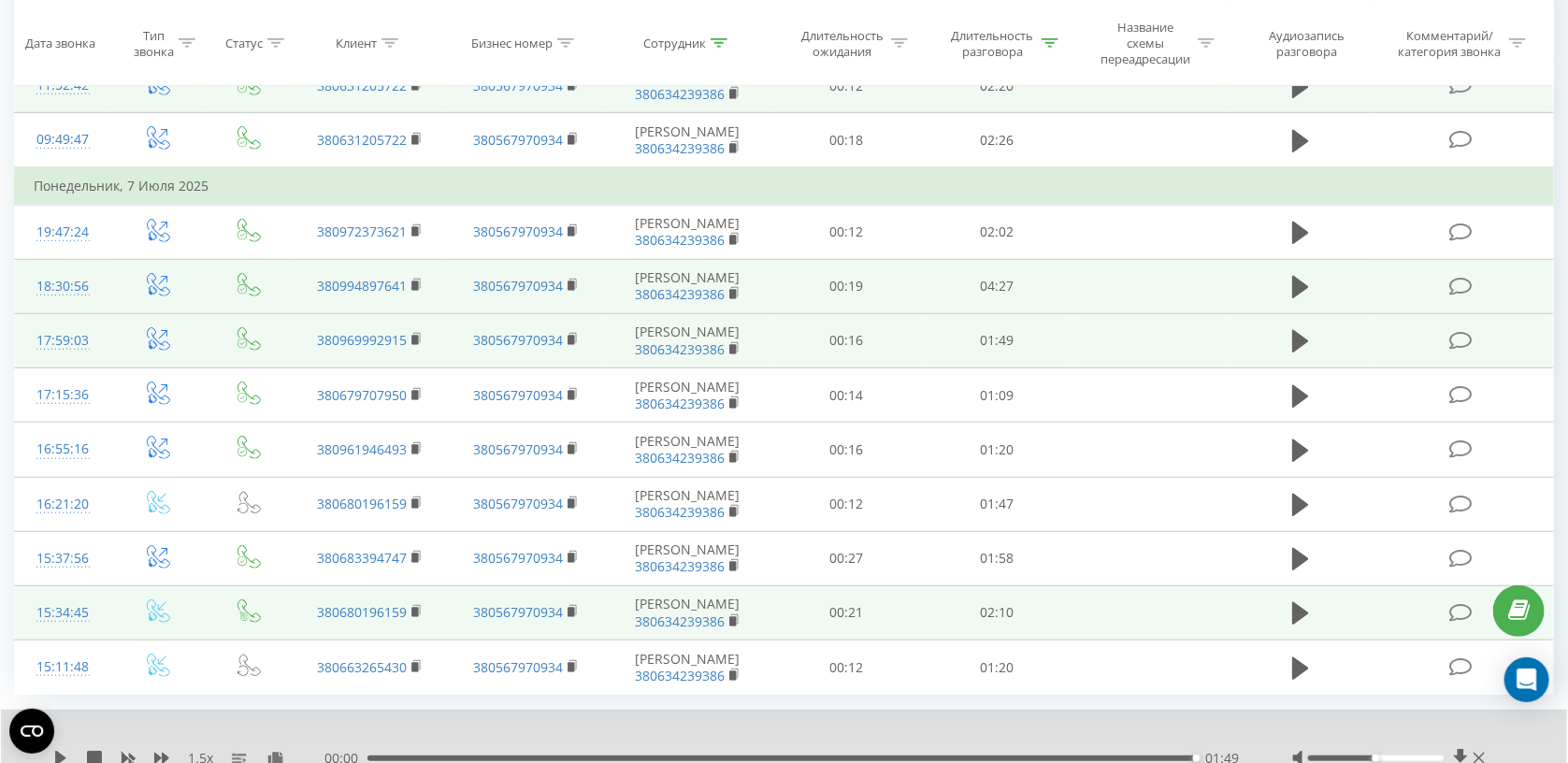 scroll, scrollTop: 526, scrollLeft: 0, axis: vertical 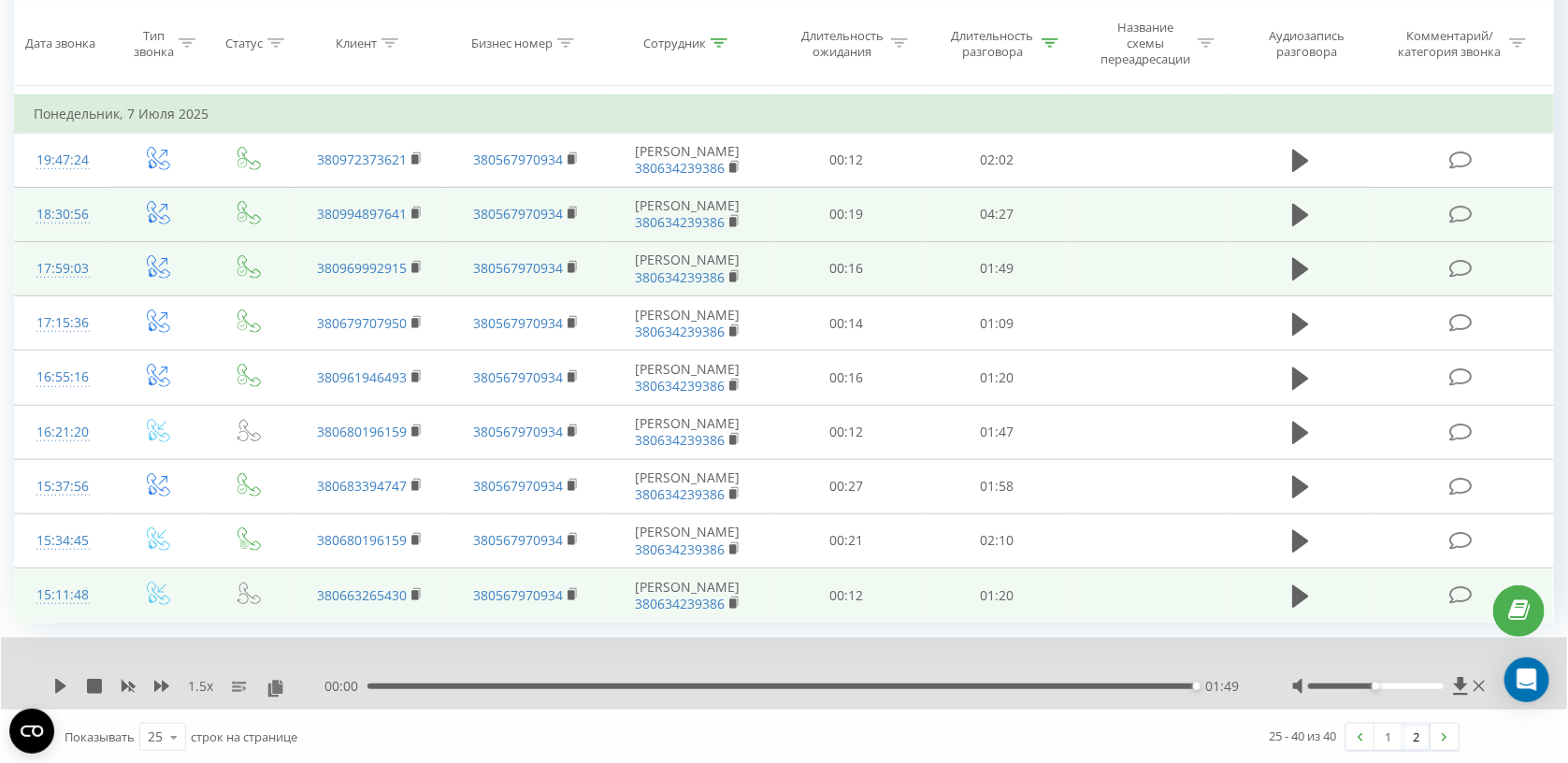 drag, startPoint x: 1294, startPoint y: 594, endPoint x: 1278, endPoint y: 572, distance: 27.202941 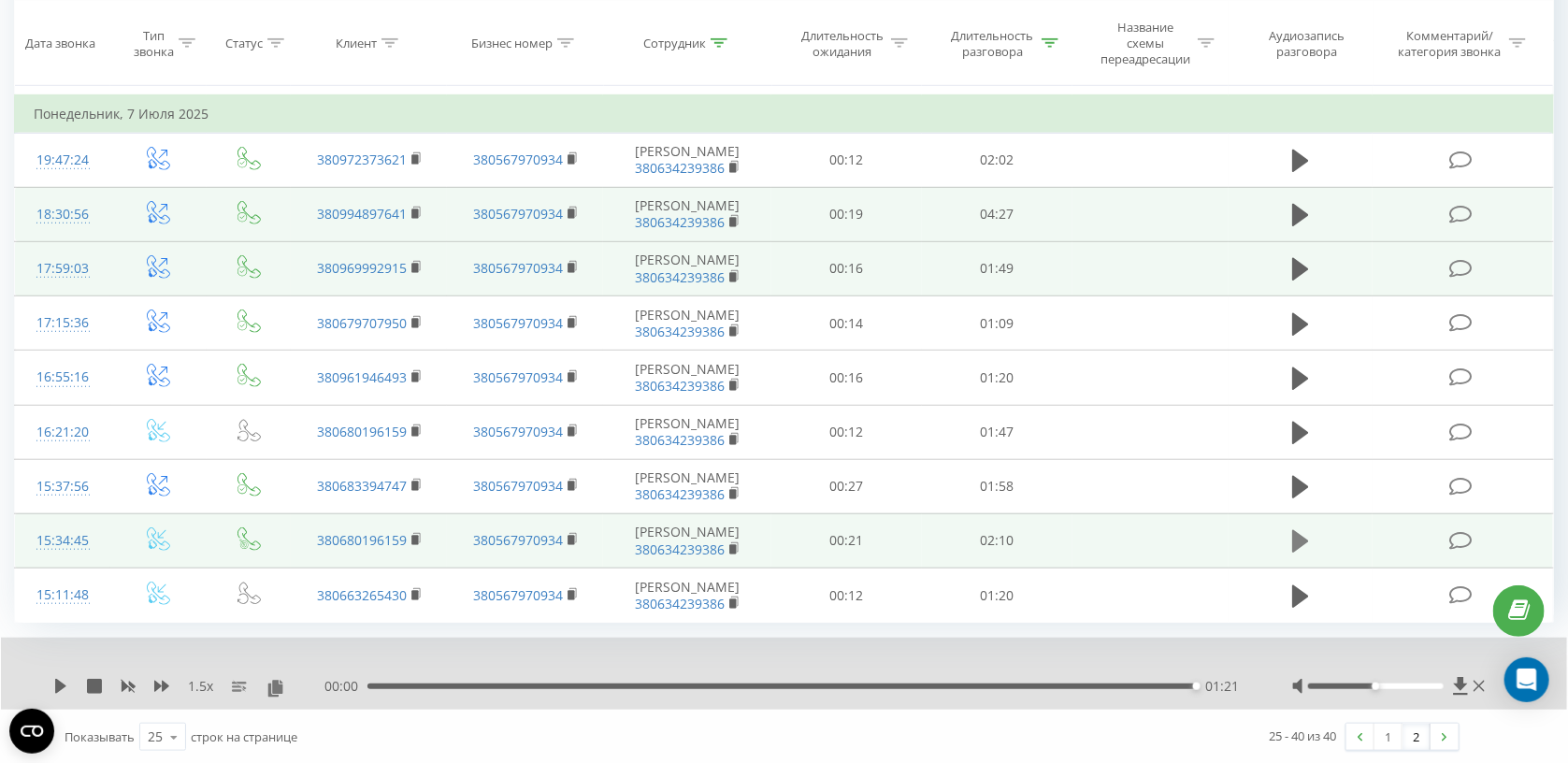 click at bounding box center (1301, 541) 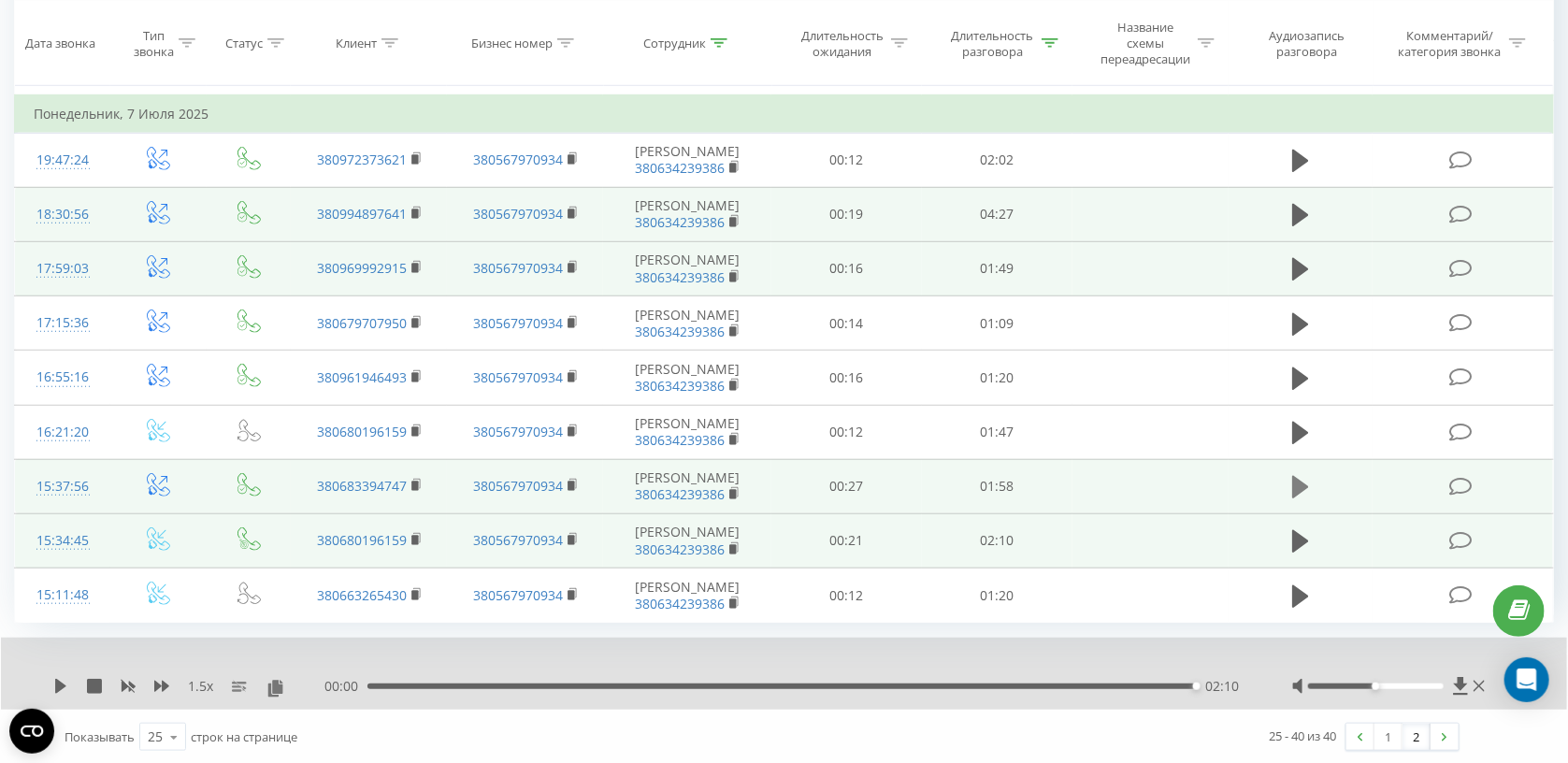 click 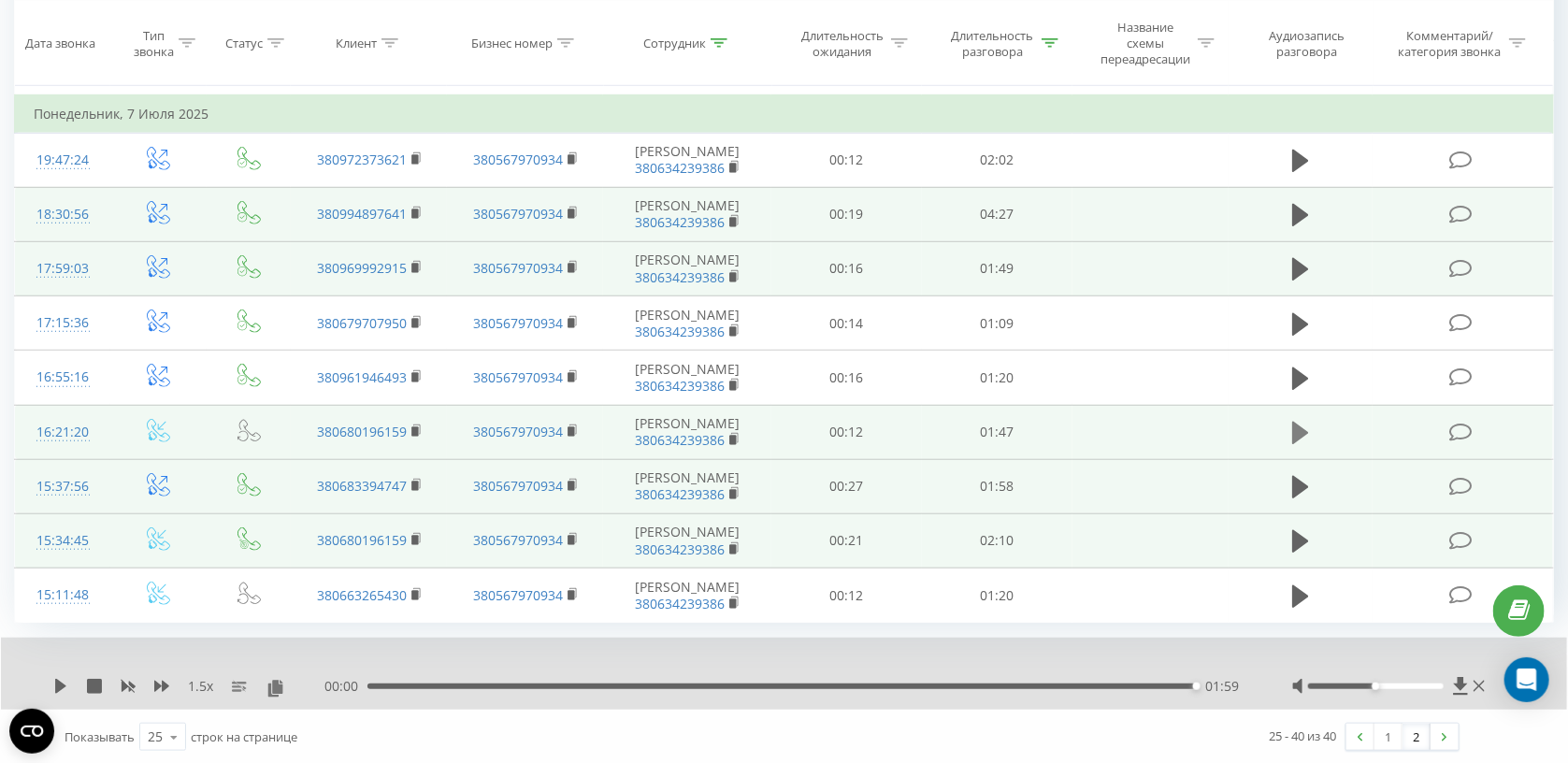 click 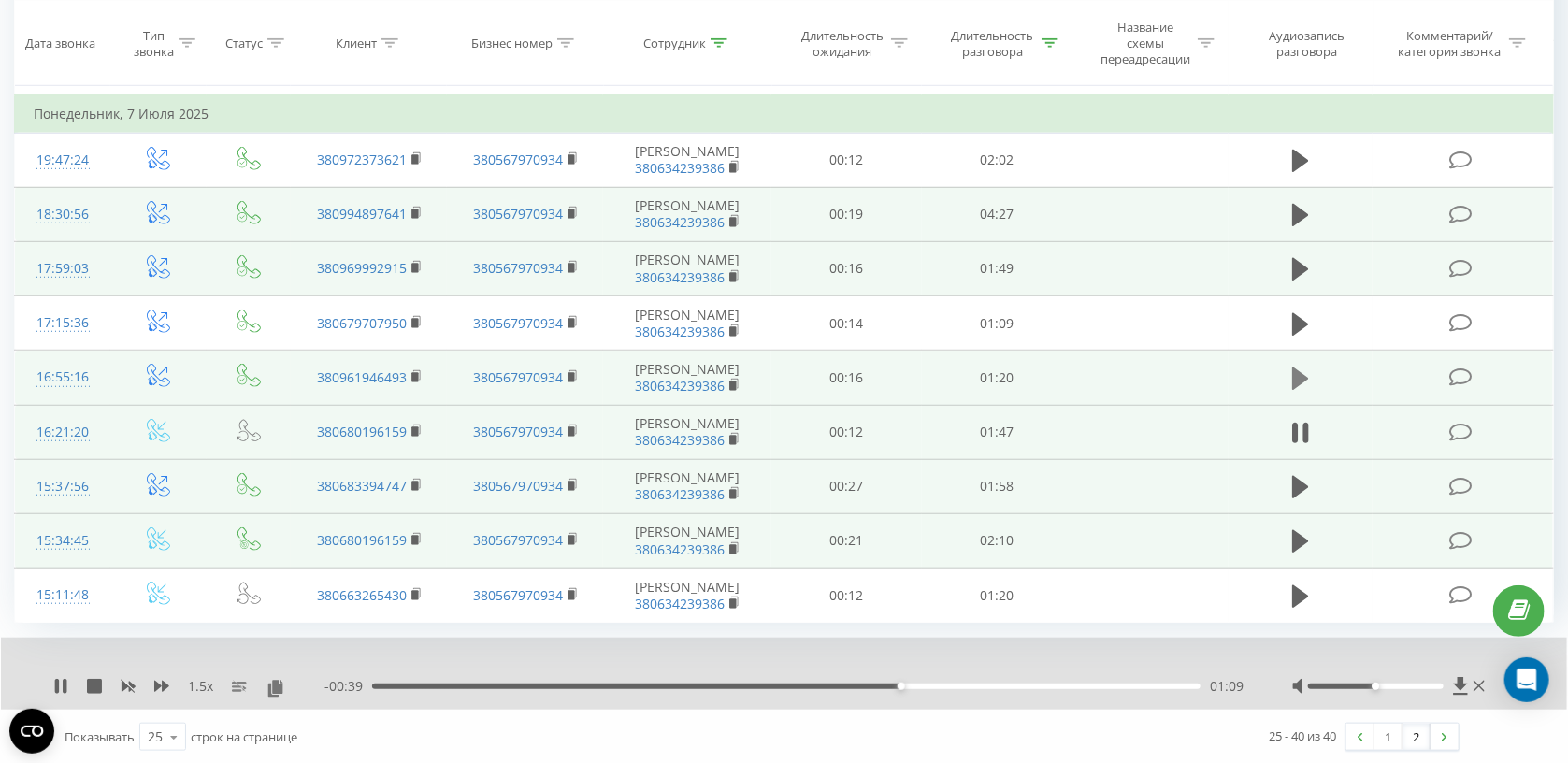 click 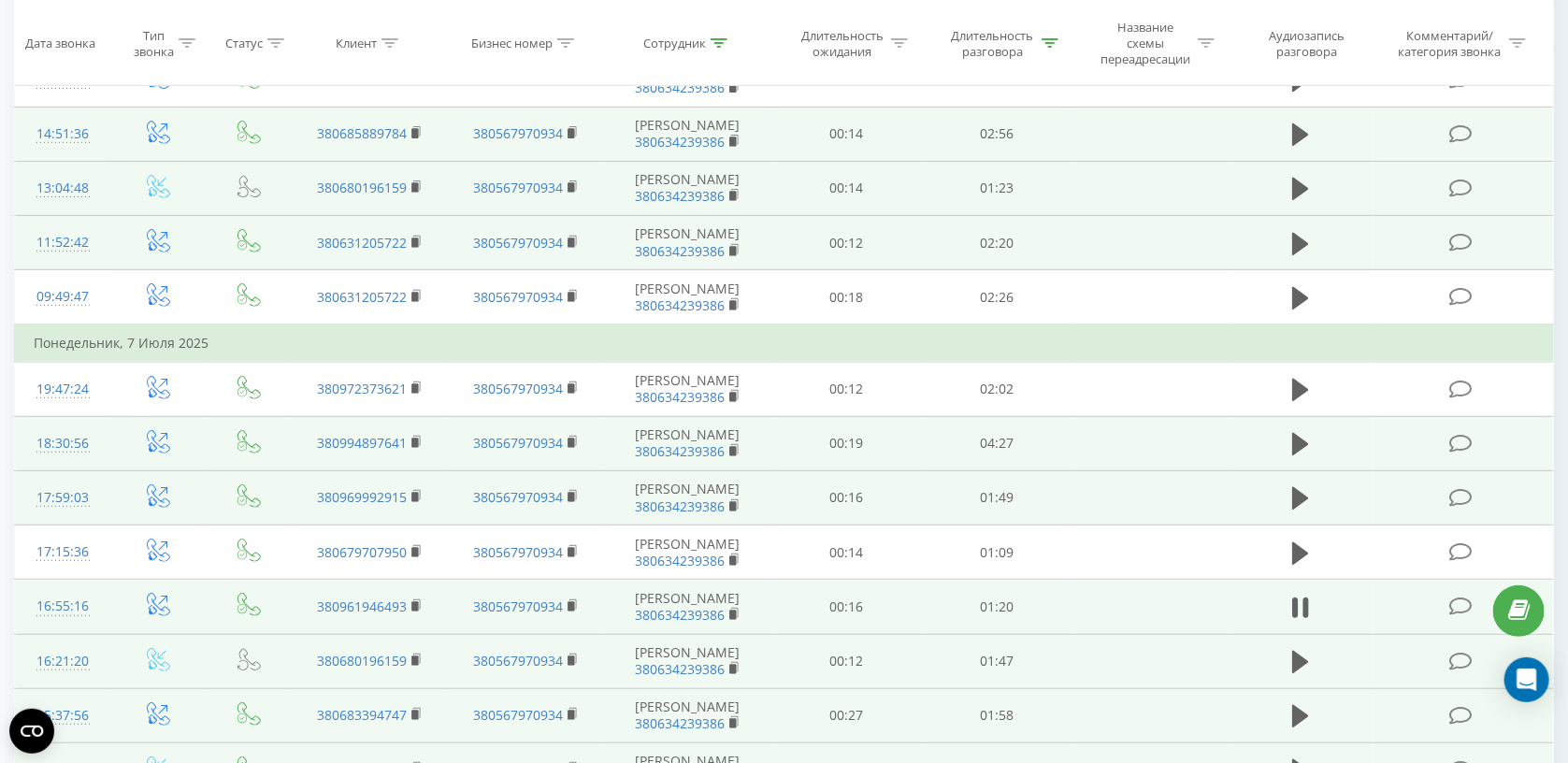 scroll, scrollTop: 526, scrollLeft: 0, axis: vertical 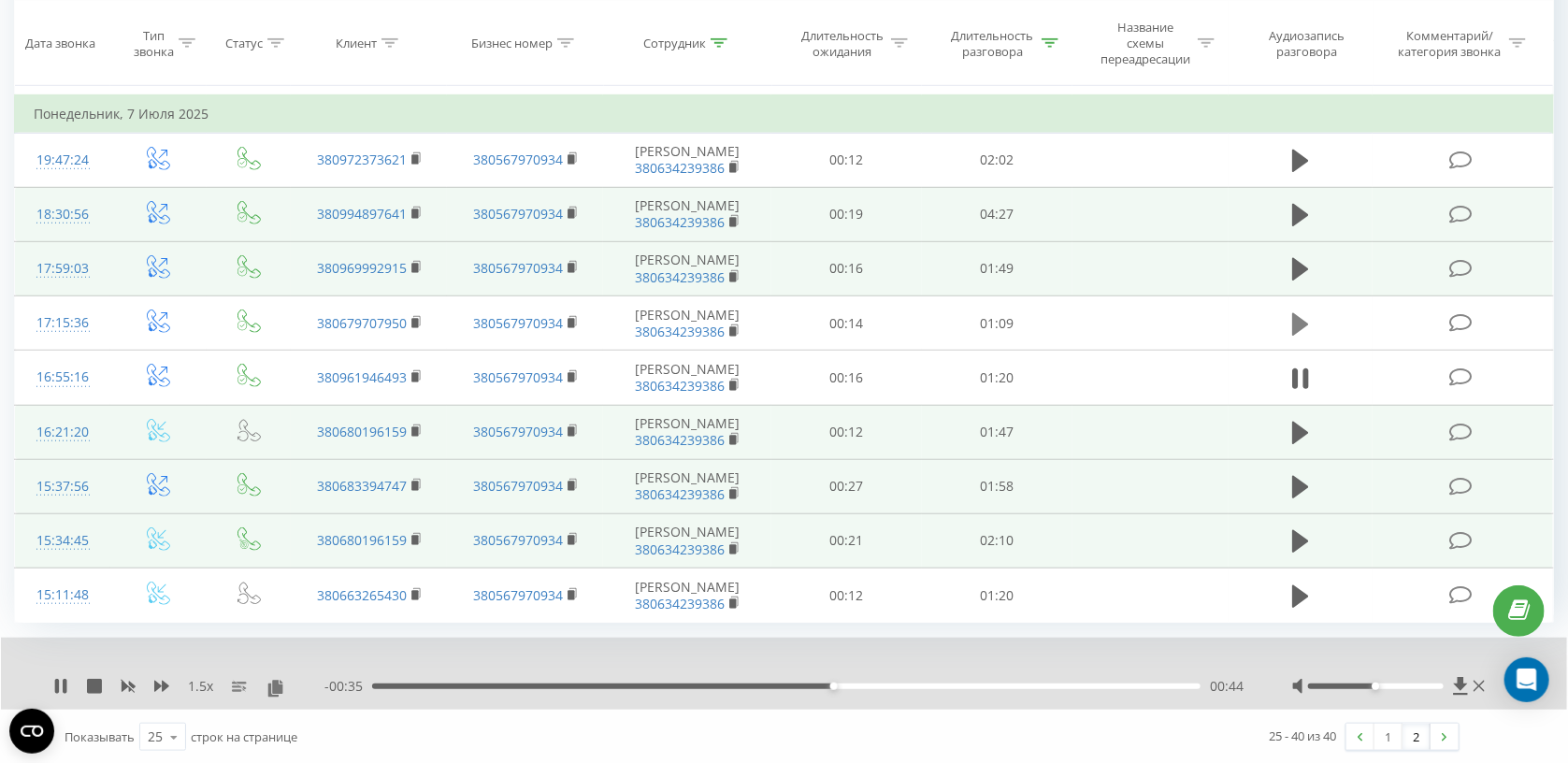 click 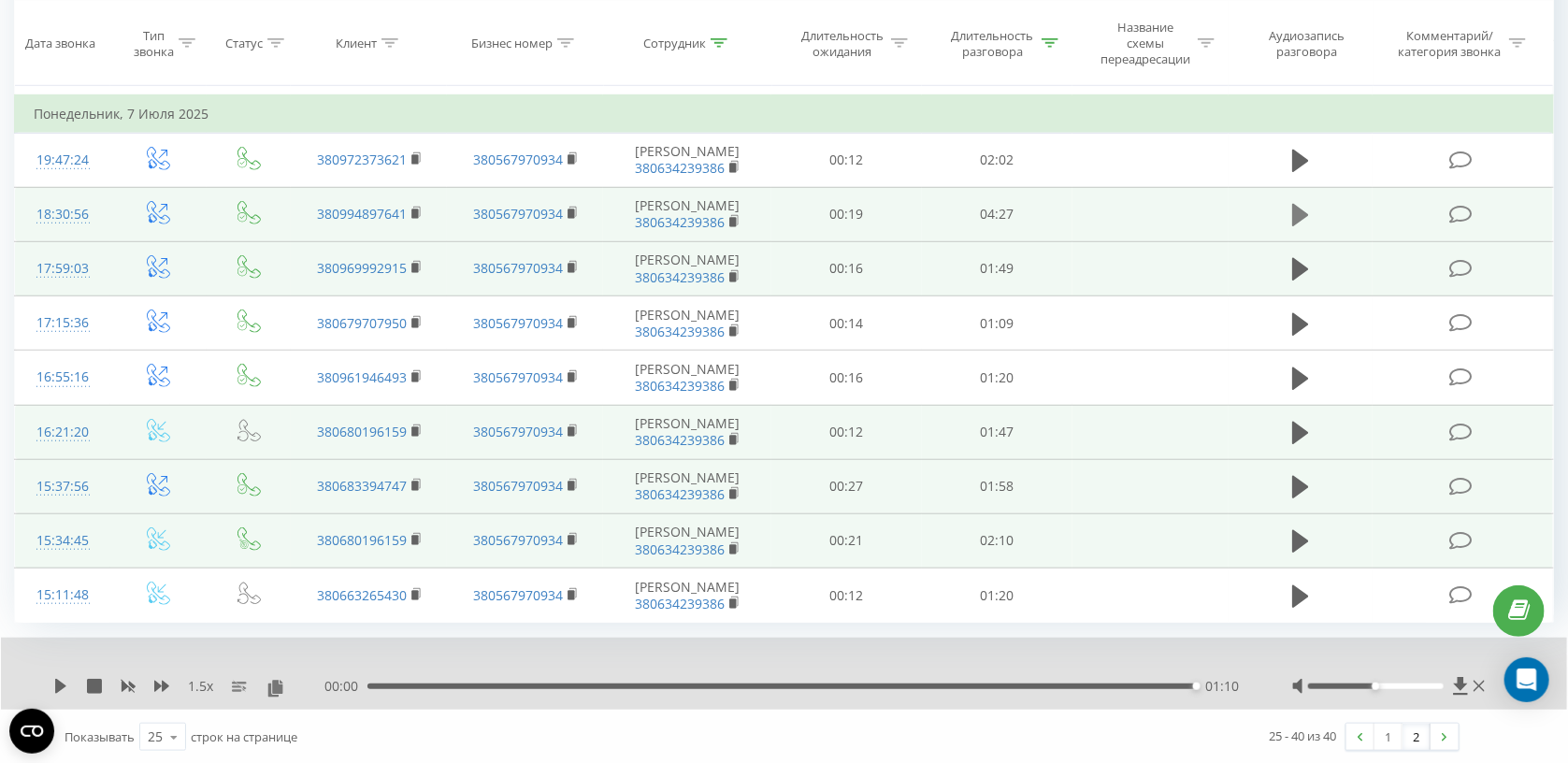 click 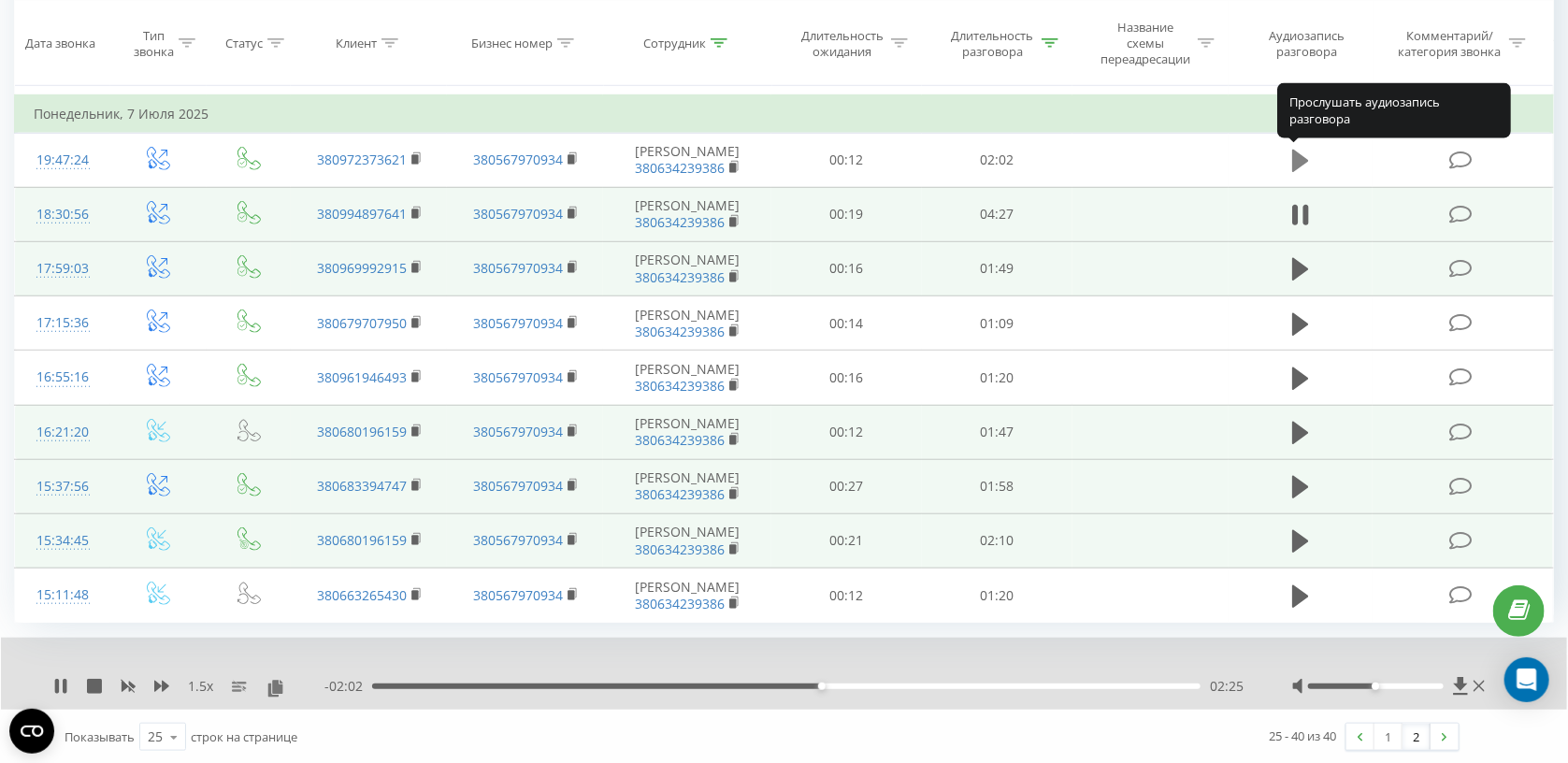 click 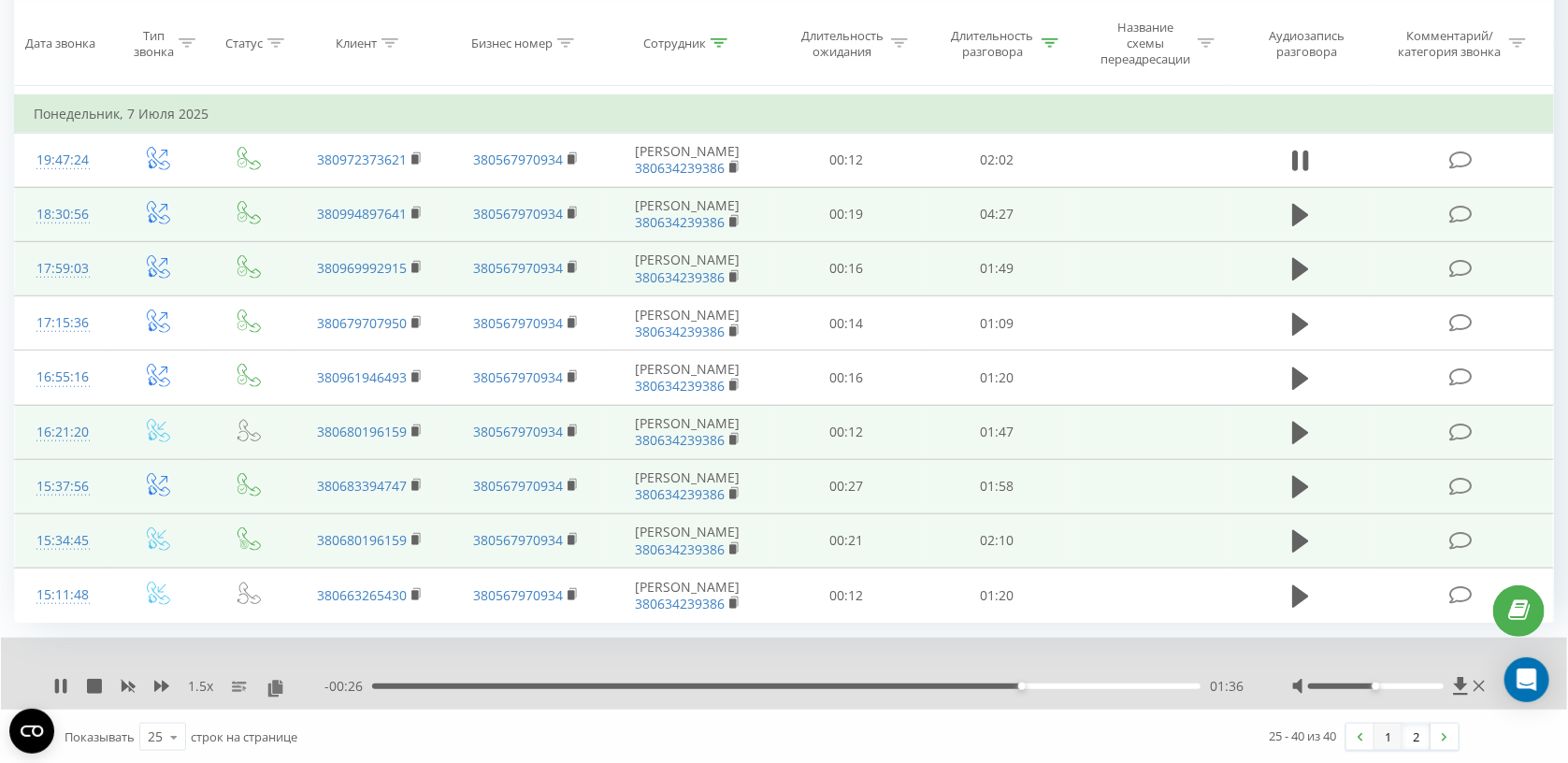 click on "1" at bounding box center [1388, 737] 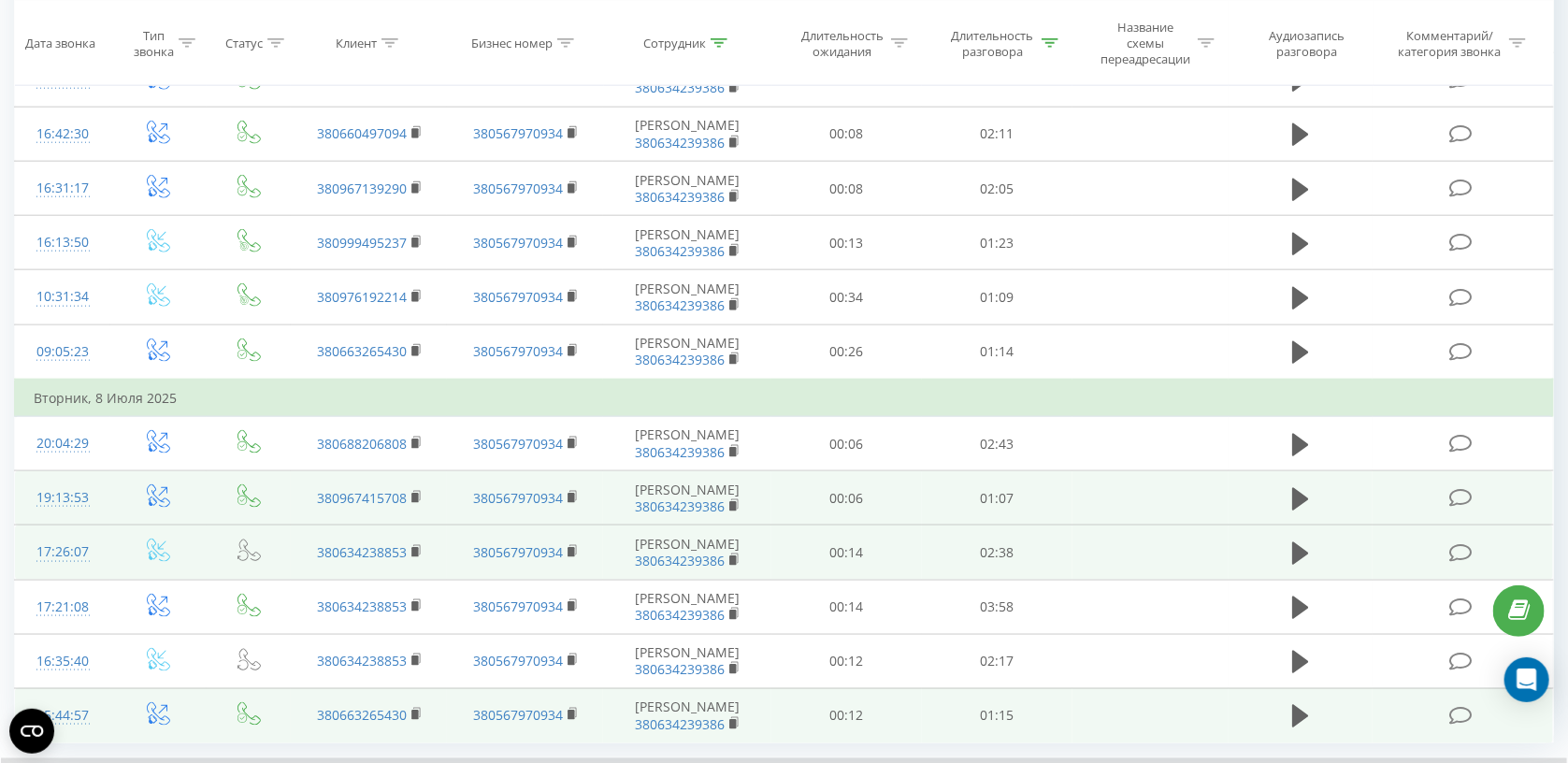 scroll, scrollTop: 1070, scrollLeft: 0, axis: vertical 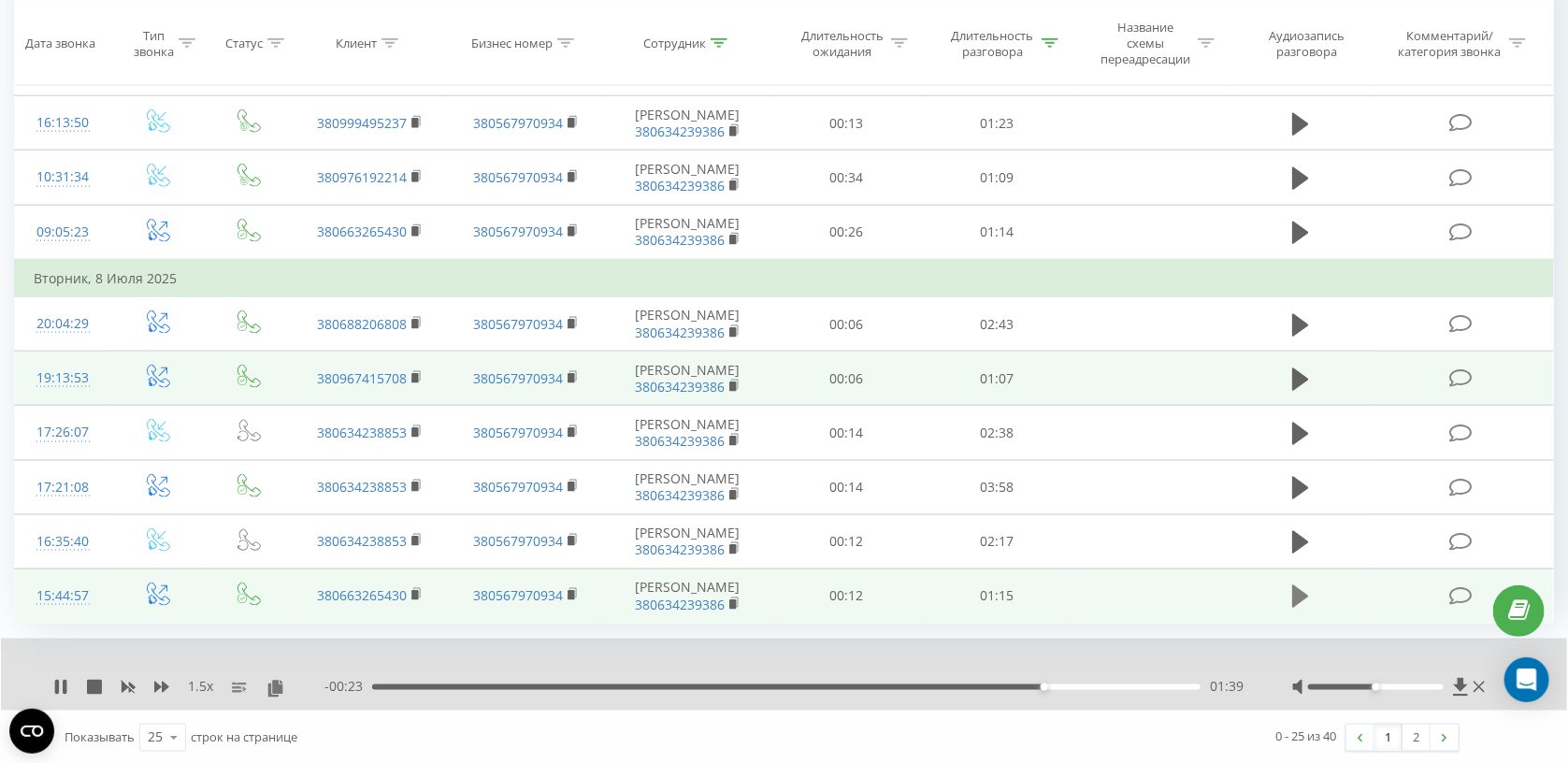 click 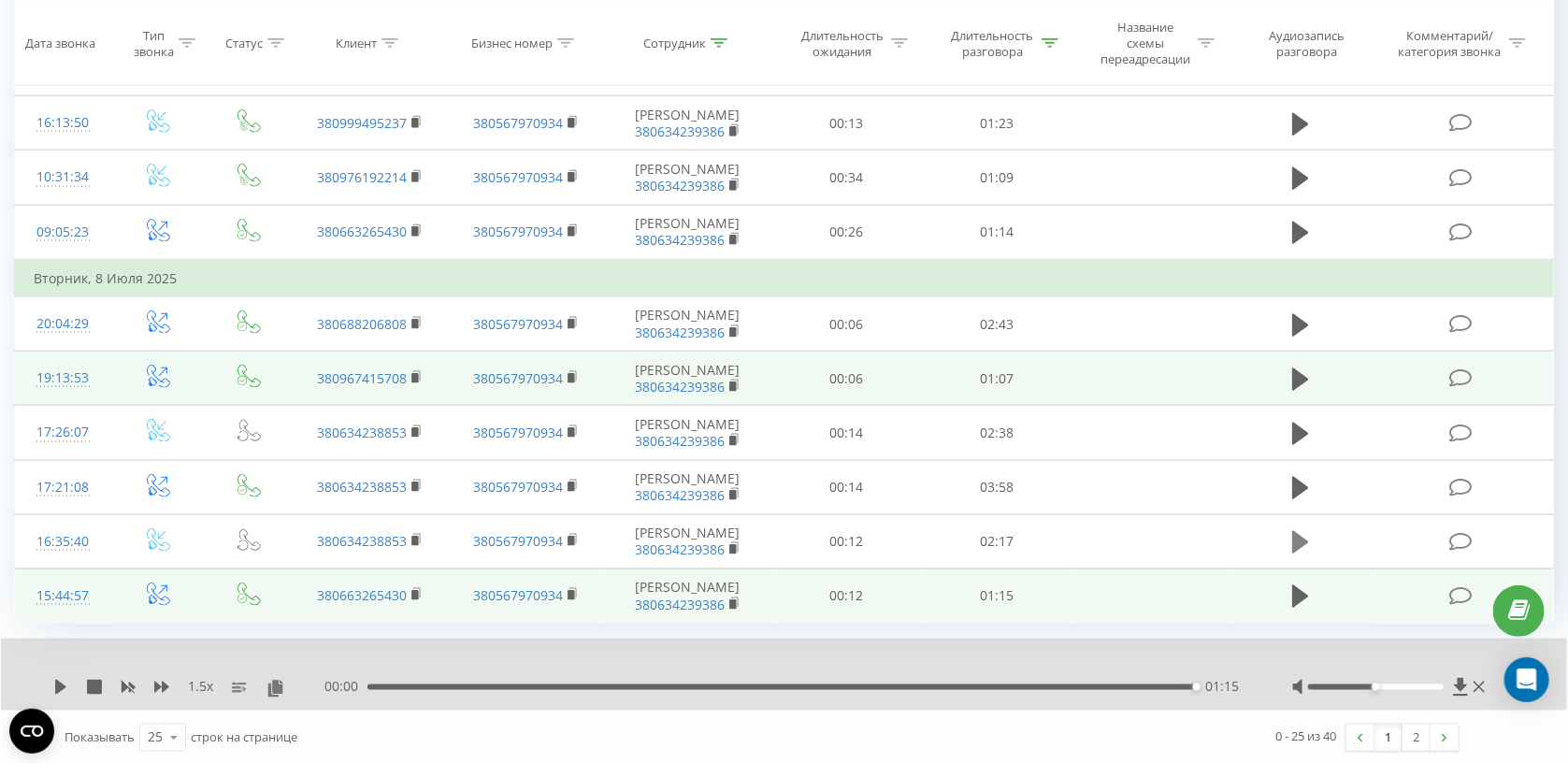 click 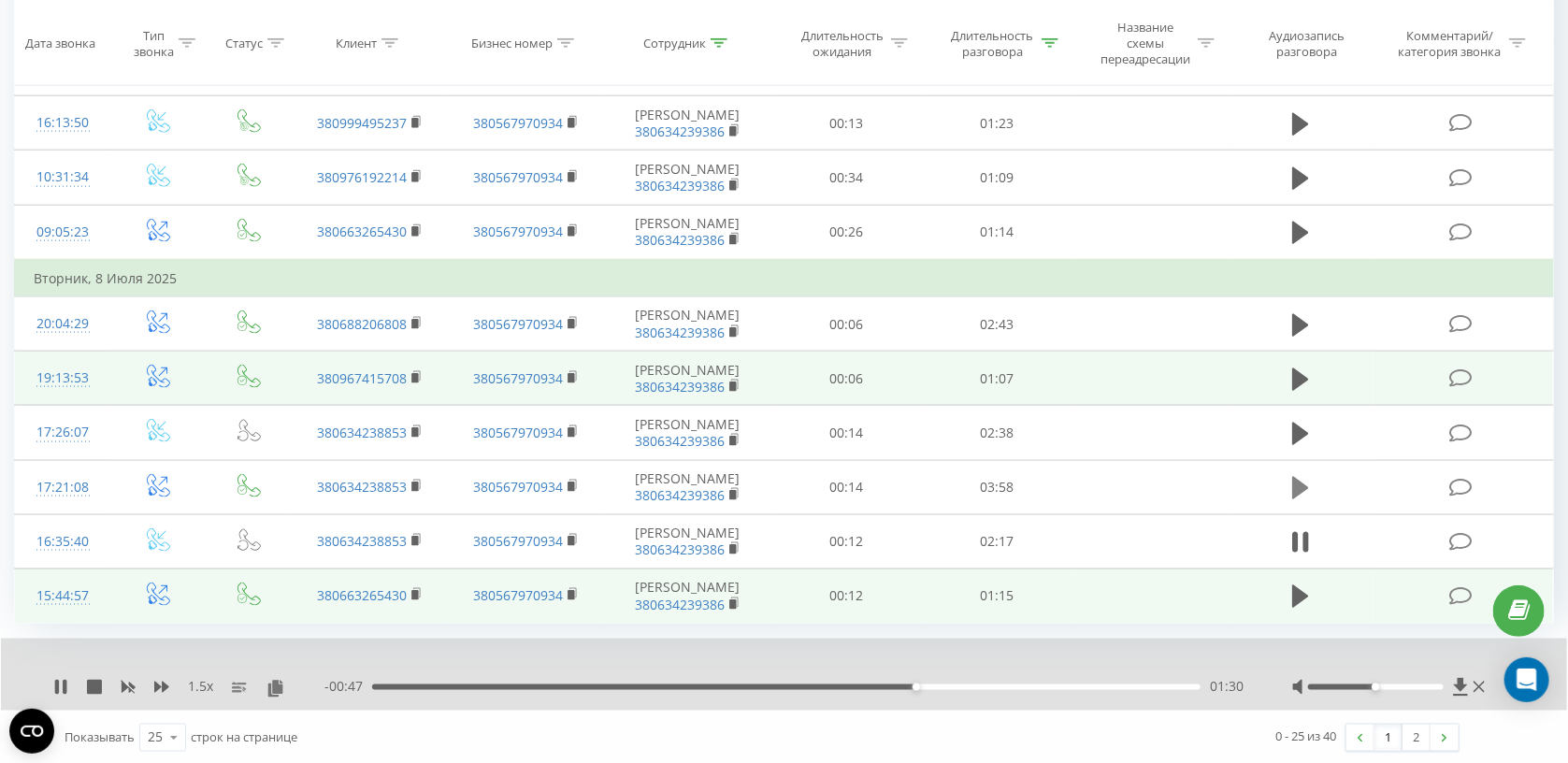 click 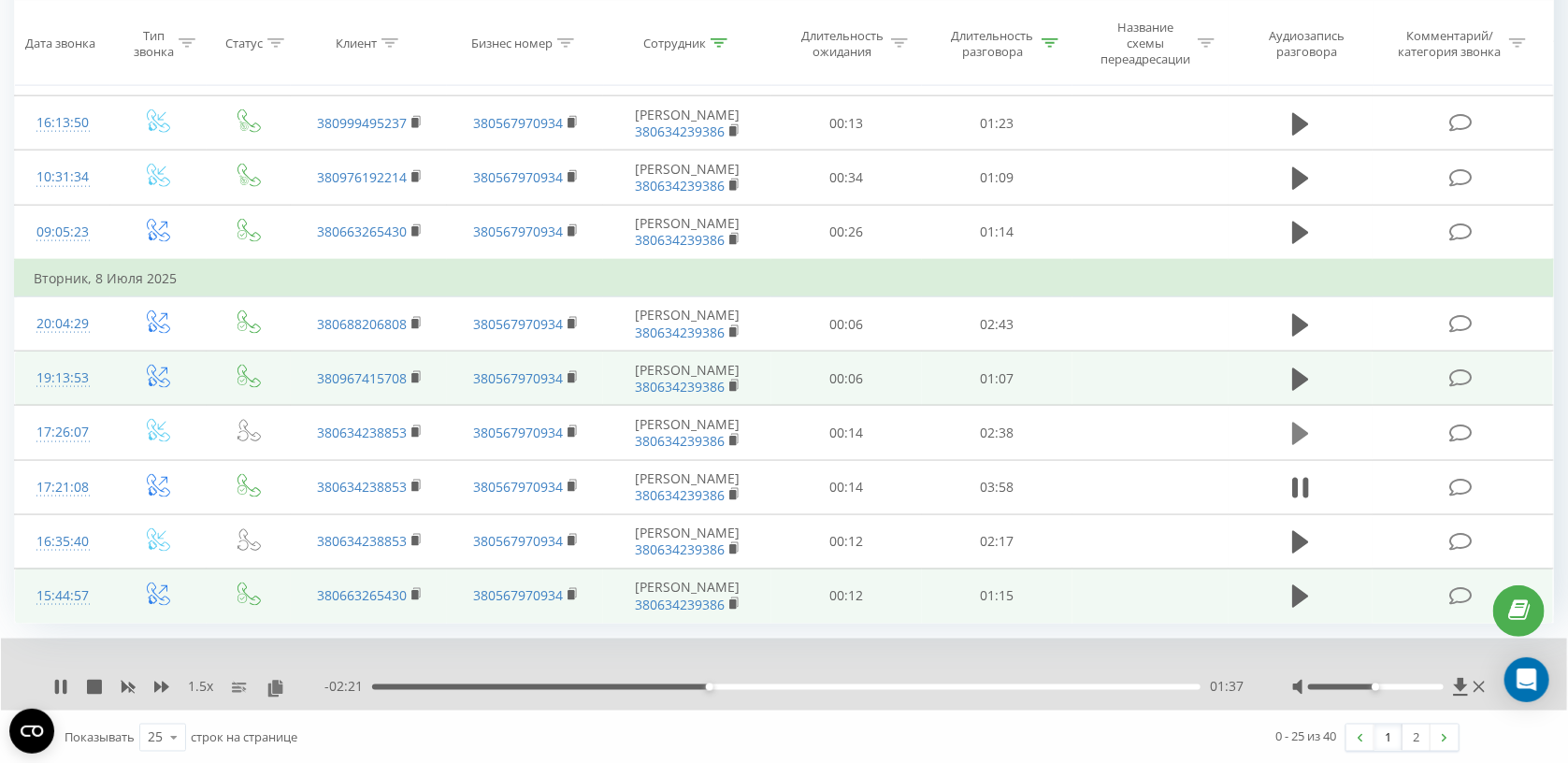 click 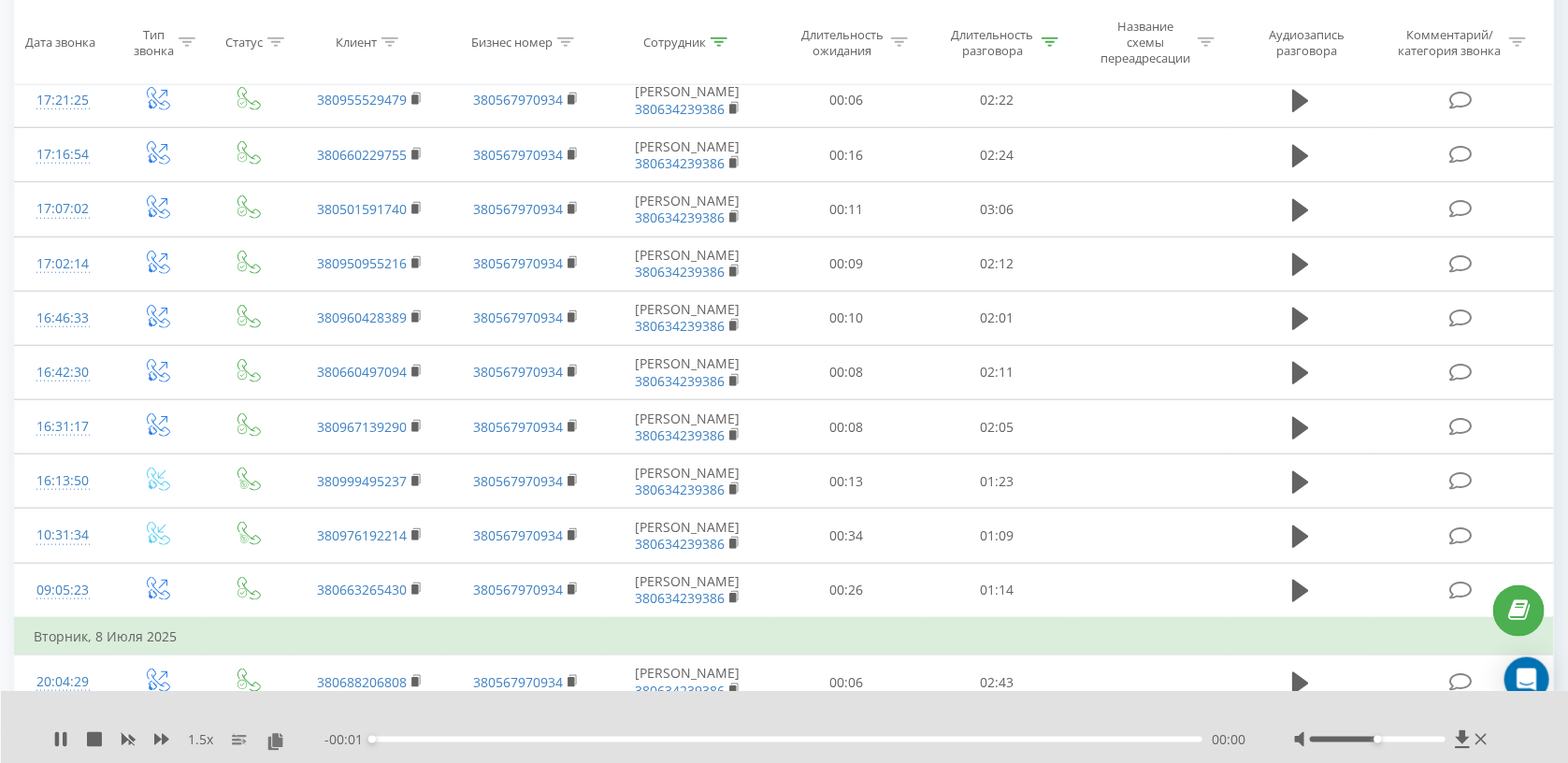 scroll, scrollTop: 786, scrollLeft: 0, axis: vertical 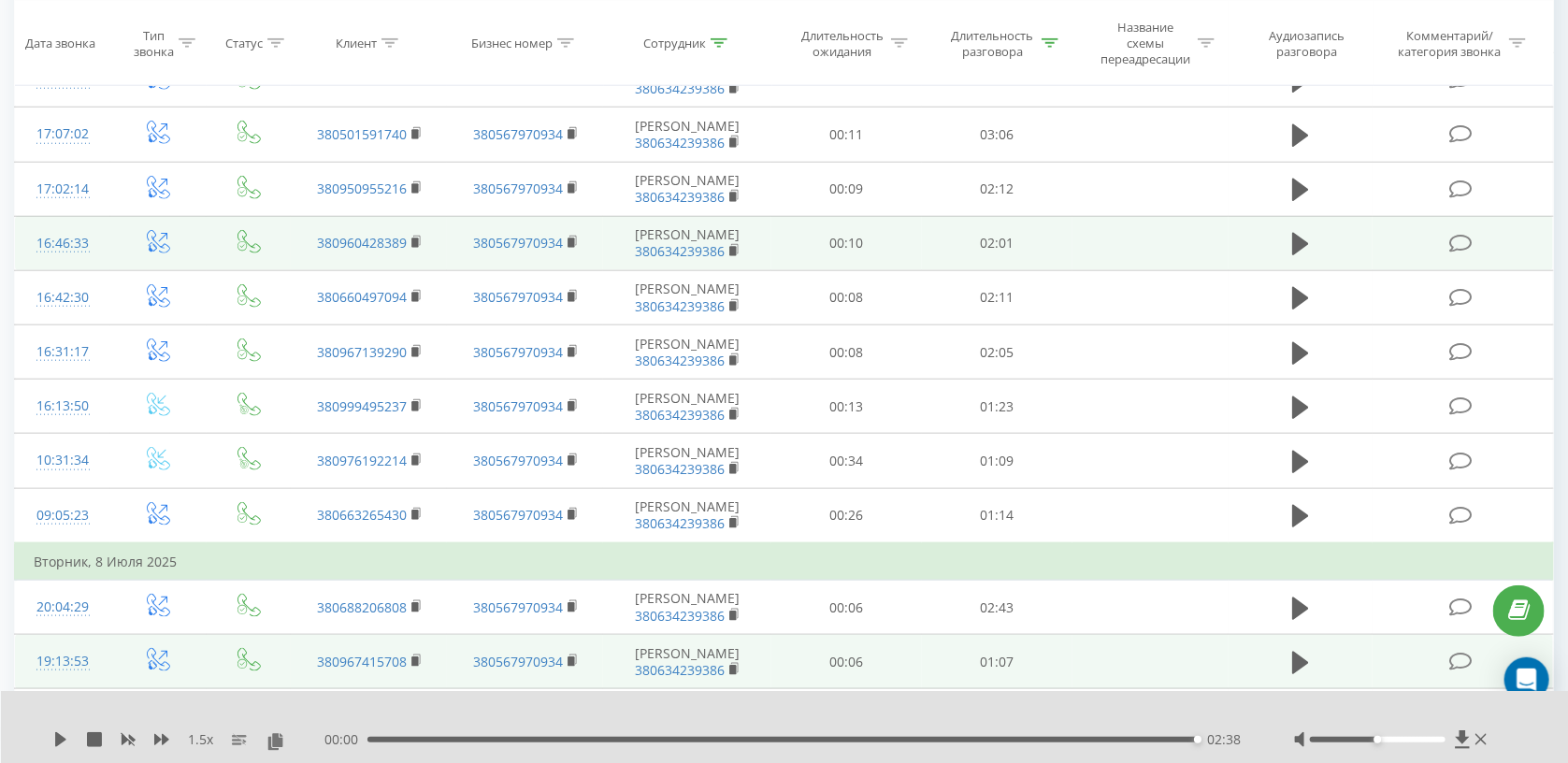 click at bounding box center (1301, 243) 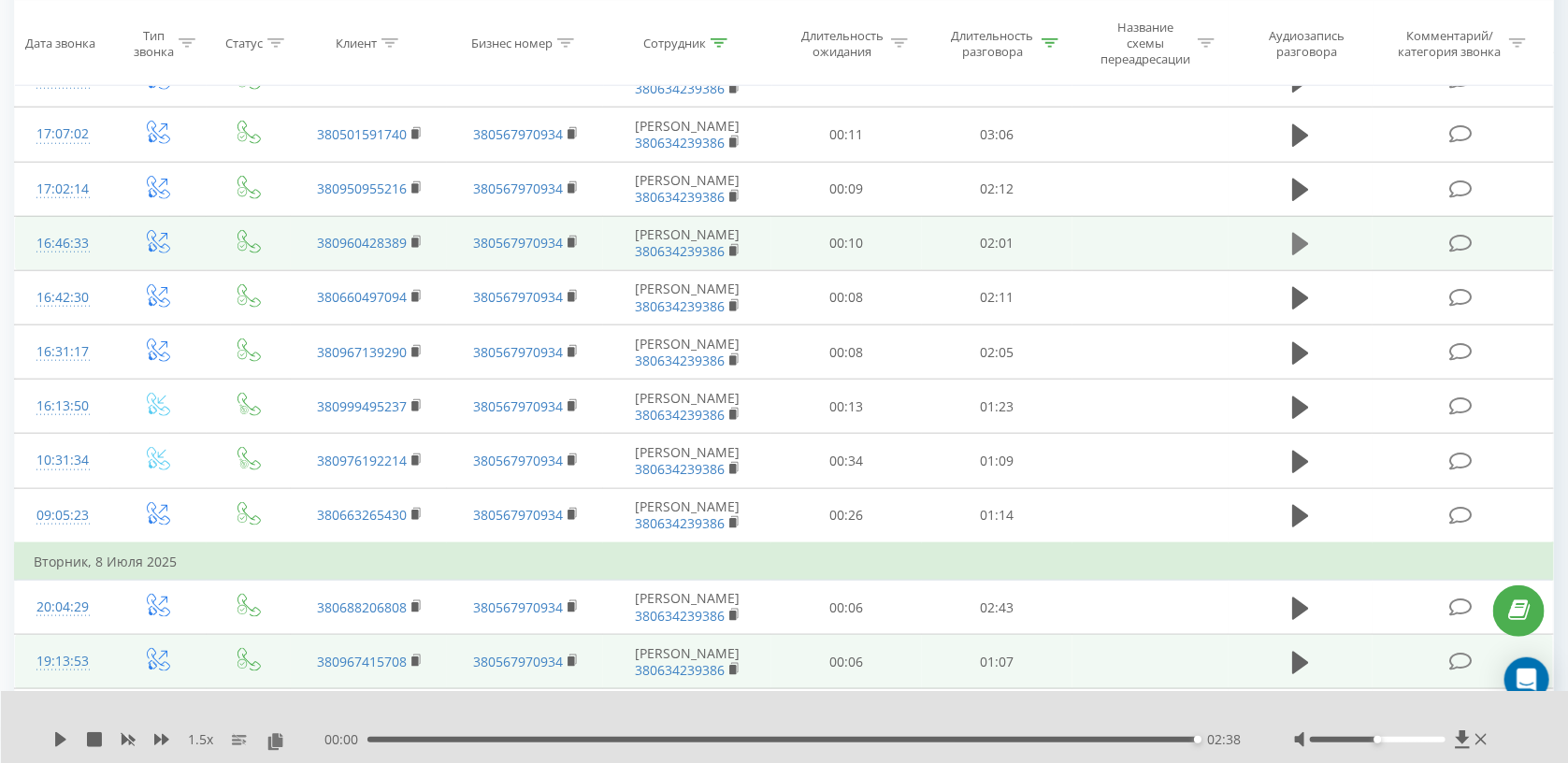 click 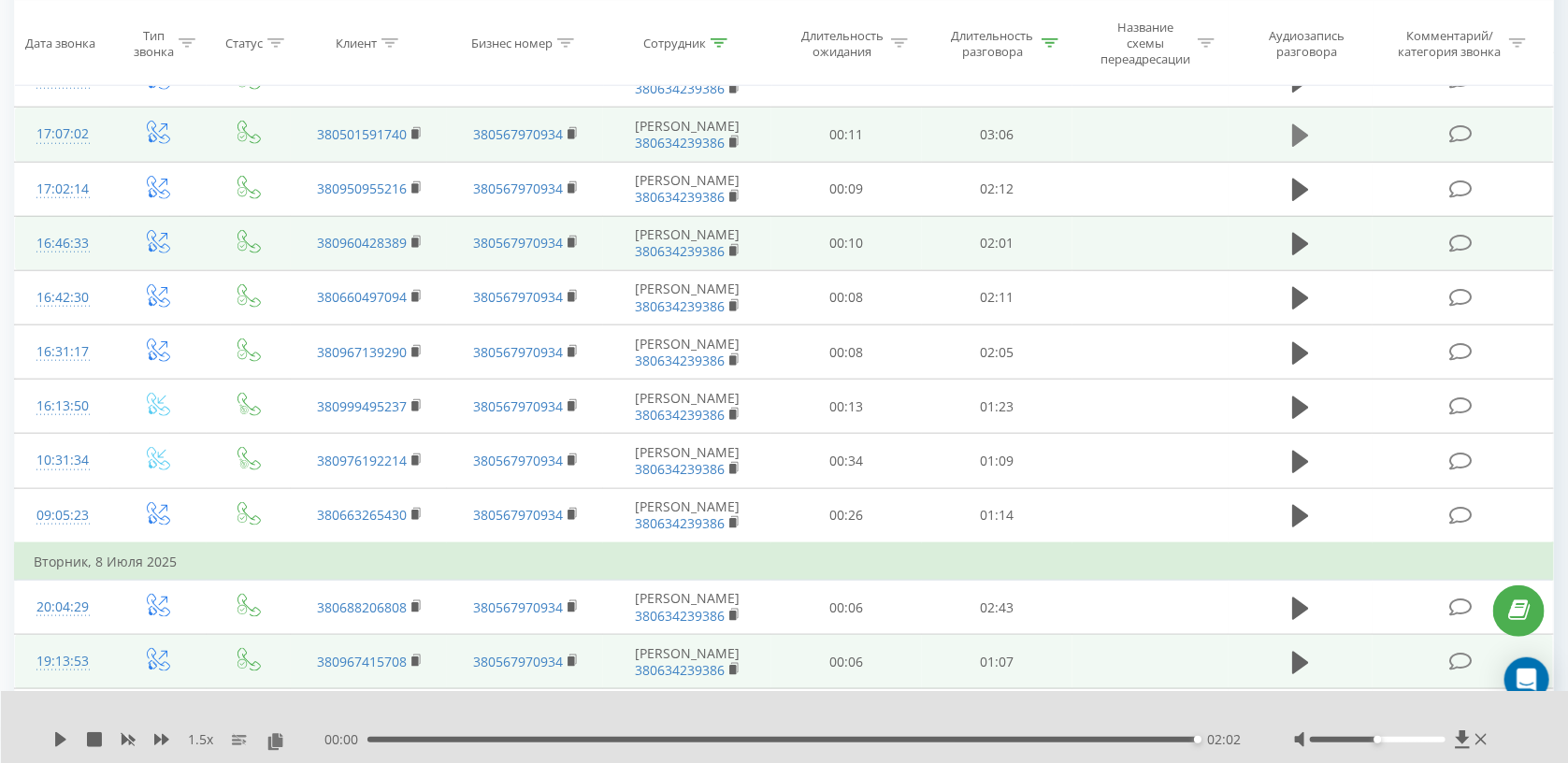 click 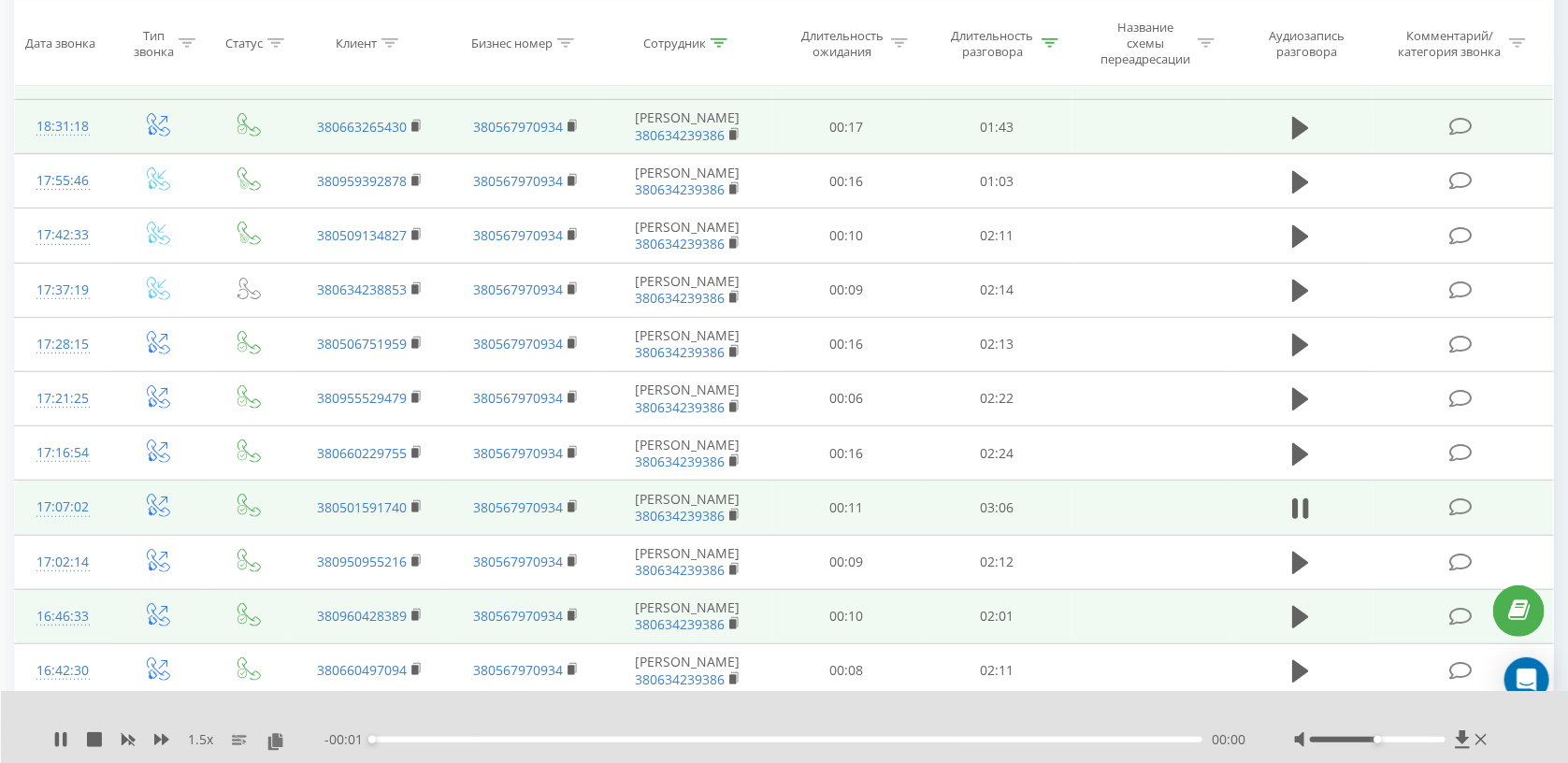 scroll, scrollTop: 408, scrollLeft: 0, axis: vertical 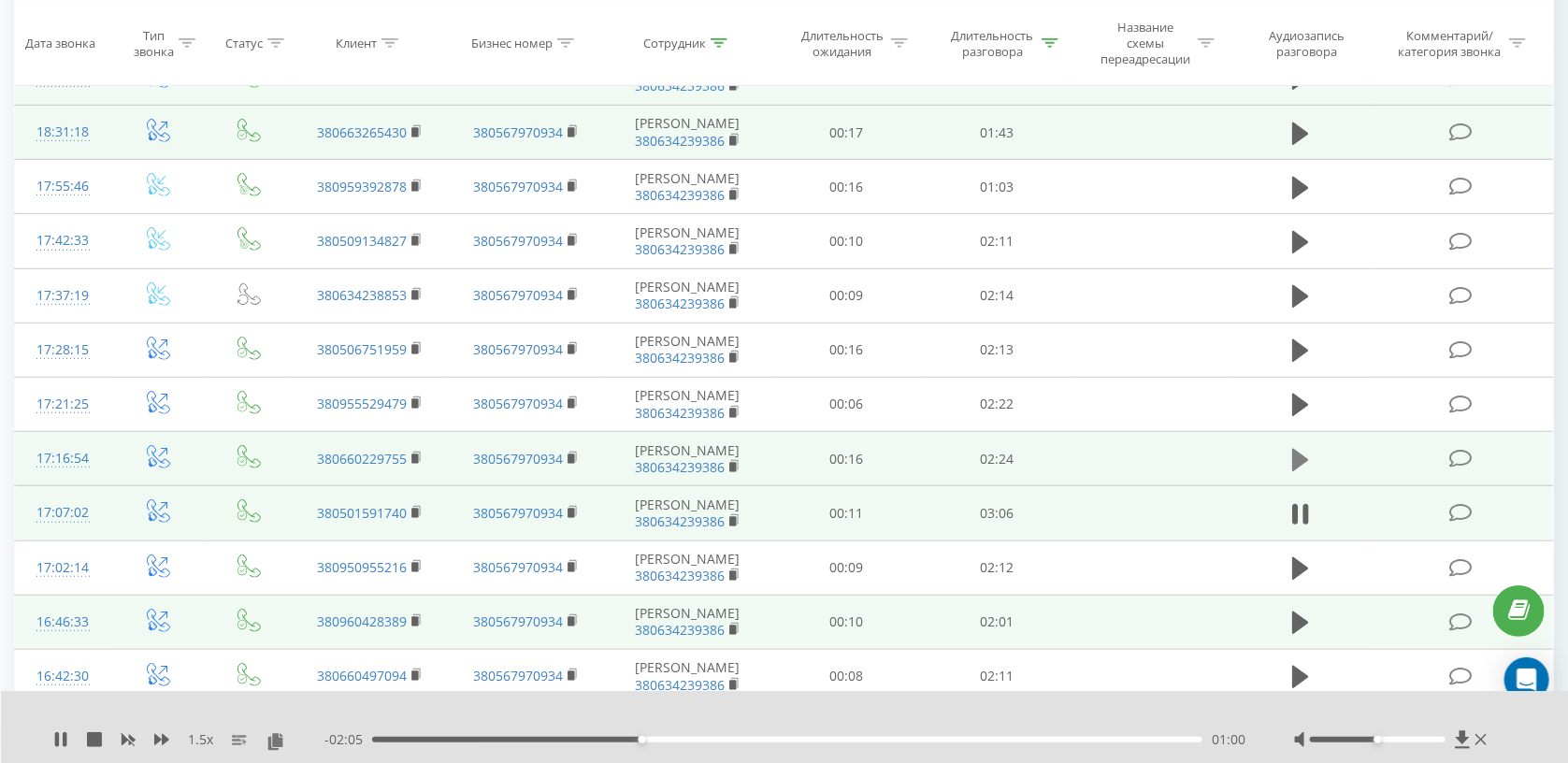 click 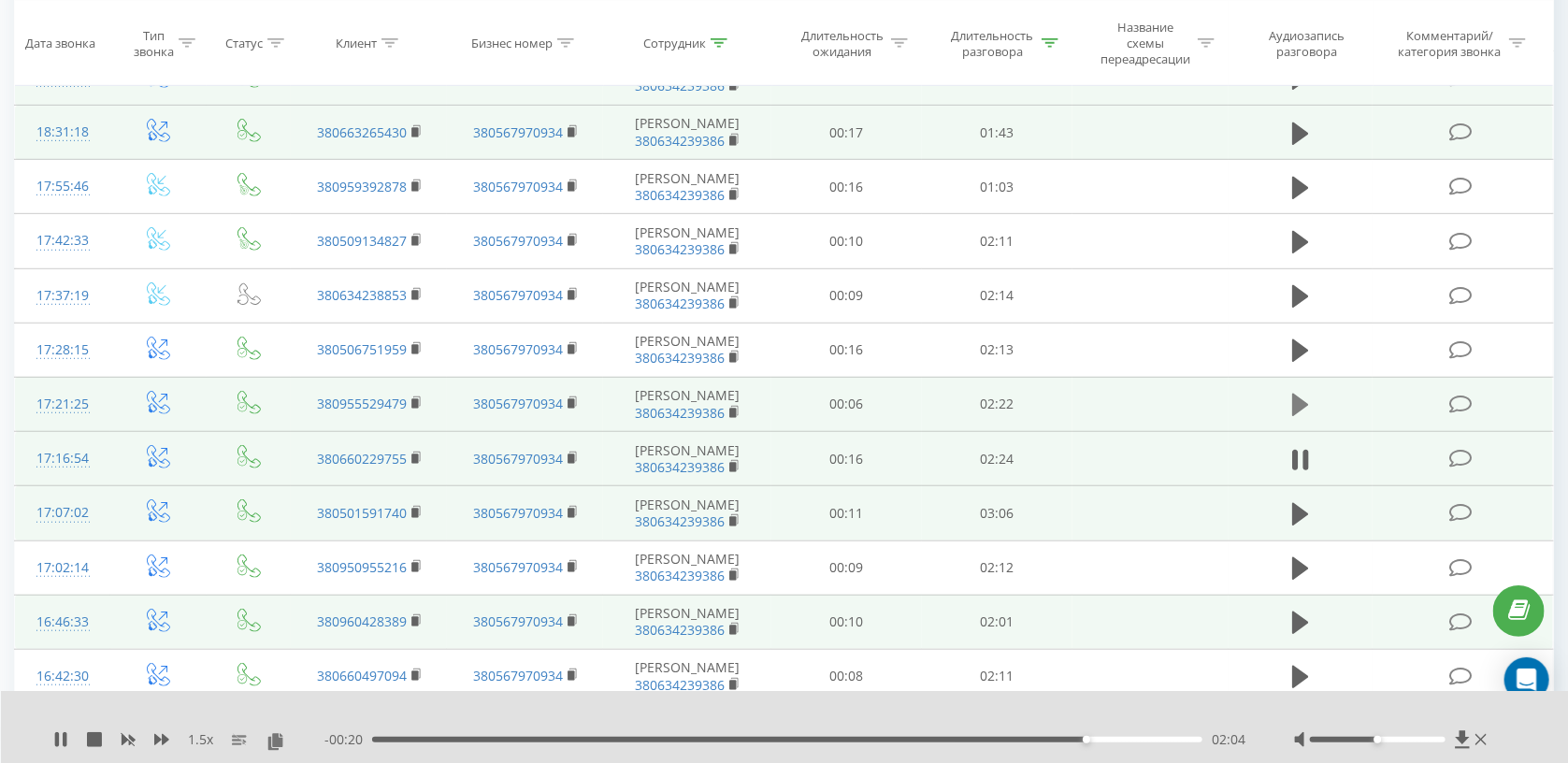 click 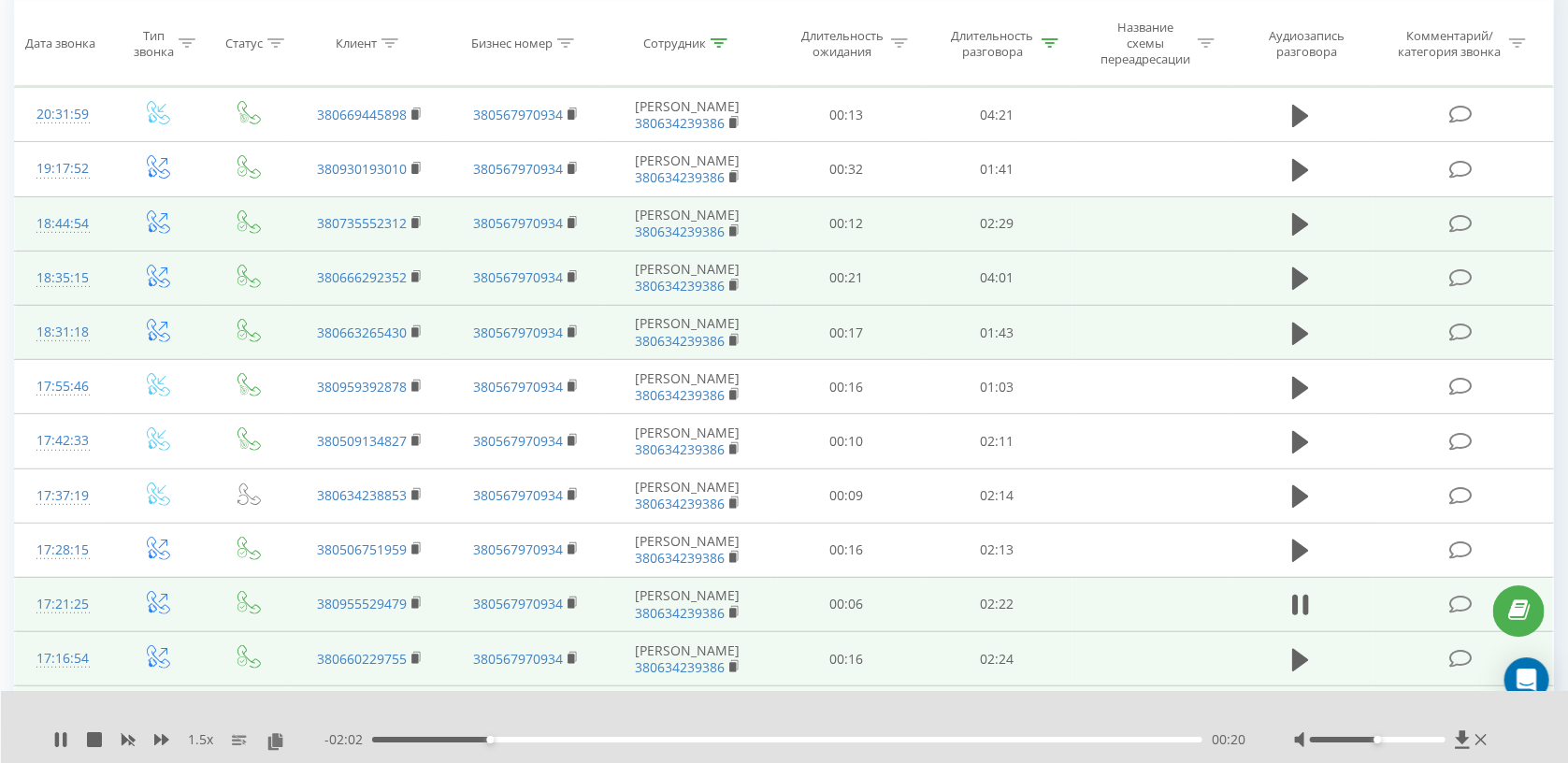 scroll, scrollTop: 213, scrollLeft: 0, axis: vertical 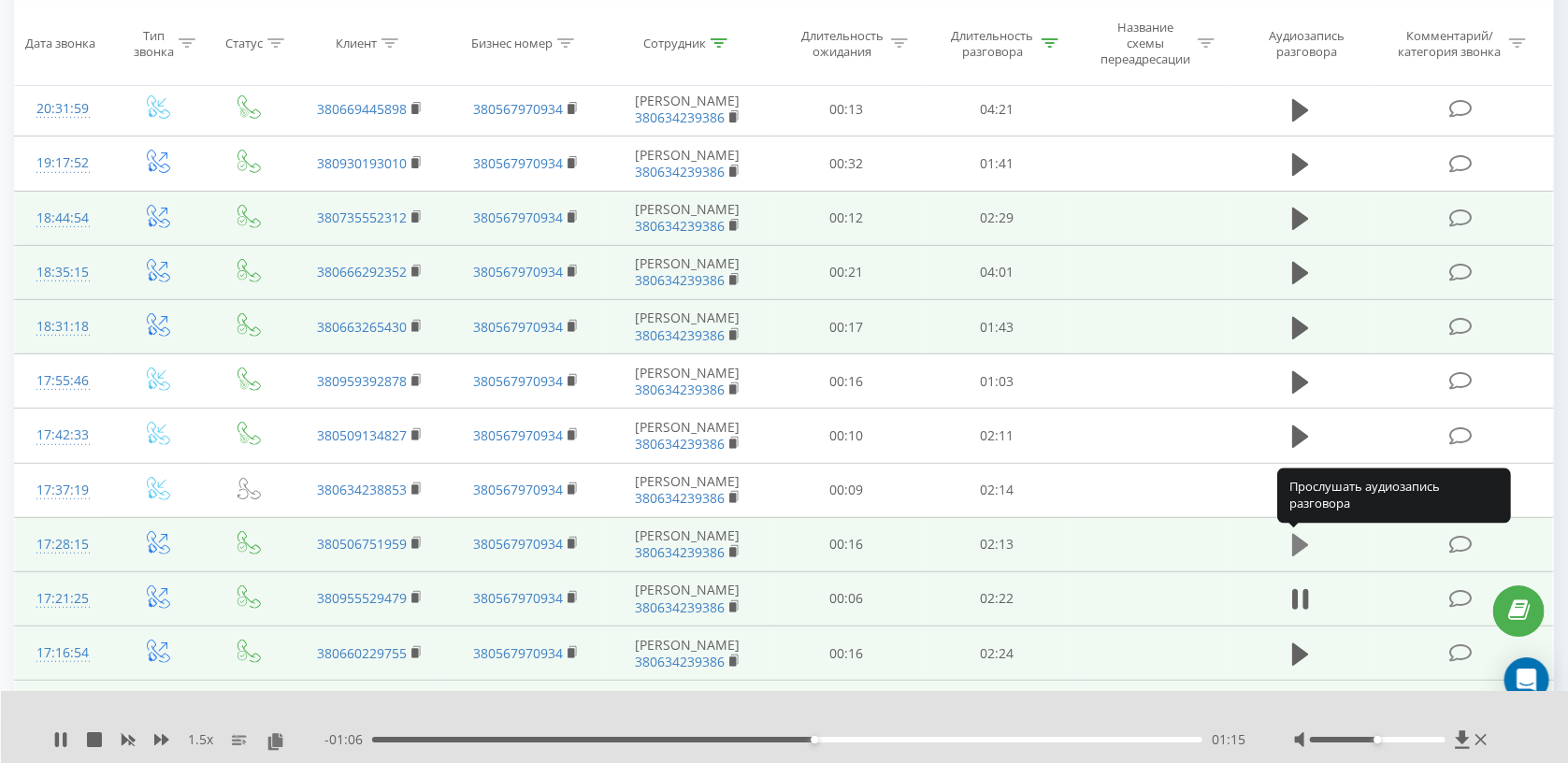 click 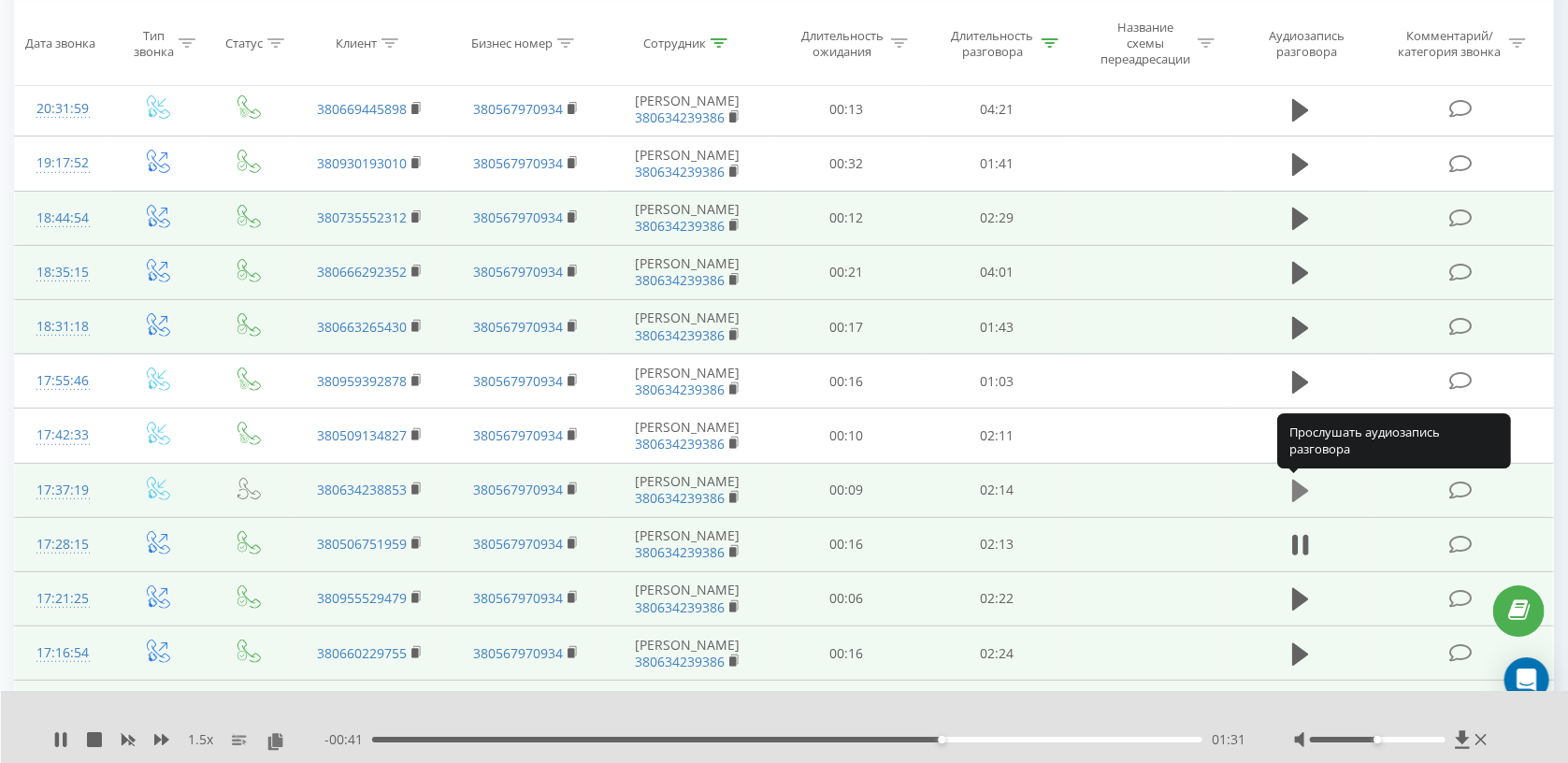 click 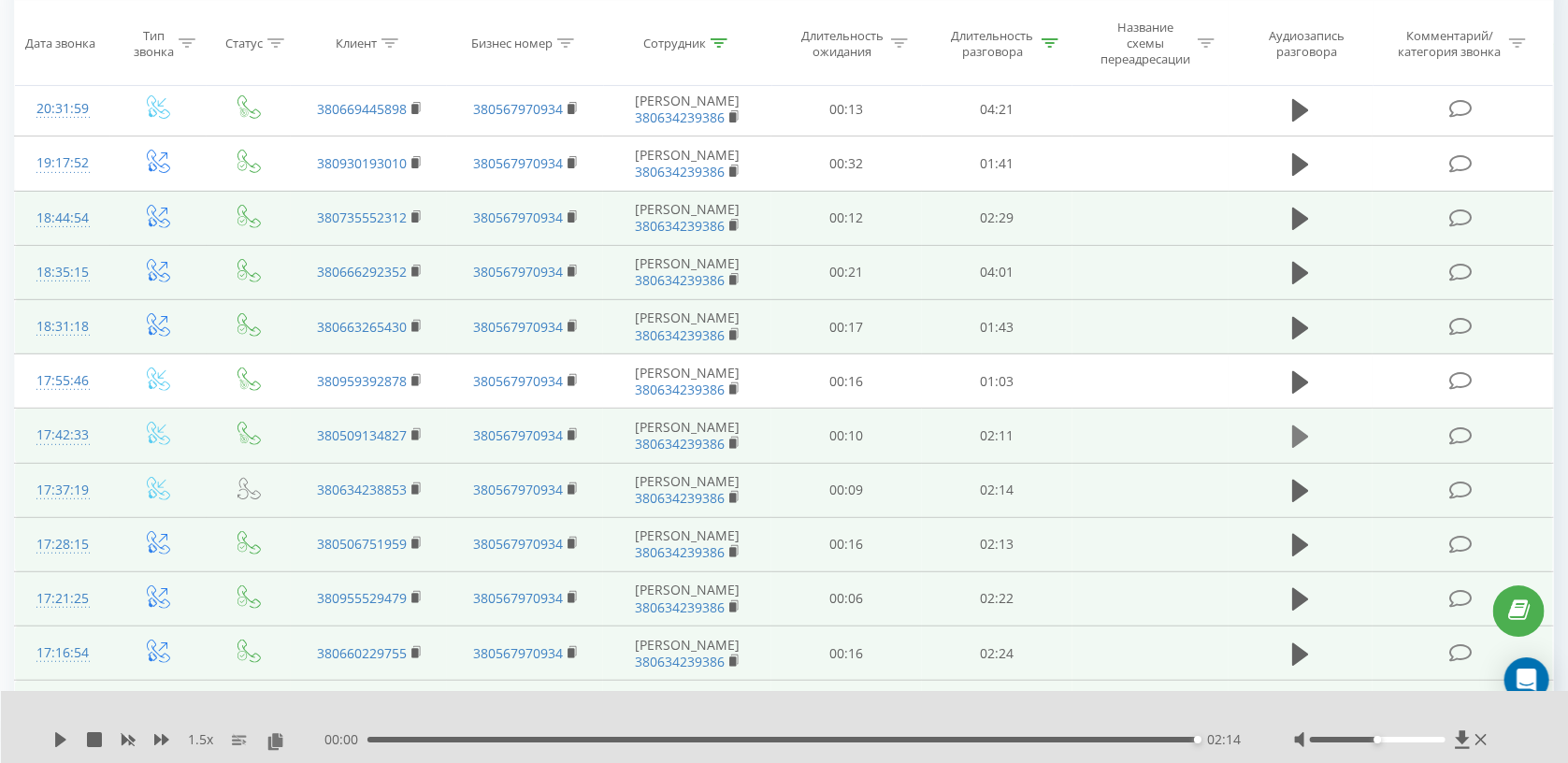 click 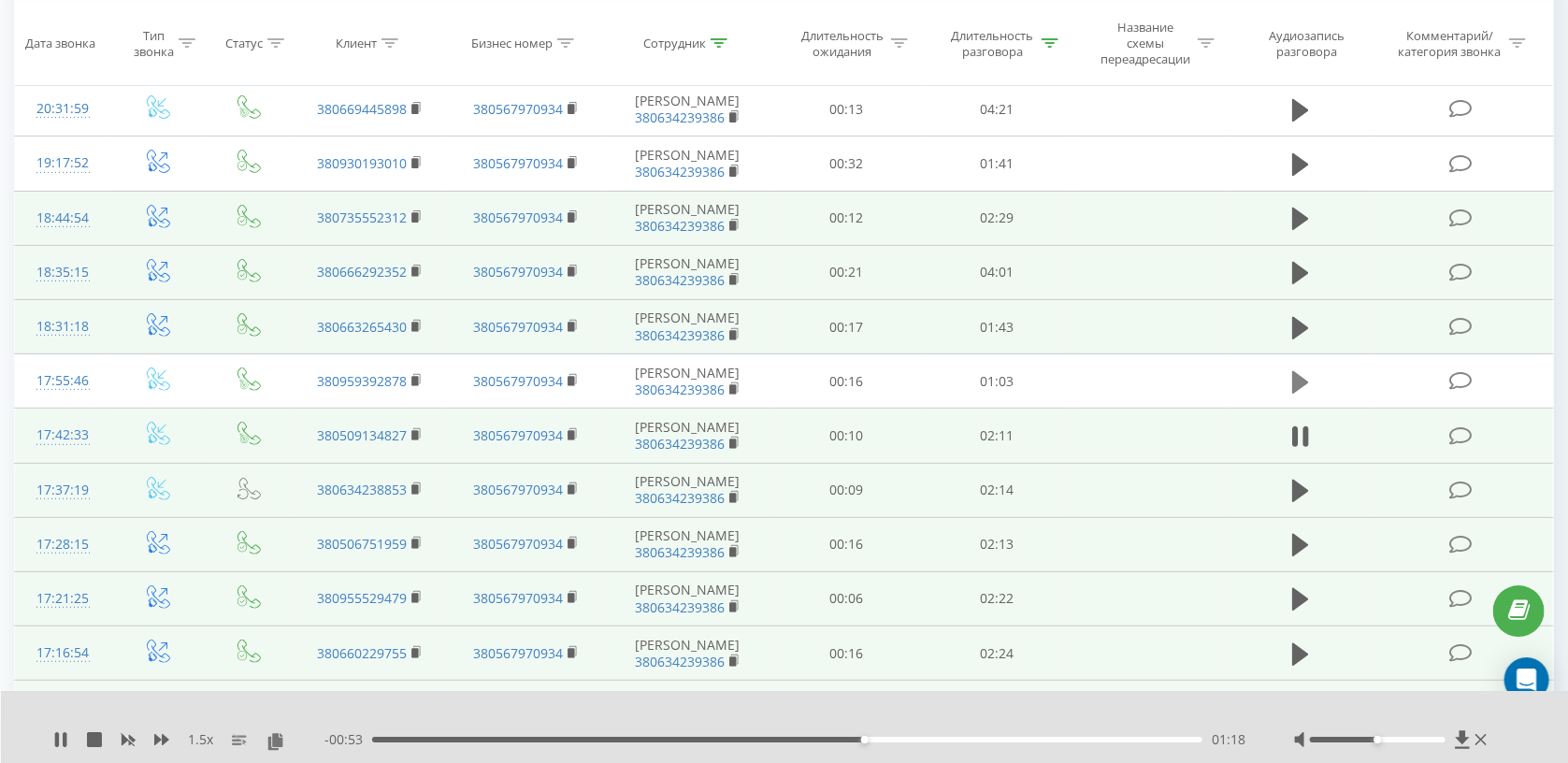 click 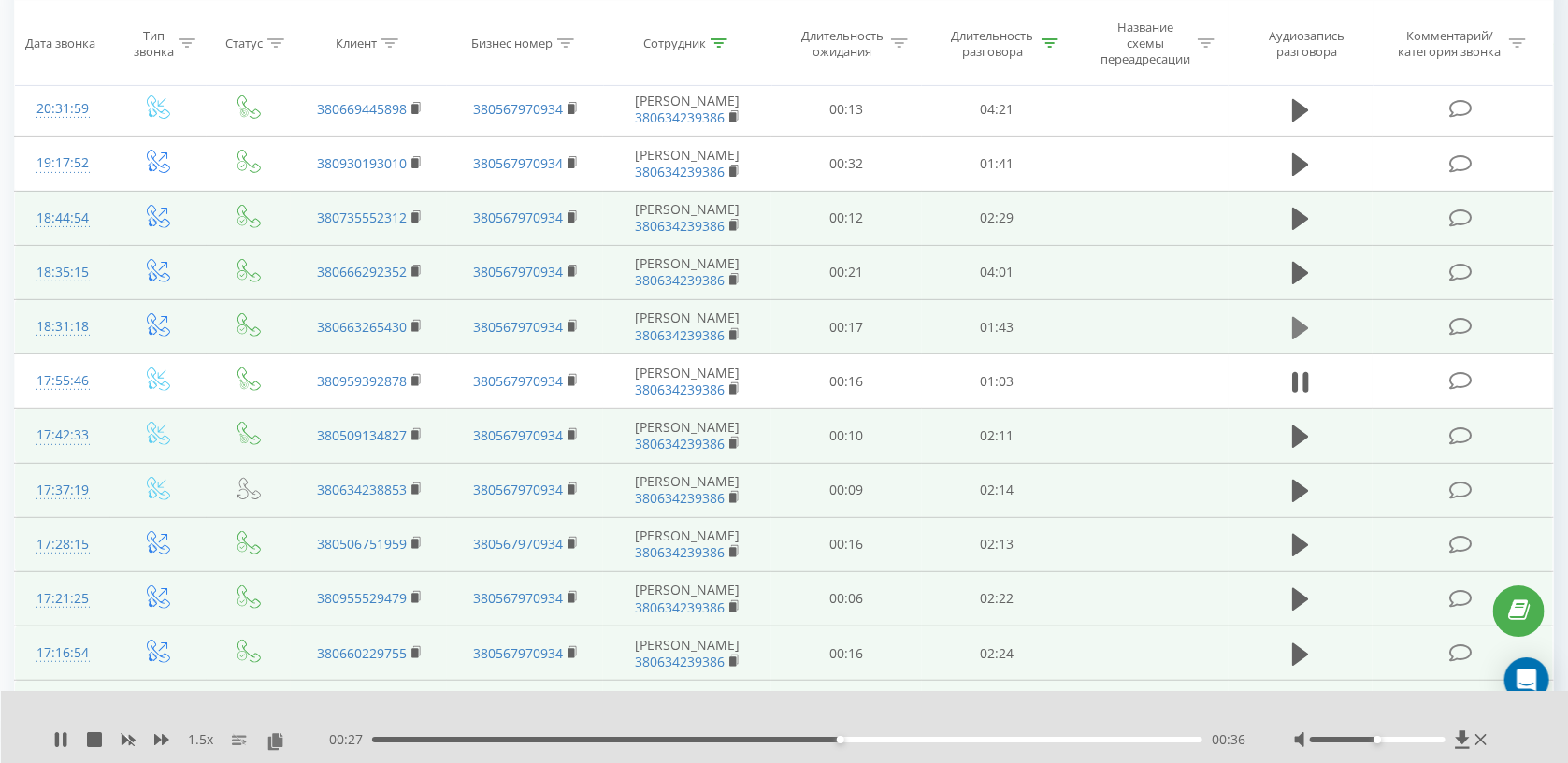 click 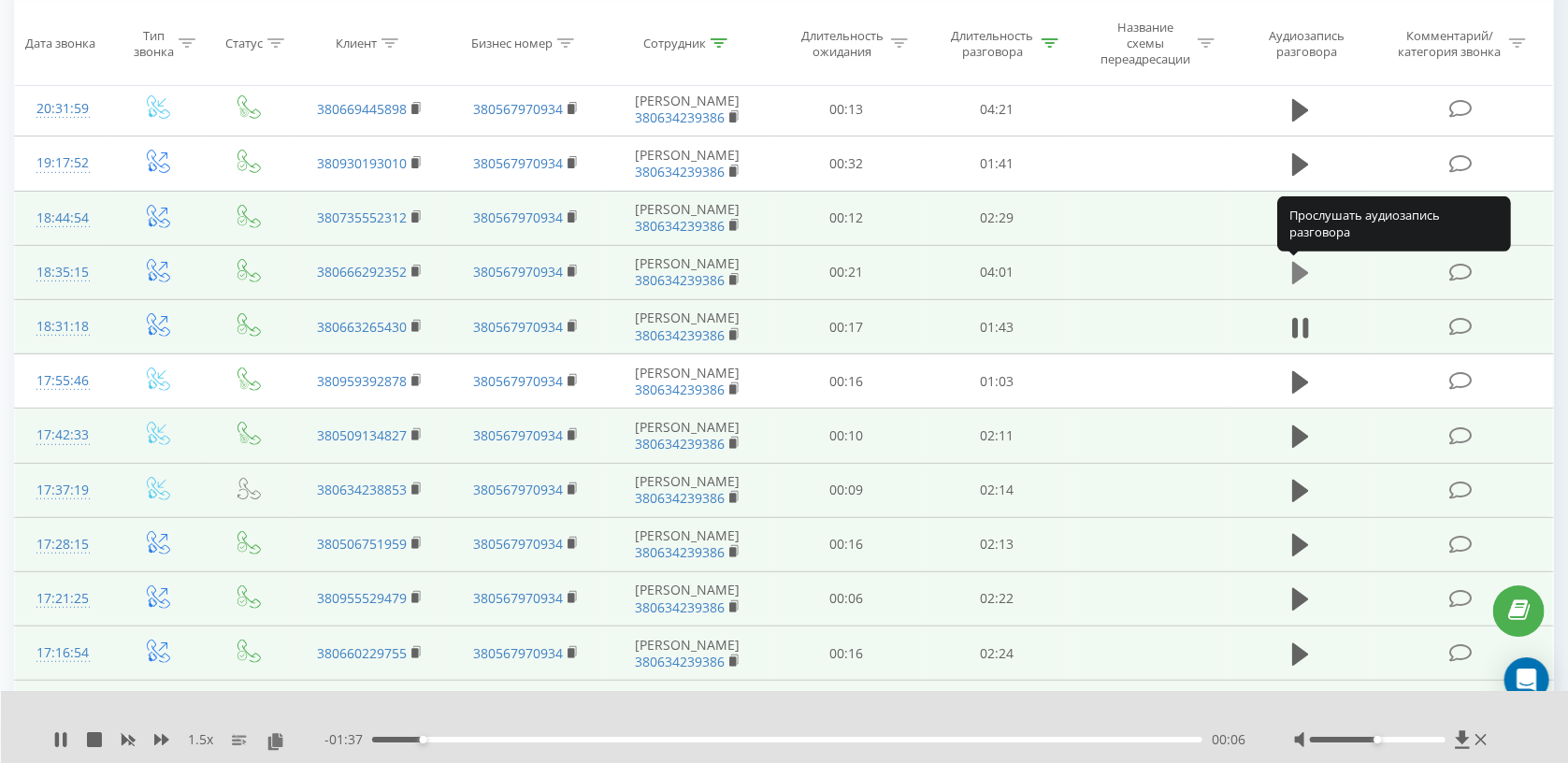 click 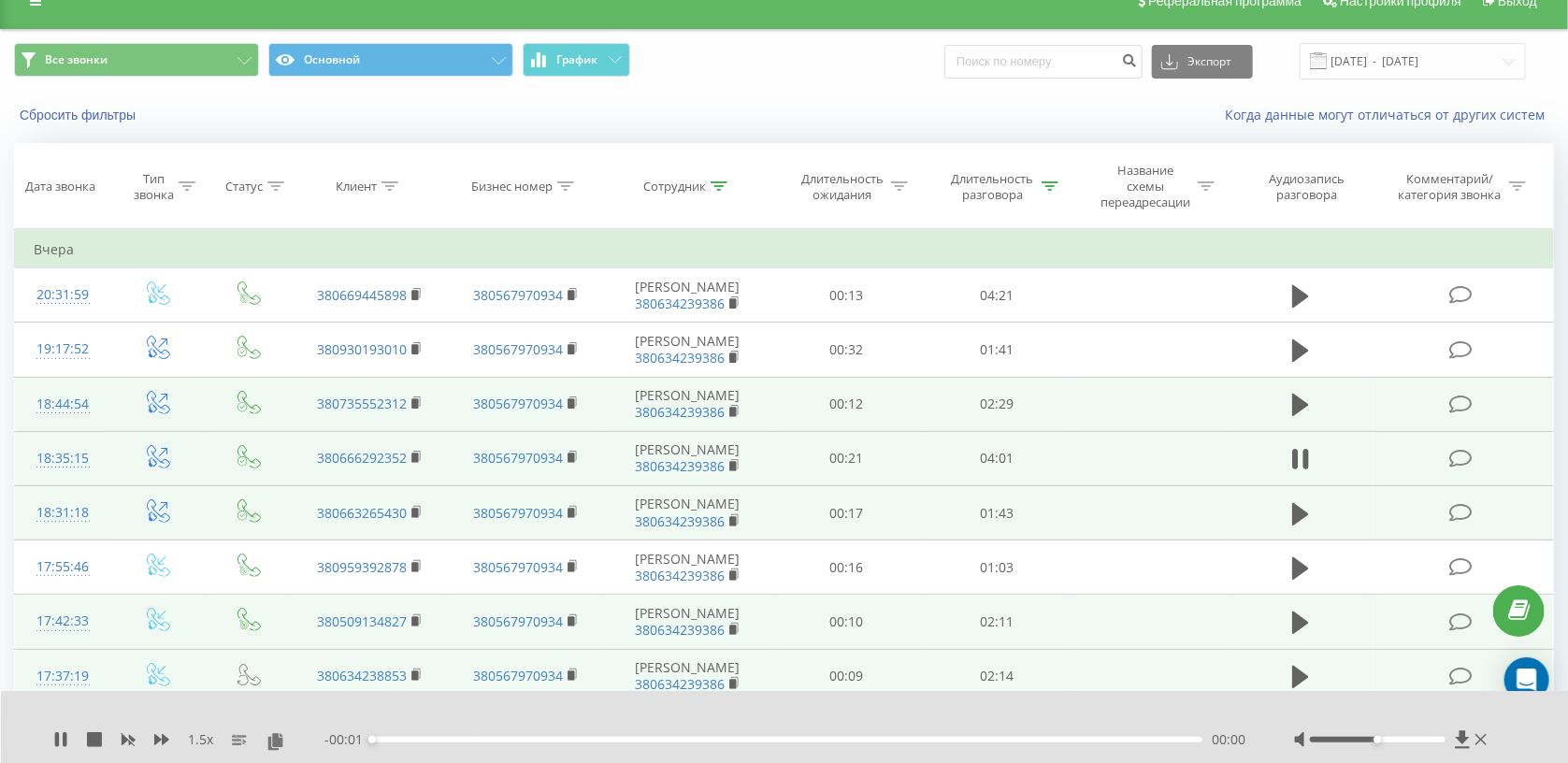 scroll, scrollTop: 0, scrollLeft: 0, axis: both 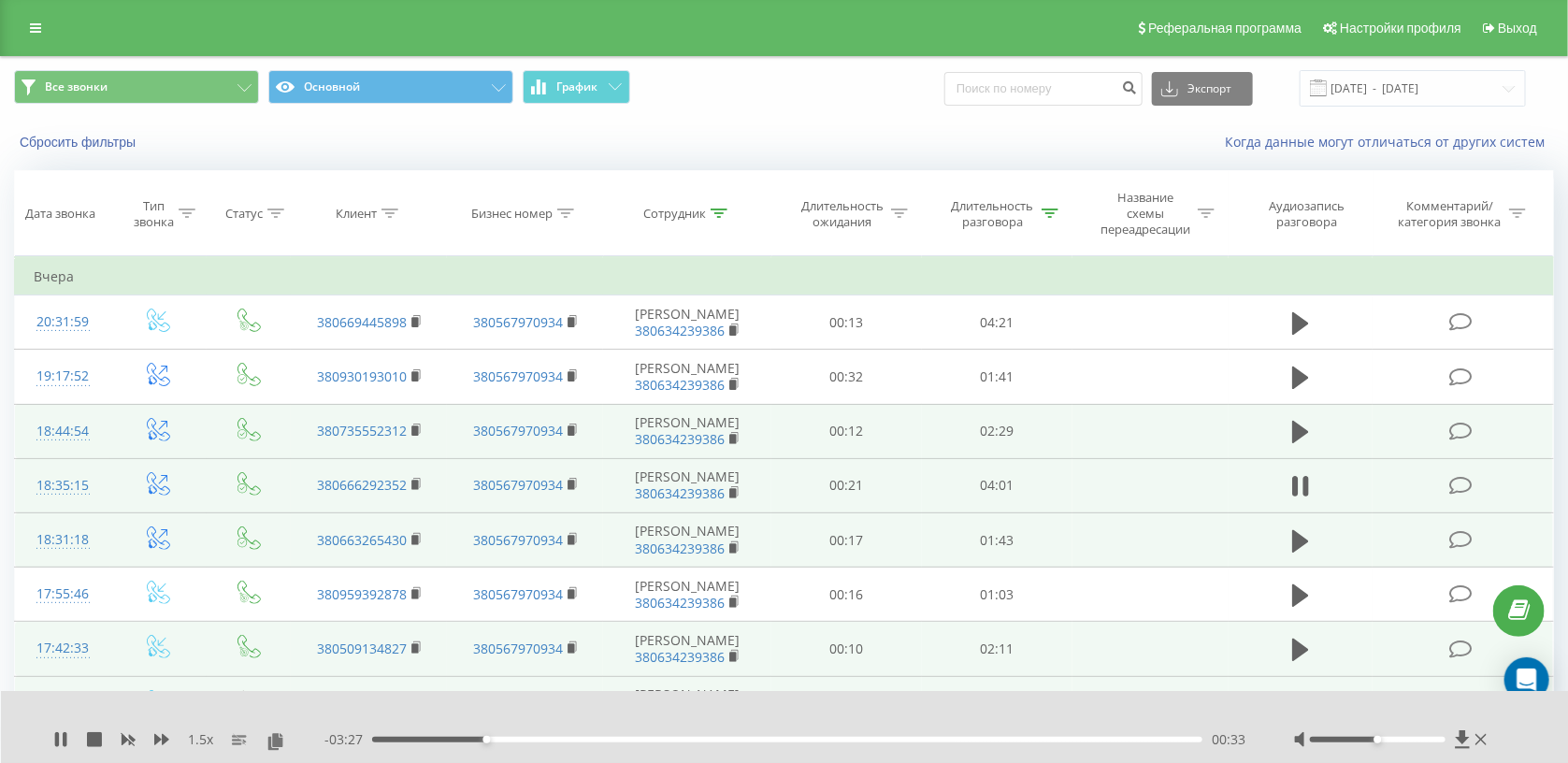 click 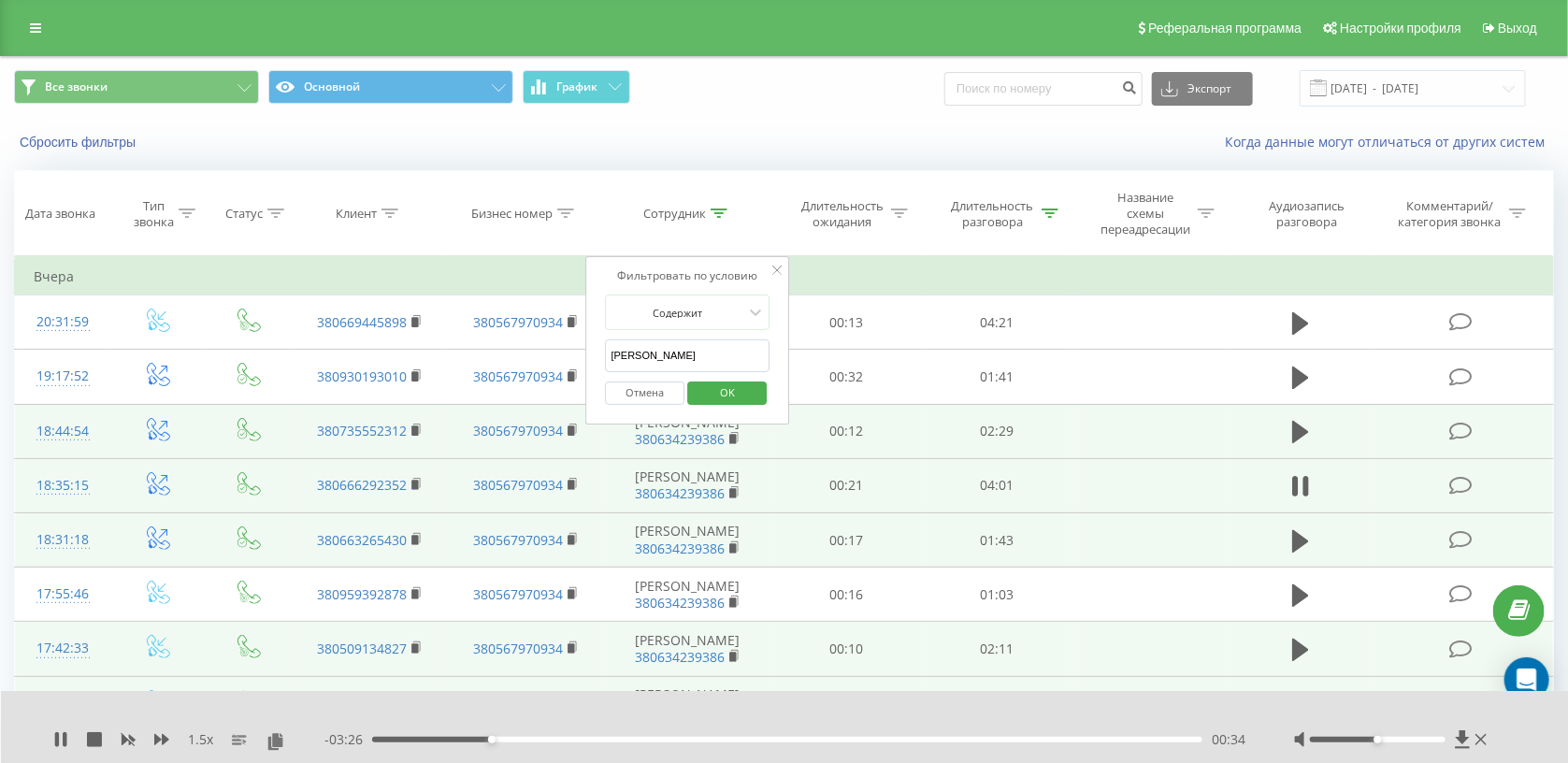 drag, startPoint x: 674, startPoint y: 358, endPoint x: 521, endPoint y: 353, distance: 153.0817 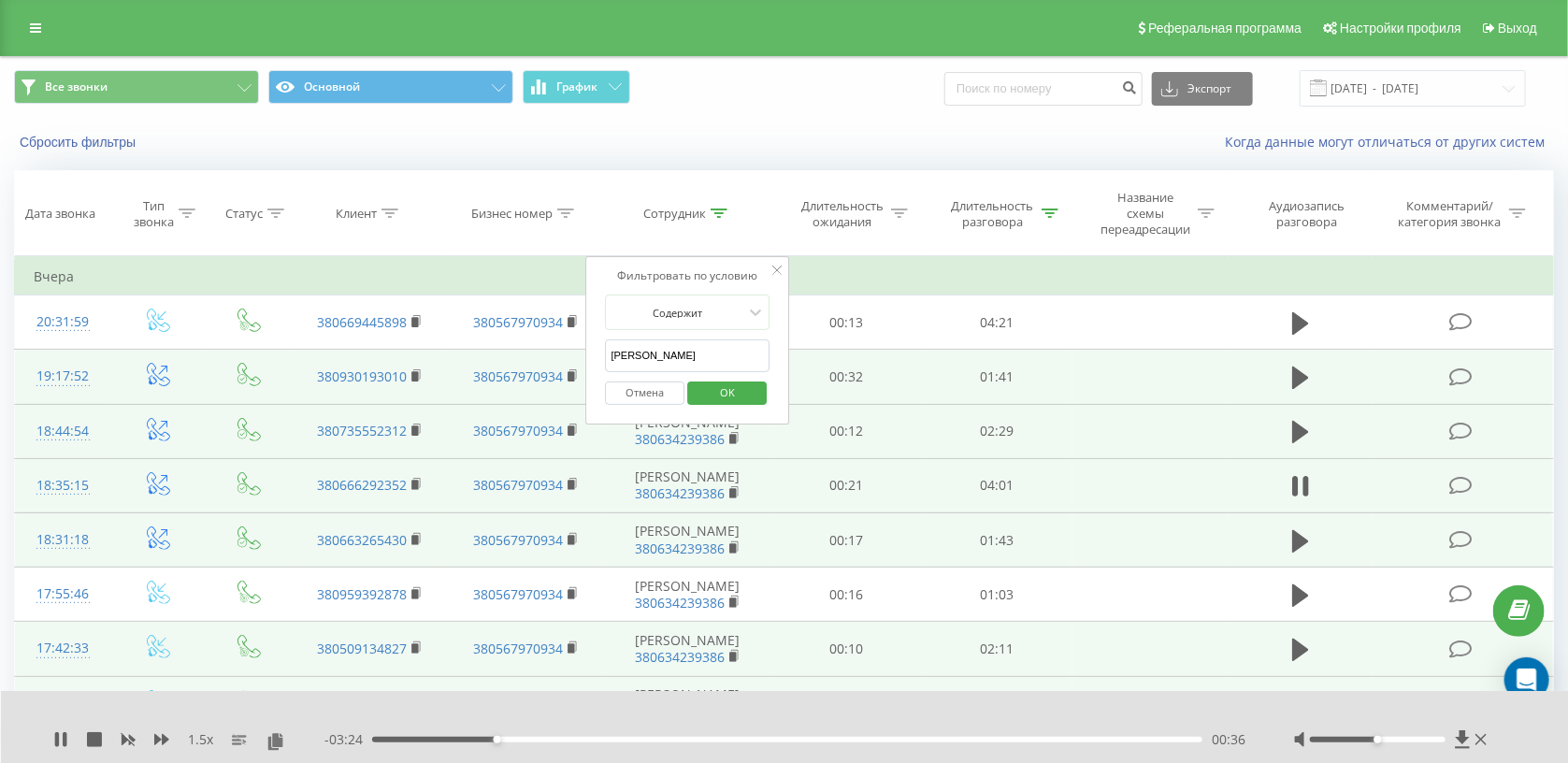 type on "петров" 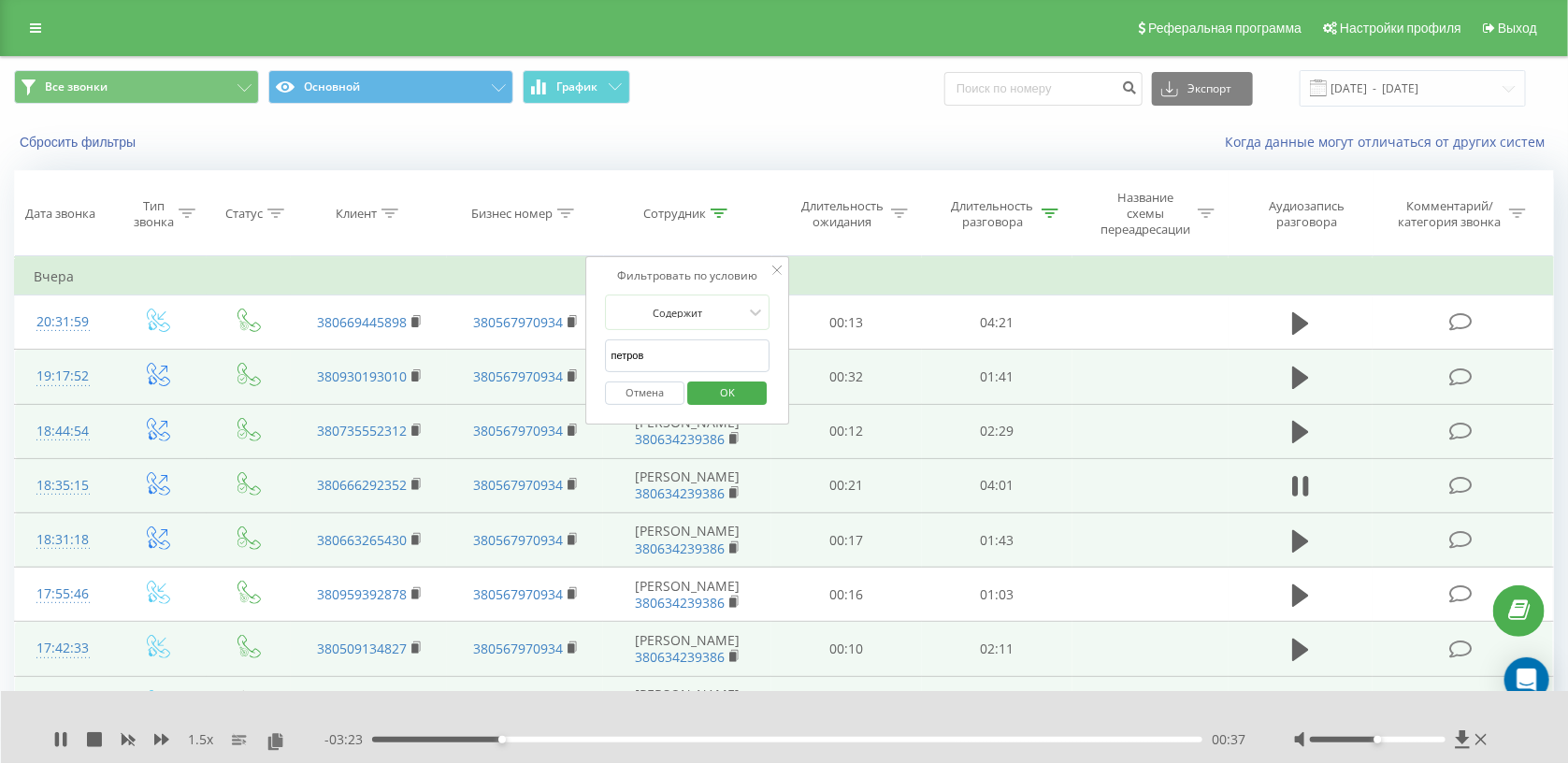 click on "OK" at bounding box center (726, 393) 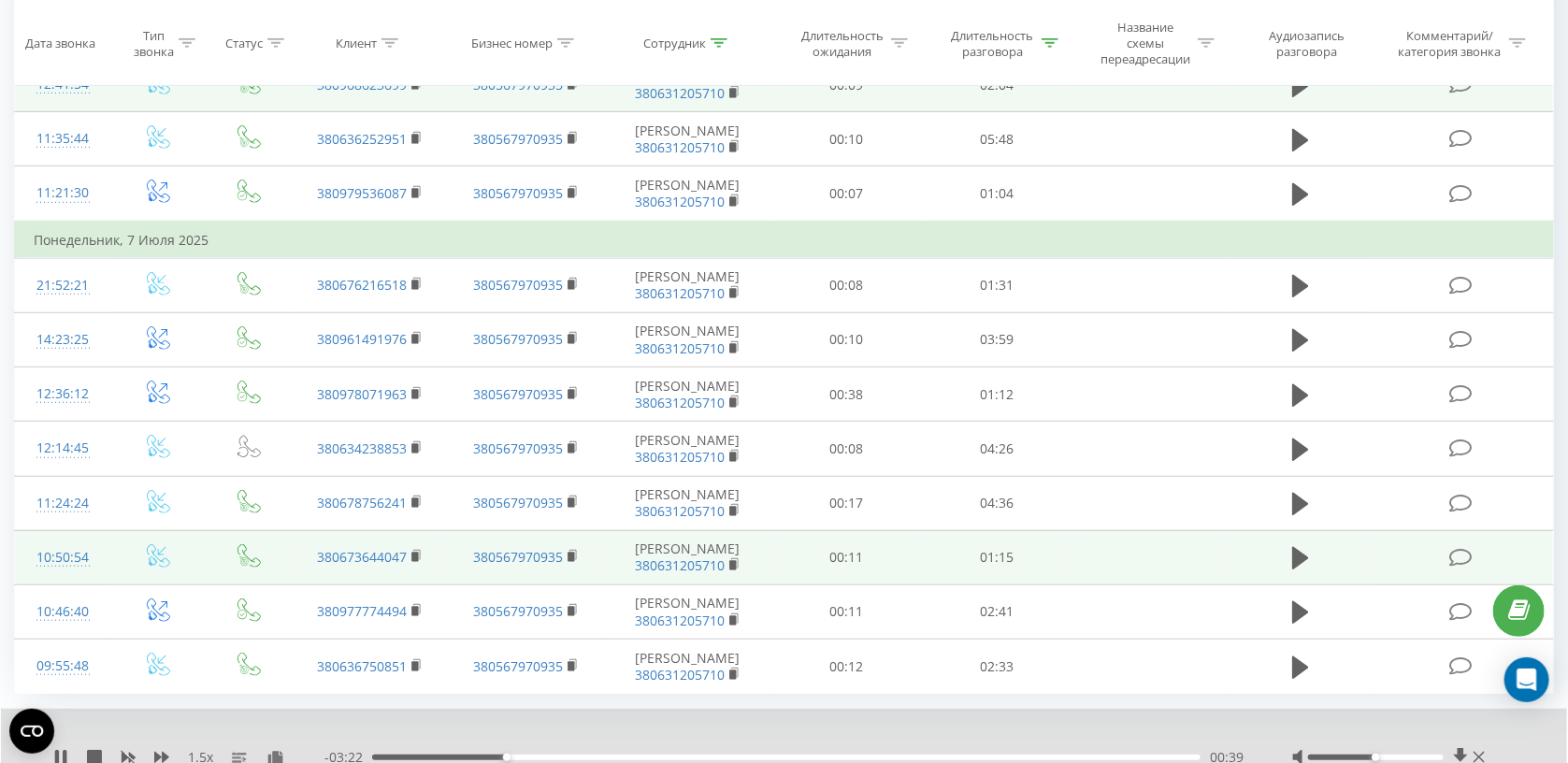 scroll, scrollTop: 510, scrollLeft: 0, axis: vertical 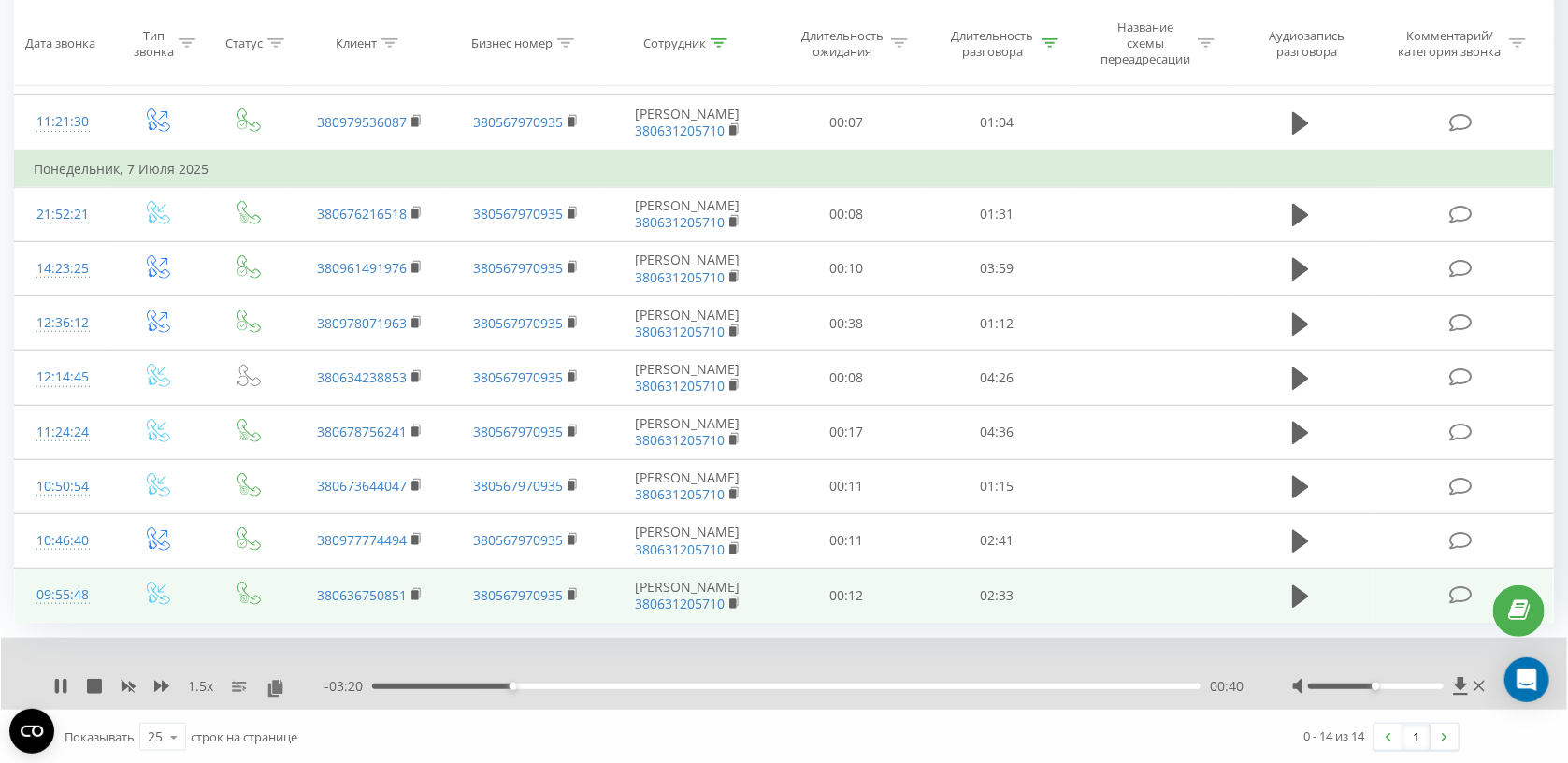 click at bounding box center (1301, 596) 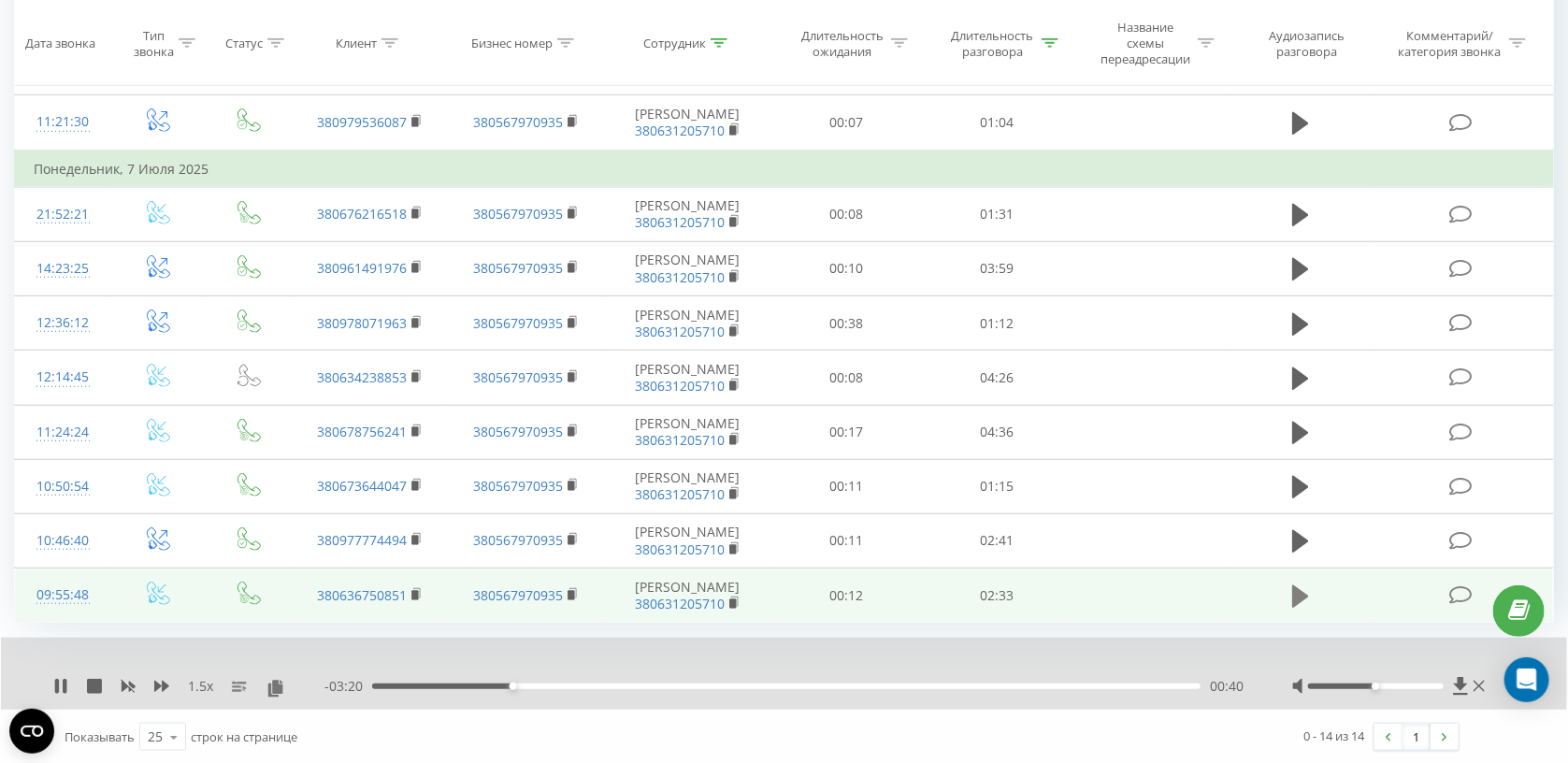 click 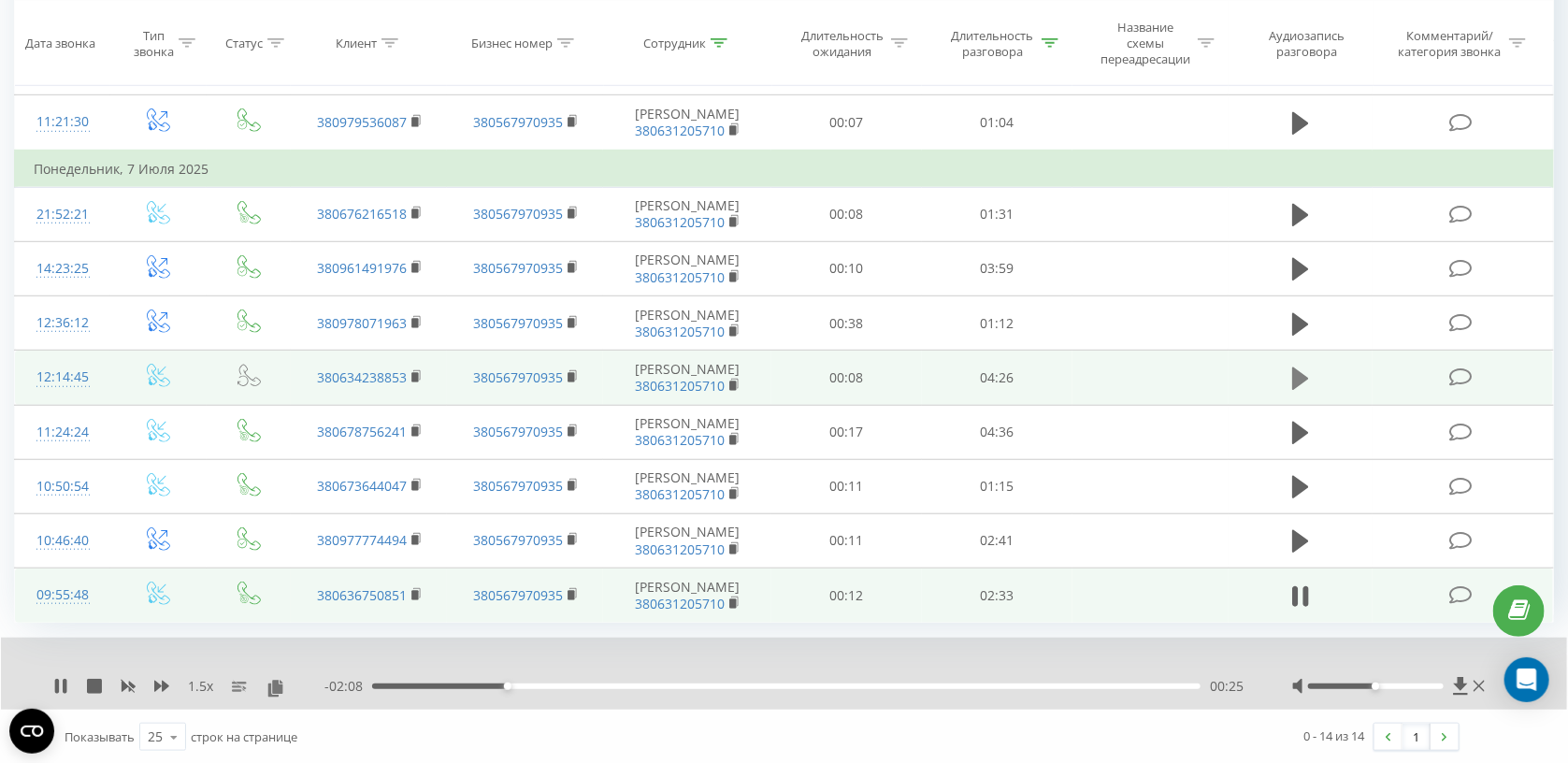 click 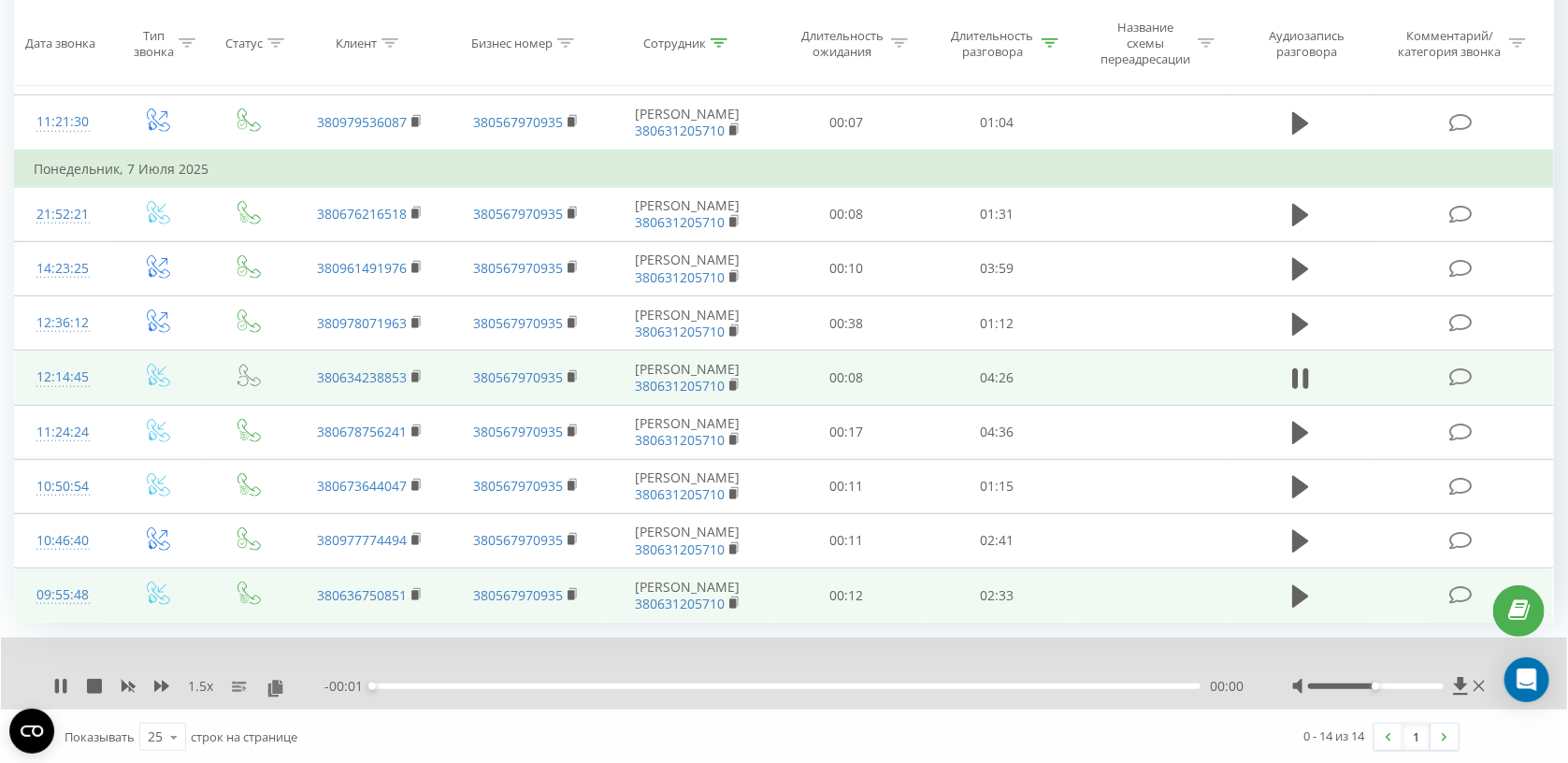 click on "1.5 x" at bounding box center [189, 686] 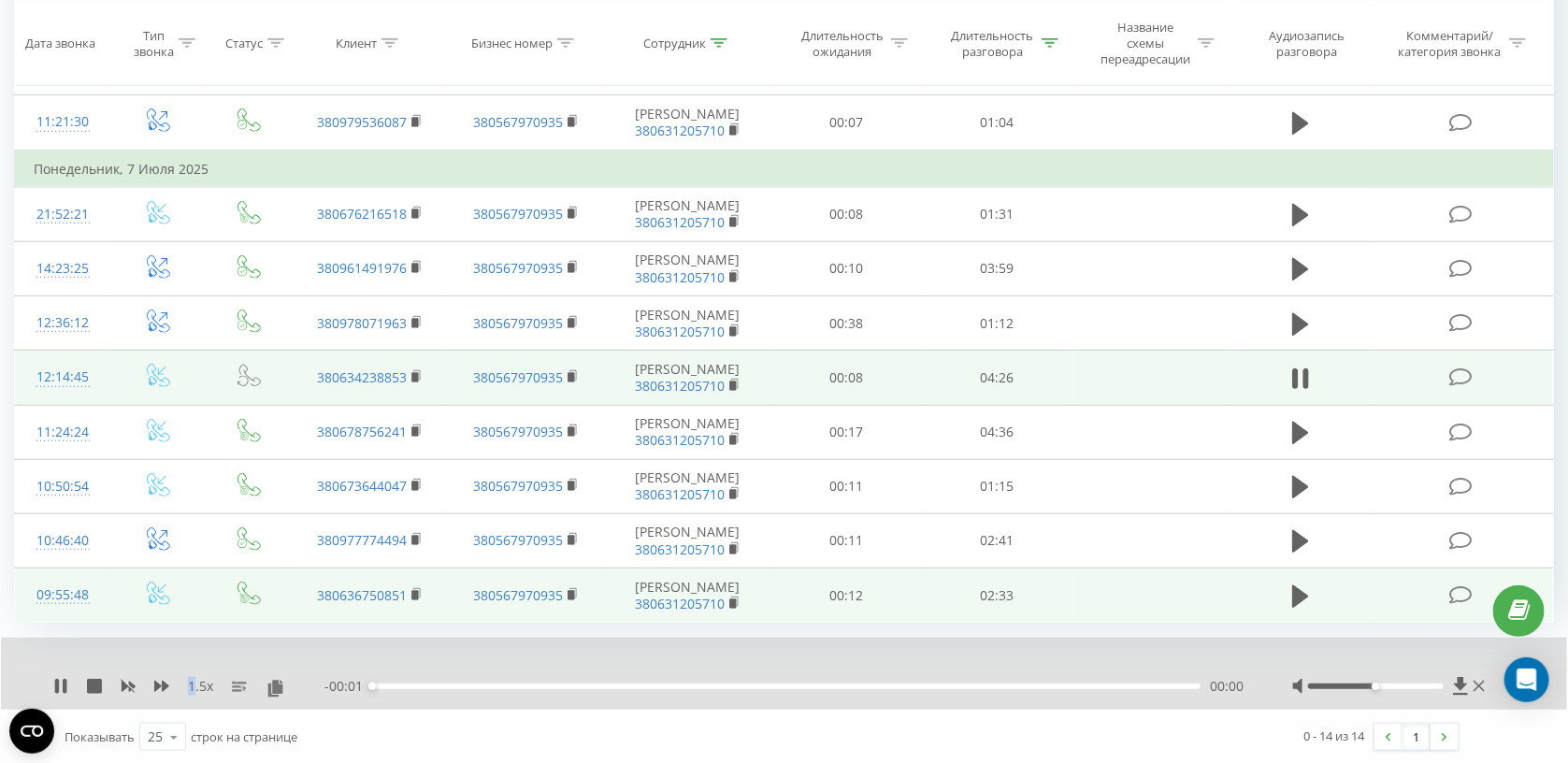 click on "1.5 x" at bounding box center [189, 686] 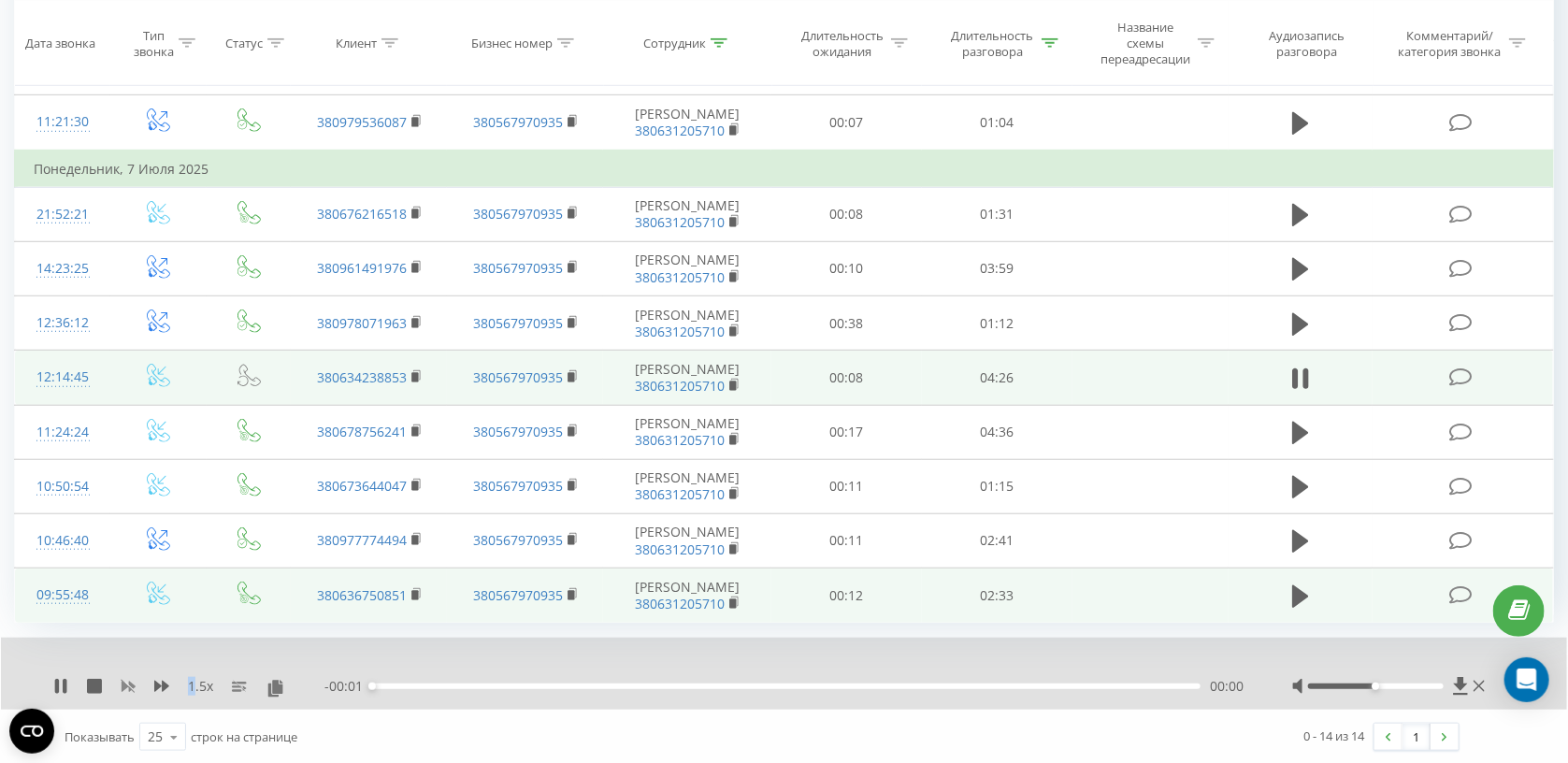 click 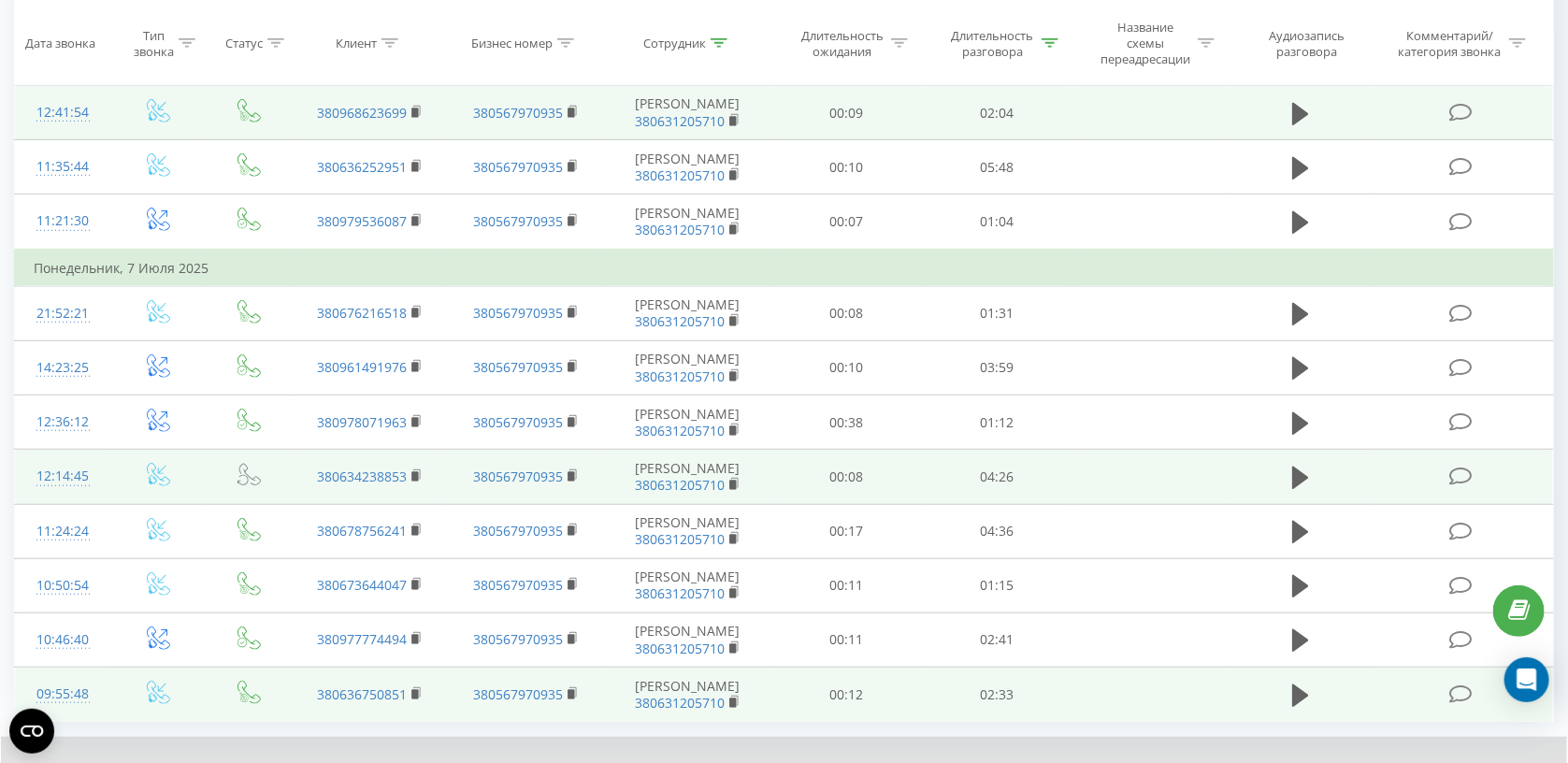 scroll, scrollTop: 510, scrollLeft: 0, axis: vertical 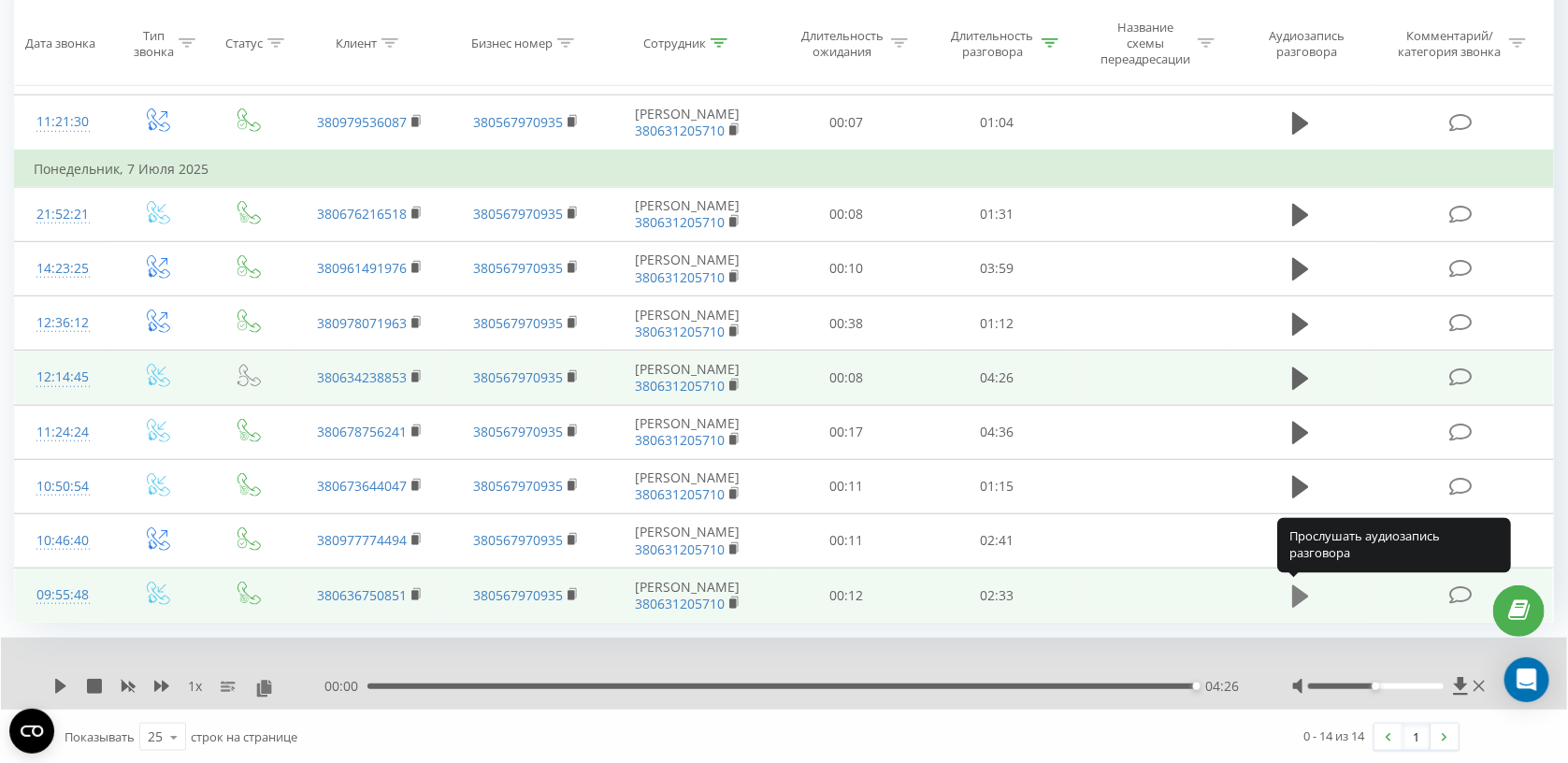 click 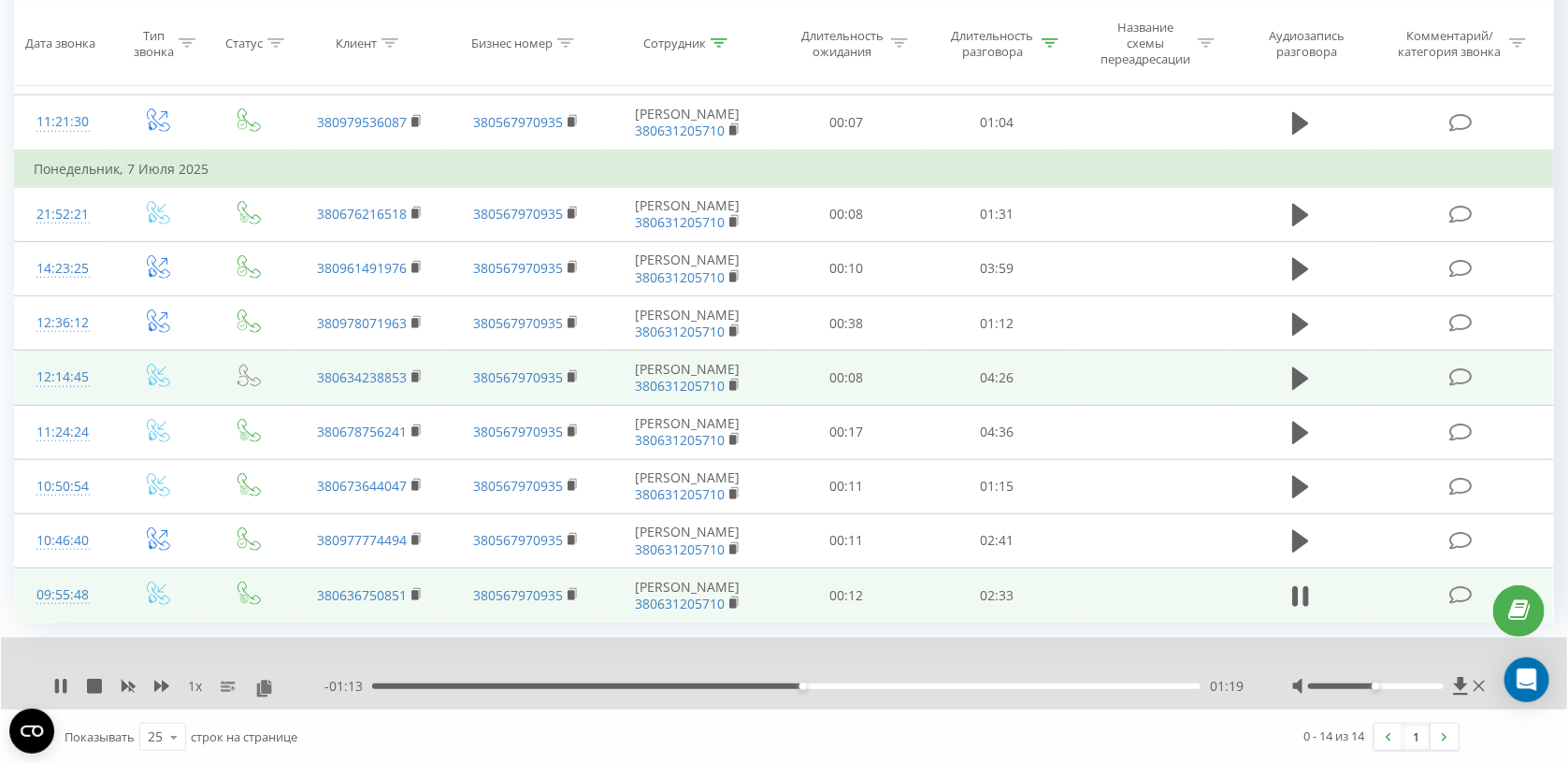 click on "01:19" at bounding box center (786, 686) 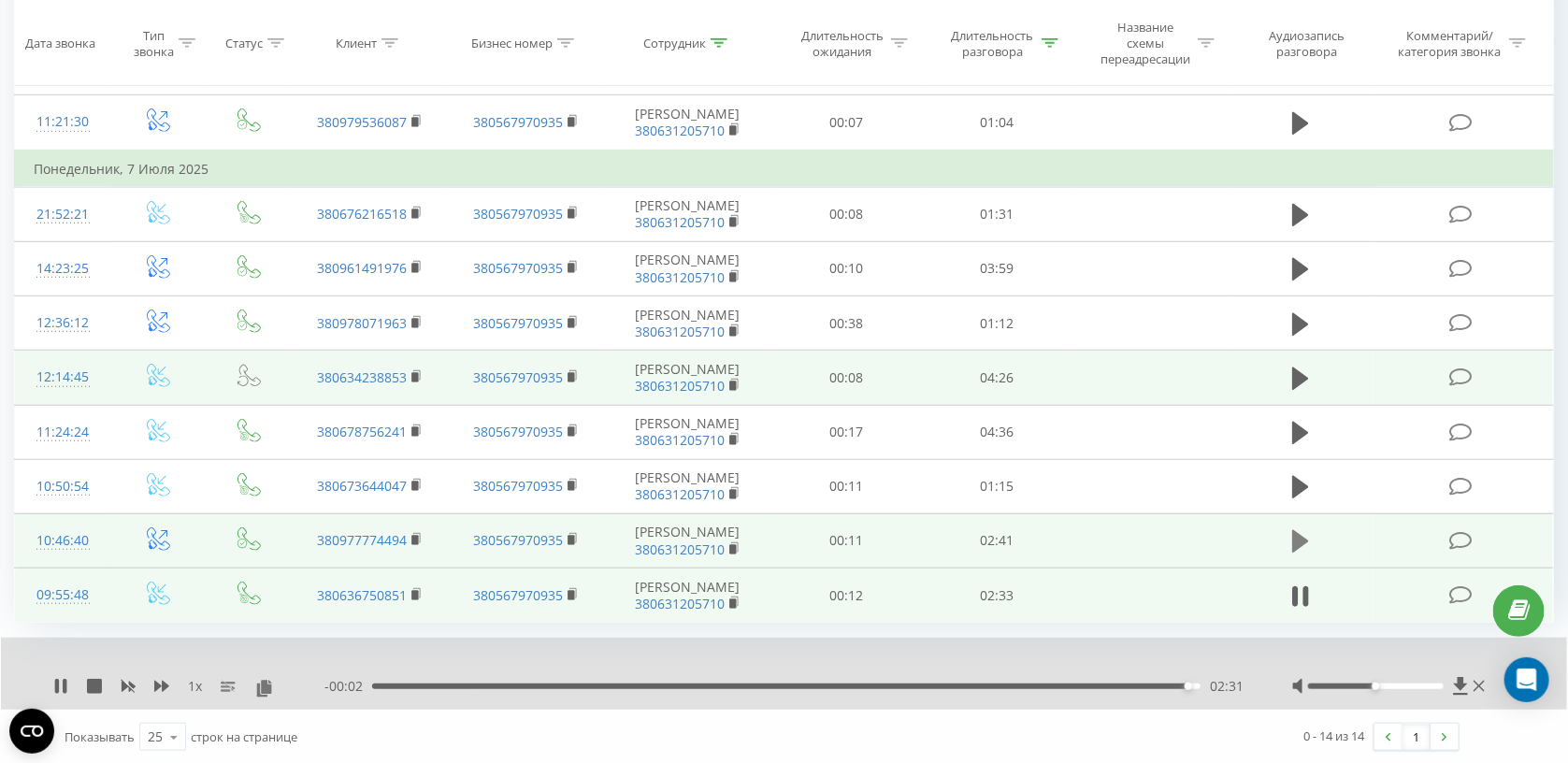 click at bounding box center (1301, 541) 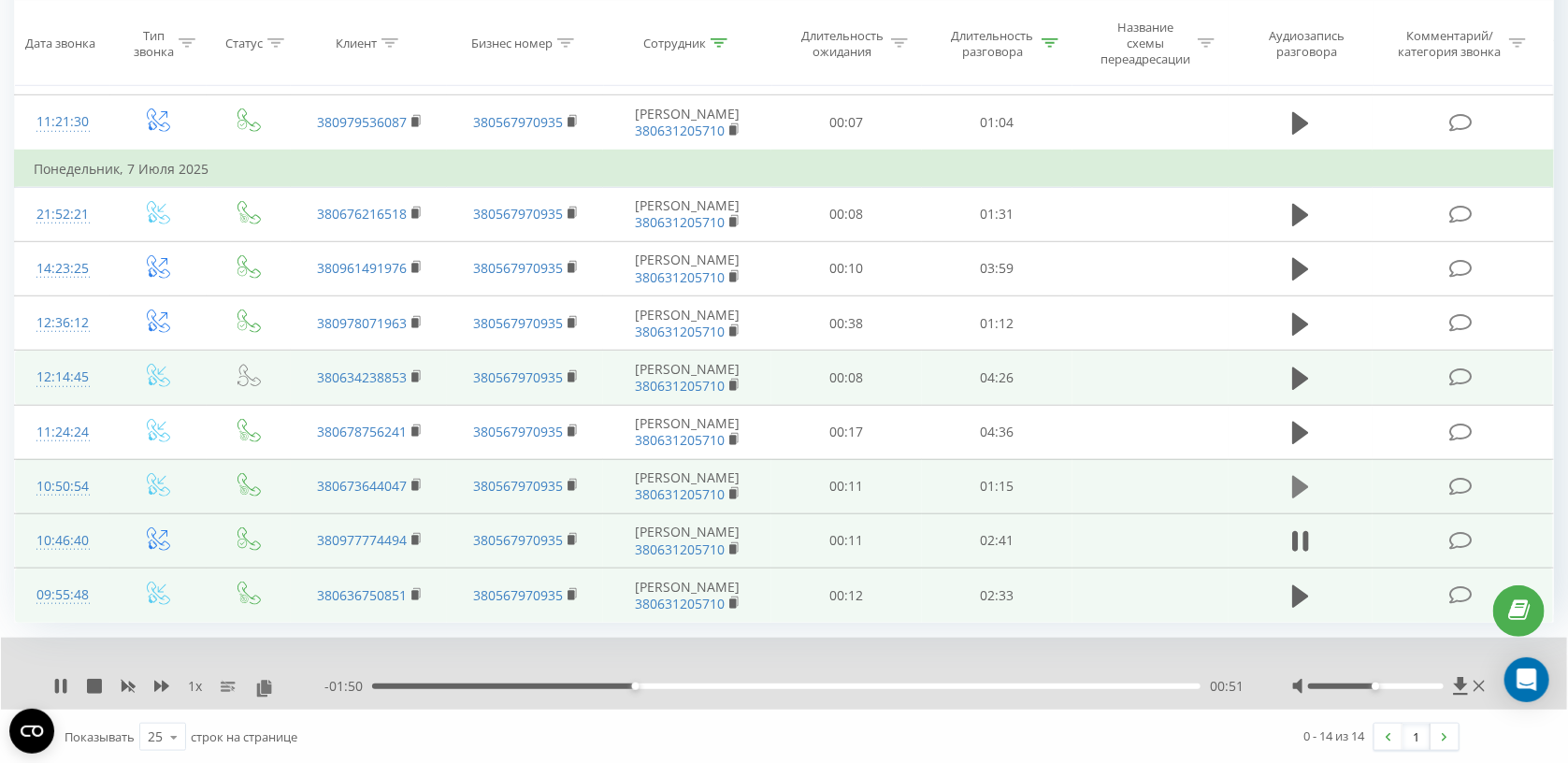 click 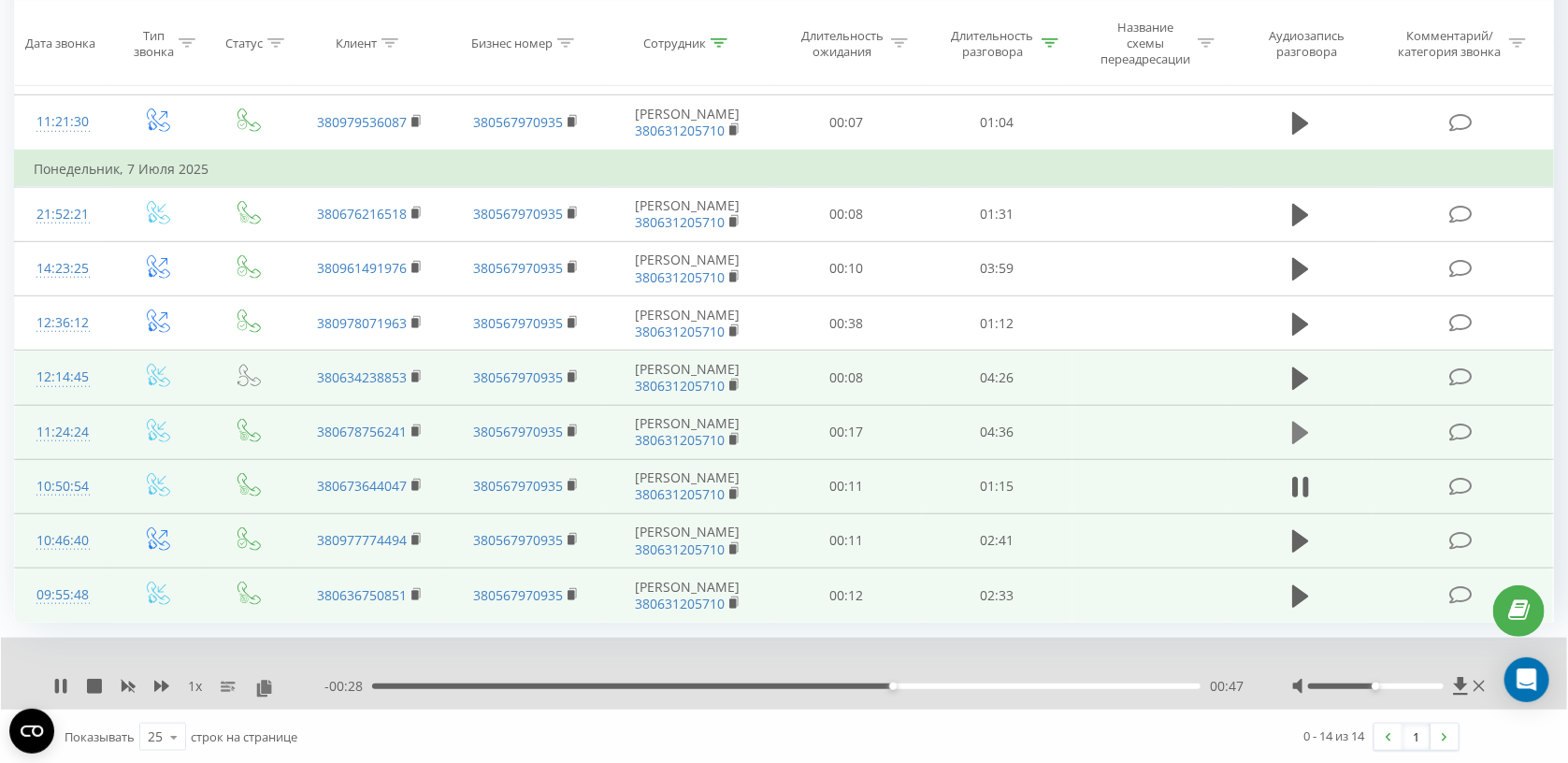 click 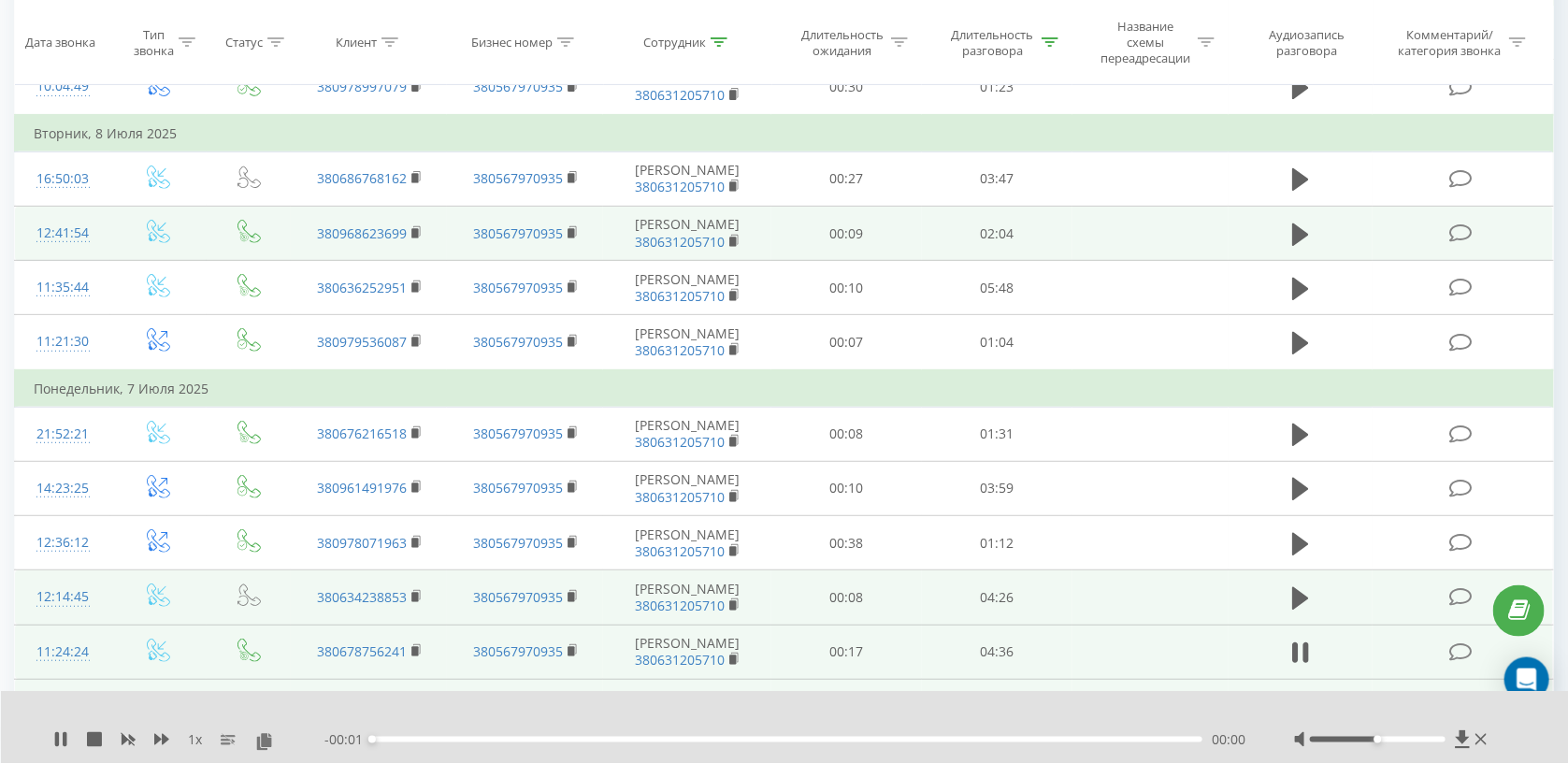 scroll, scrollTop: 399, scrollLeft: 0, axis: vertical 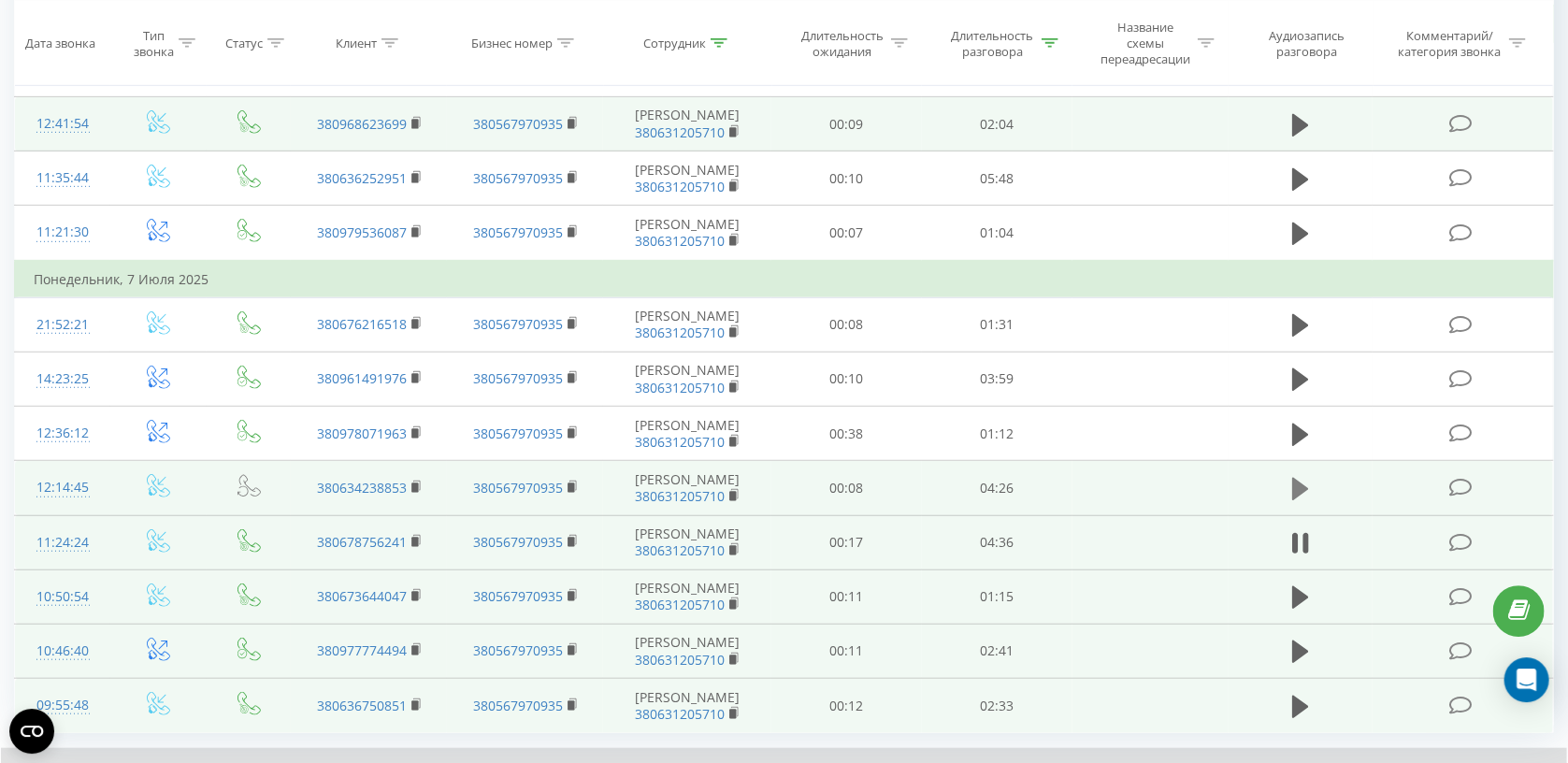 click 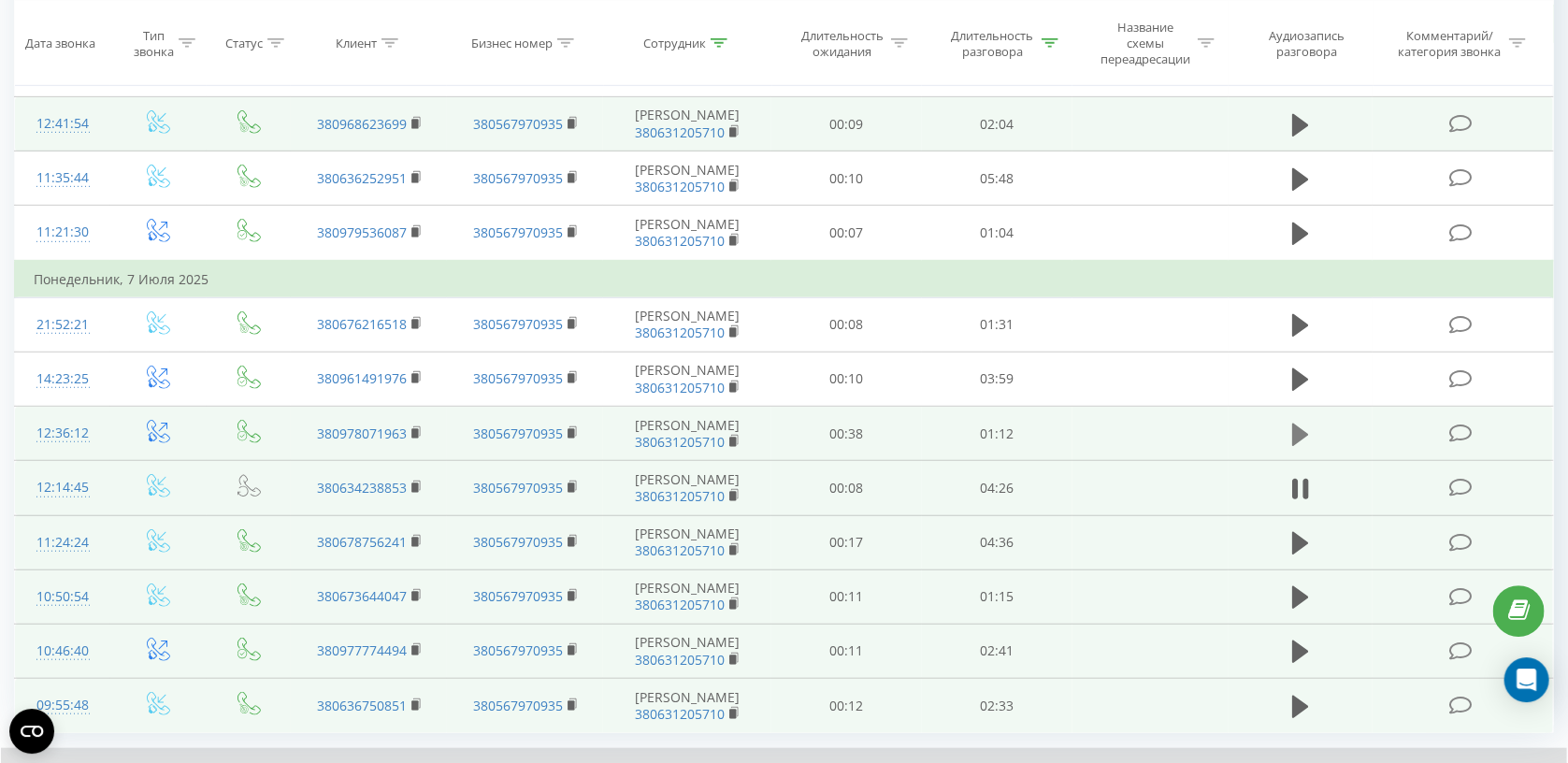 click 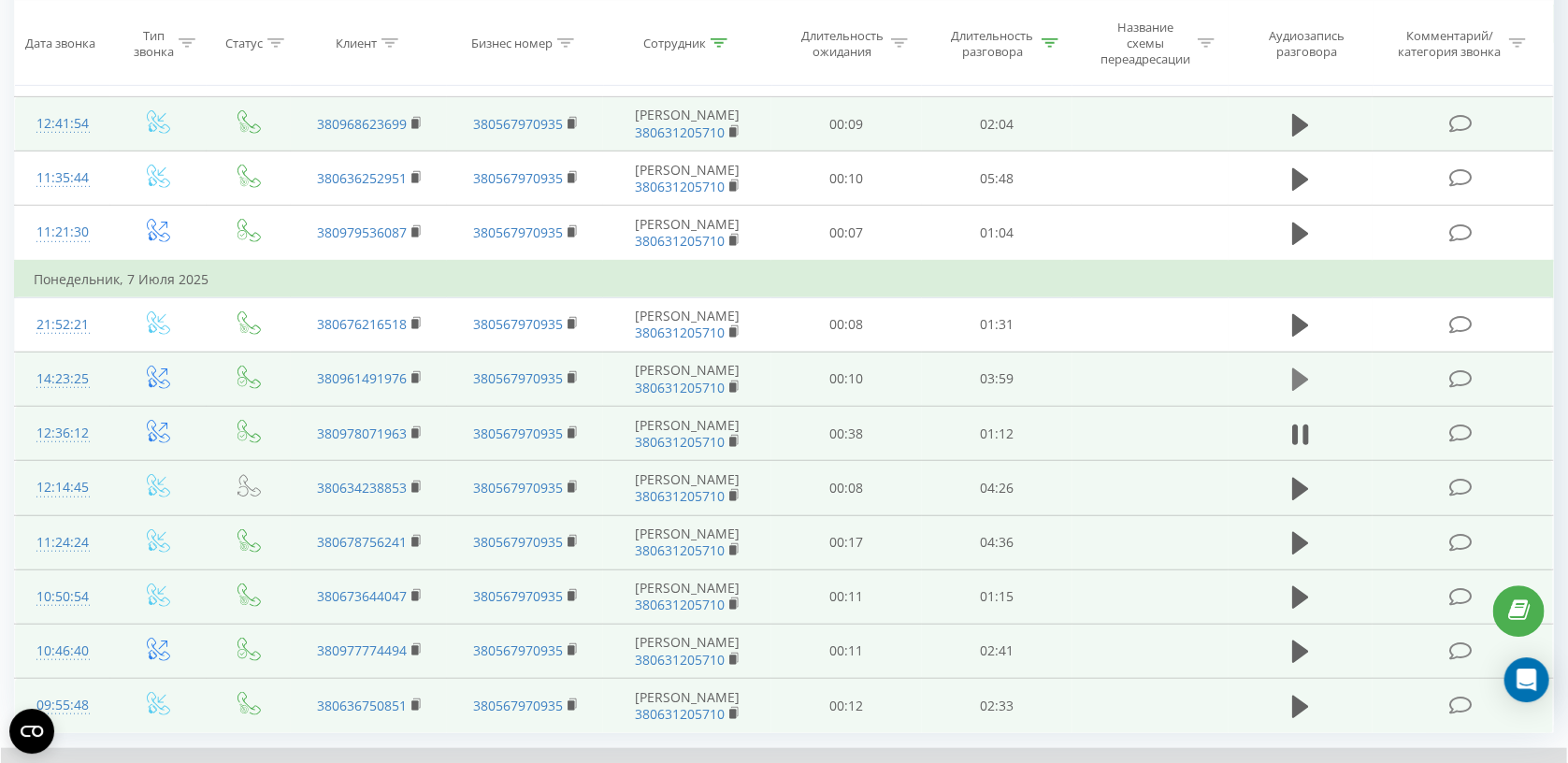click 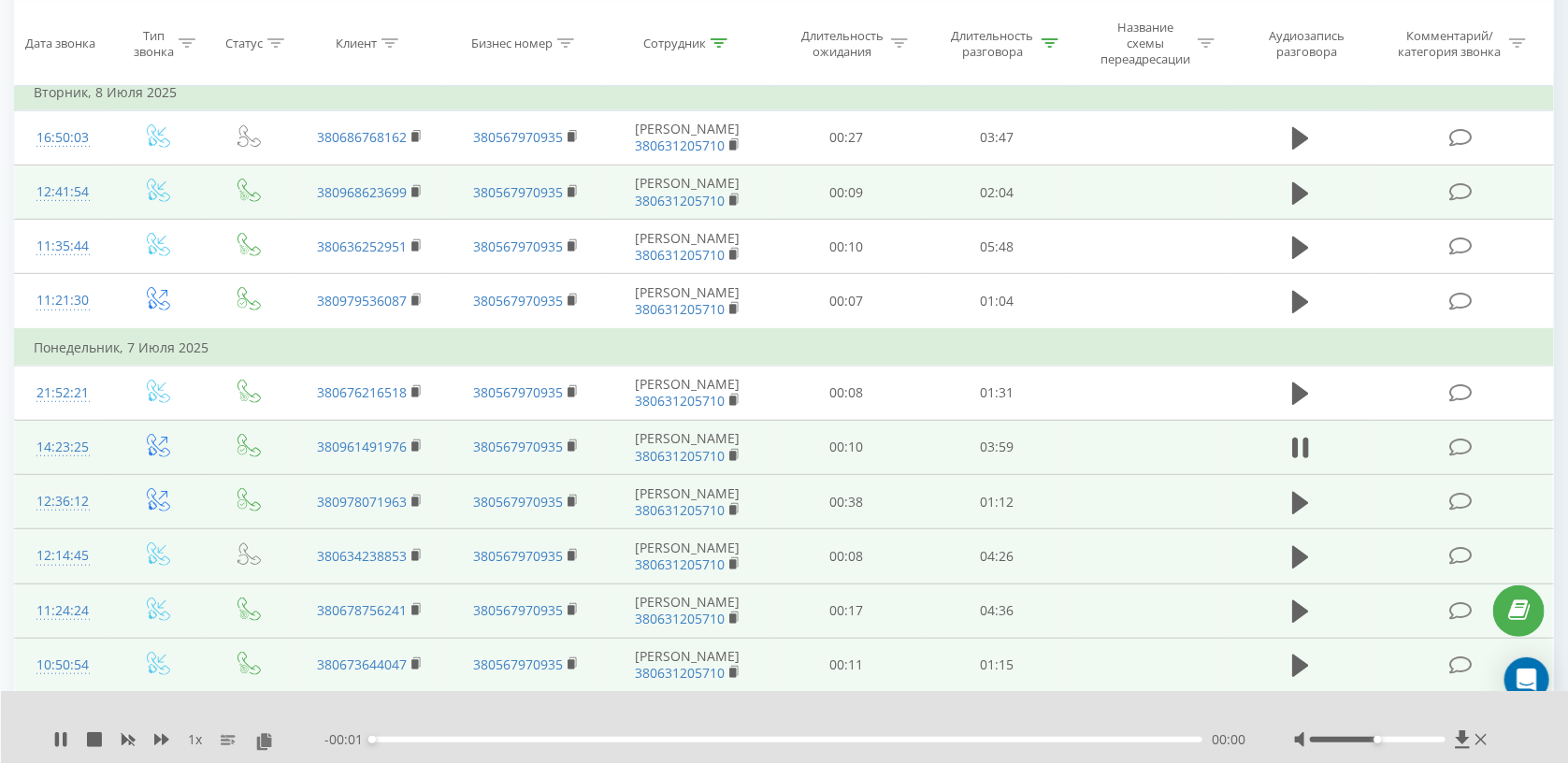 scroll, scrollTop: 324, scrollLeft: 0, axis: vertical 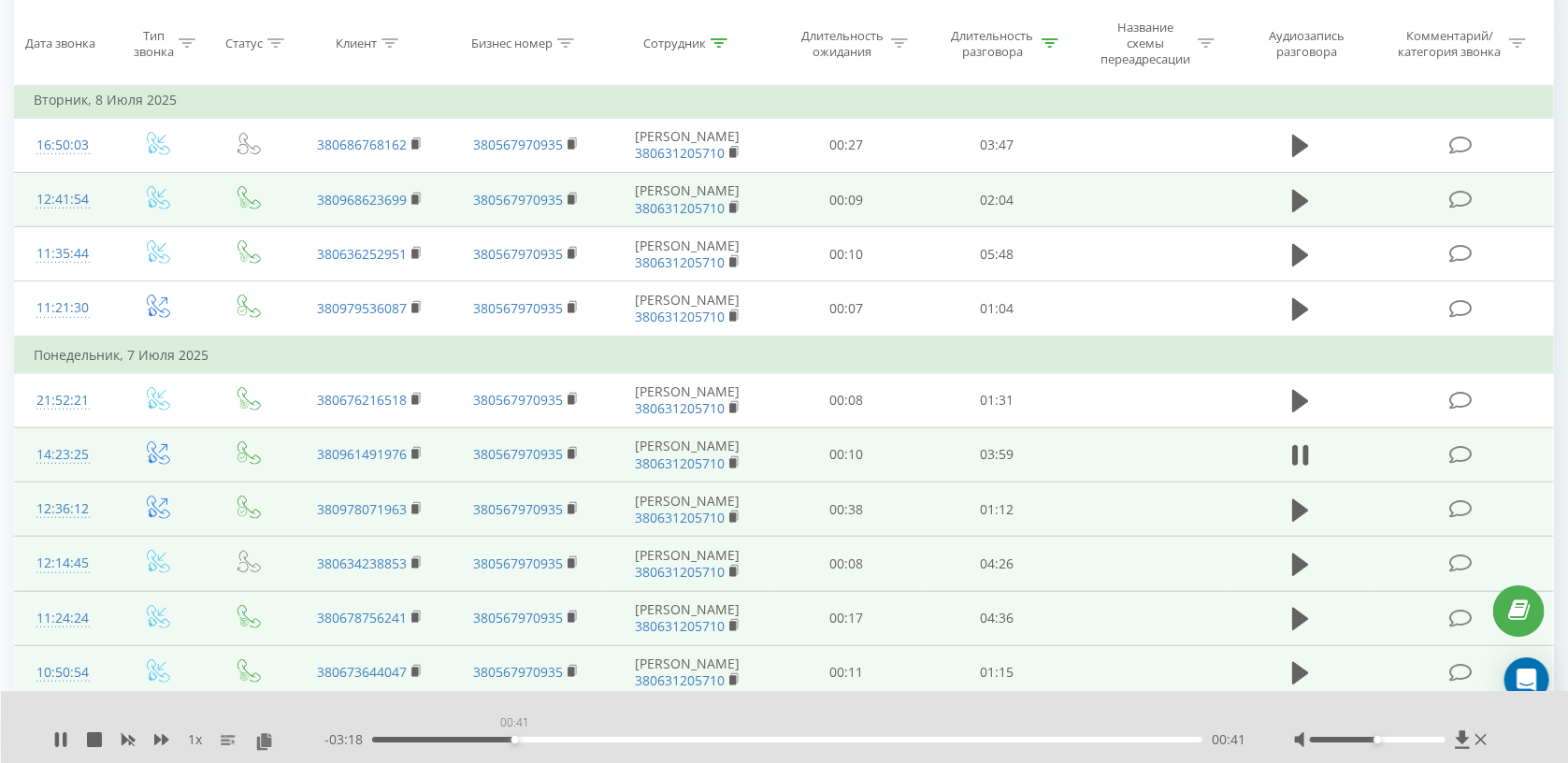 click on "00:41" at bounding box center (787, 740) 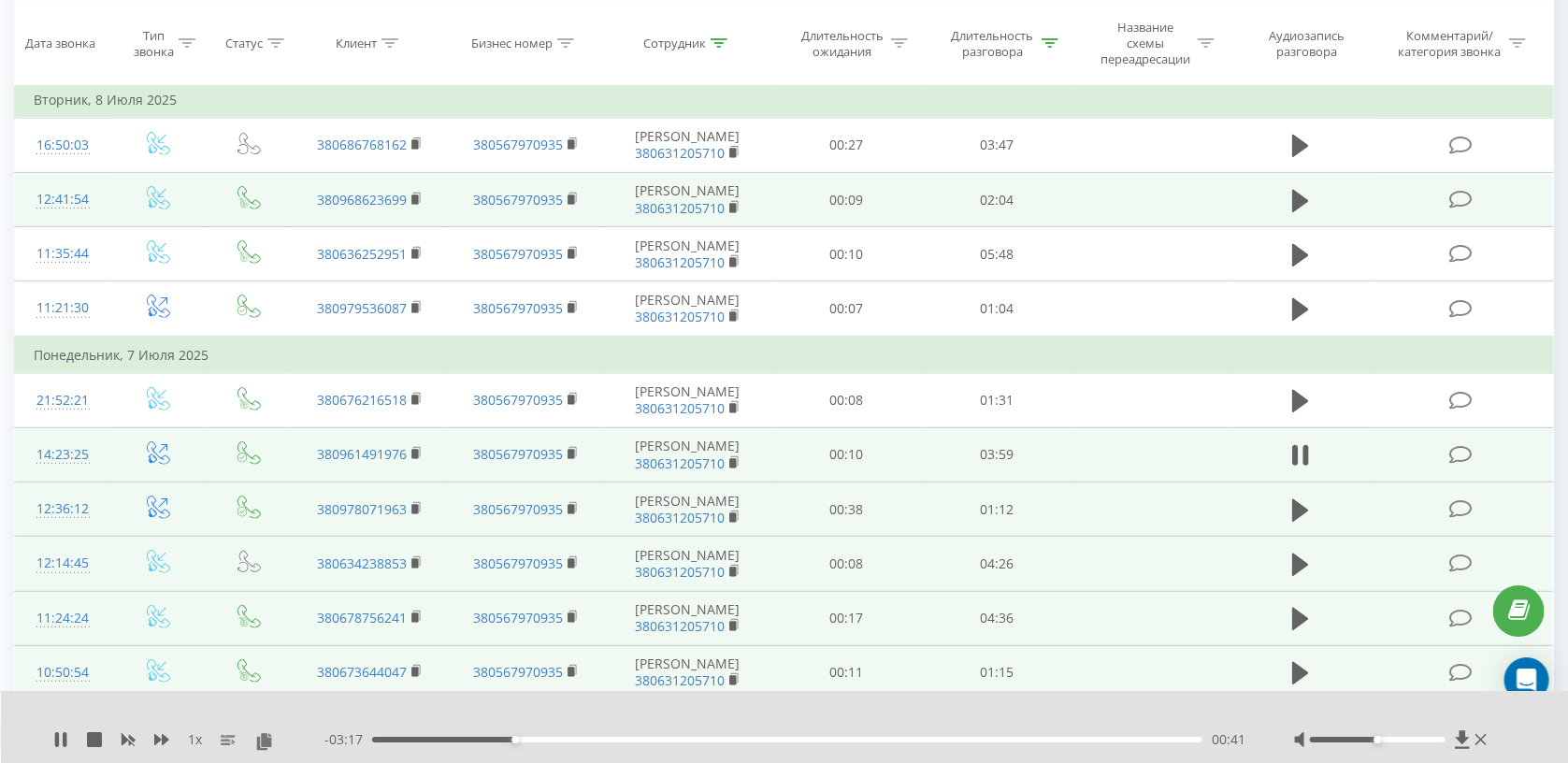 click on "00:41" at bounding box center (787, 740) 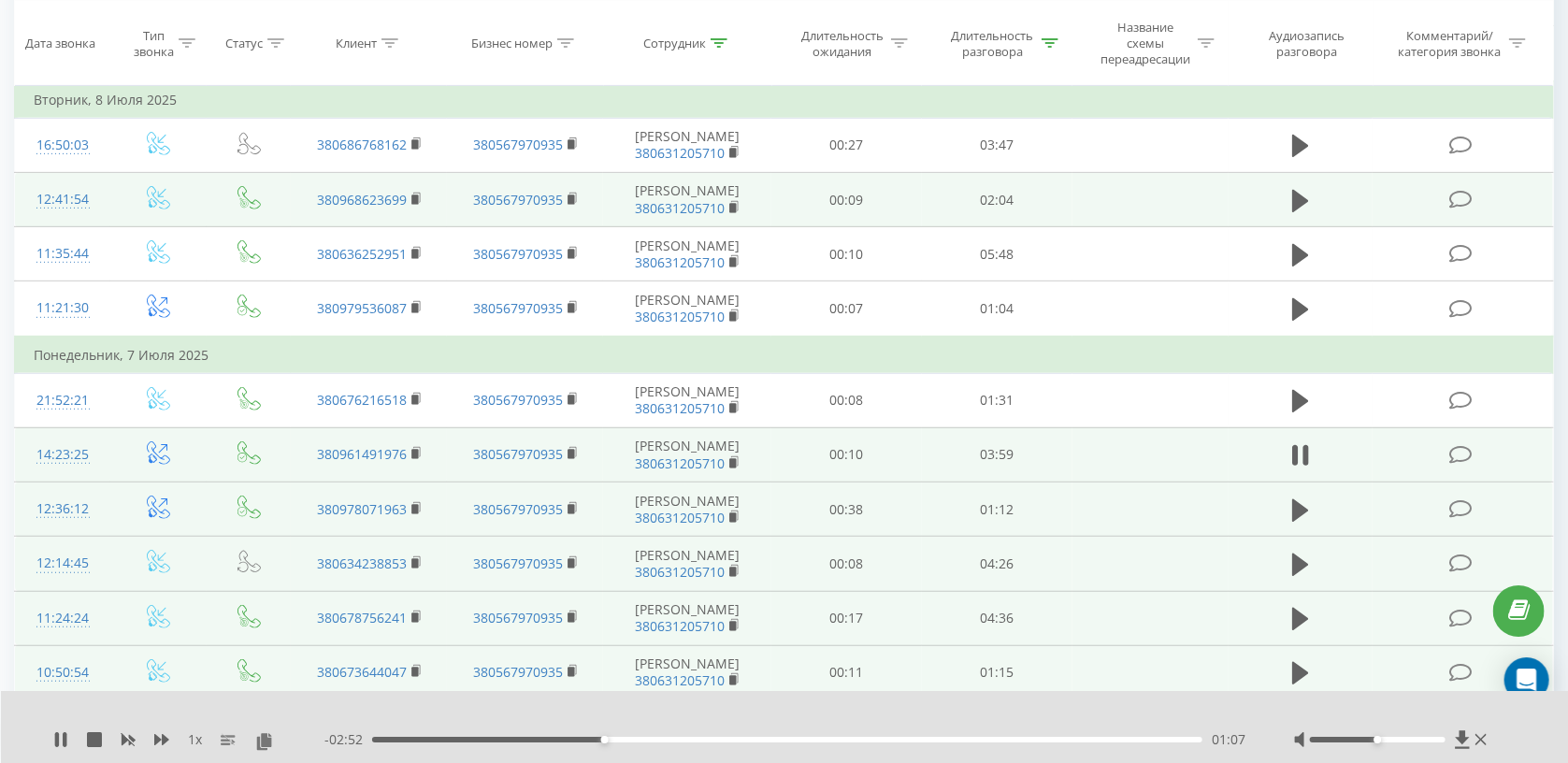 click on "01:07" at bounding box center (787, 740) 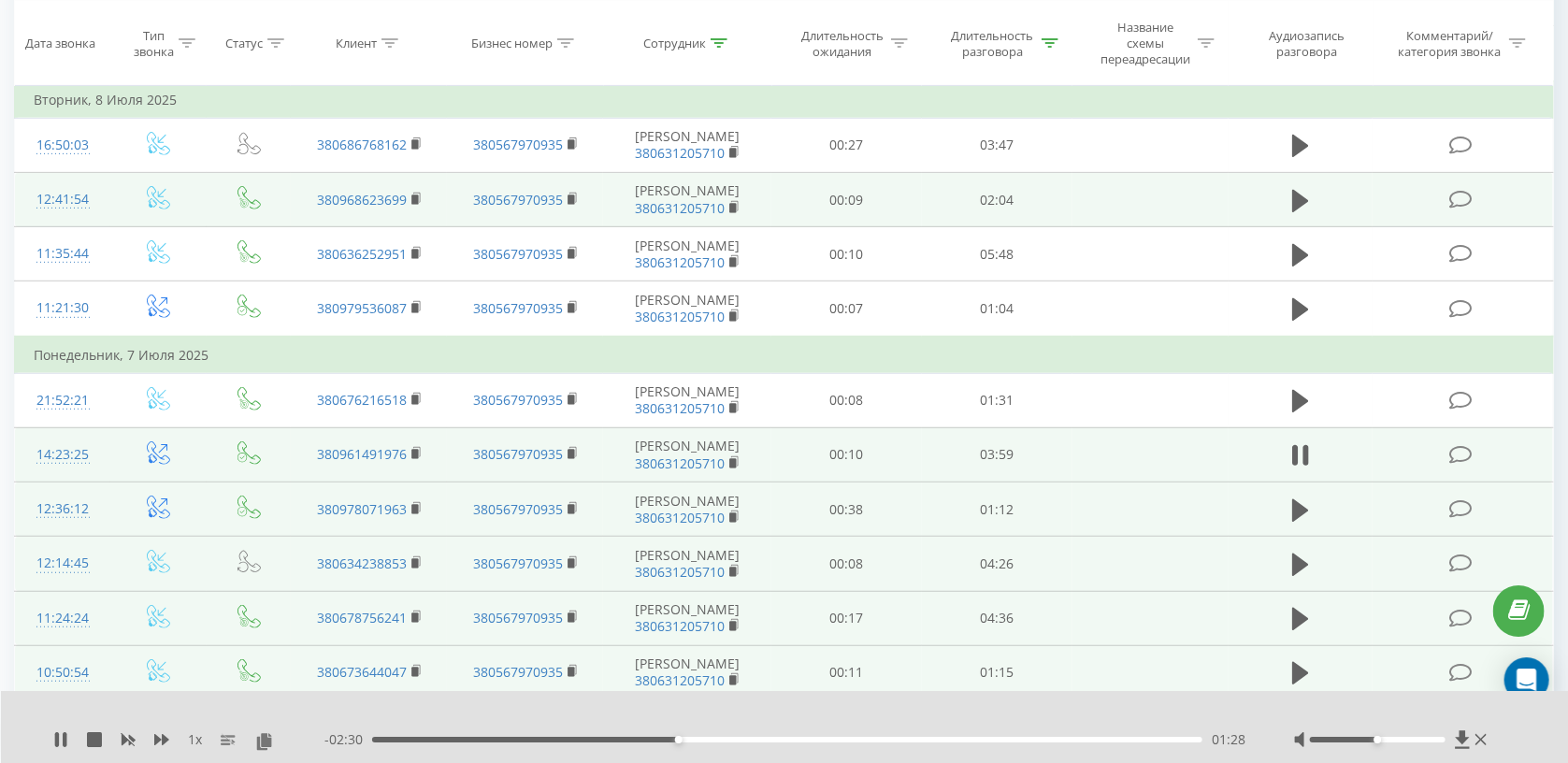 click on "- 02:30 01:28   01:28" at bounding box center (785, 740) 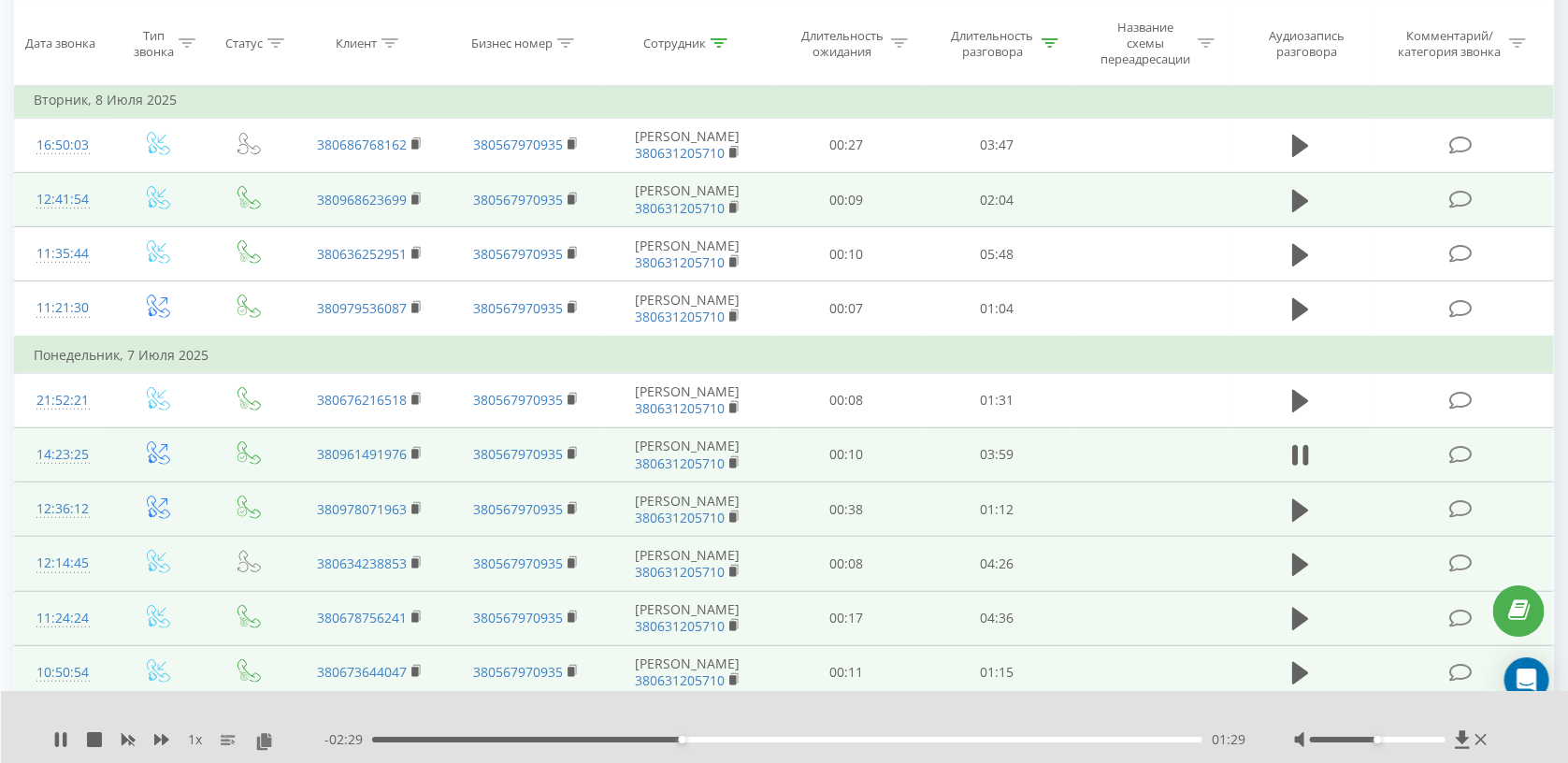 click on "- 02:29 01:29   01:29" at bounding box center (785, 740) 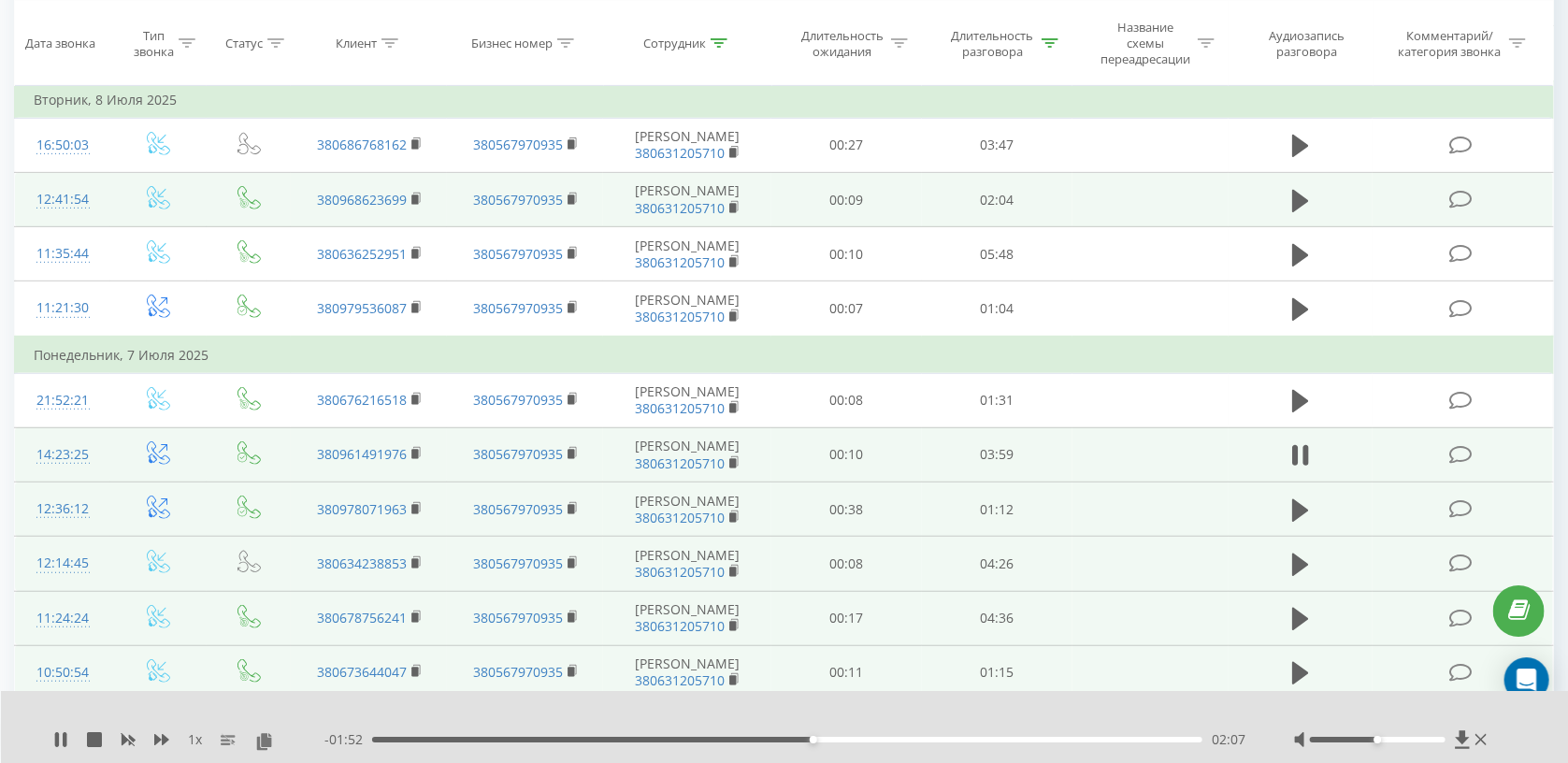 click on "02:07" at bounding box center [787, 740] 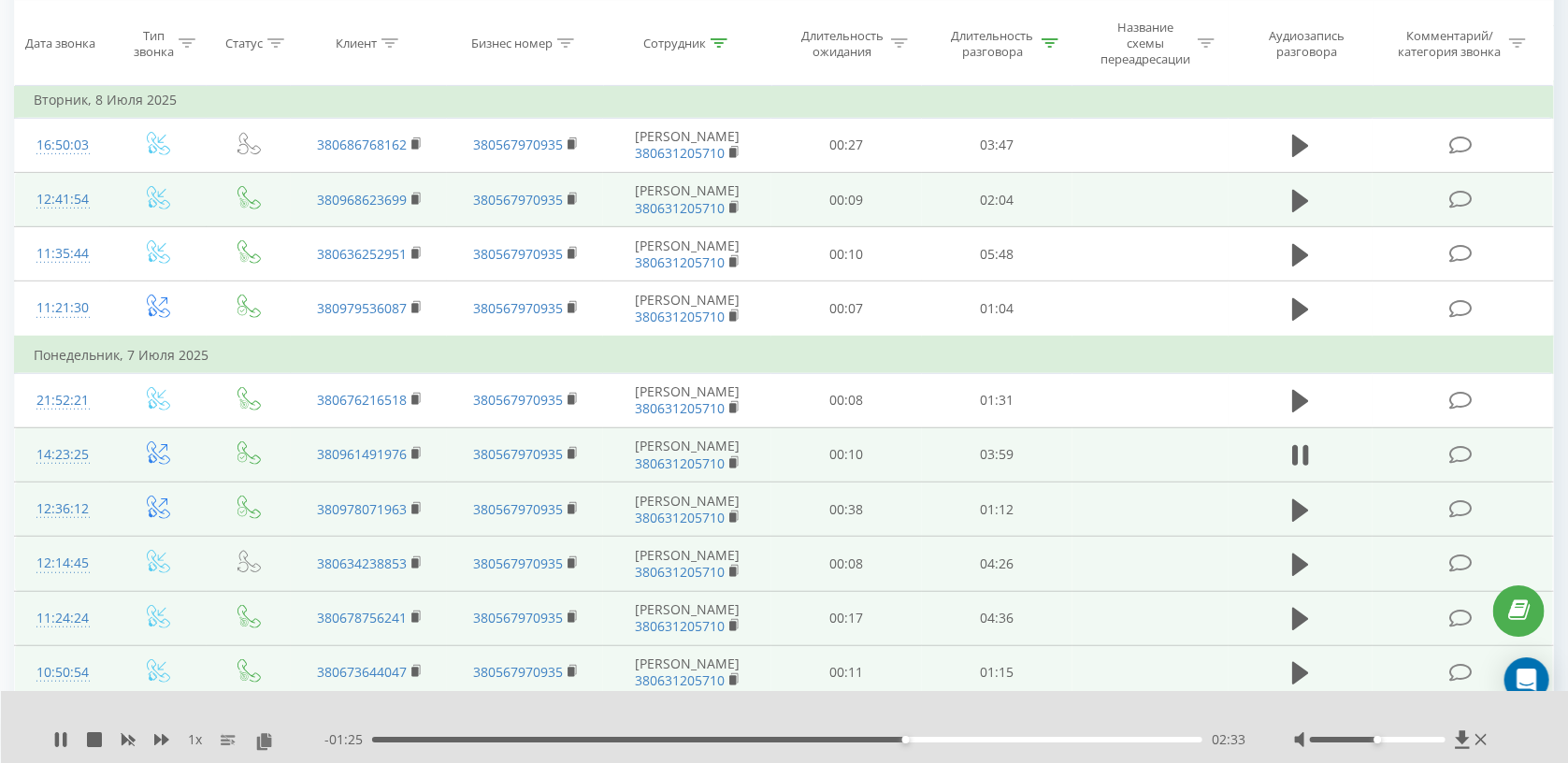 click on "02:33" at bounding box center [787, 740] 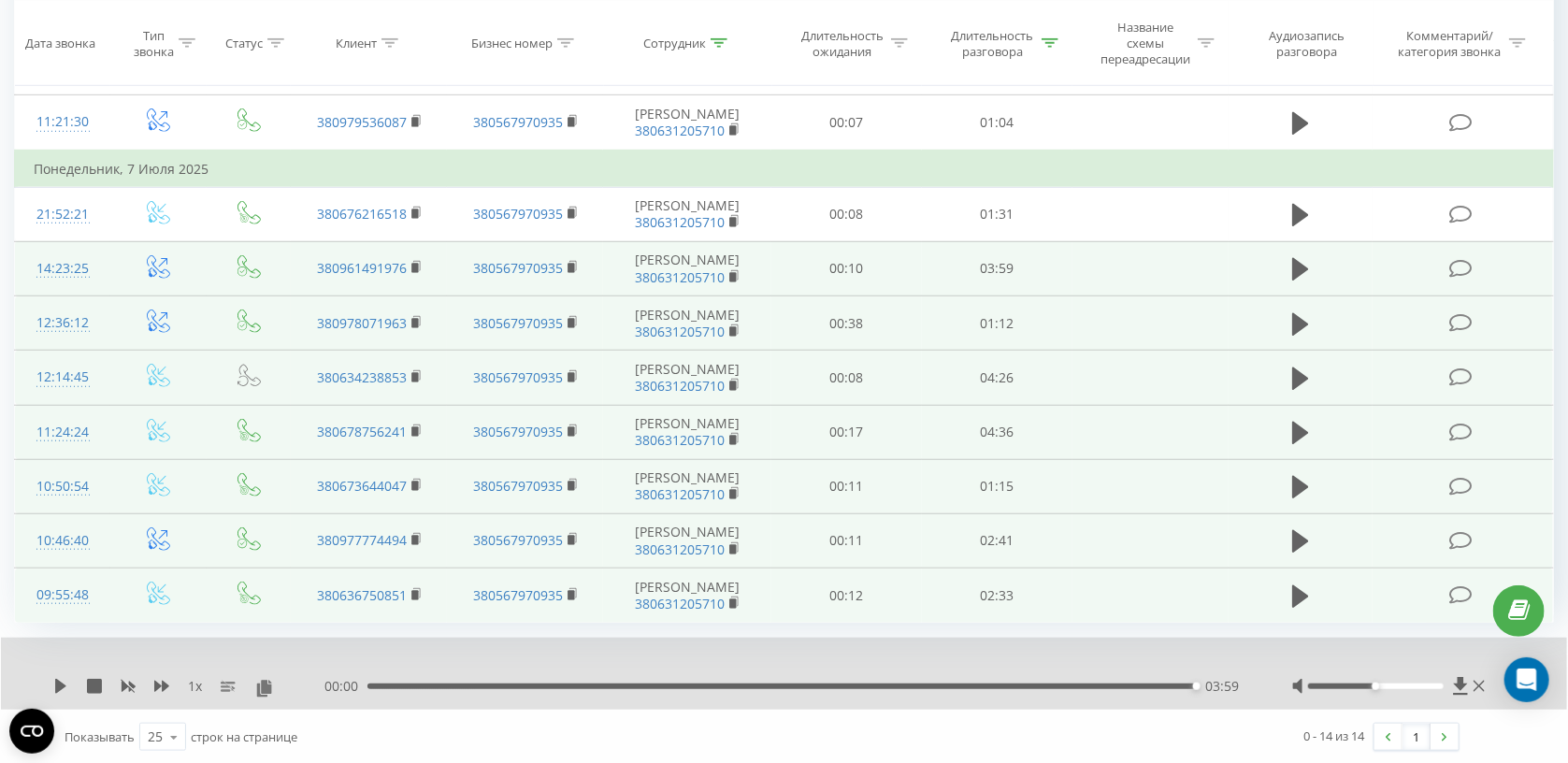 scroll, scrollTop: 0, scrollLeft: 0, axis: both 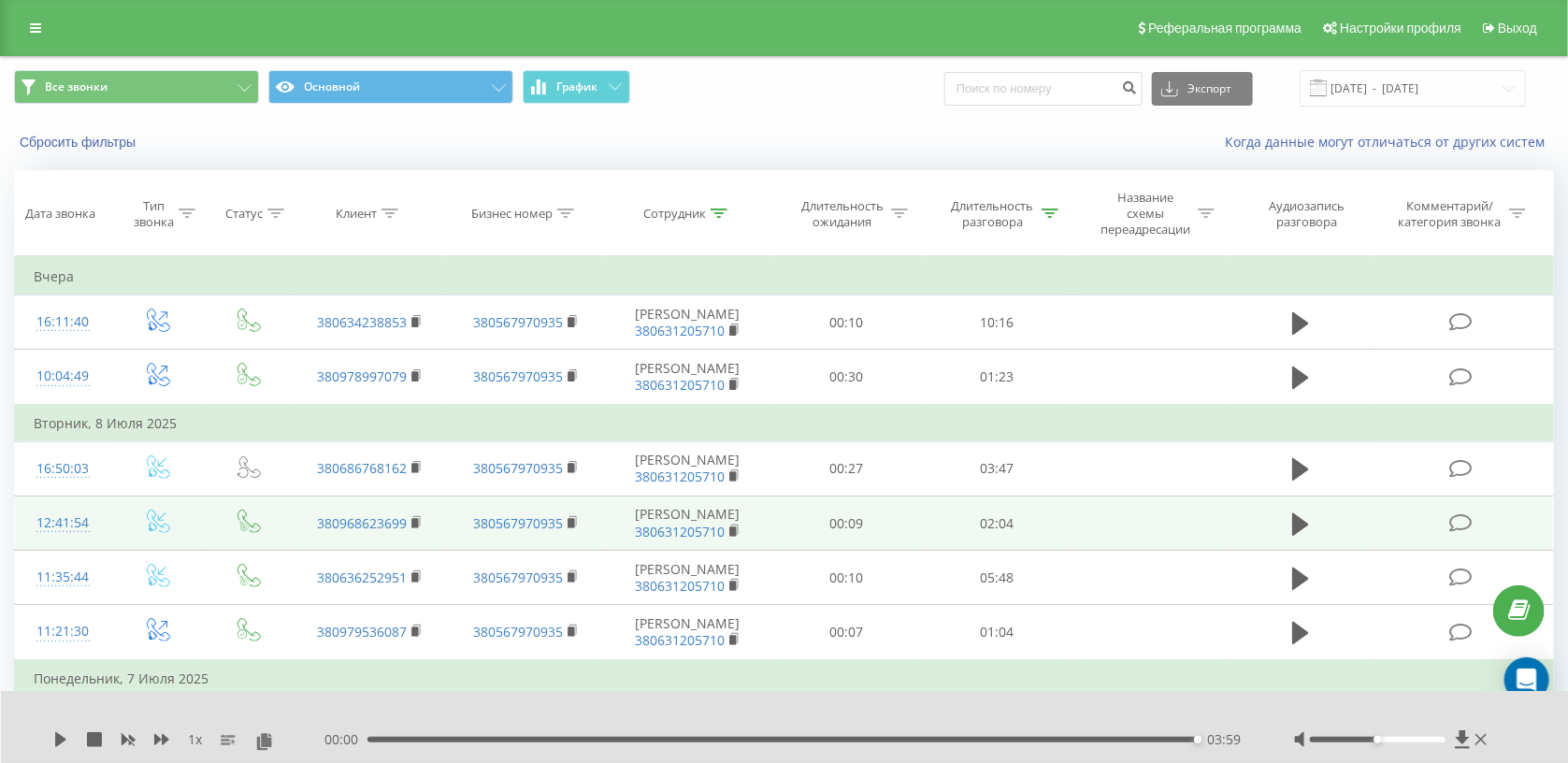 click 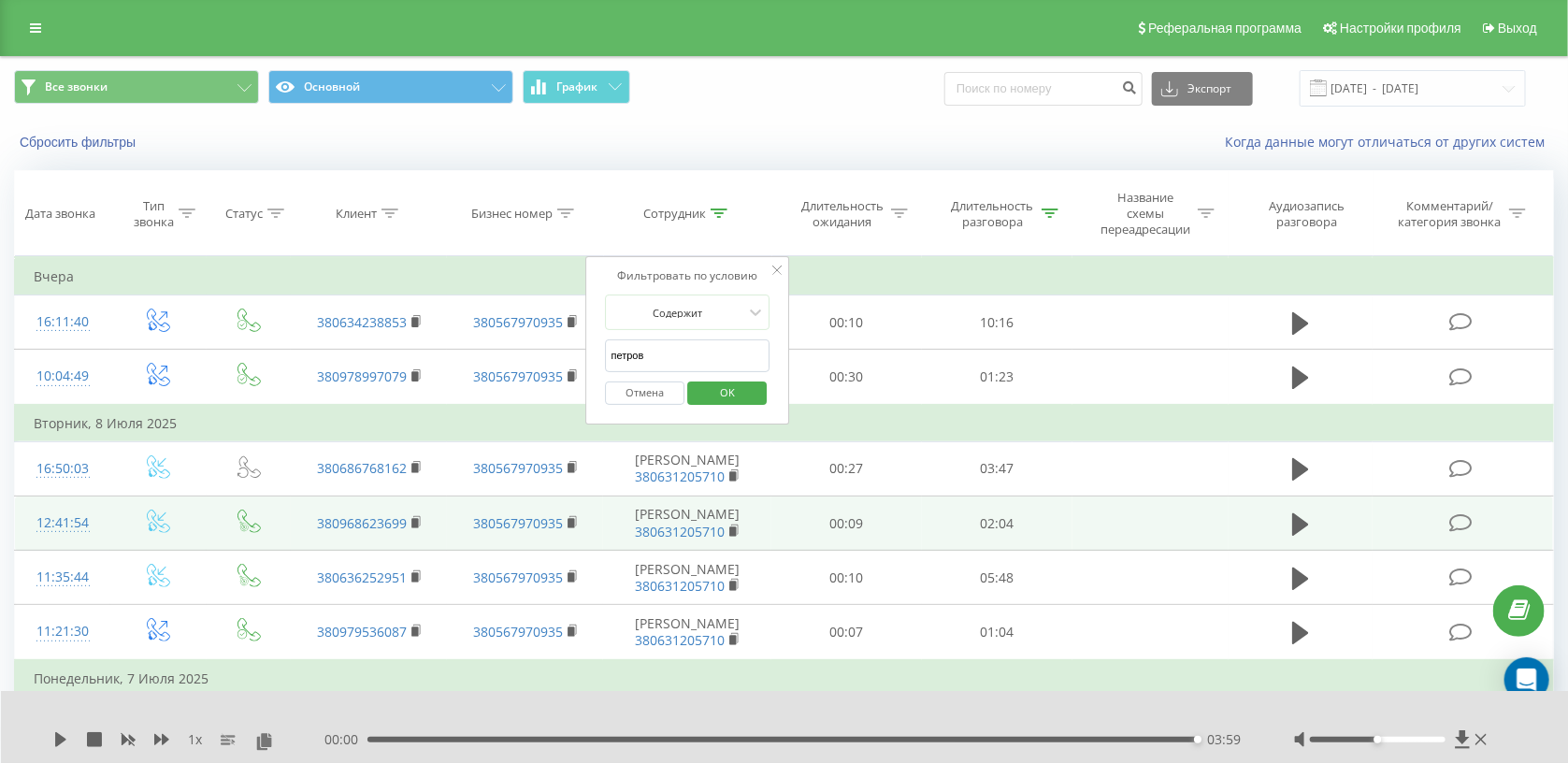 drag, startPoint x: 671, startPoint y: 357, endPoint x: 541, endPoint y: 355, distance: 130.01538 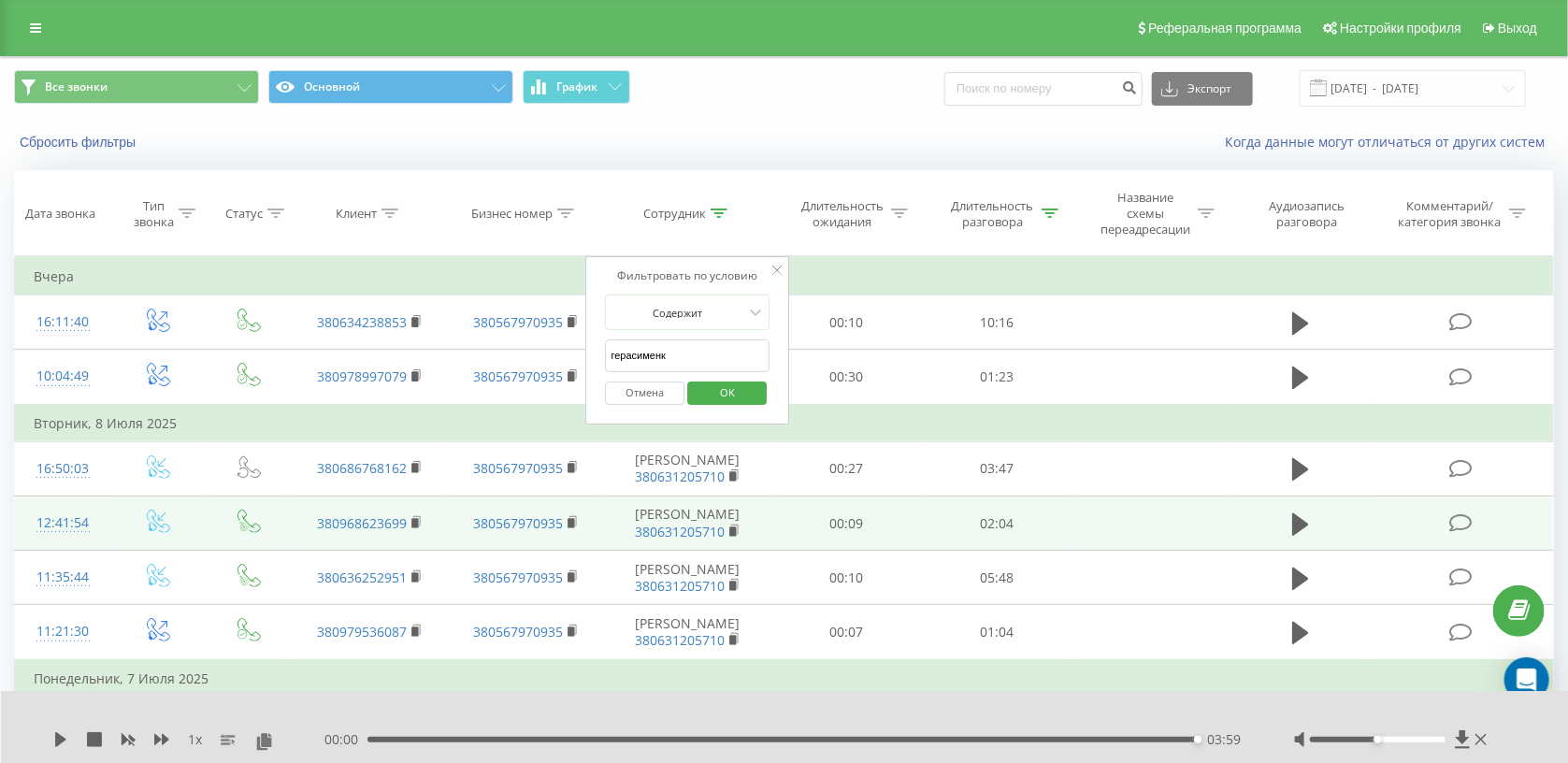 type on "герасименко" 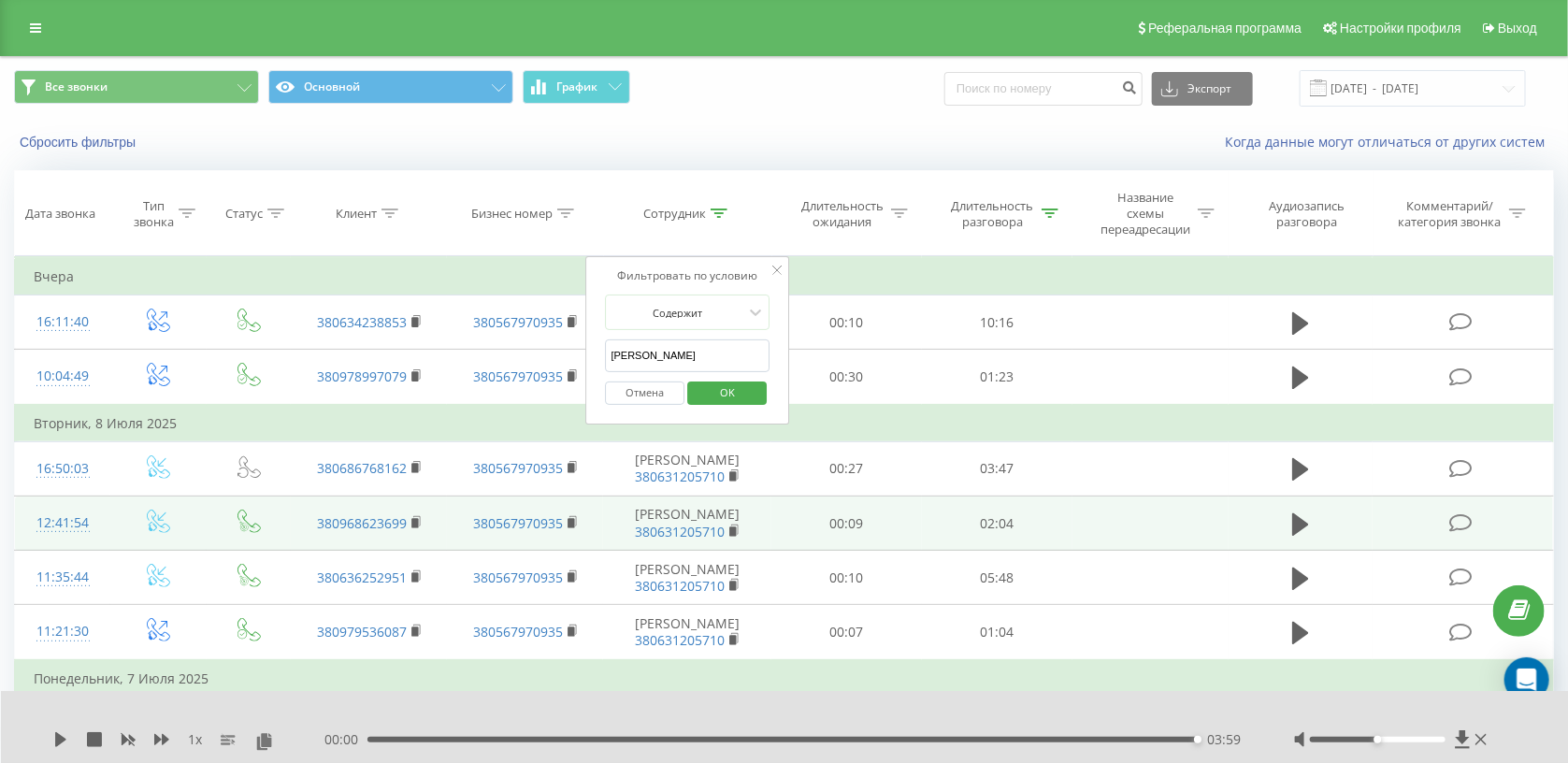 click on "OK" at bounding box center (726, 393) 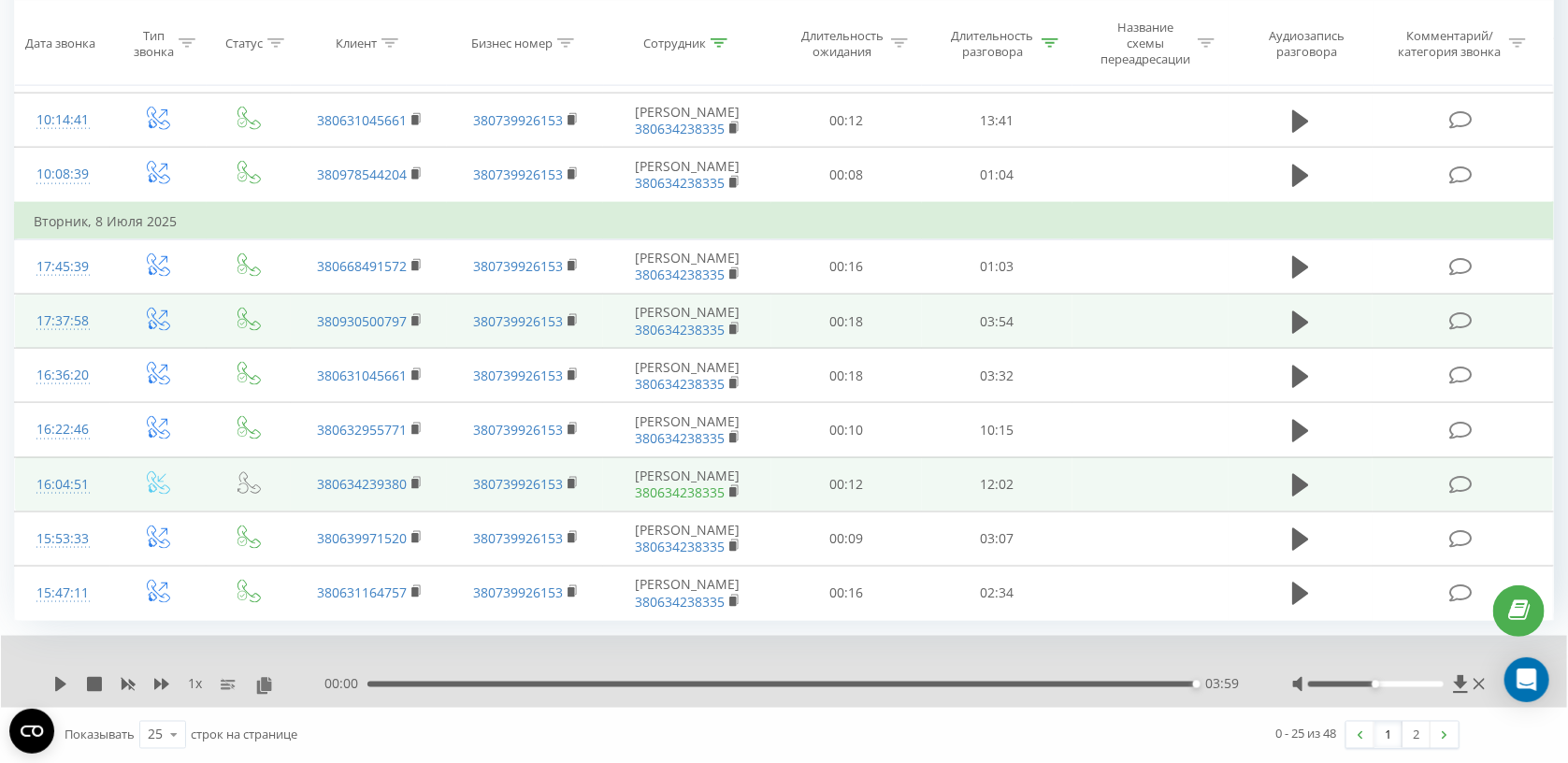 scroll, scrollTop: 1430, scrollLeft: 0, axis: vertical 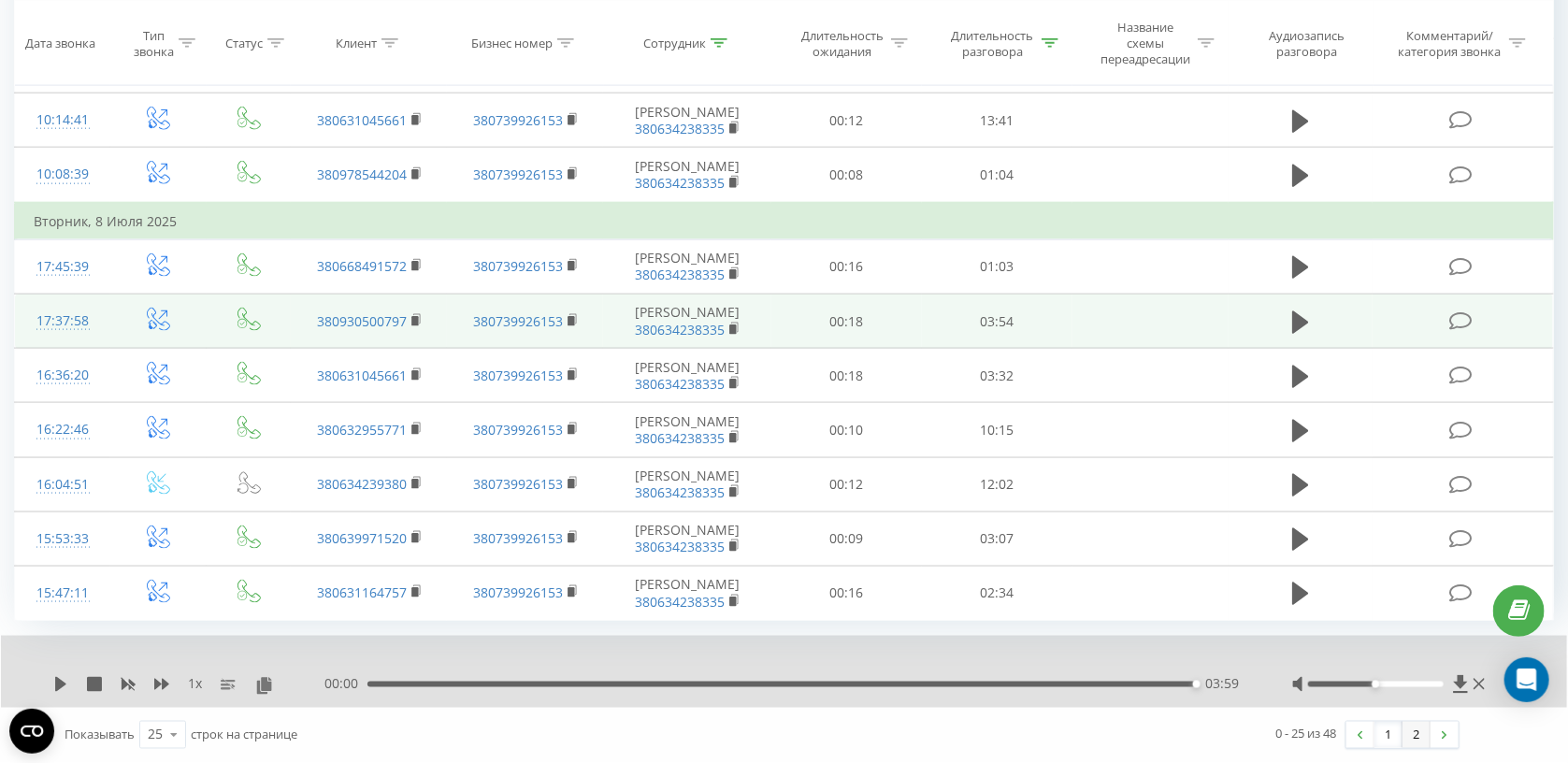 click on "2" at bounding box center [1417, 735] 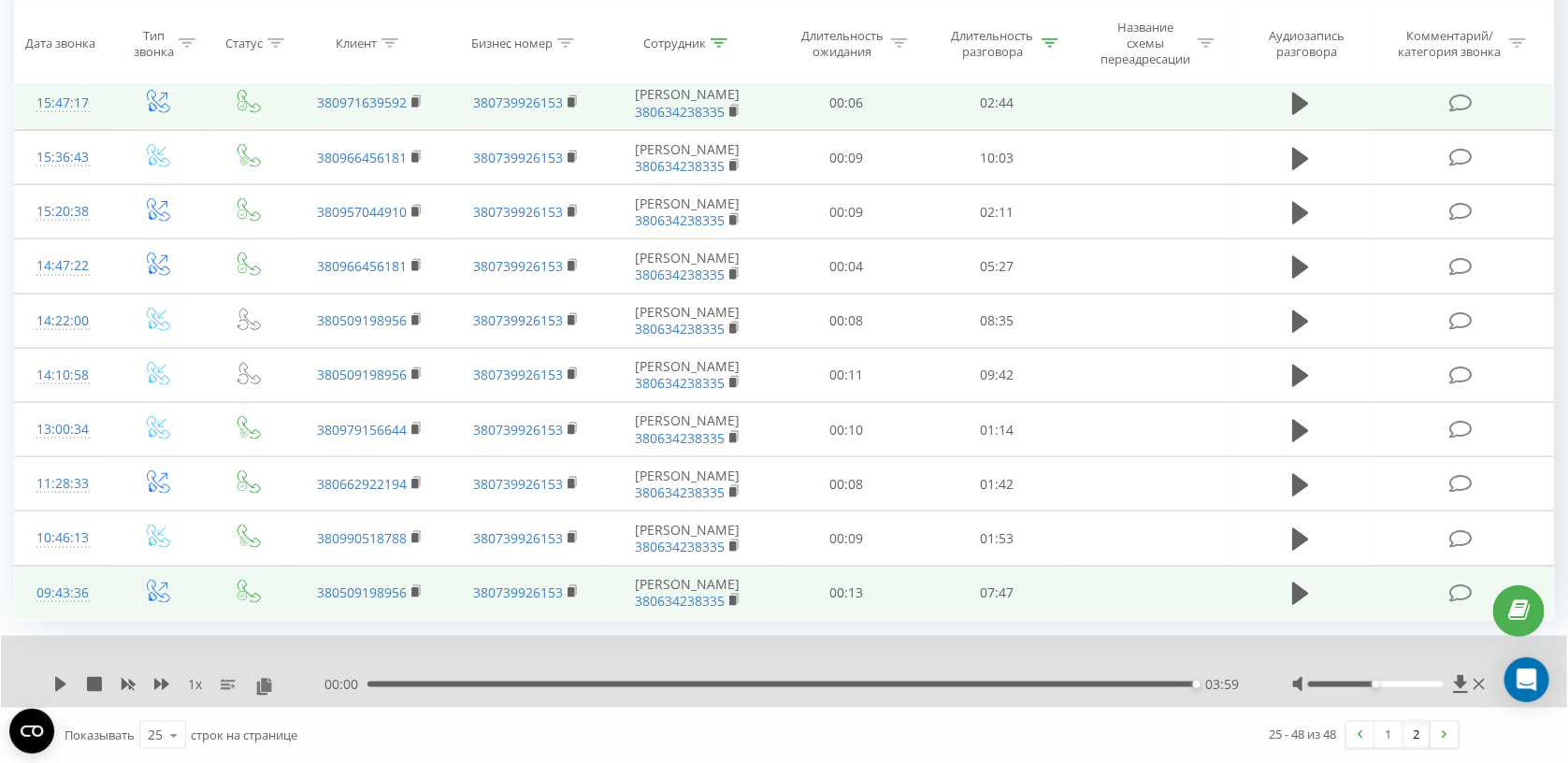 scroll, scrollTop: 1292, scrollLeft: 0, axis: vertical 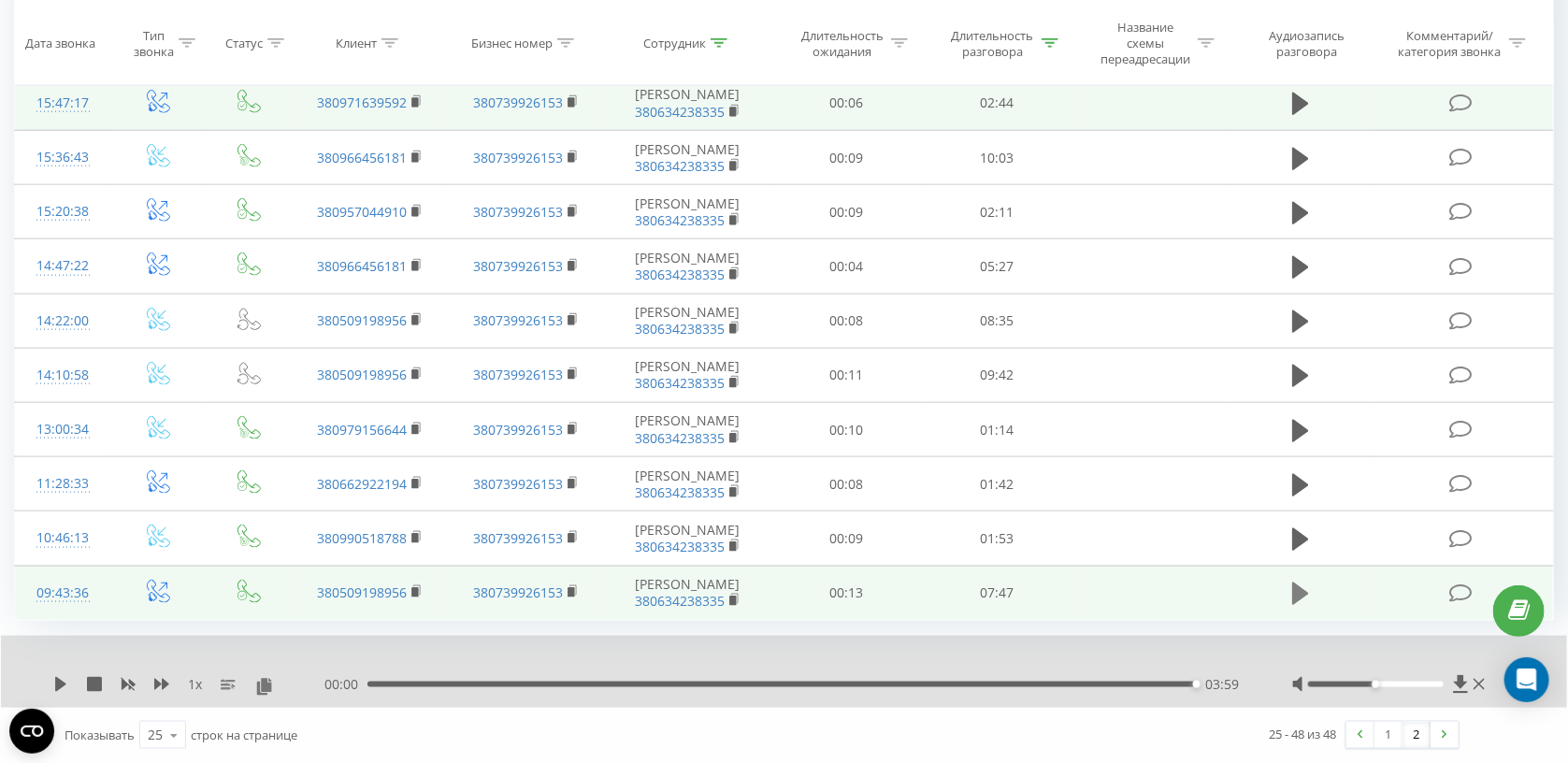 click 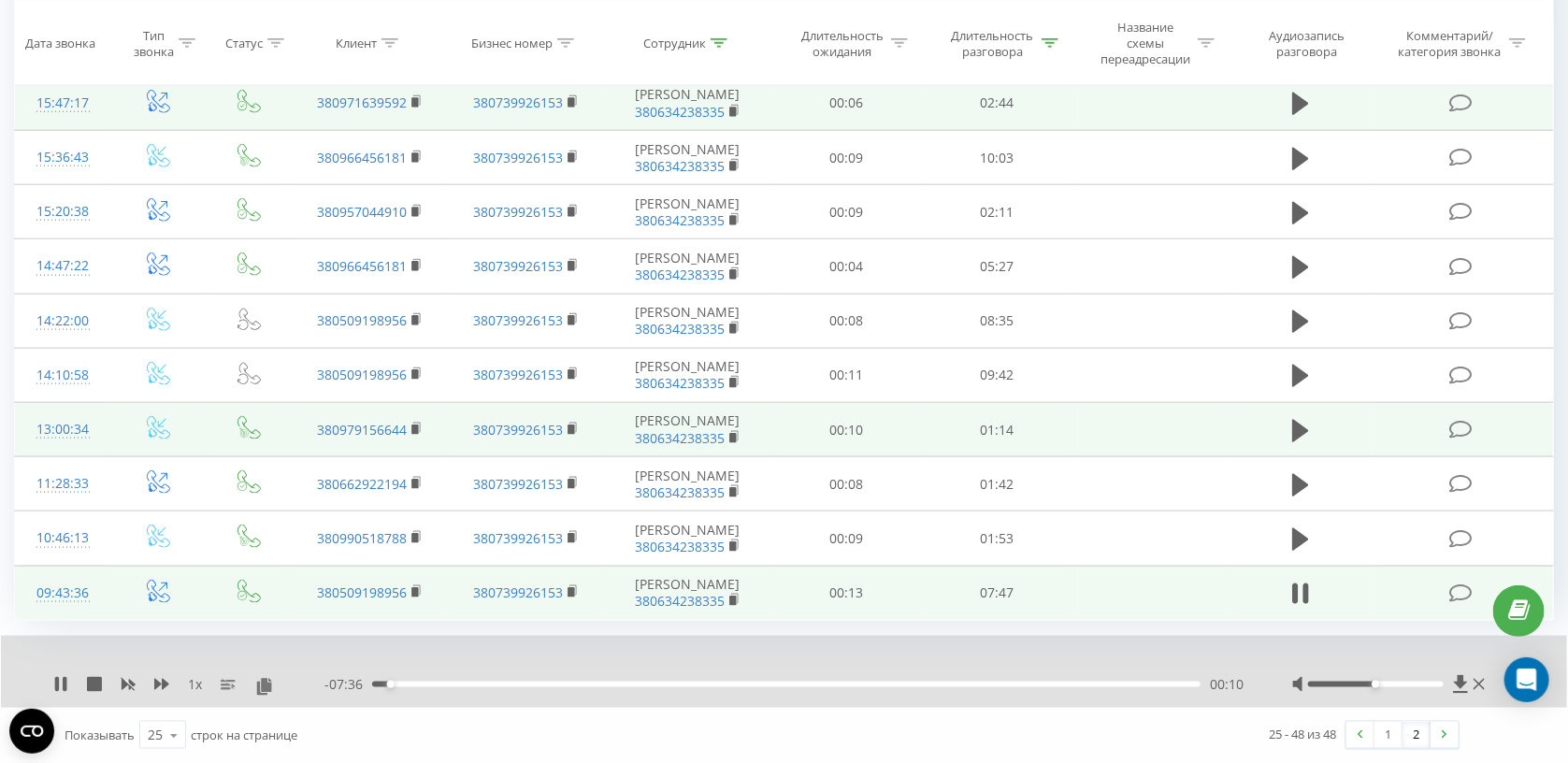 scroll, scrollTop: 1292, scrollLeft: 0, axis: vertical 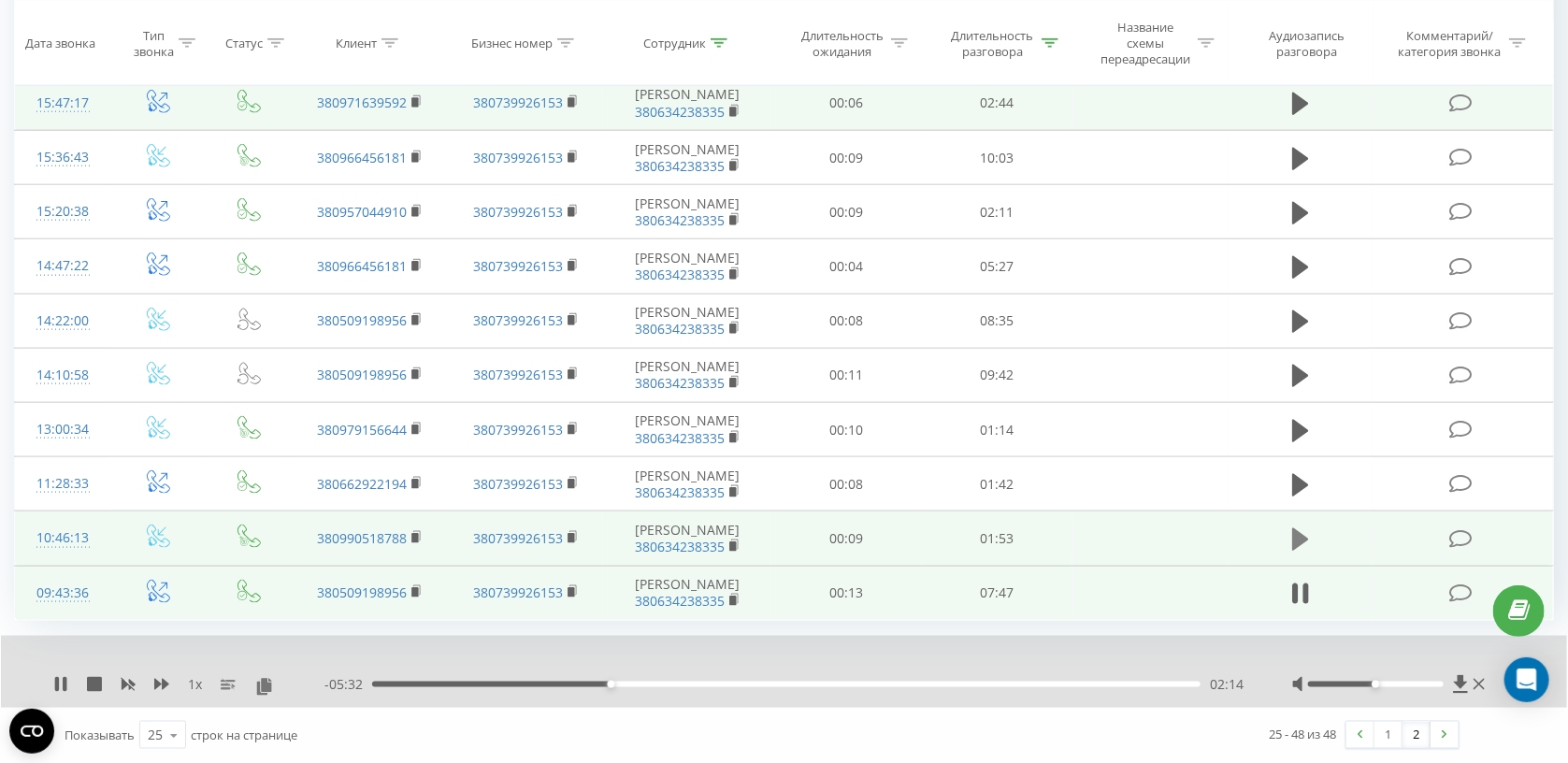 click 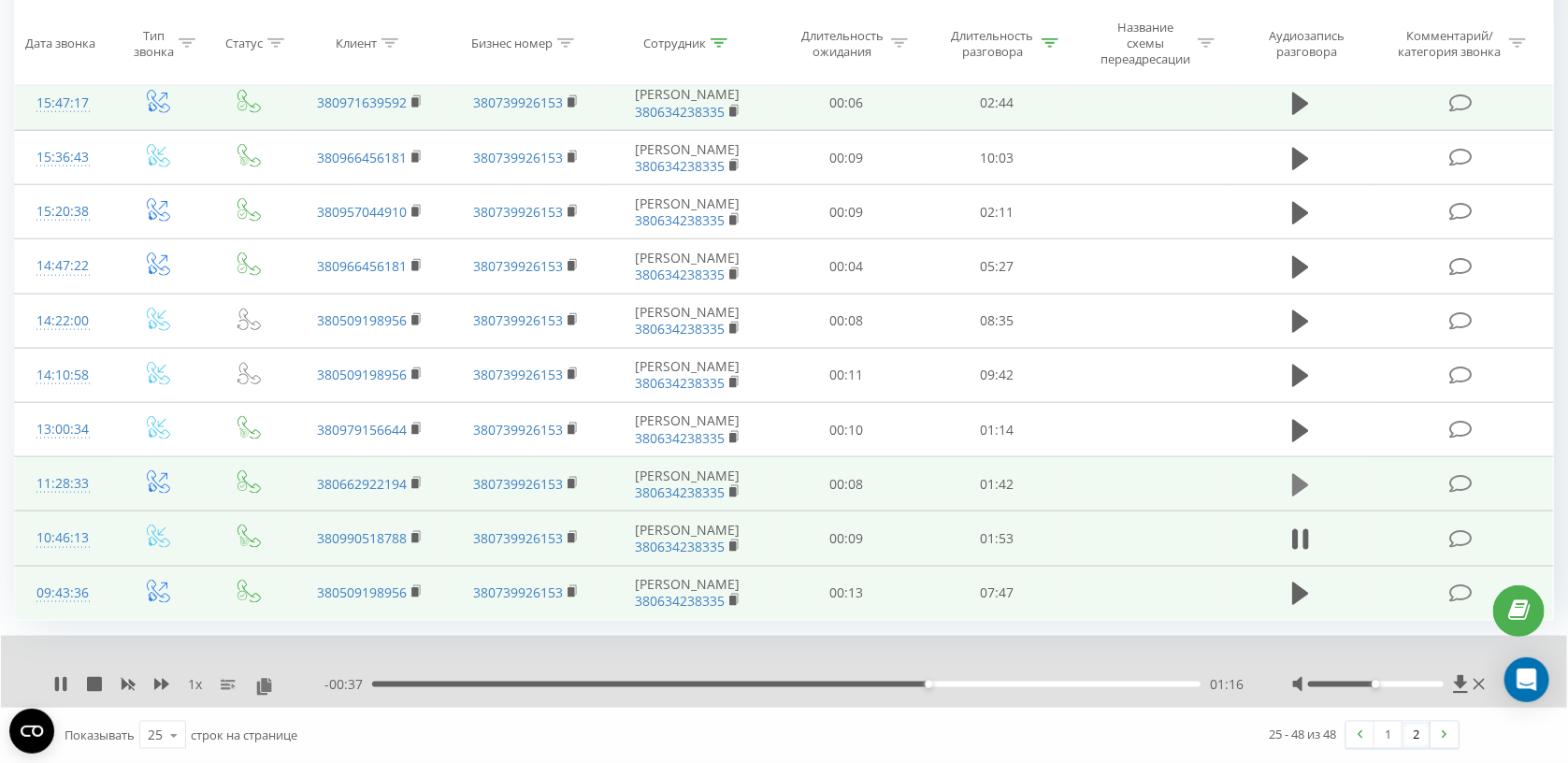 click 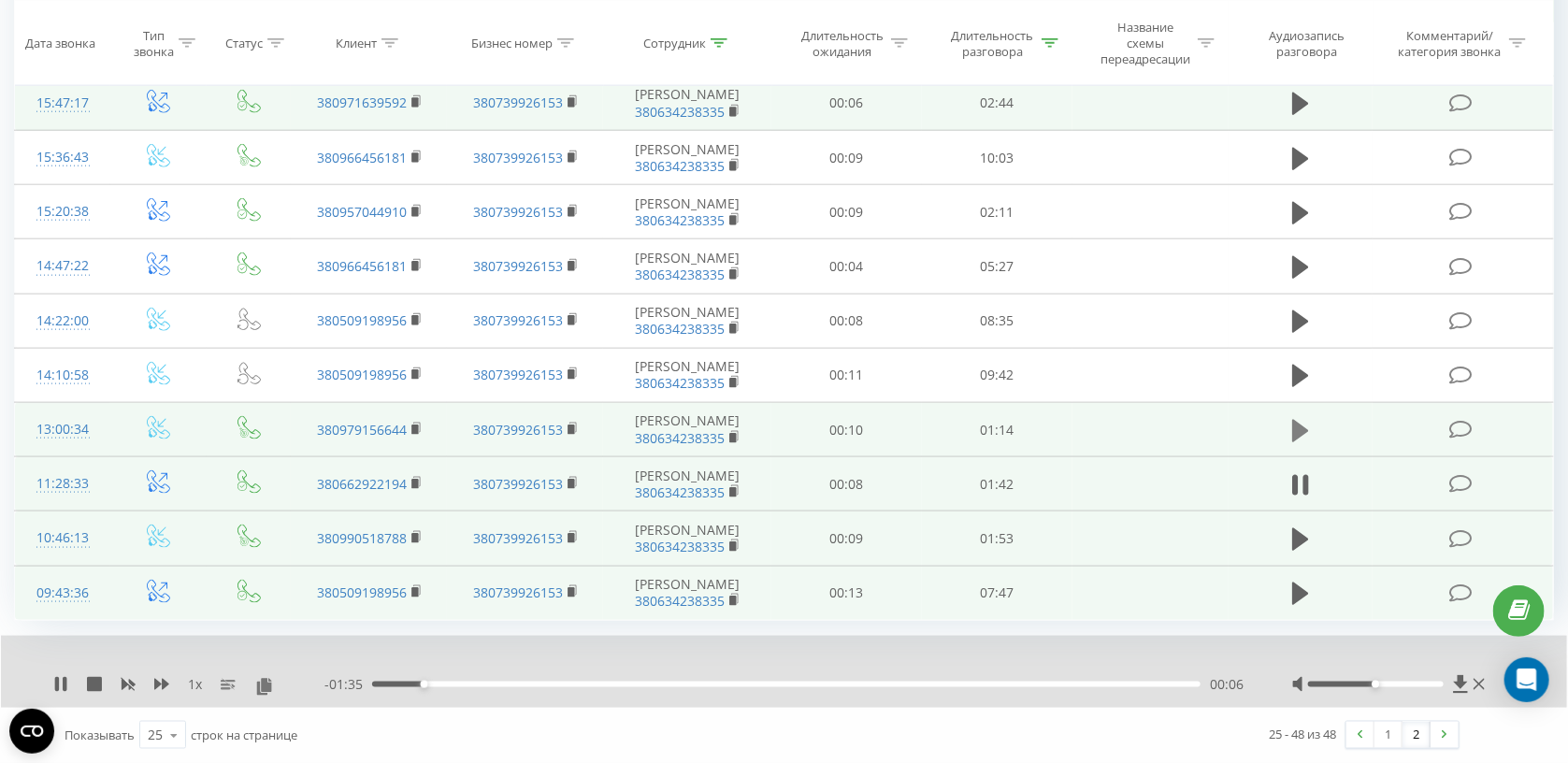 click 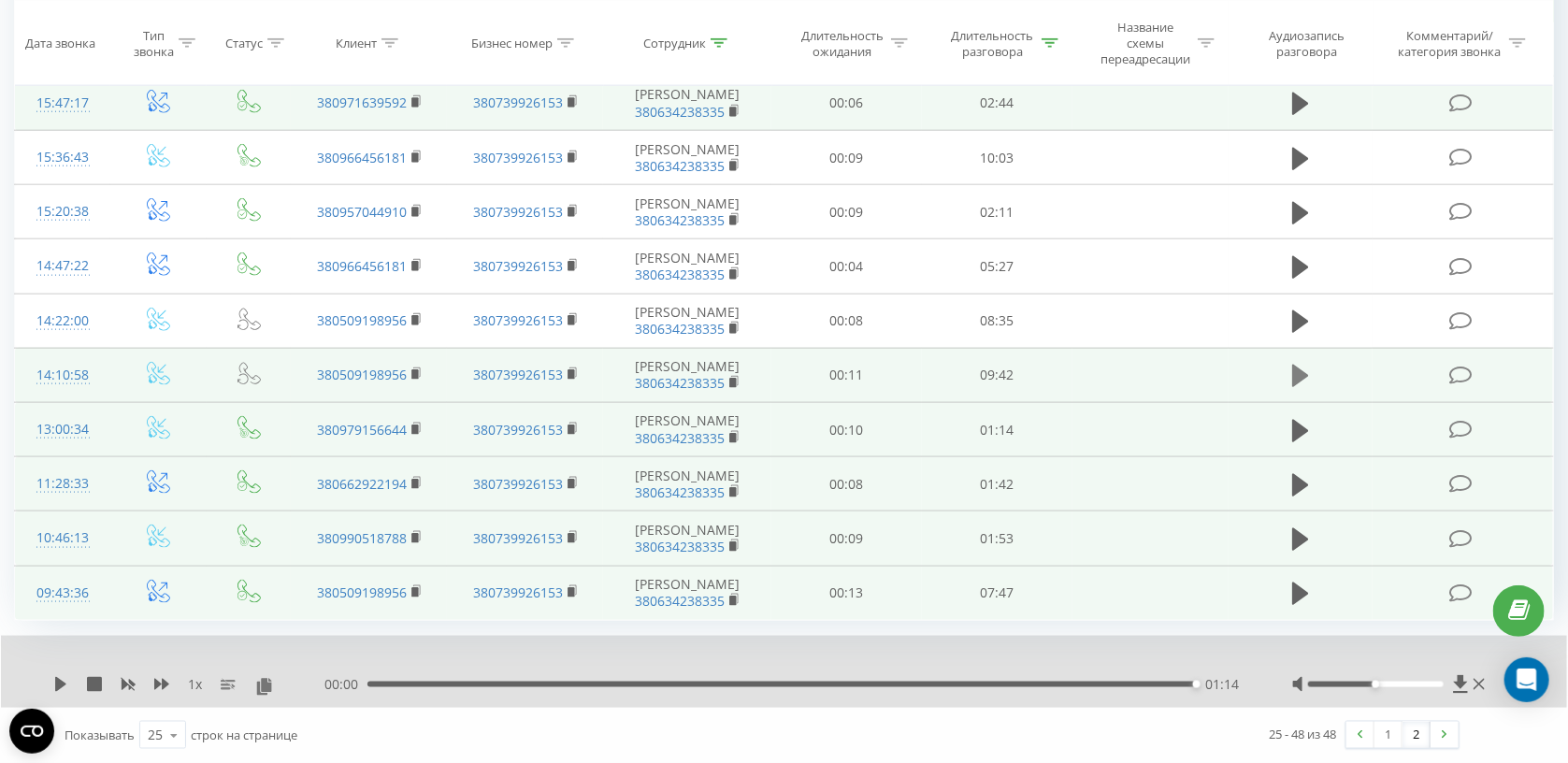 click 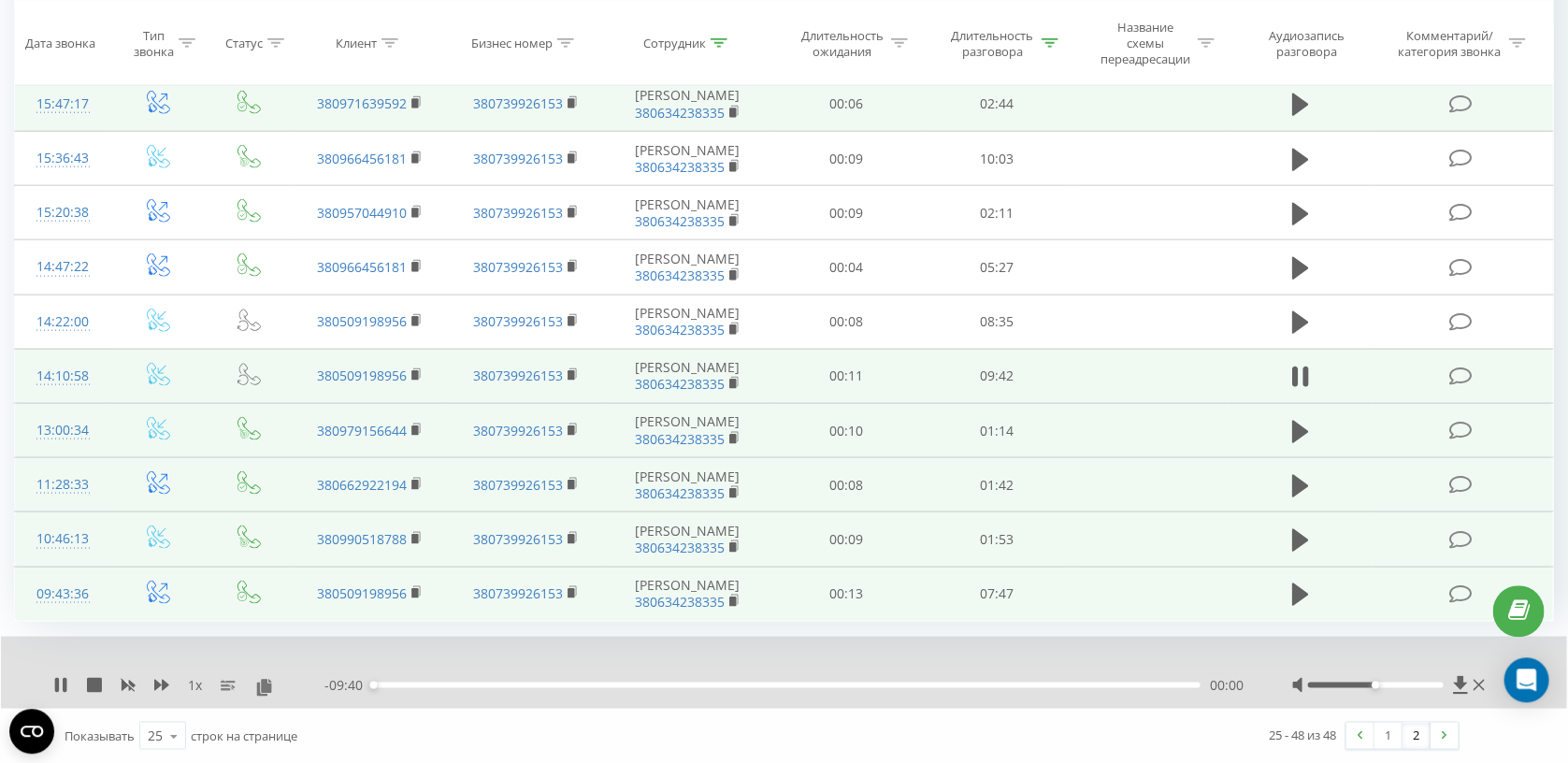 scroll, scrollTop: 1238, scrollLeft: 0, axis: vertical 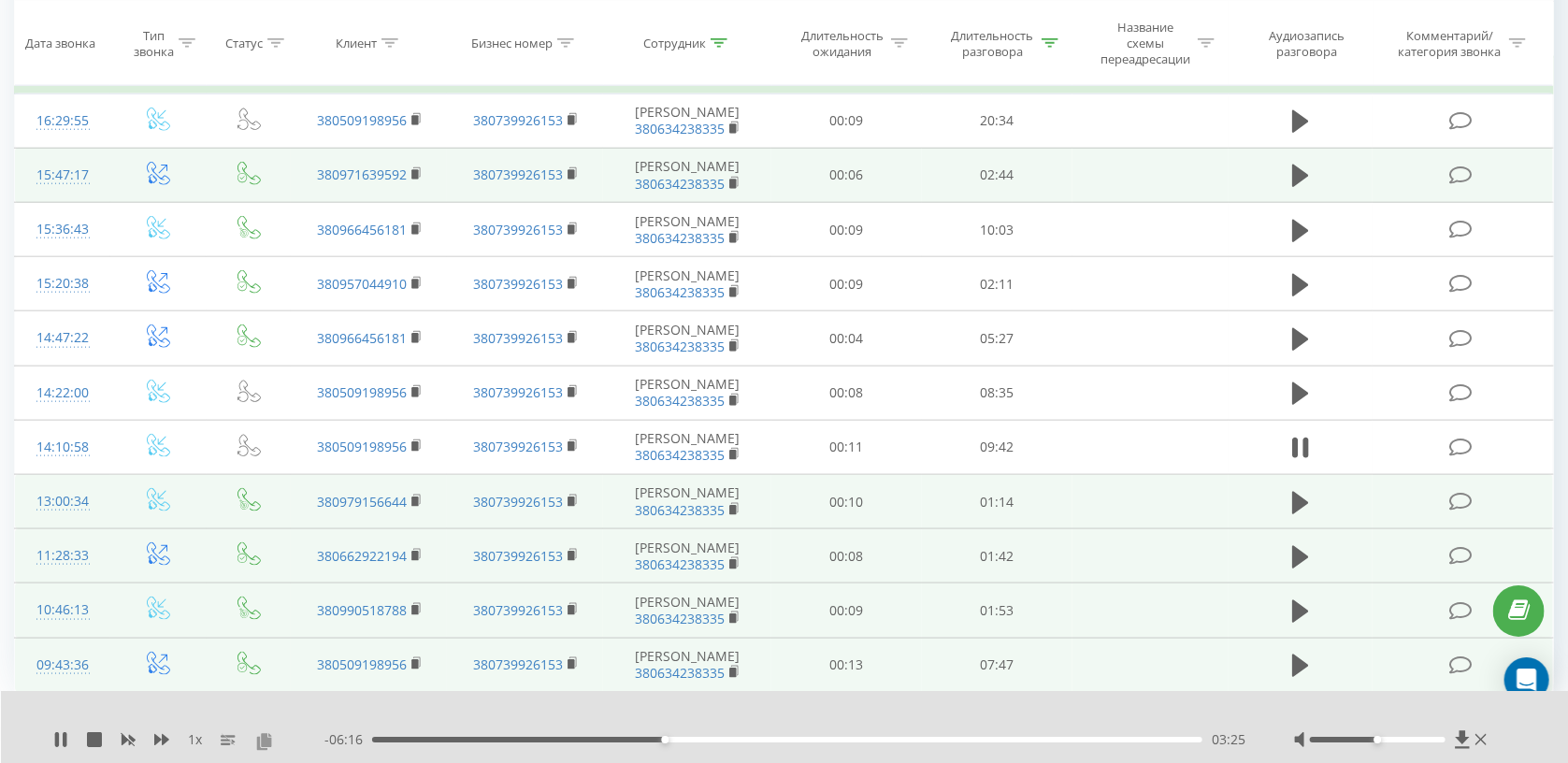 click at bounding box center (264, 741) 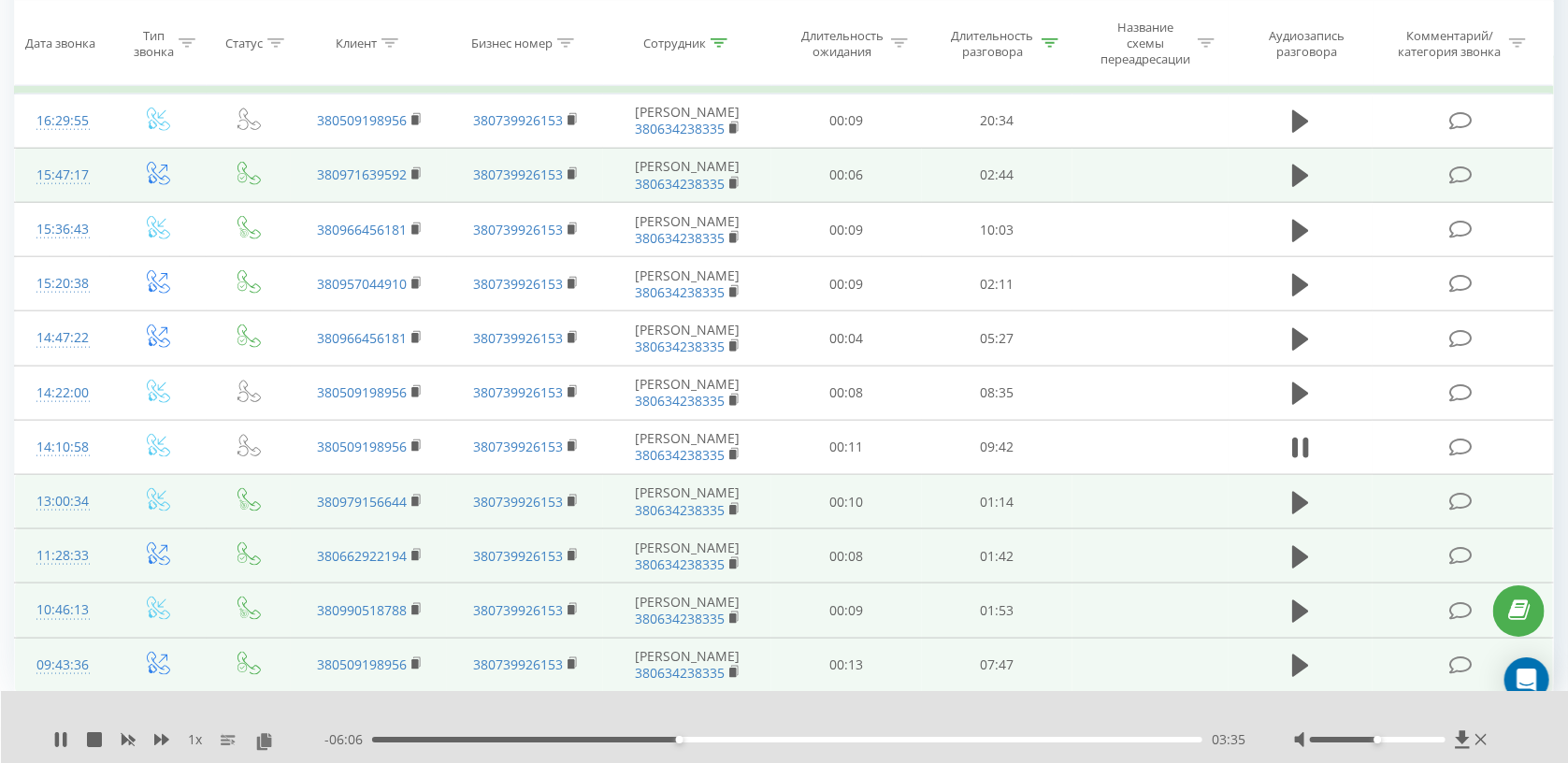 click on "03:35" at bounding box center (787, 740) 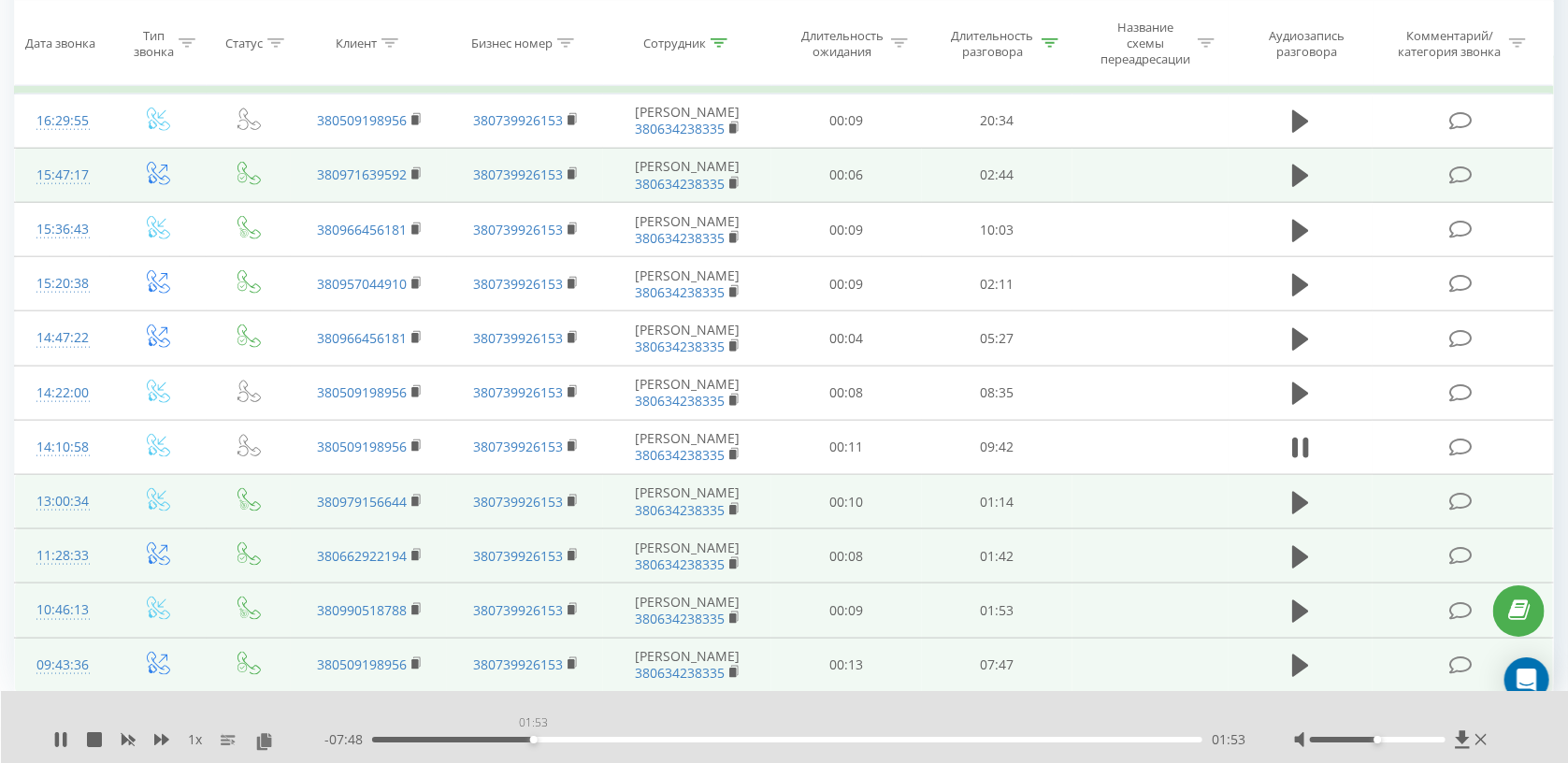 click on "01:53" at bounding box center [787, 740] 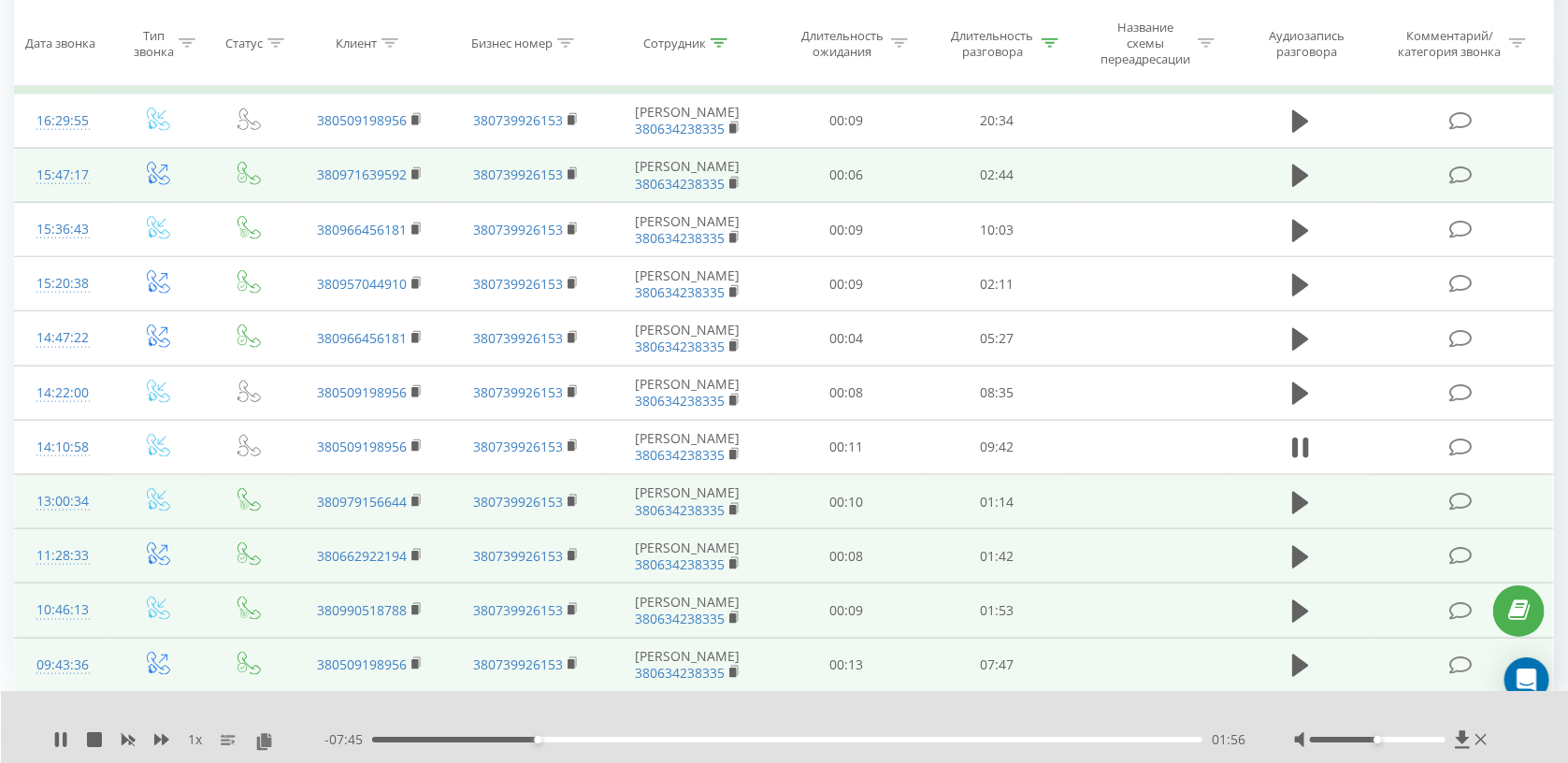 click on "01:56" at bounding box center [787, 740] 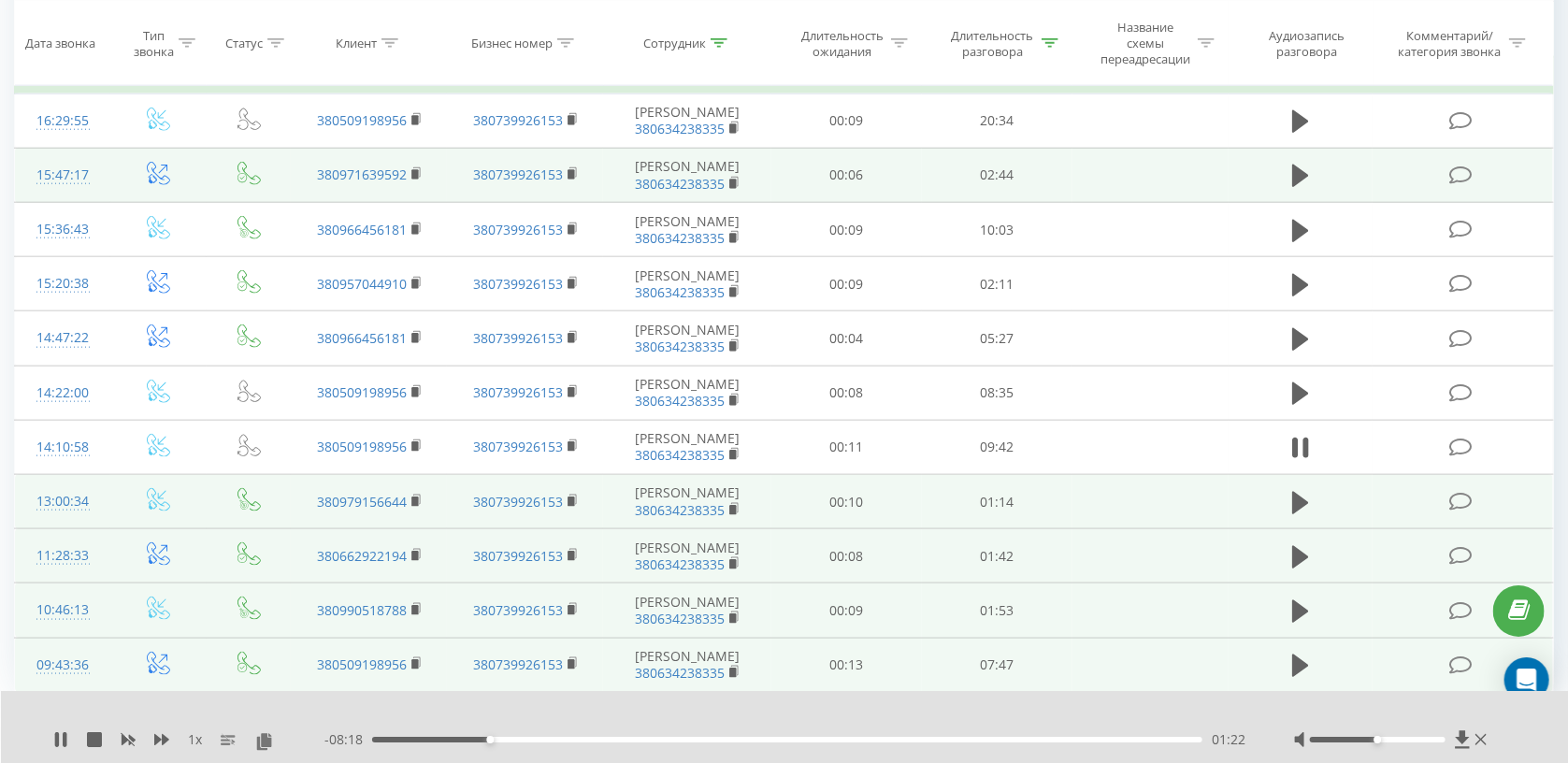 click on "01:22" at bounding box center (787, 740) 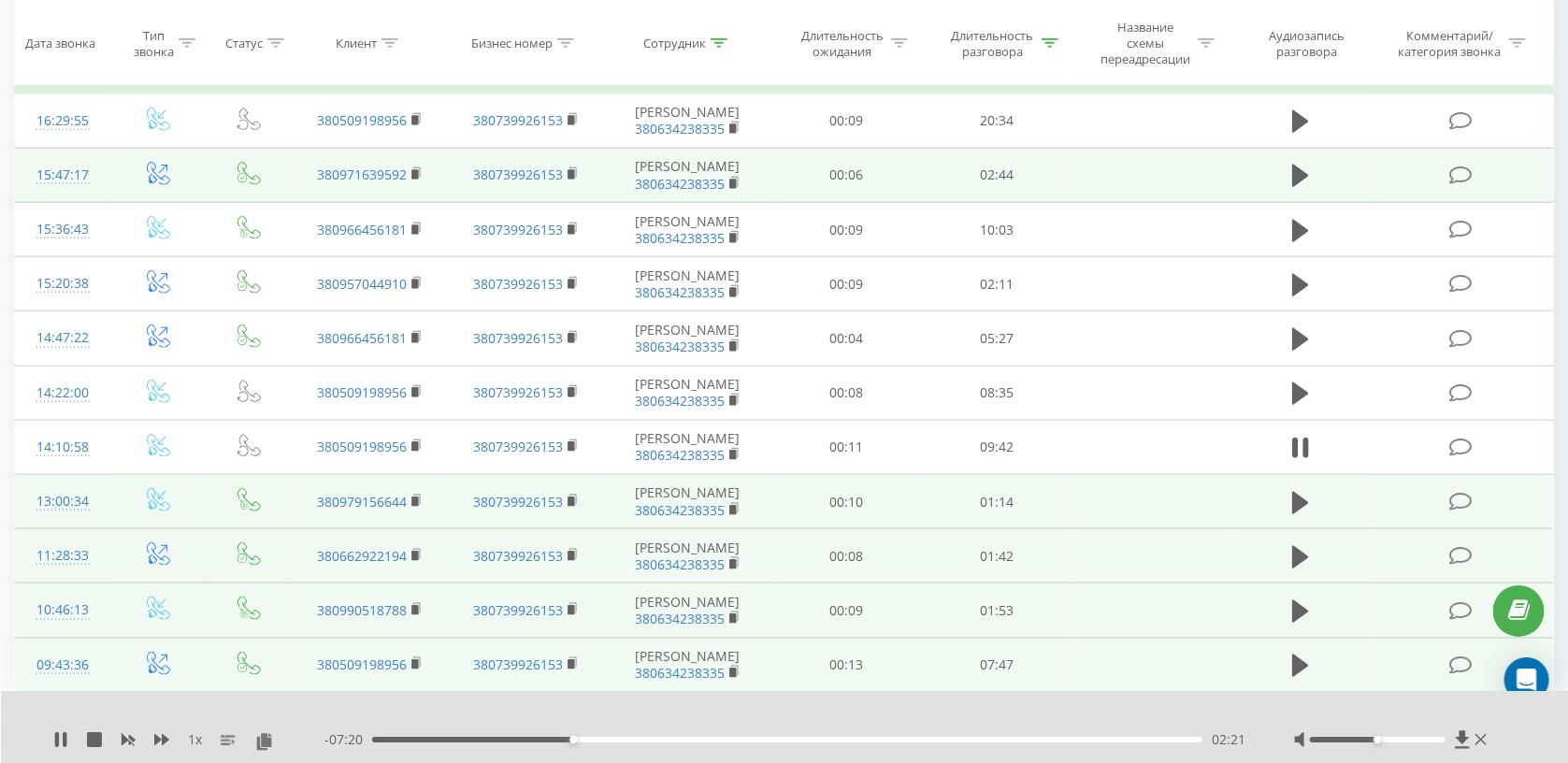 click on "02:21" at bounding box center [787, 740] 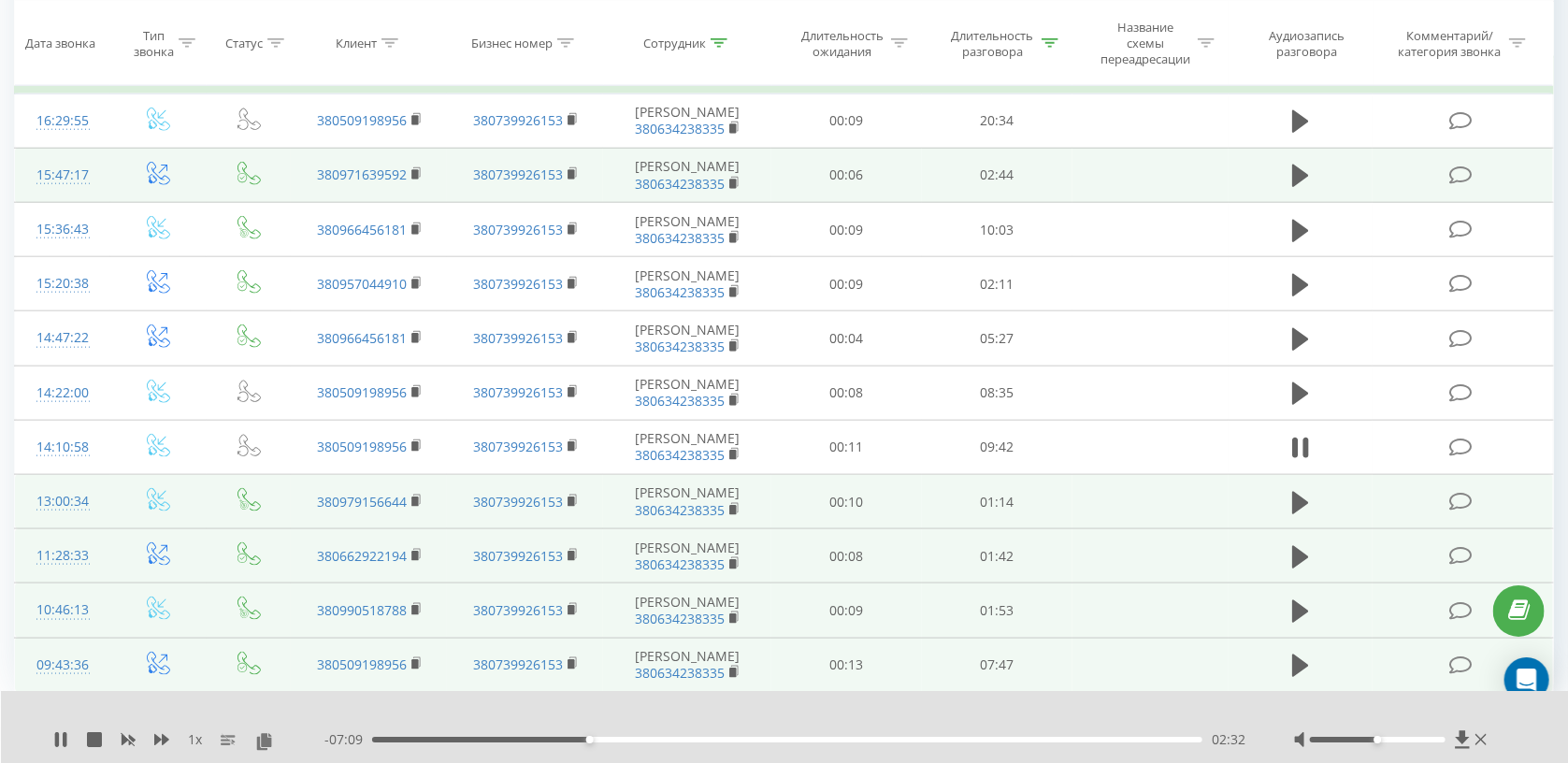 click on "02:32" at bounding box center [787, 740] 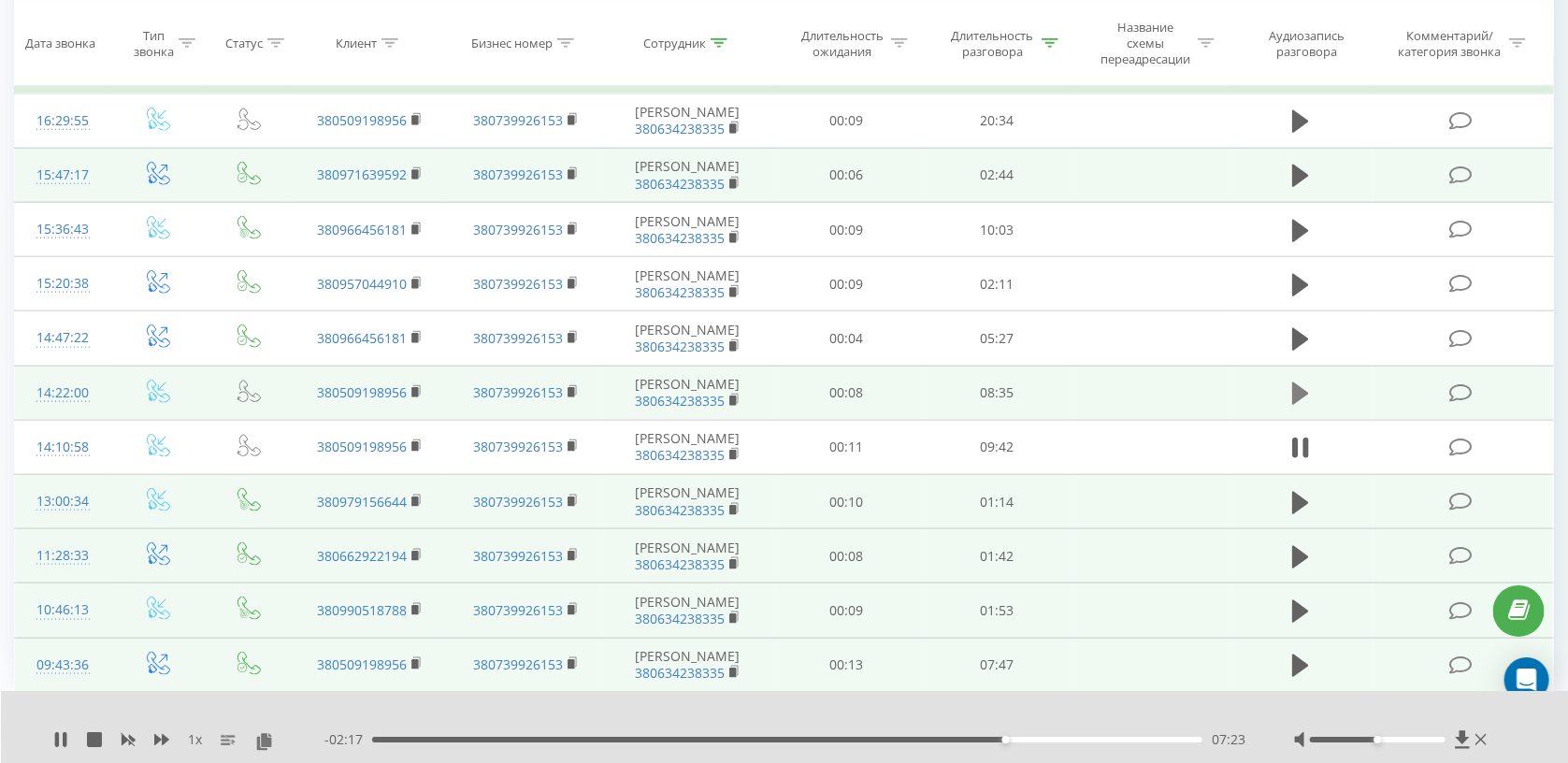 click 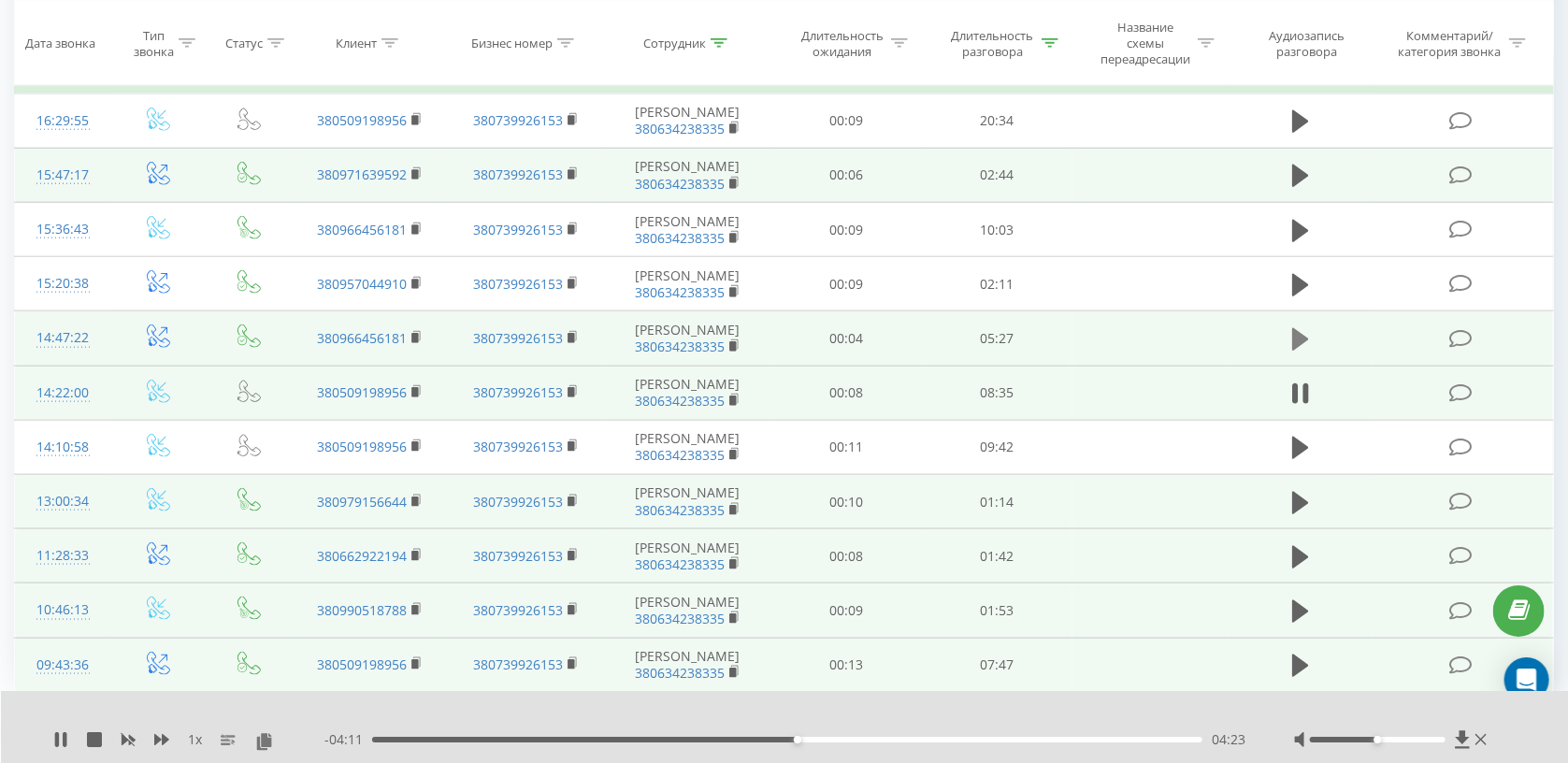 click 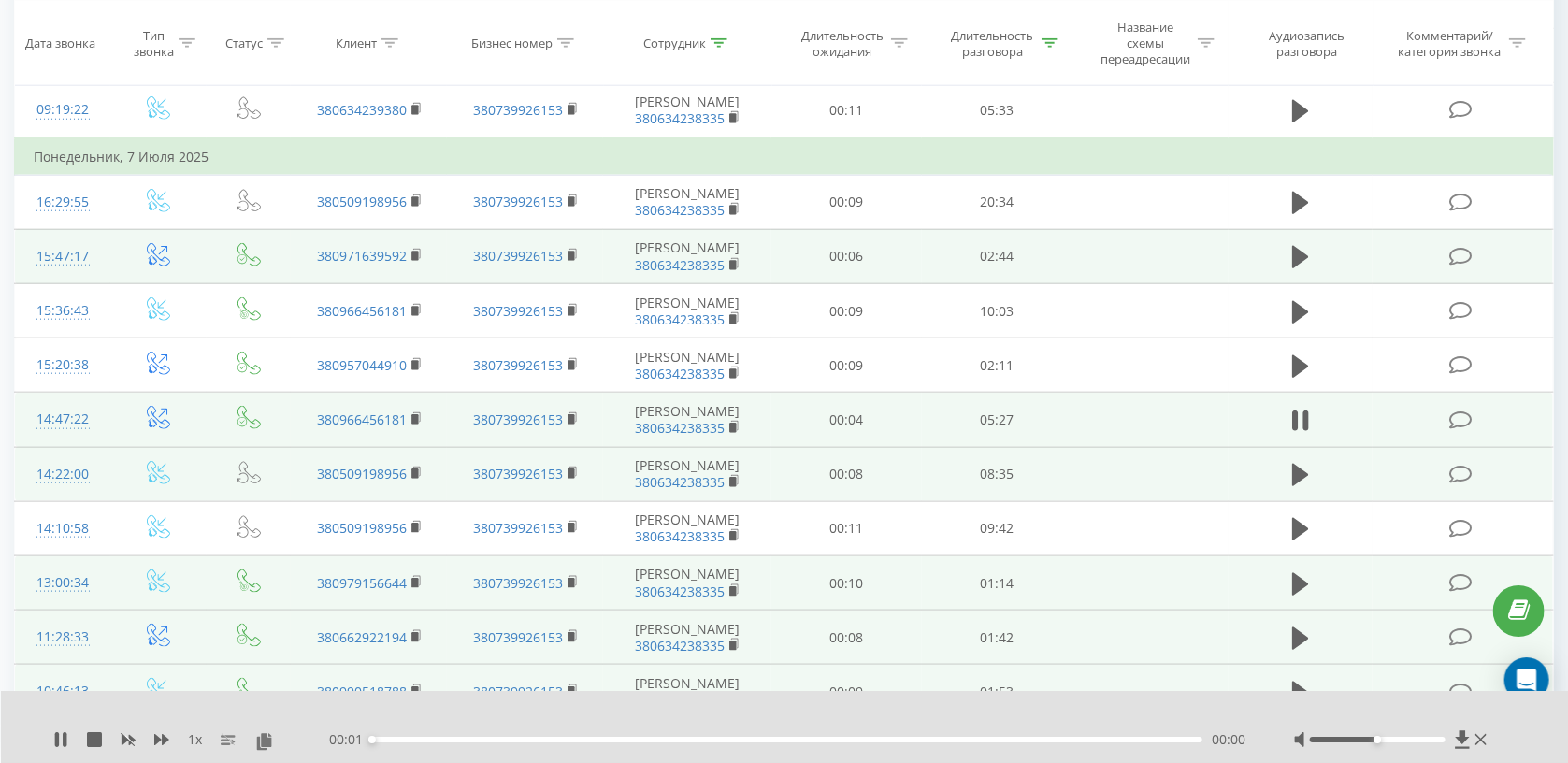 scroll, scrollTop: 686, scrollLeft: 0, axis: vertical 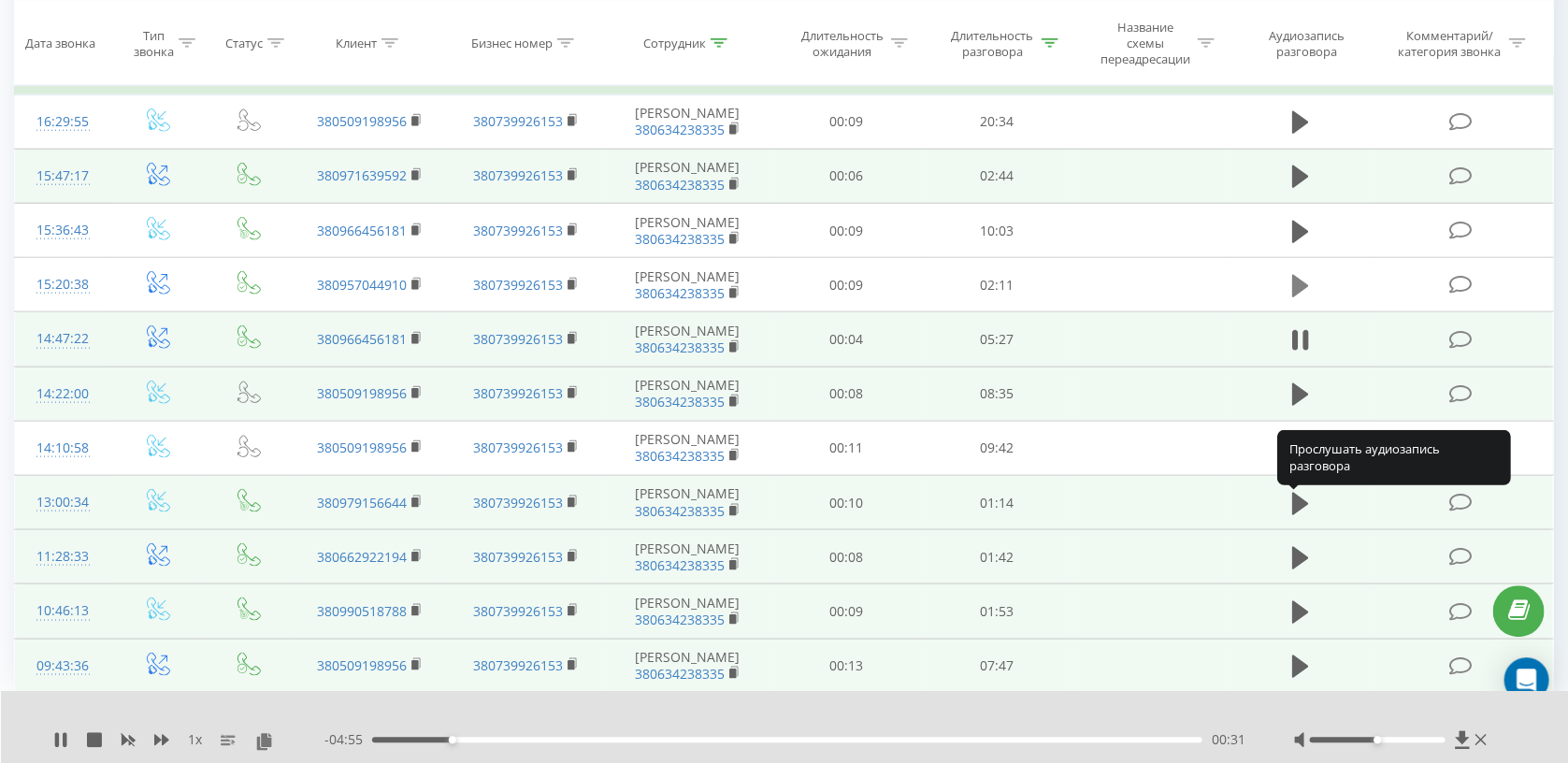 click 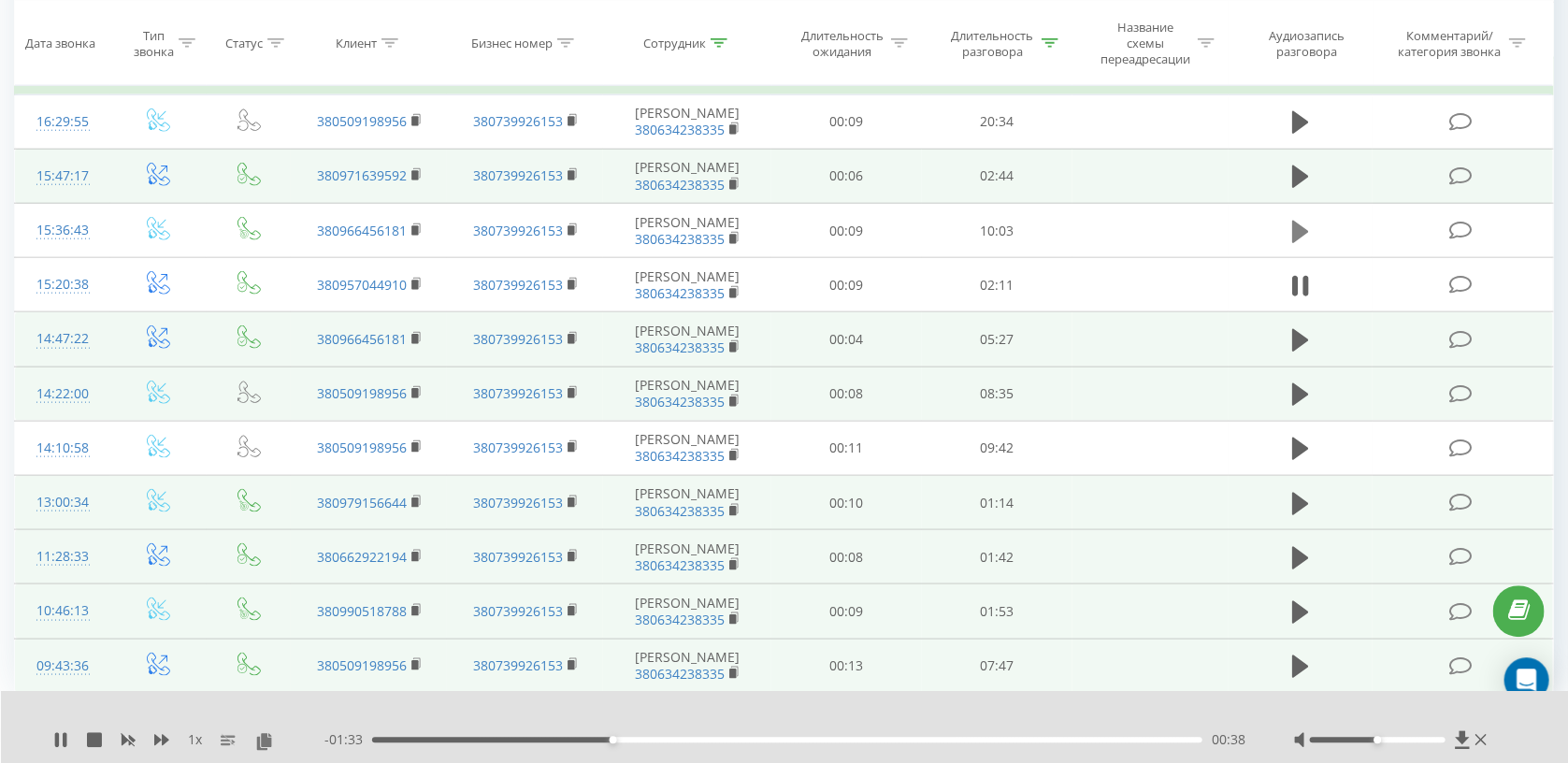 click 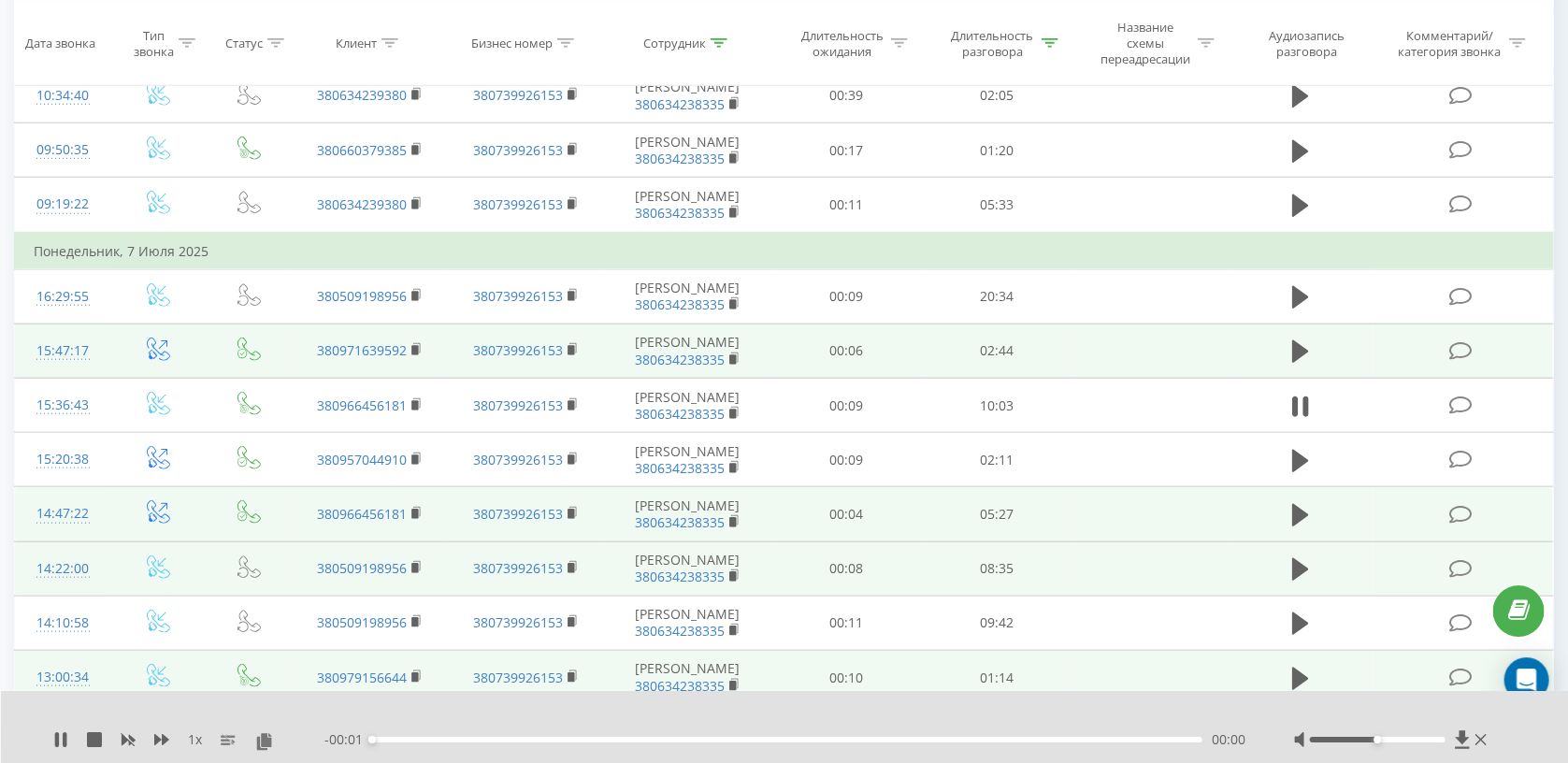 scroll, scrollTop: 714, scrollLeft: 0, axis: vertical 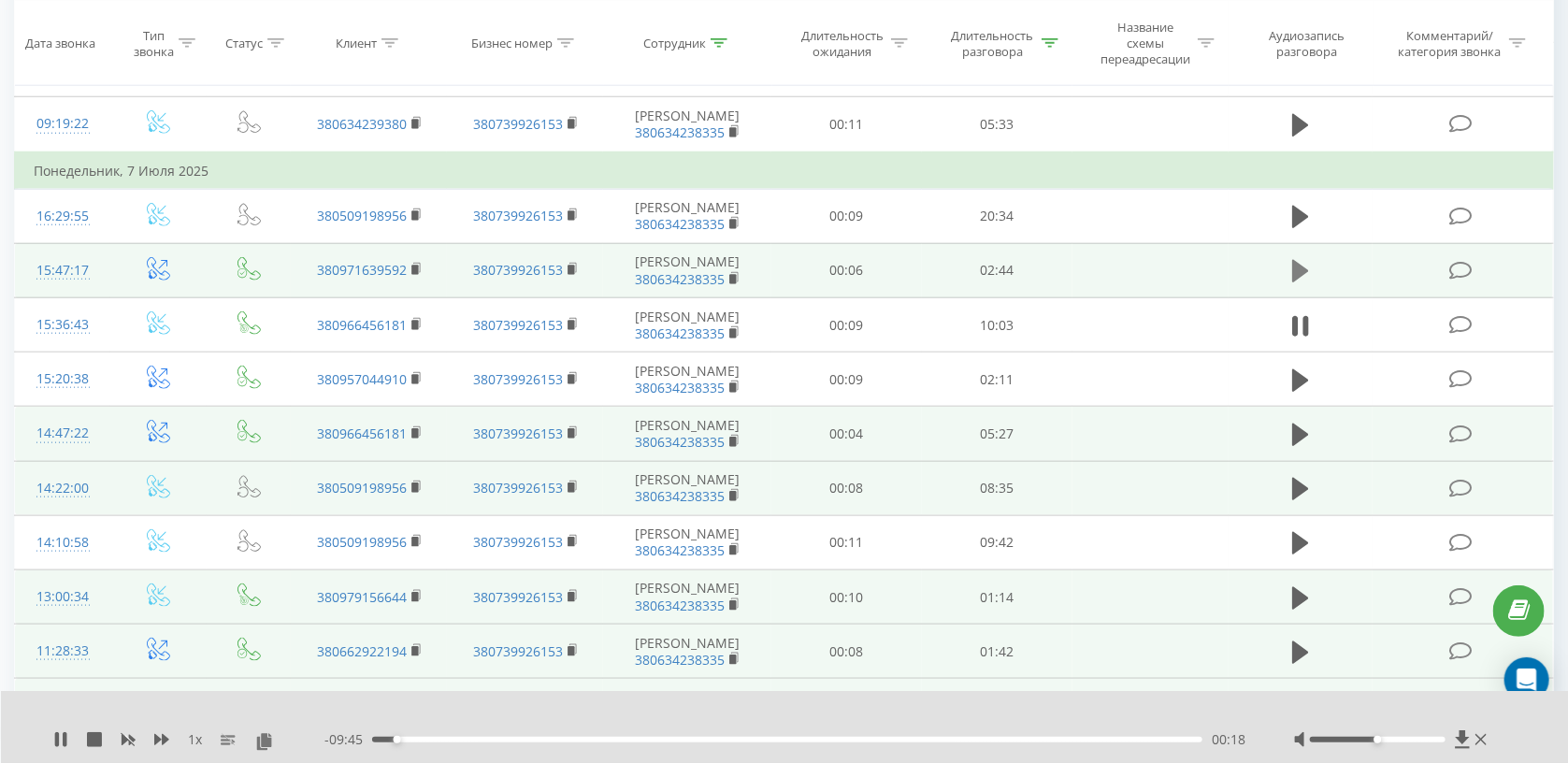 click 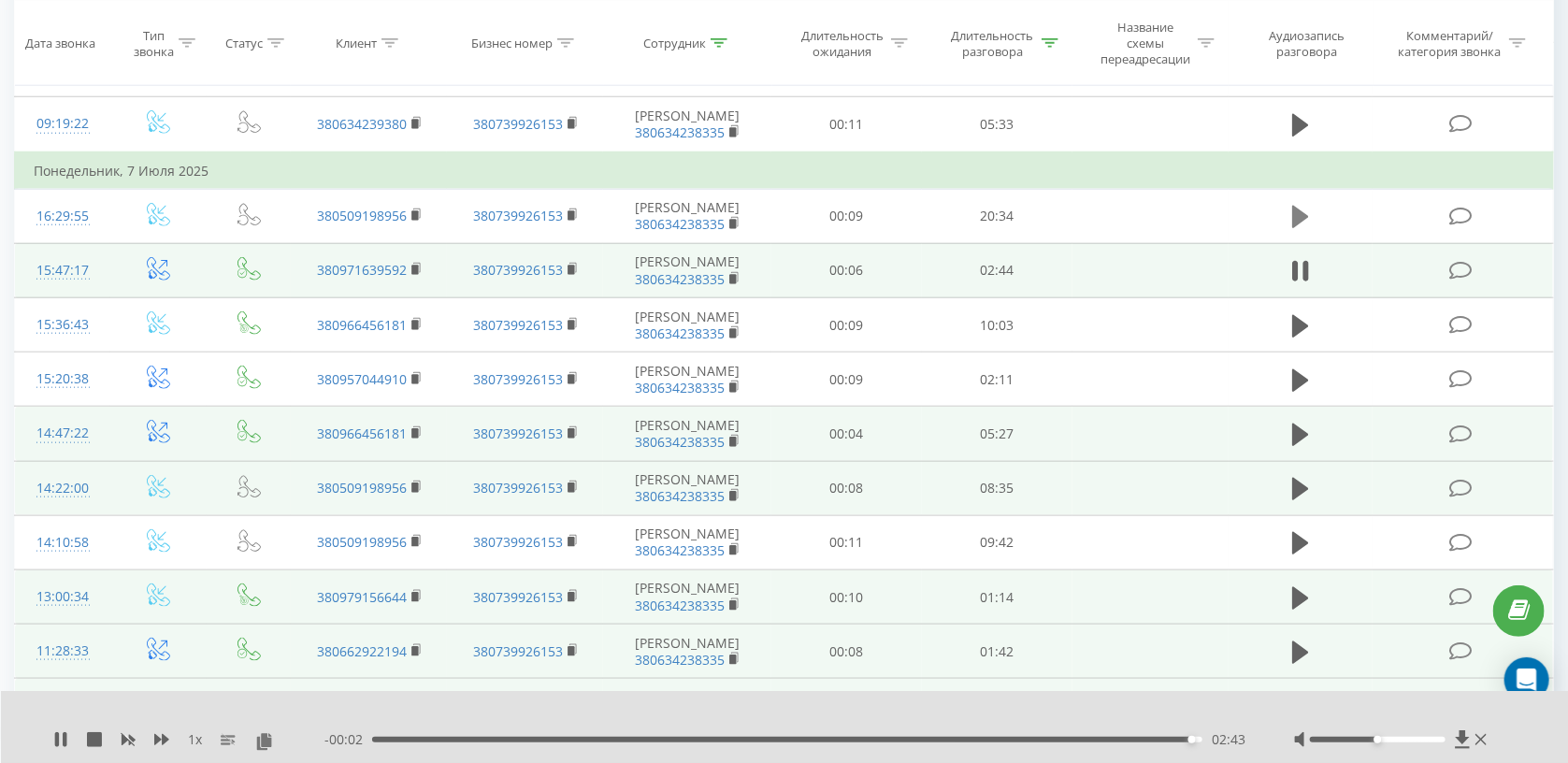click 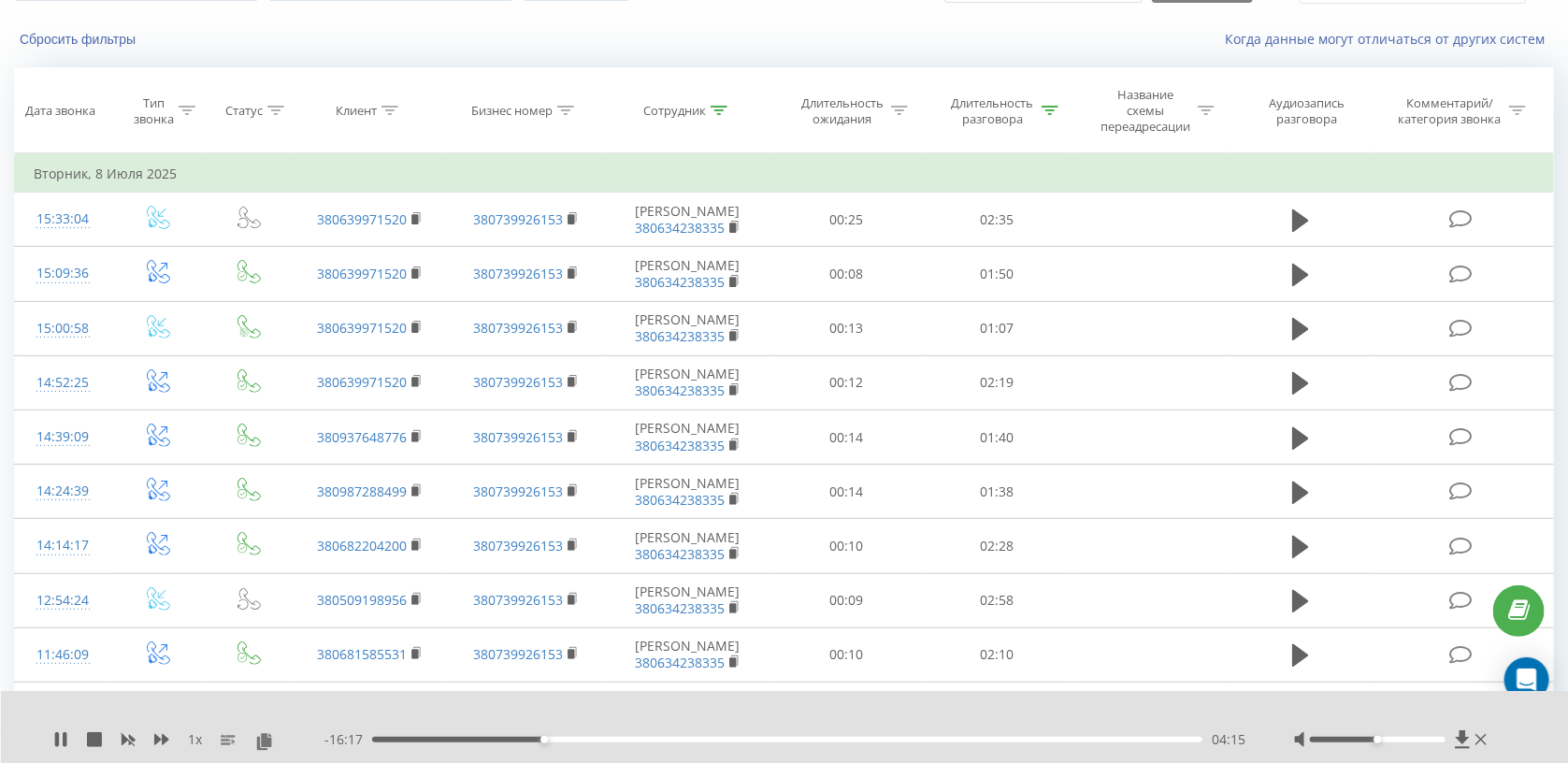 scroll, scrollTop: 0, scrollLeft: 0, axis: both 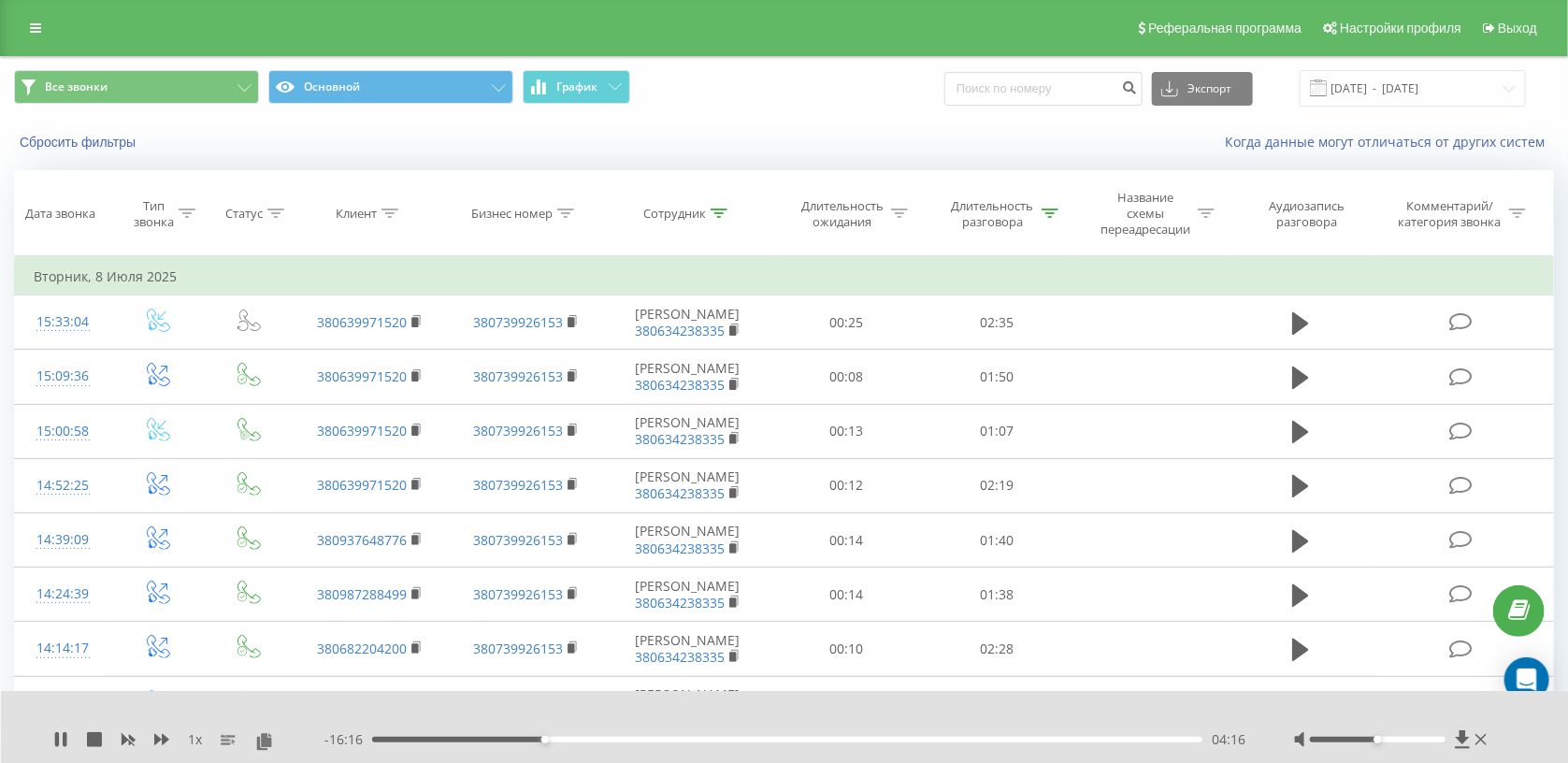 click at bounding box center [719, 213] 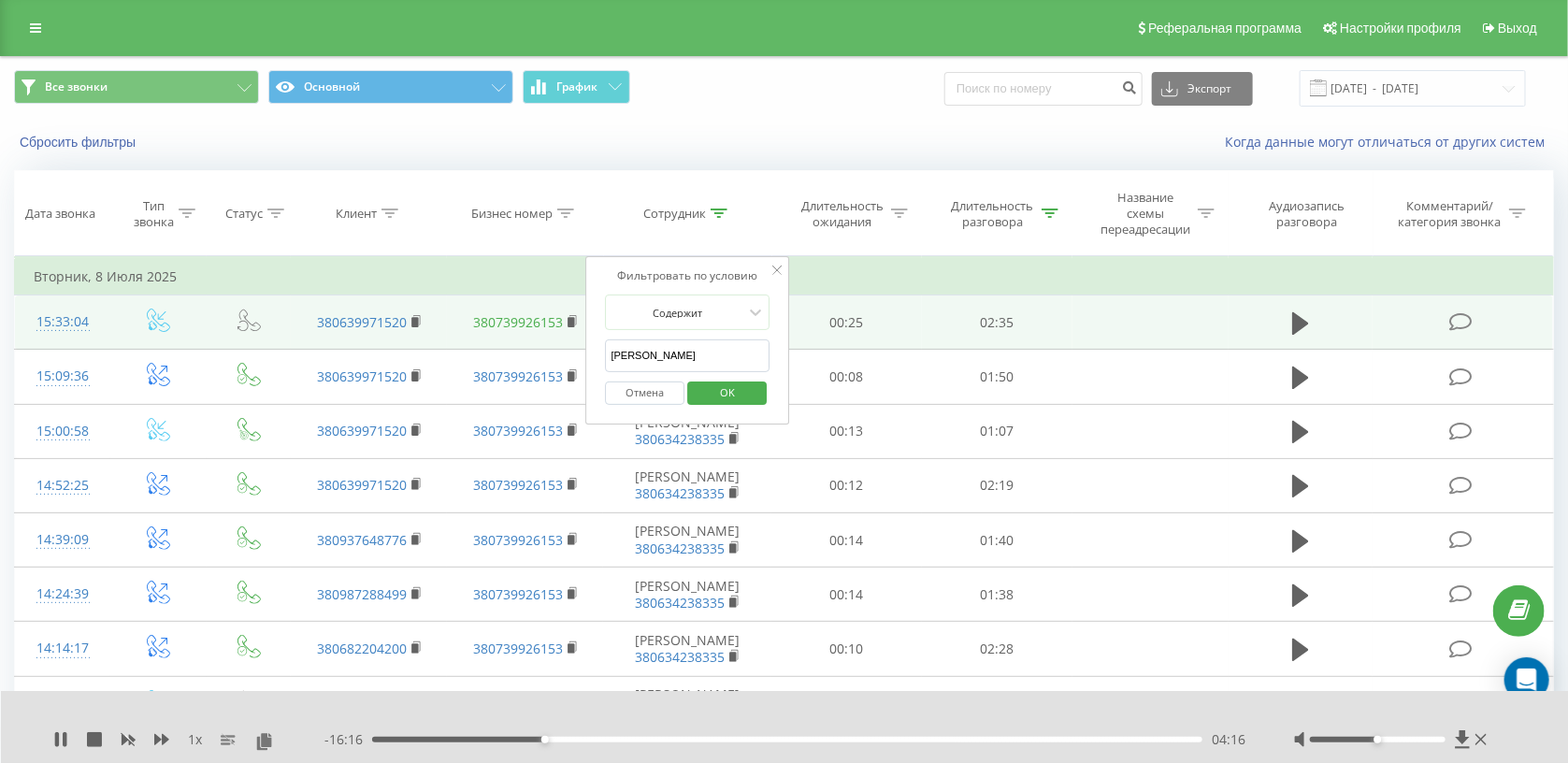 drag, startPoint x: 693, startPoint y: 358, endPoint x: 523, endPoint y: 329, distance: 172.45579 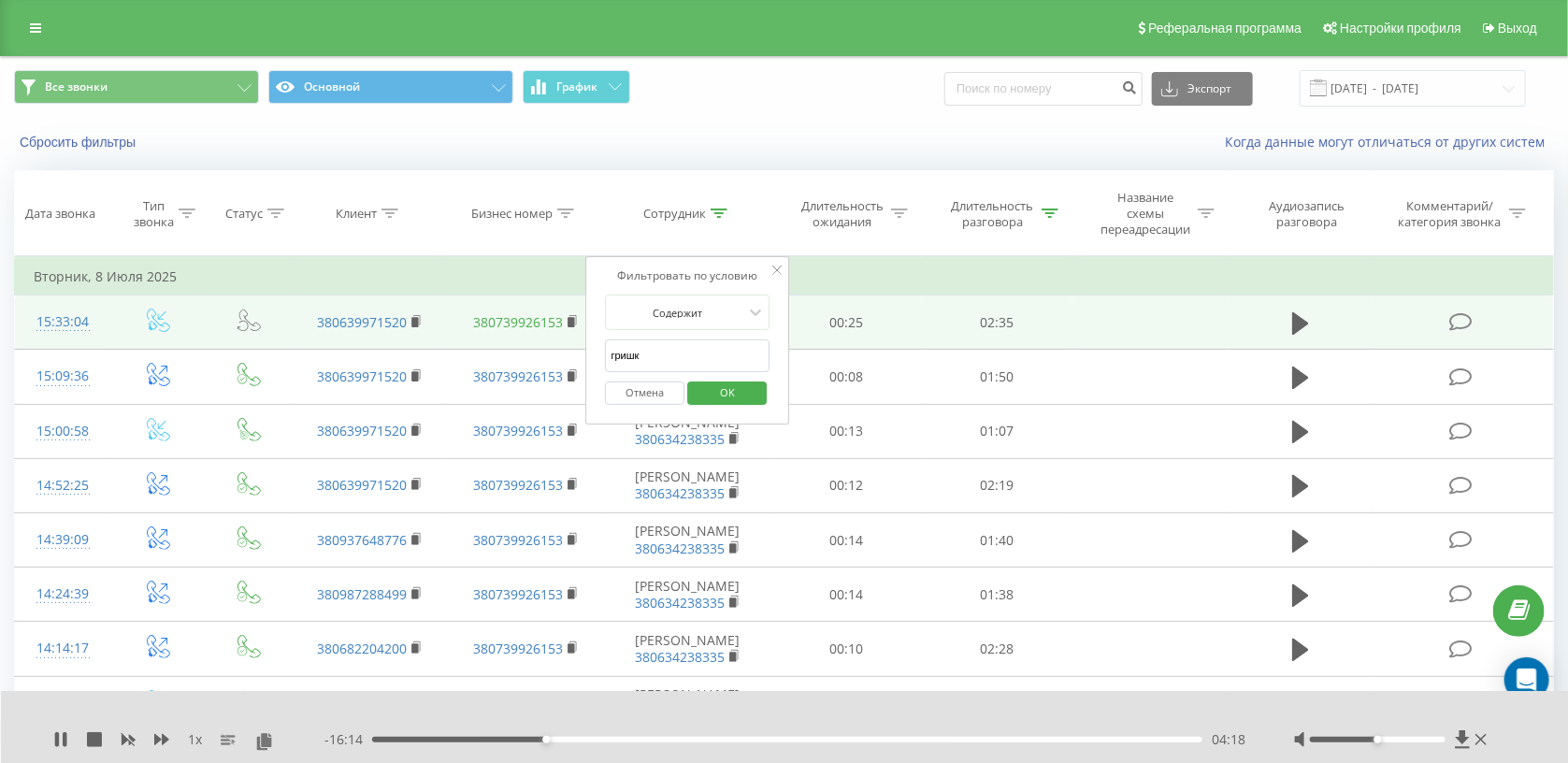type on "гришко" 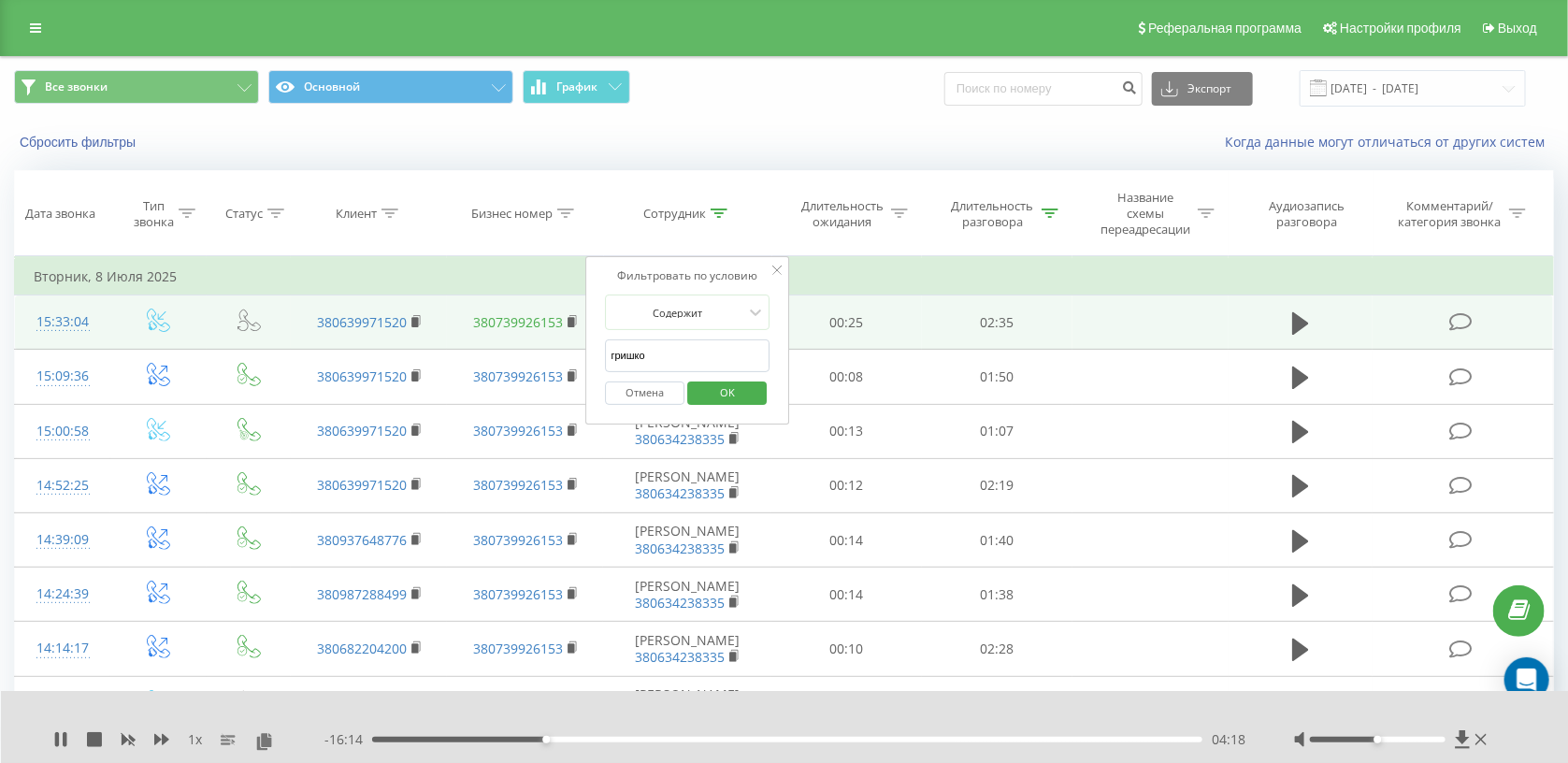 click on "OK" at bounding box center [726, 393] 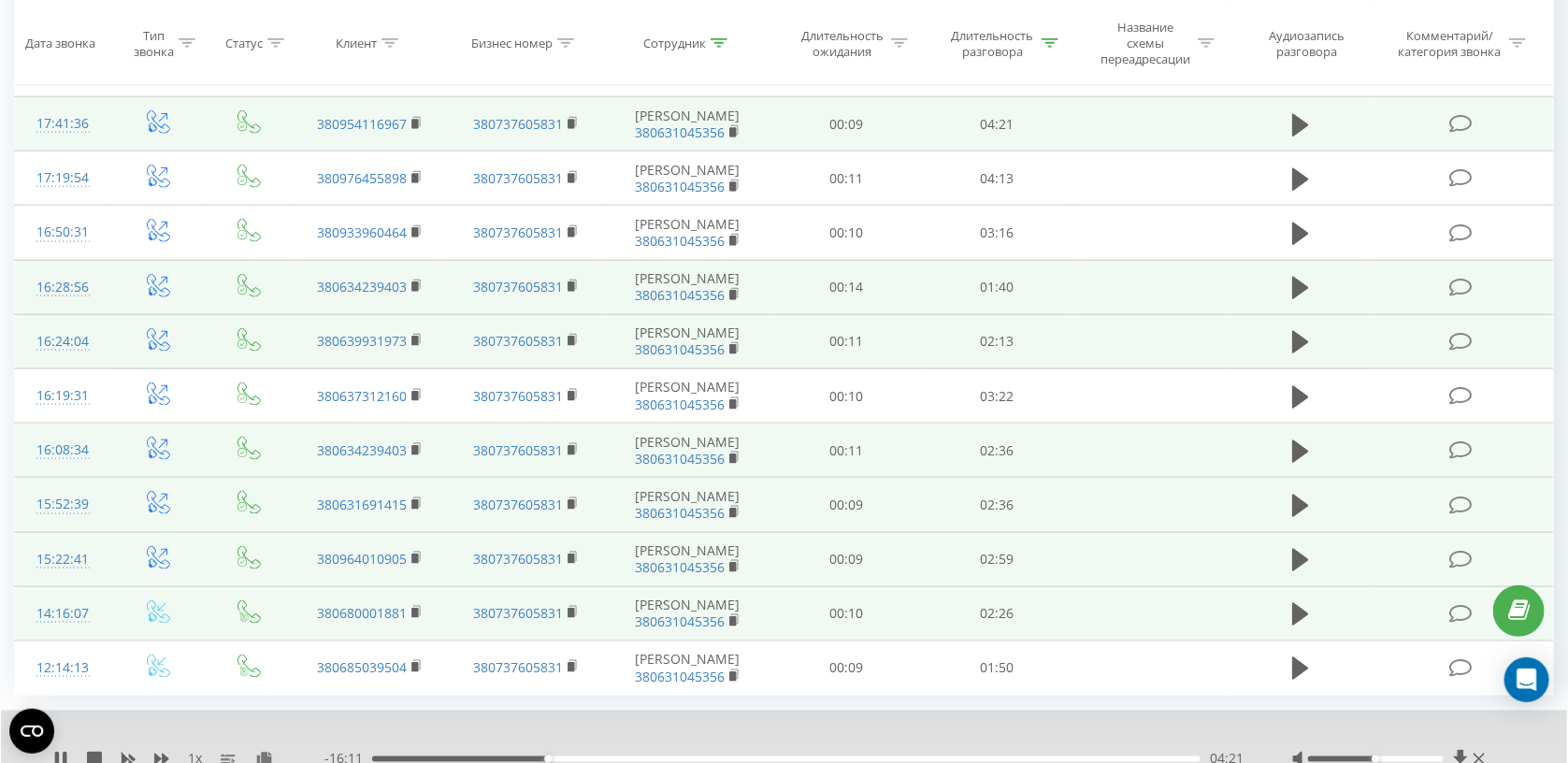 scroll, scrollTop: 1070, scrollLeft: 0, axis: vertical 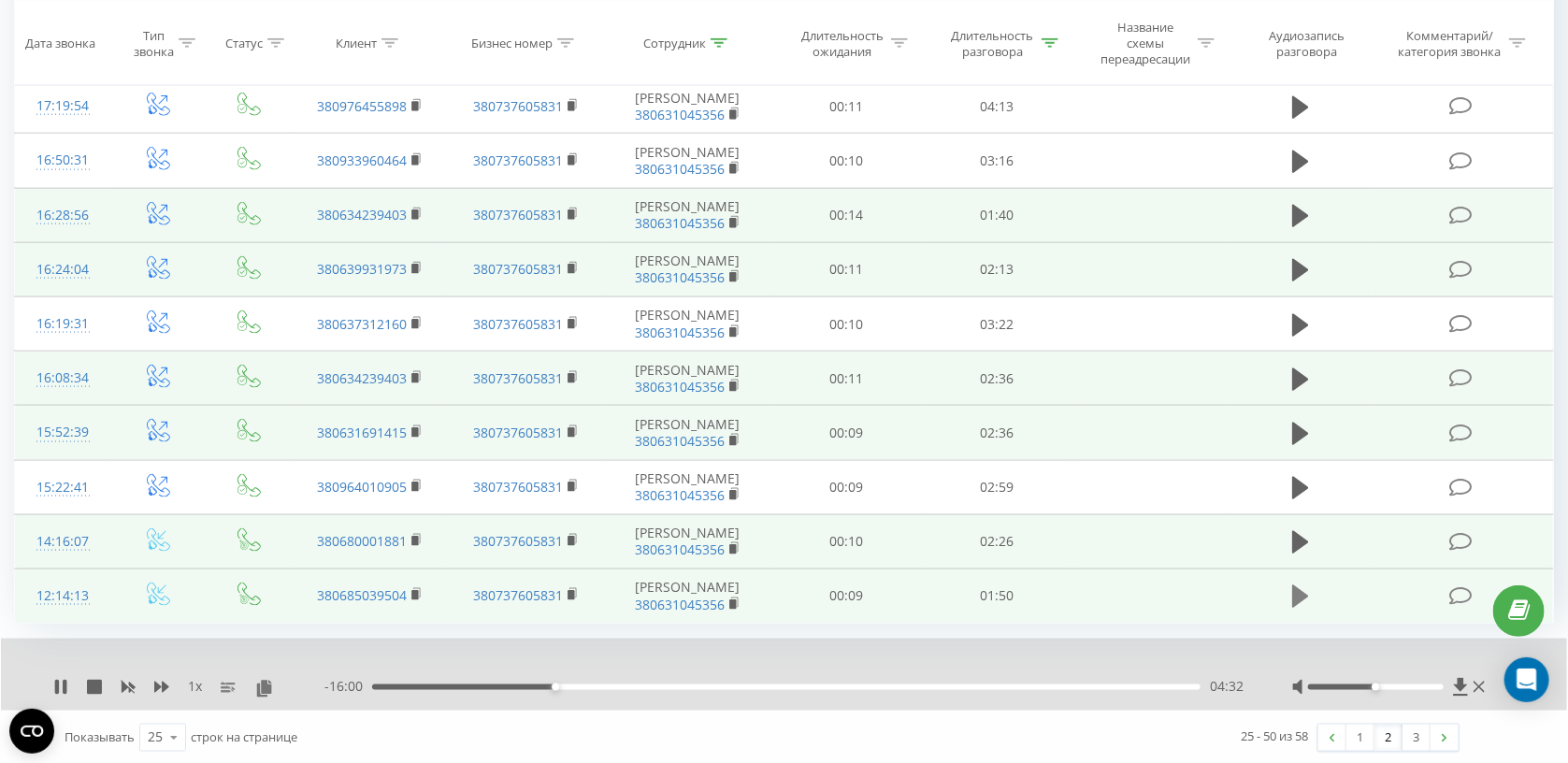 click 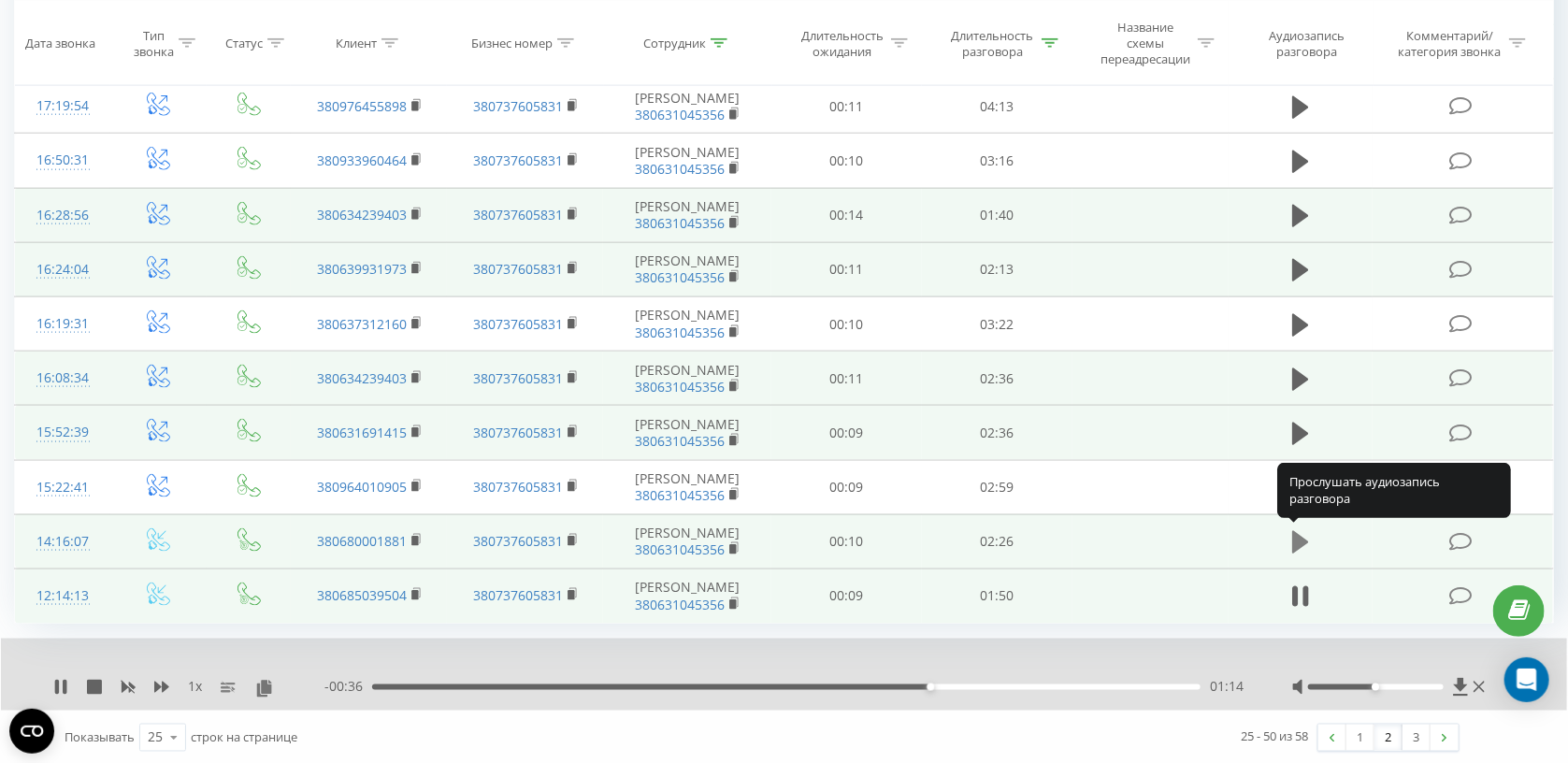 click 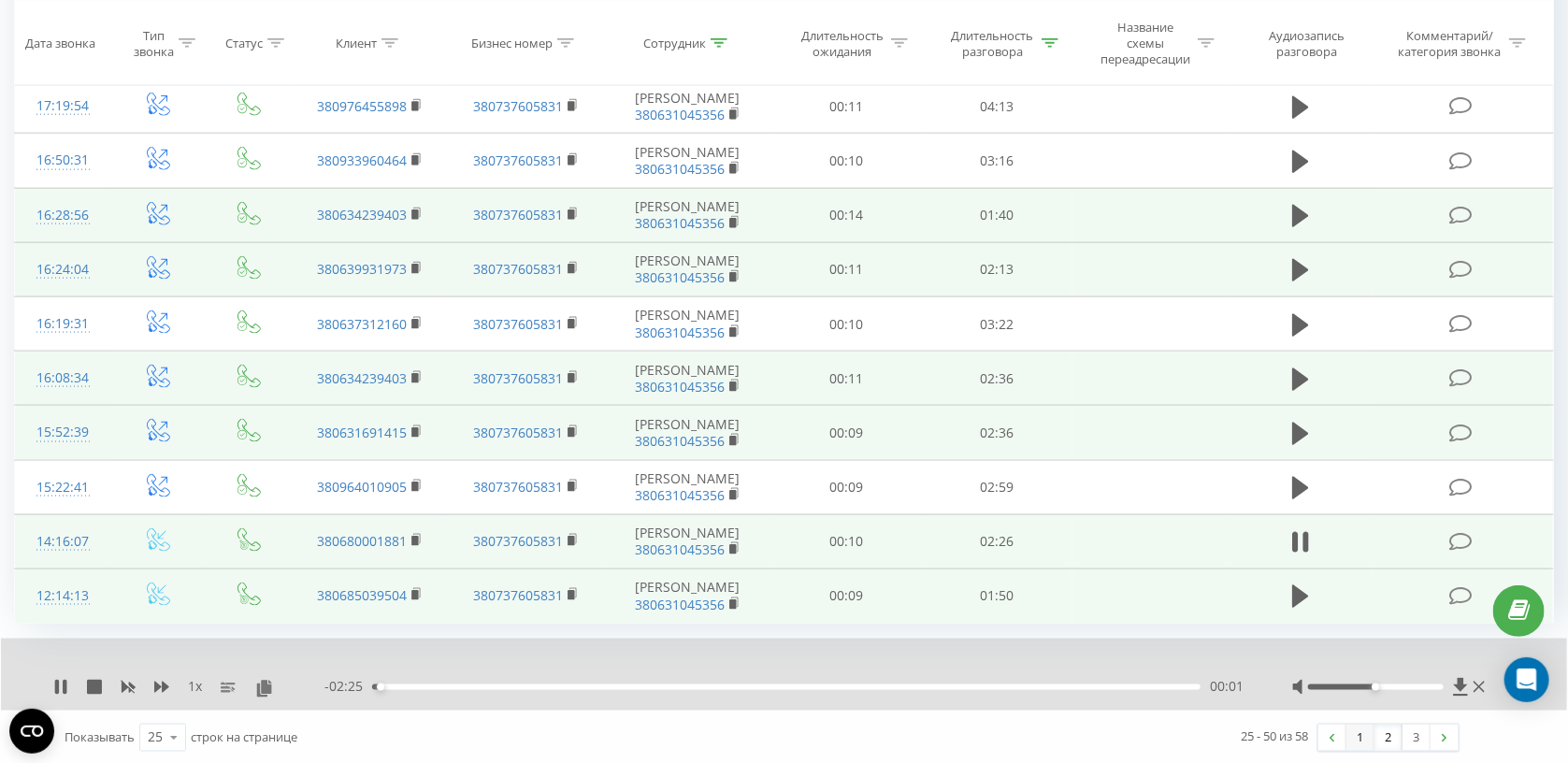 click on "1" at bounding box center (1360, 738) 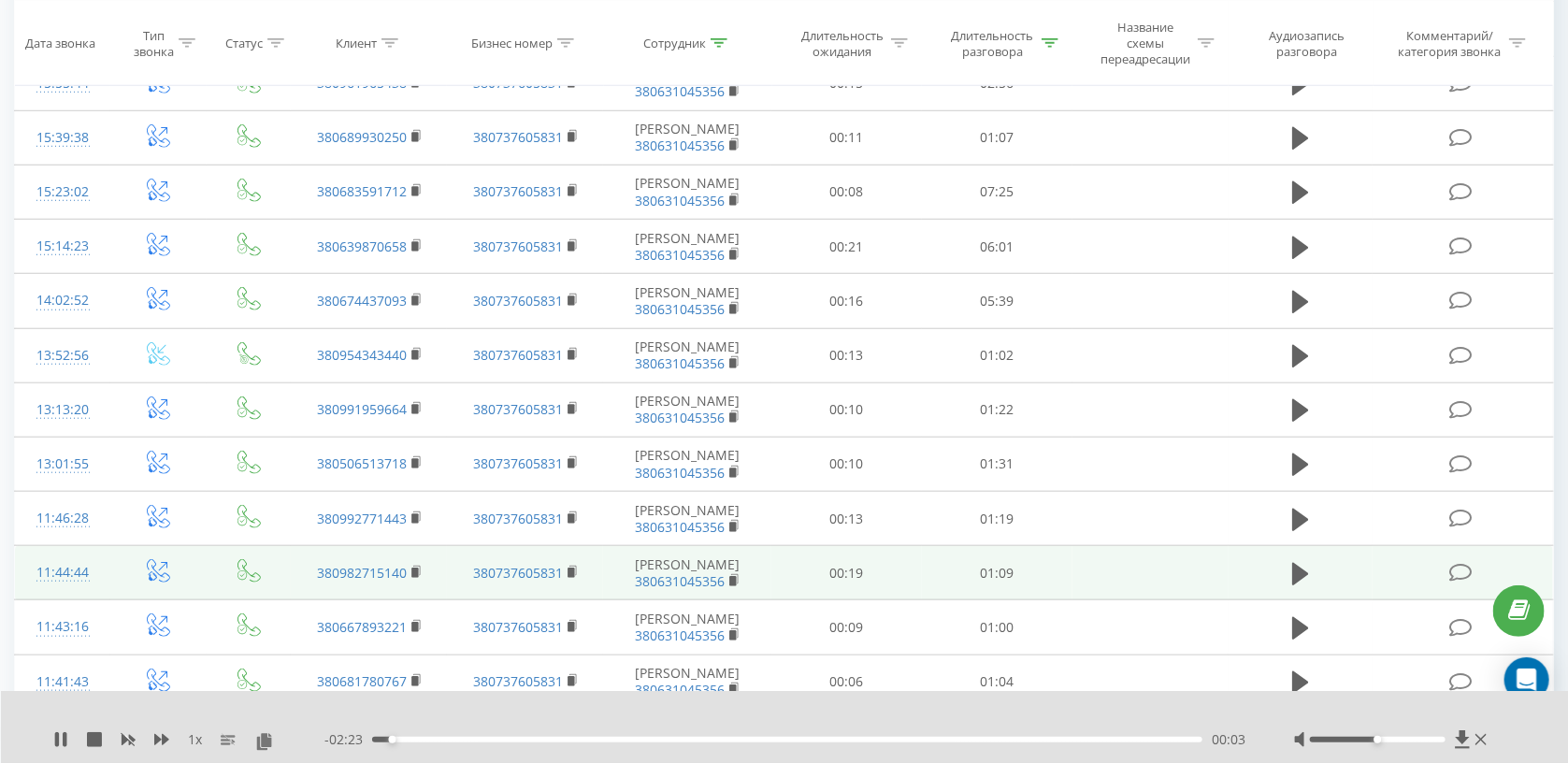 scroll, scrollTop: 998, scrollLeft: 0, axis: vertical 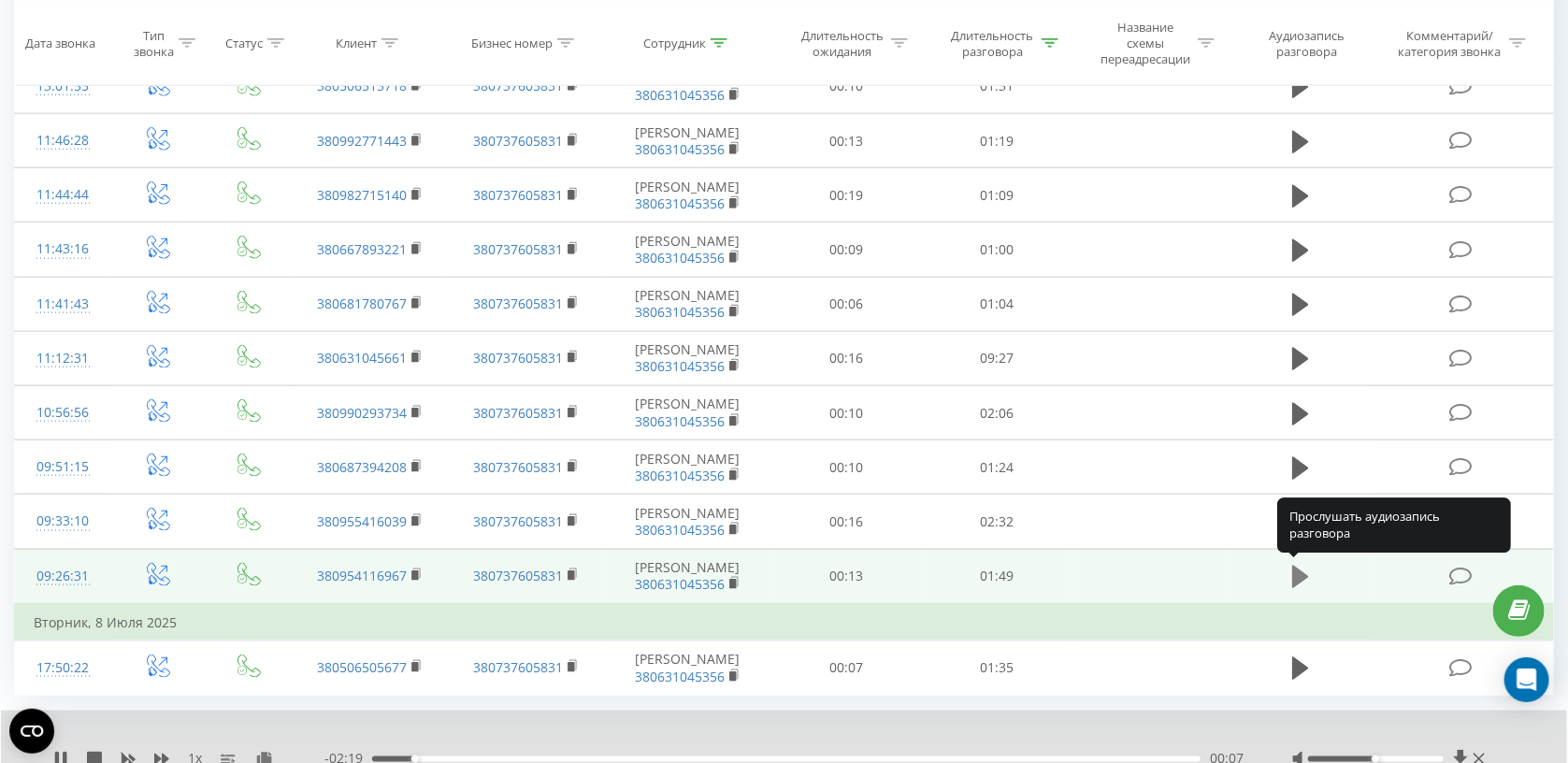 click 